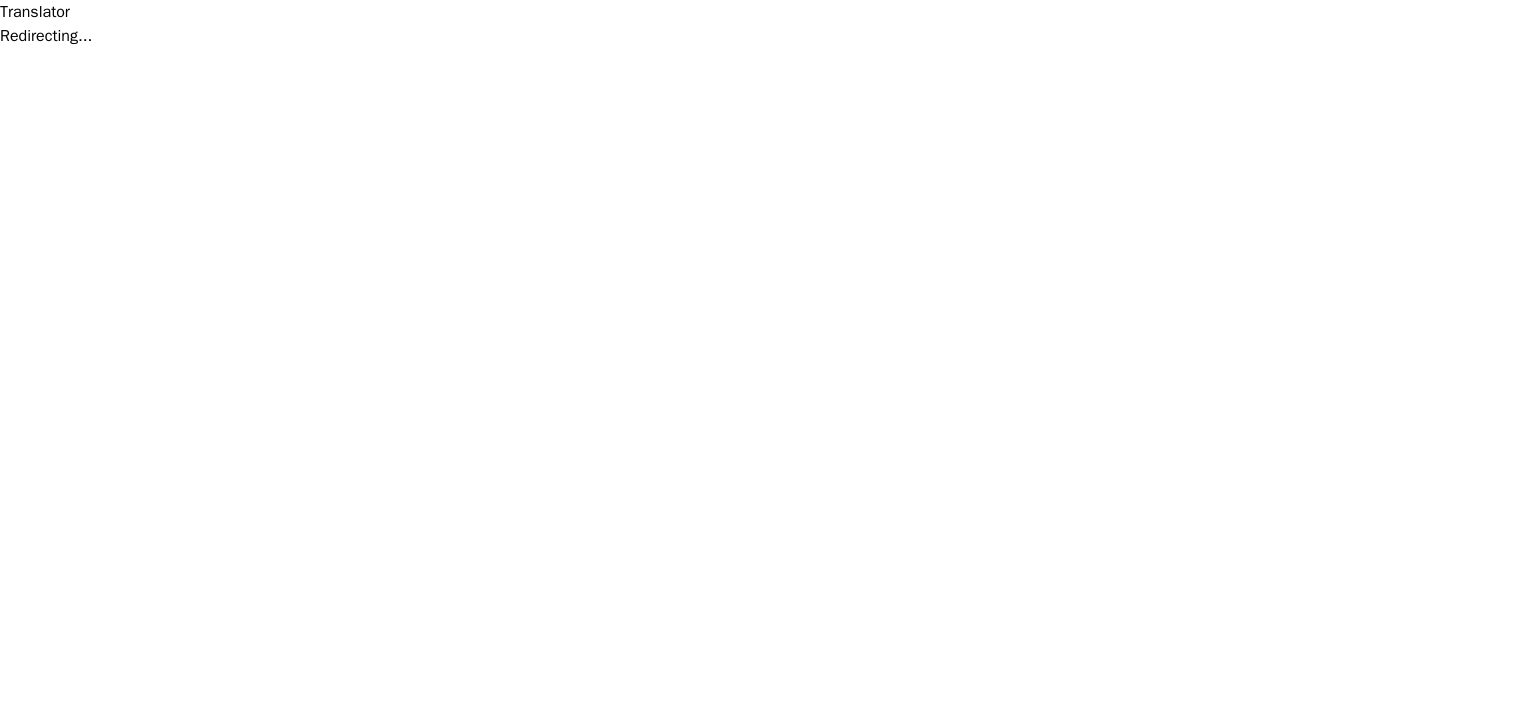 scroll, scrollTop: 0, scrollLeft: 0, axis: both 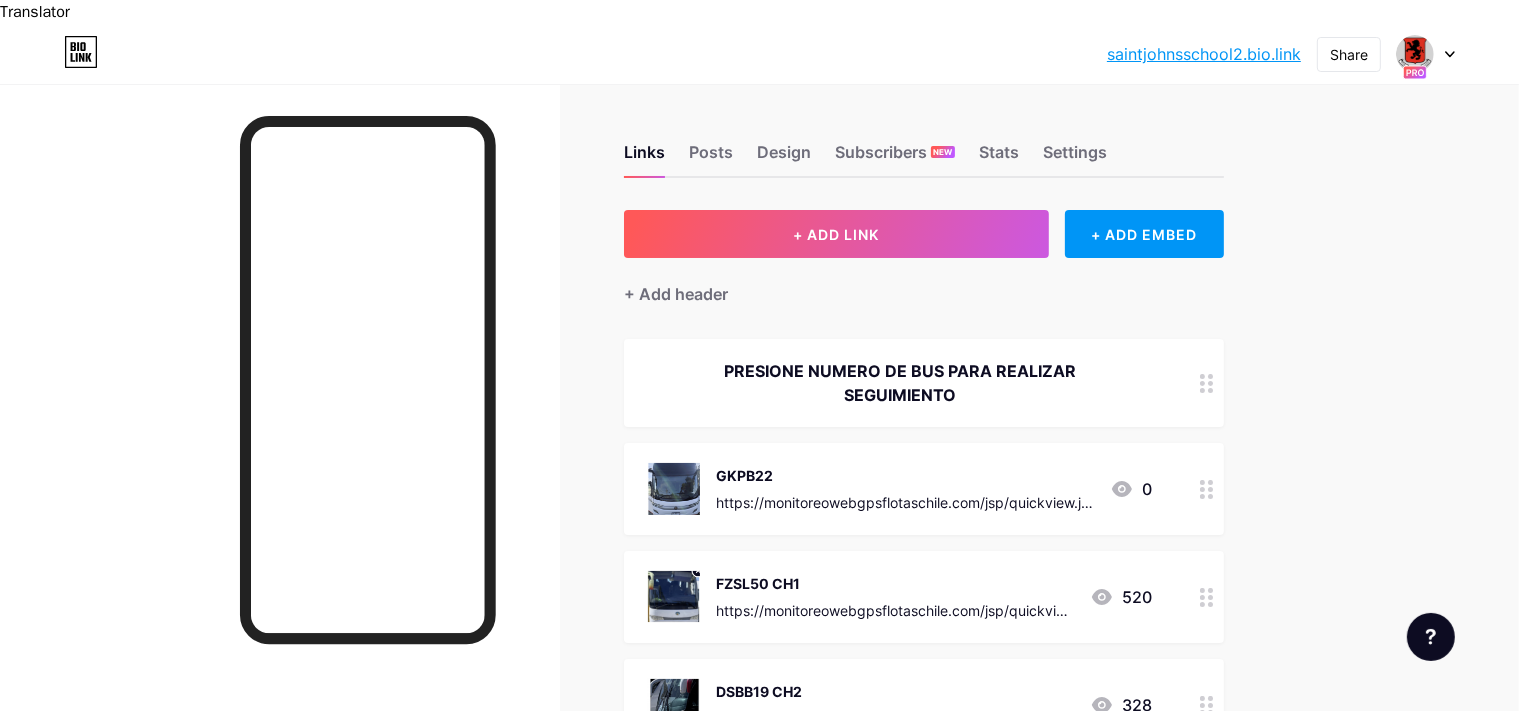 click at bounding box center (280, 439) 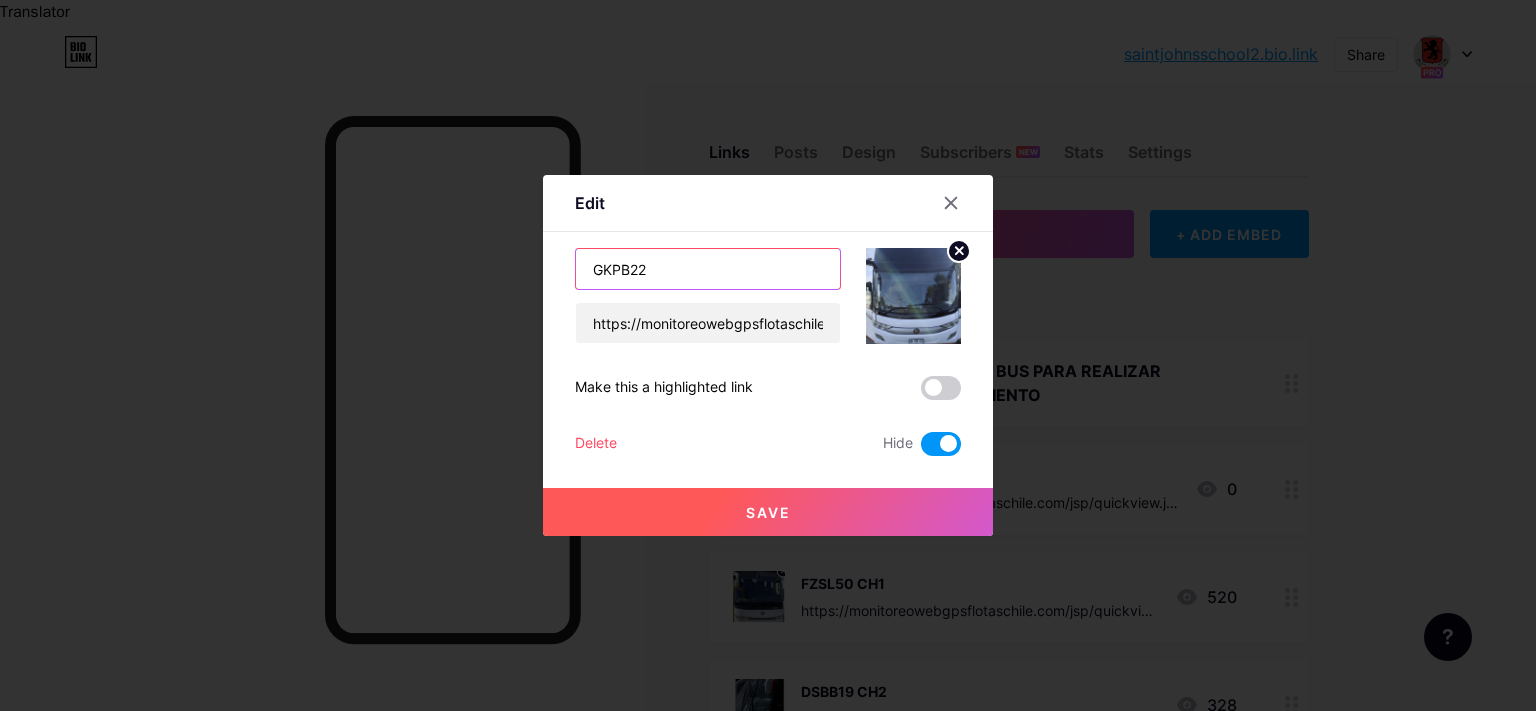 drag, startPoint x: 665, startPoint y: 268, endPoint x: 299, endPoint y: 293, distance: 366.85284 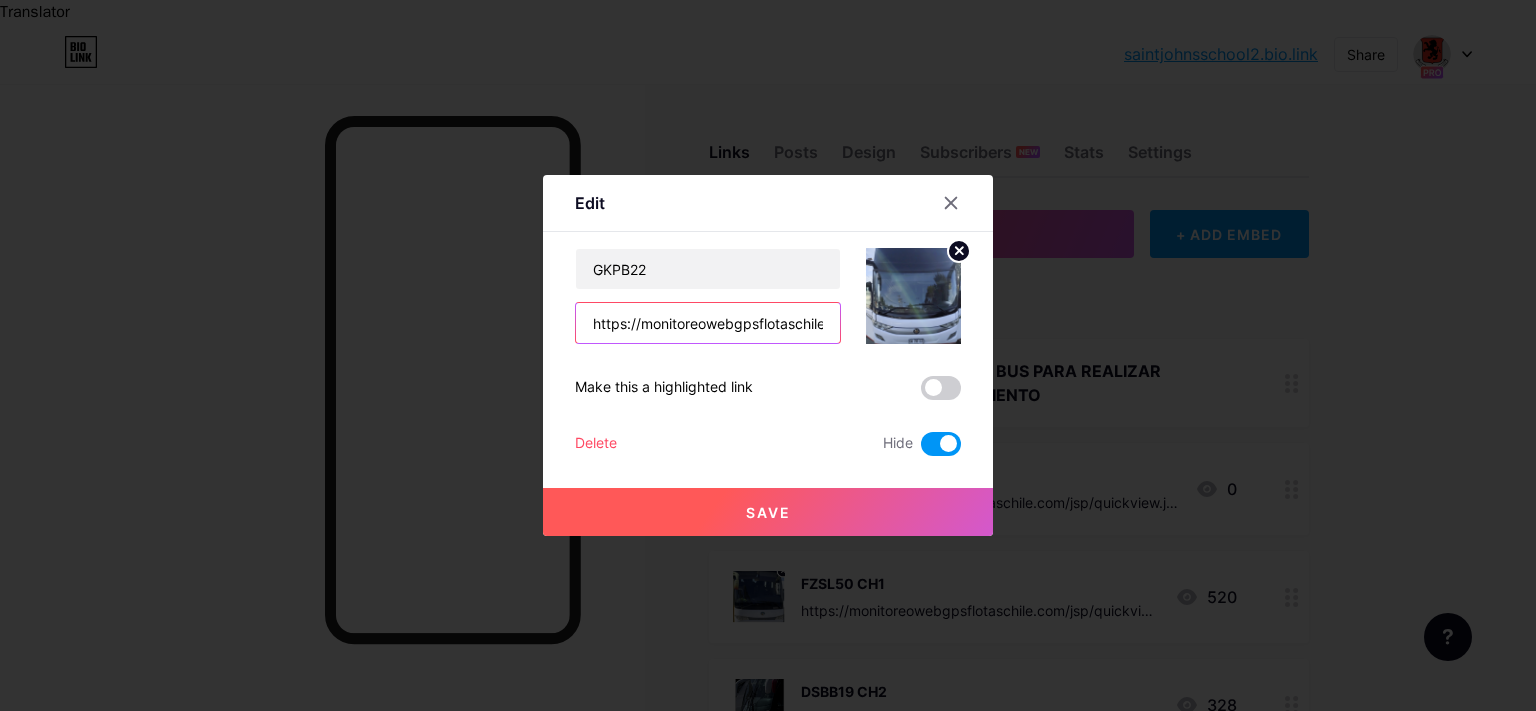 click on "https://monitoreowebgpsflotaschile.com/jsp/quickview.jsp?param=NDU2NyZCdXMmRVM=" at bounding box center (708, 323) 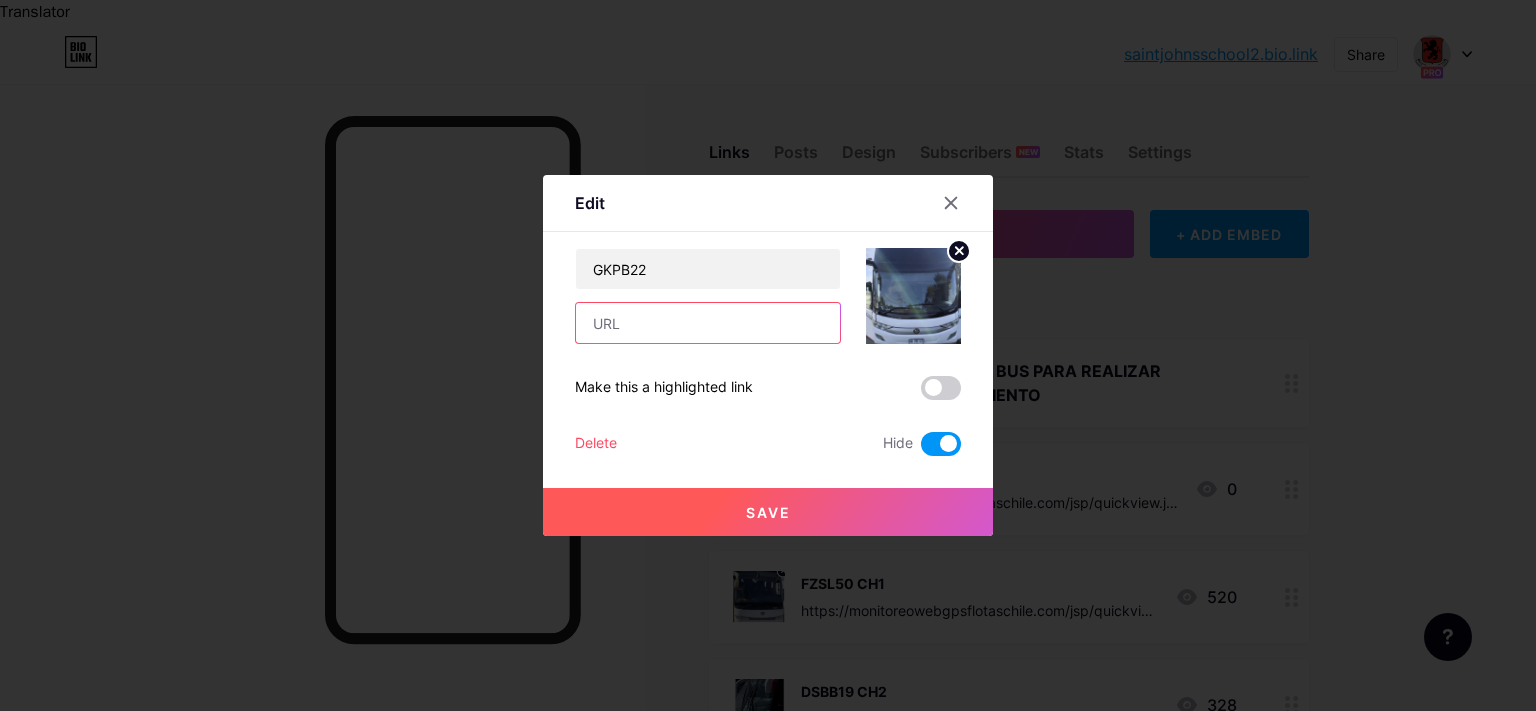 paste on "https://monitoreowebgpsflotaschile.com/jsp/quickview.jsp?param=NDY2NSZCdXMmRVM=" 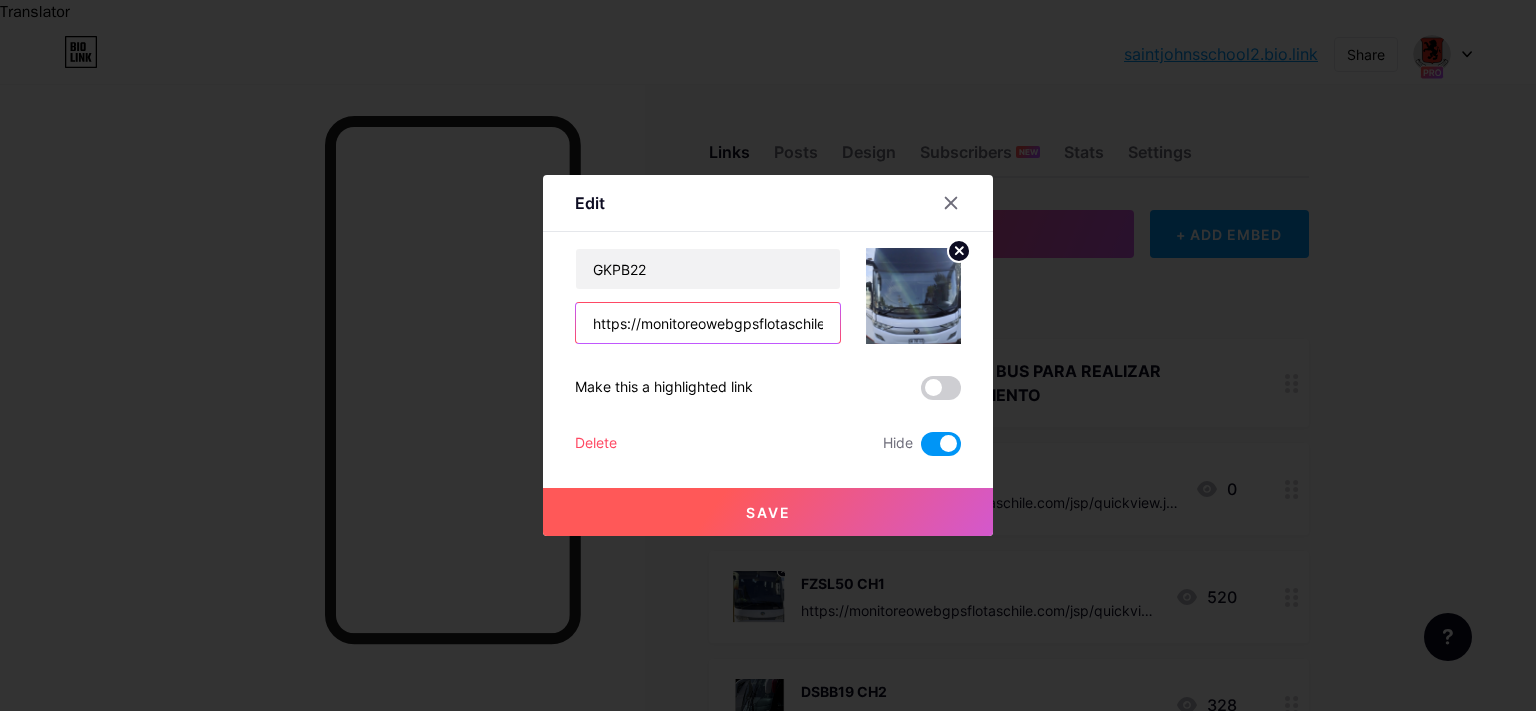 scroll, scrollTop: 0, scrollLeft: 370, axis: horizontal 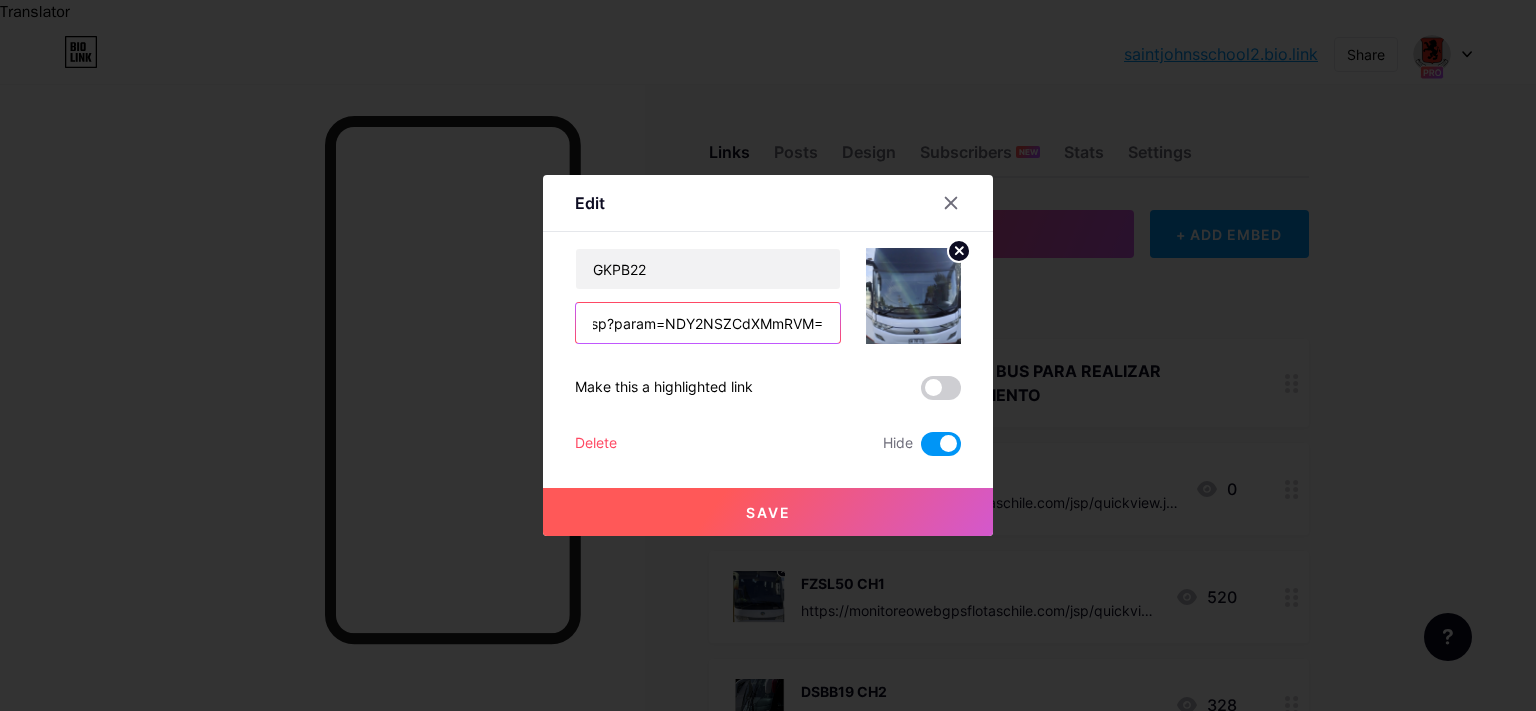 type on "https://monitoreowebgpsflotaschile.com/jsp/quickview.jsp?param=NDY2NSZCdXMmRVM=" 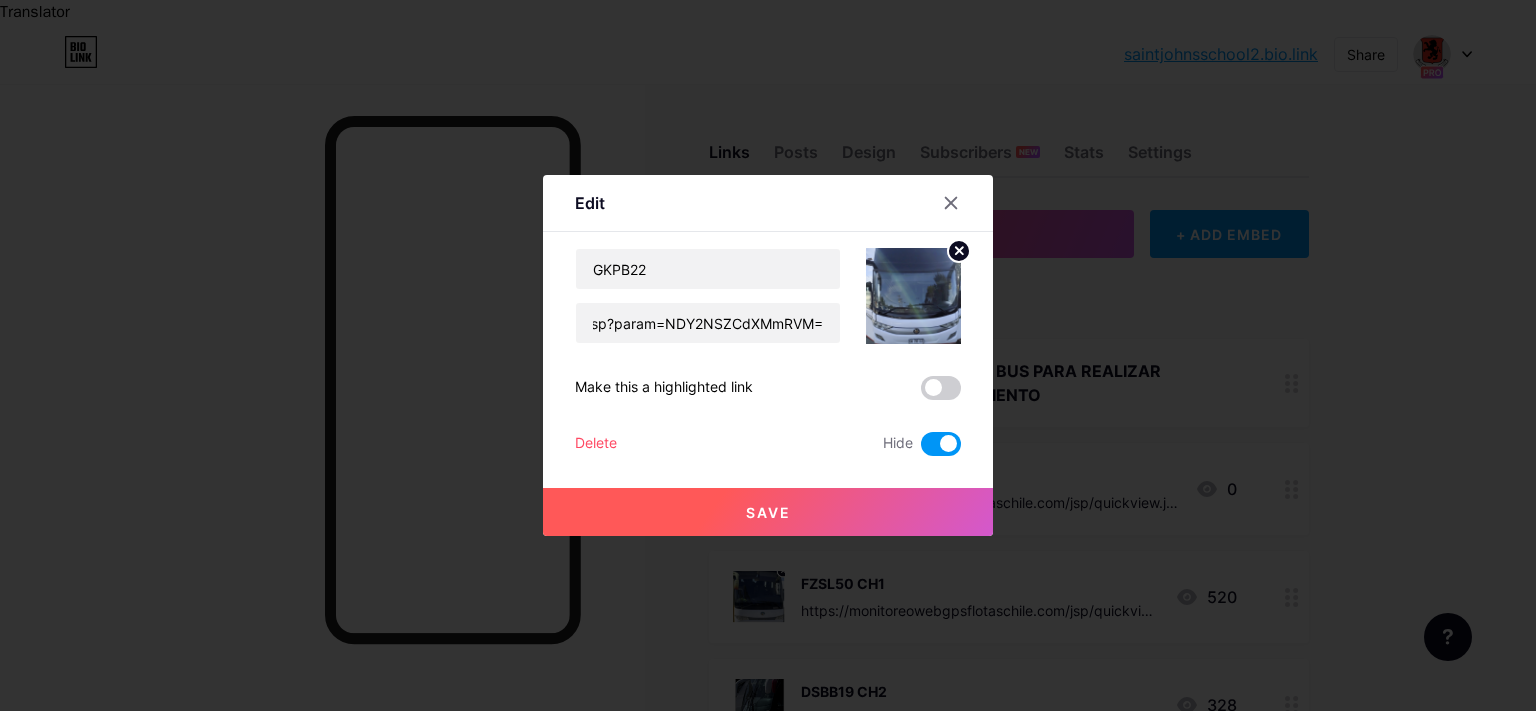 click on "Save" at bounding box center (768, 512) 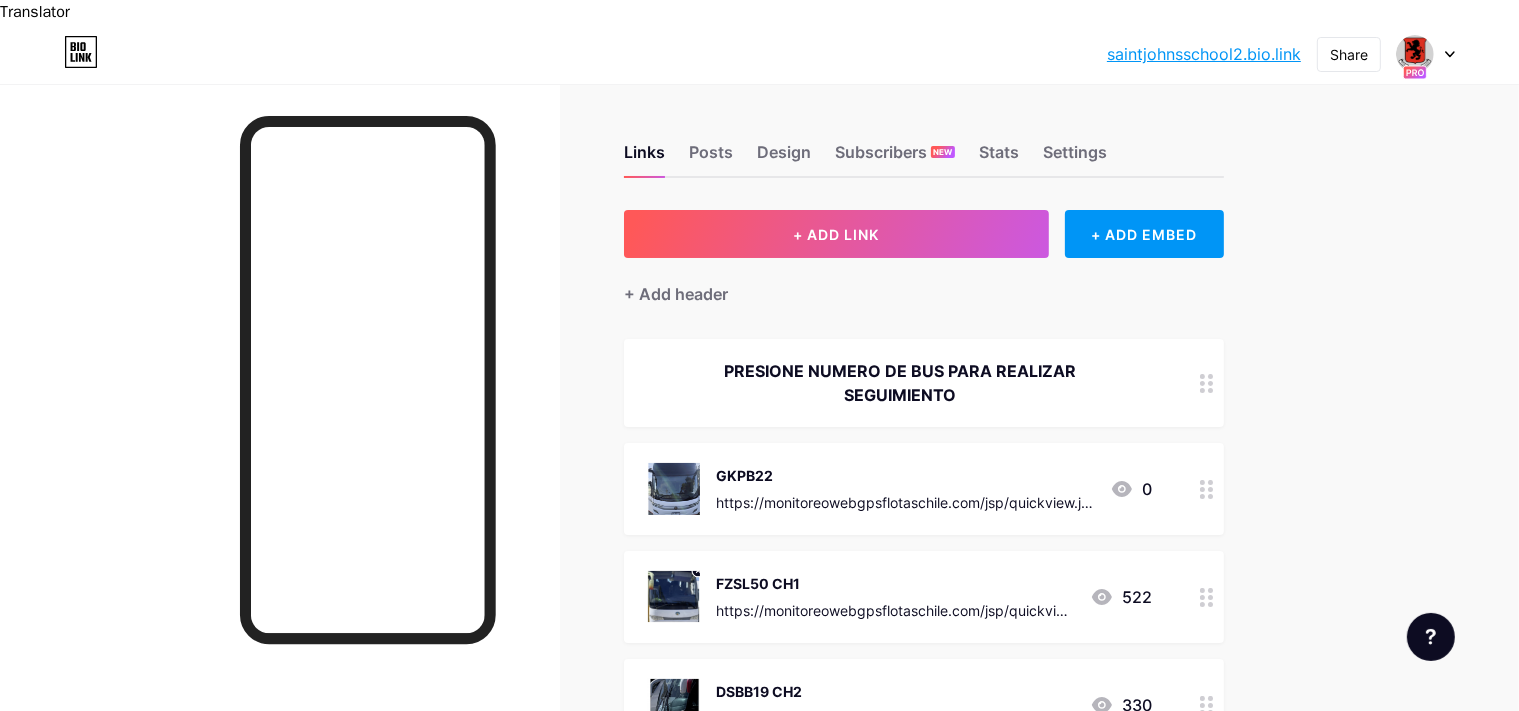 click on "FZSL50 CH1" at bounding box center (895, 583) 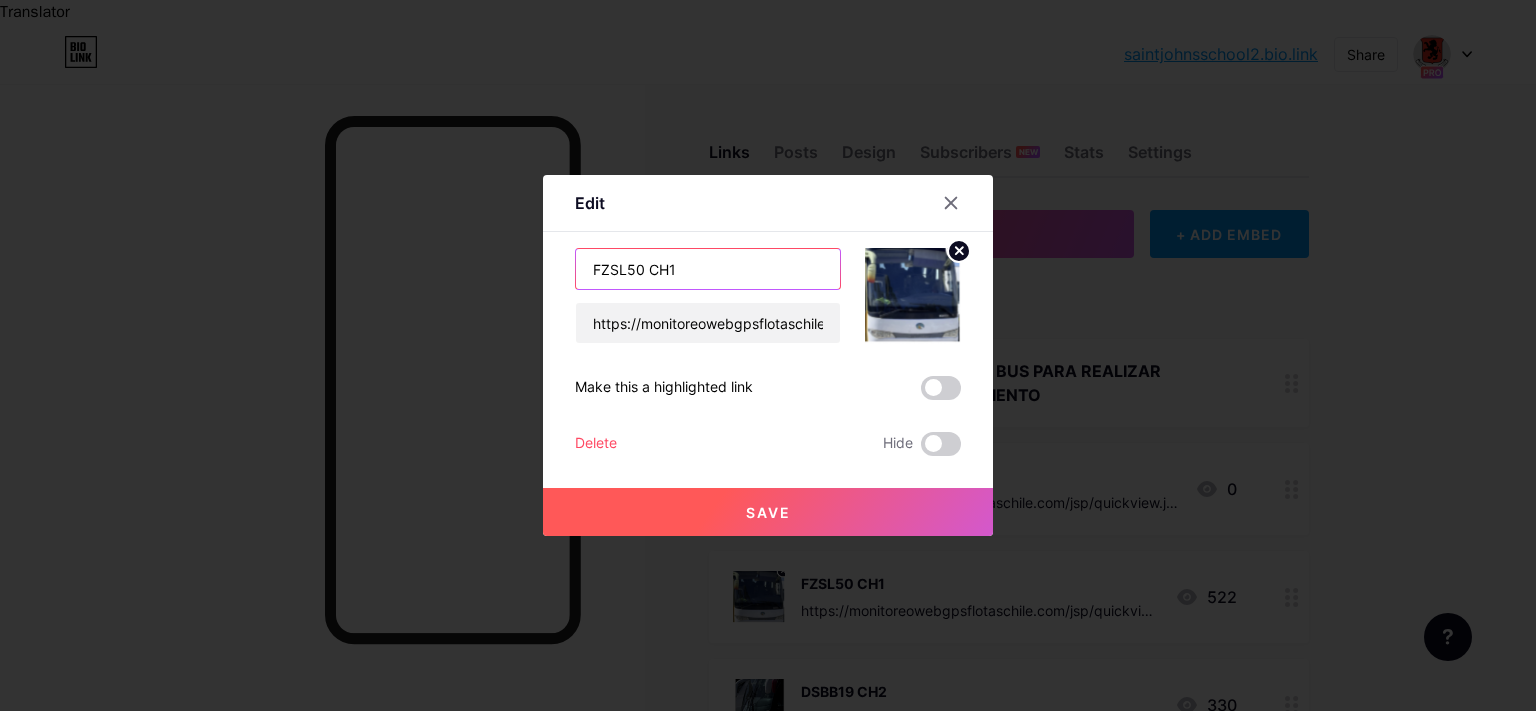 drag, startPoint x: 636, startPoint y: 264, endPoint x: 363, endPoint y: 283, distance: 273.66037 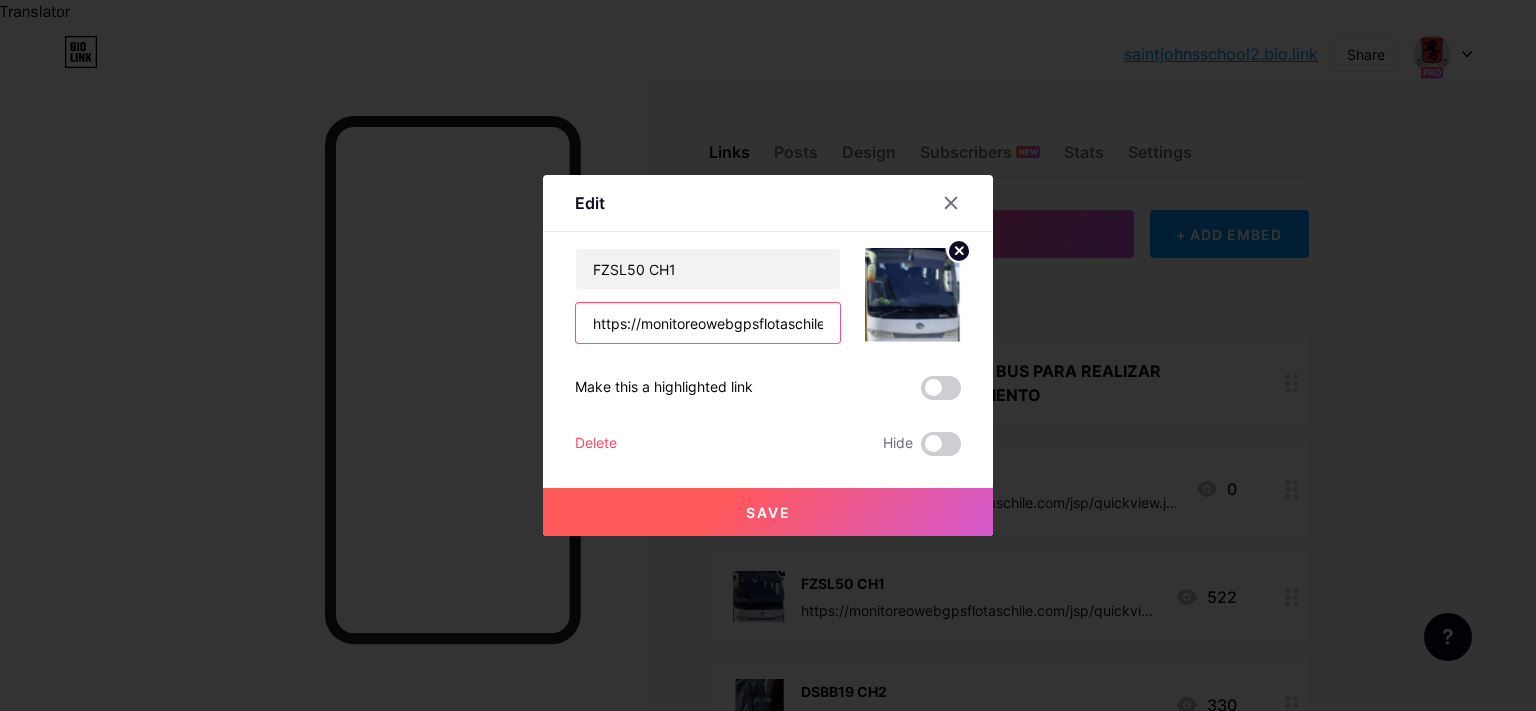 click on "https://monitoreowebgpsflotaschile.com/jsp/quickview.jsp?param=NDU2OCZCdXMmRVM=" at bounding box center (708, 323) 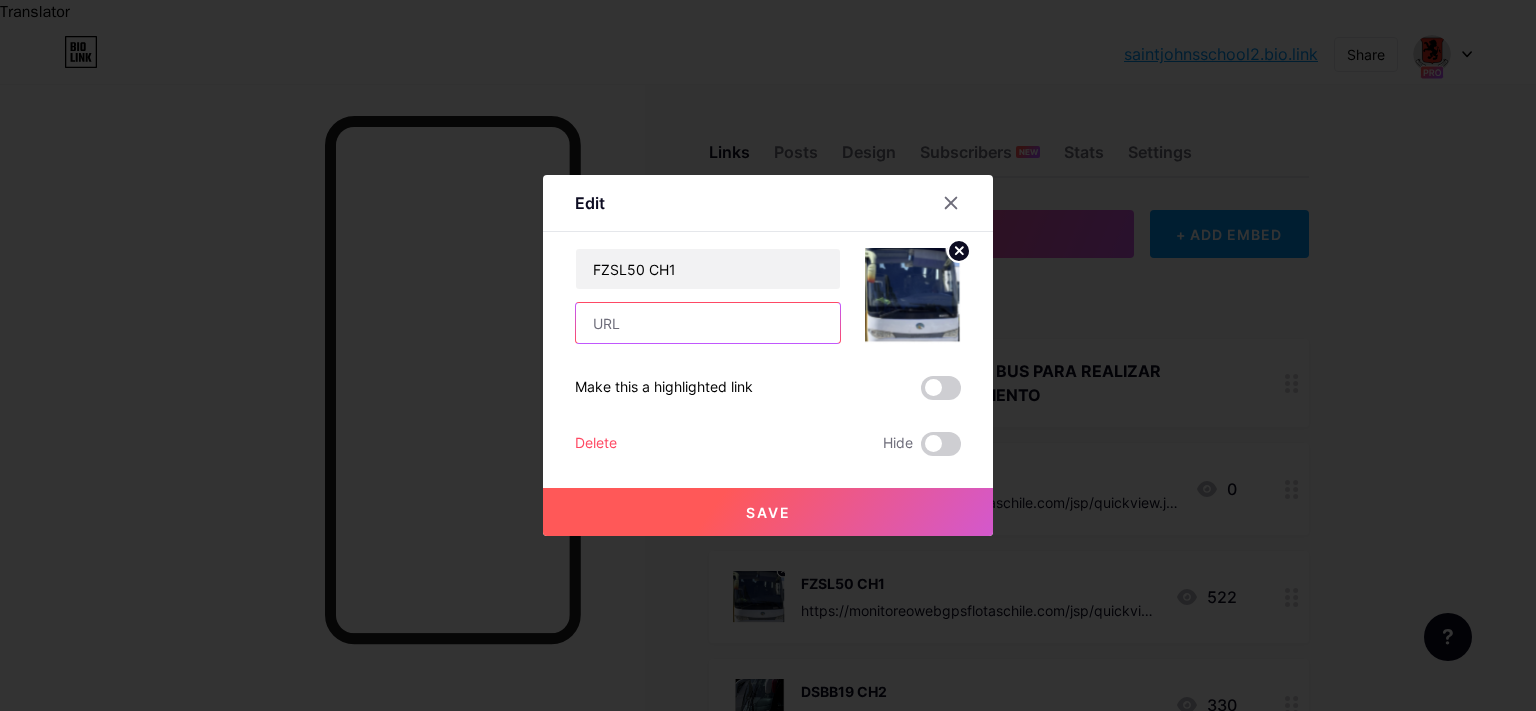 paste on "https://monitoreowebgpsflotaschile.com/jsp/quickview.jsp?param=NDY2NyZCdXMmRVM=" 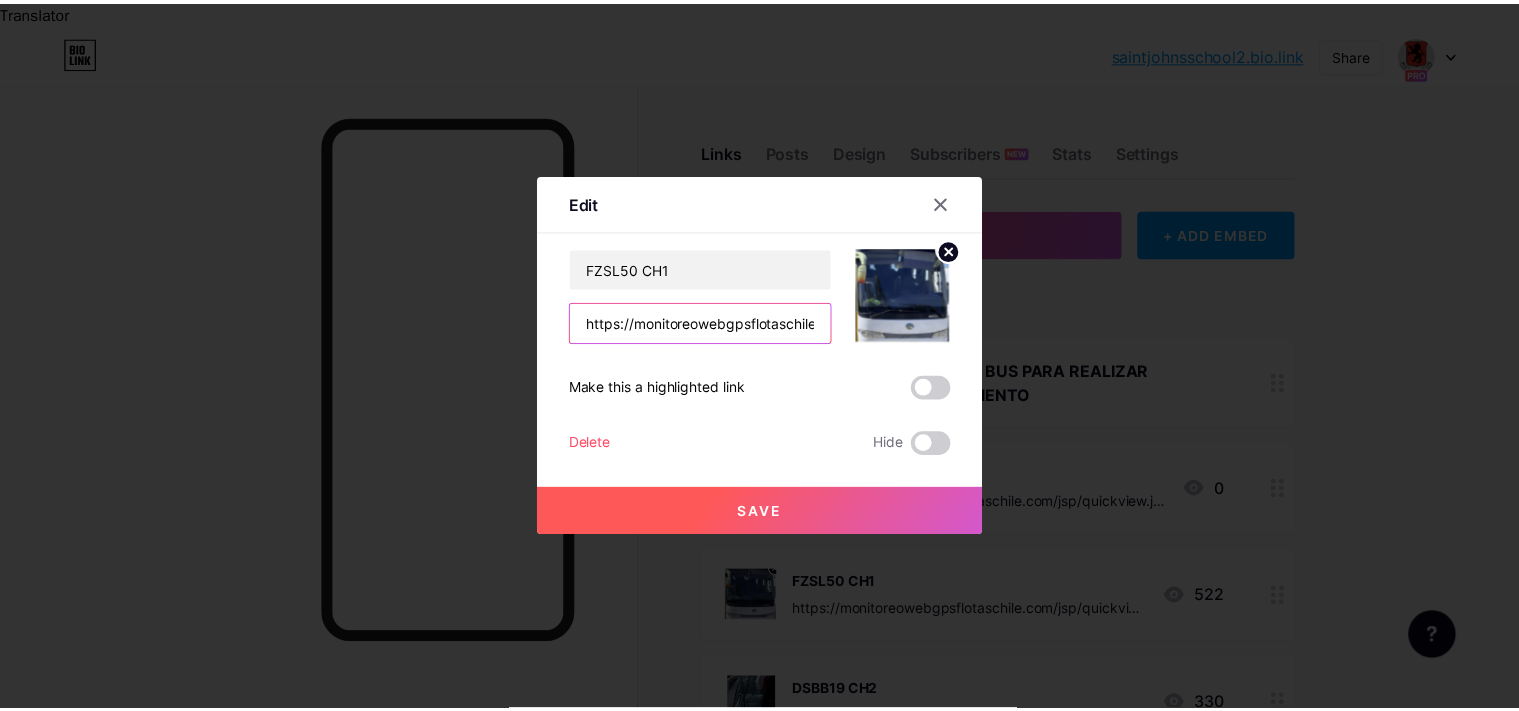 scroll, scrollTop: 0, scrollLeft: 368, axis: horizontal 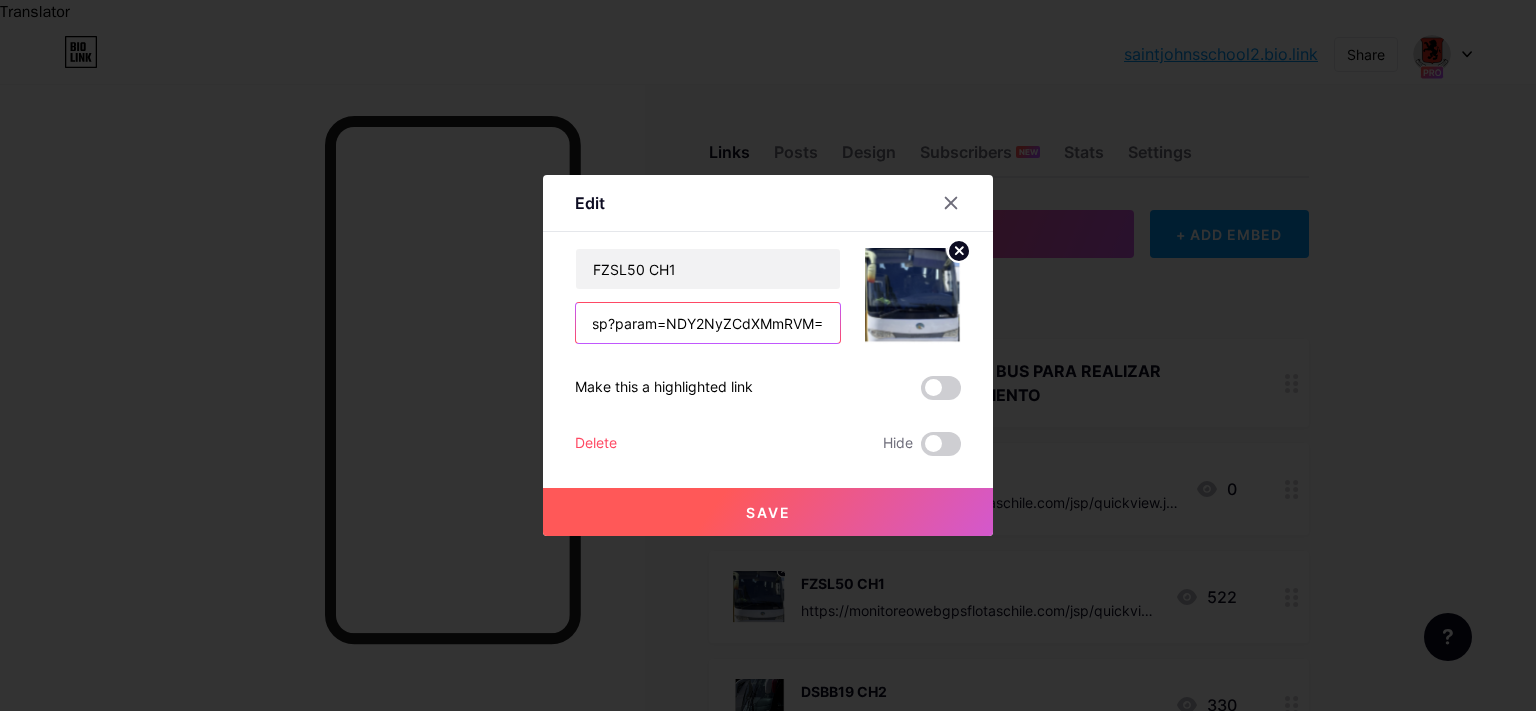 type on "https://monitoreowebgpsflotaschile.com/jsp/quickview.jsp?param=NDY2NyZCdXMmRVM=" 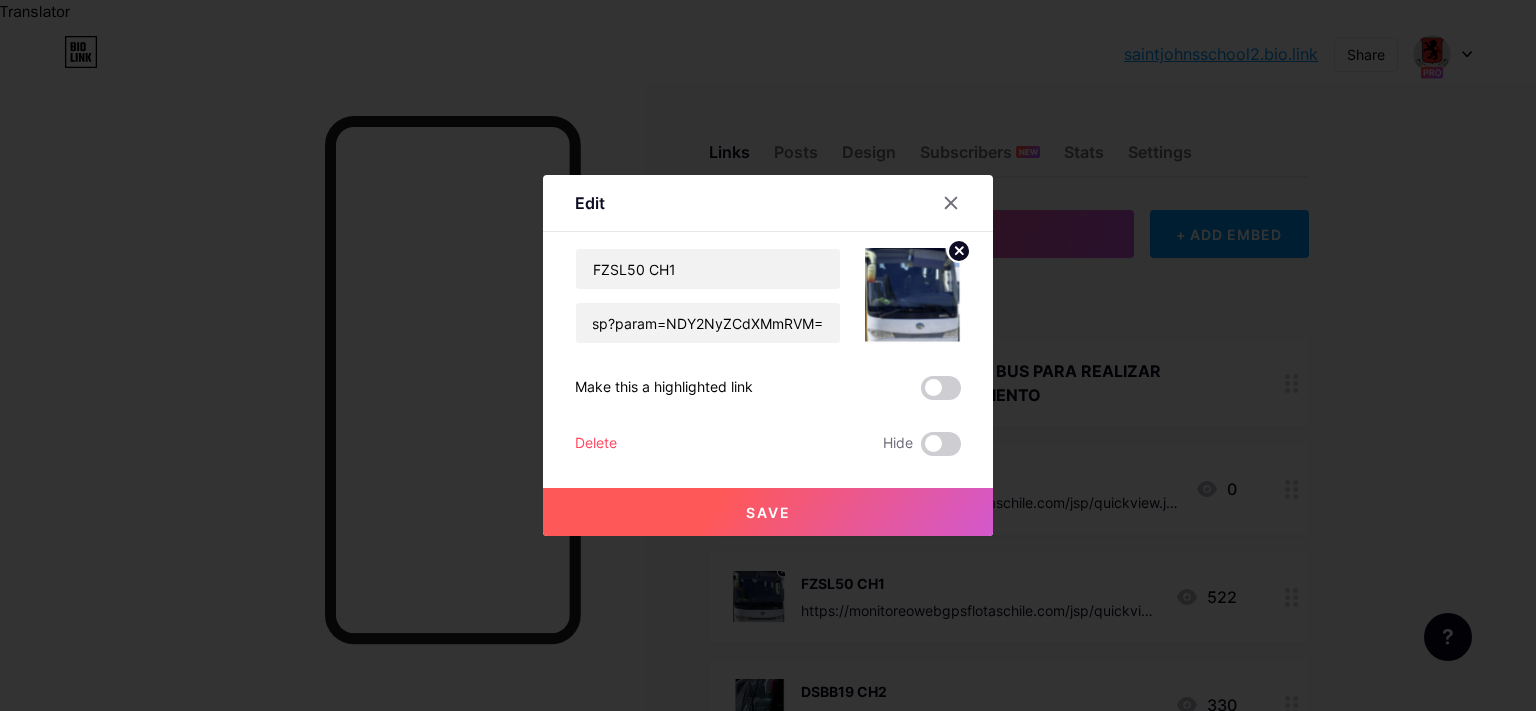 click on "Save" at bounding box center (768, 512) 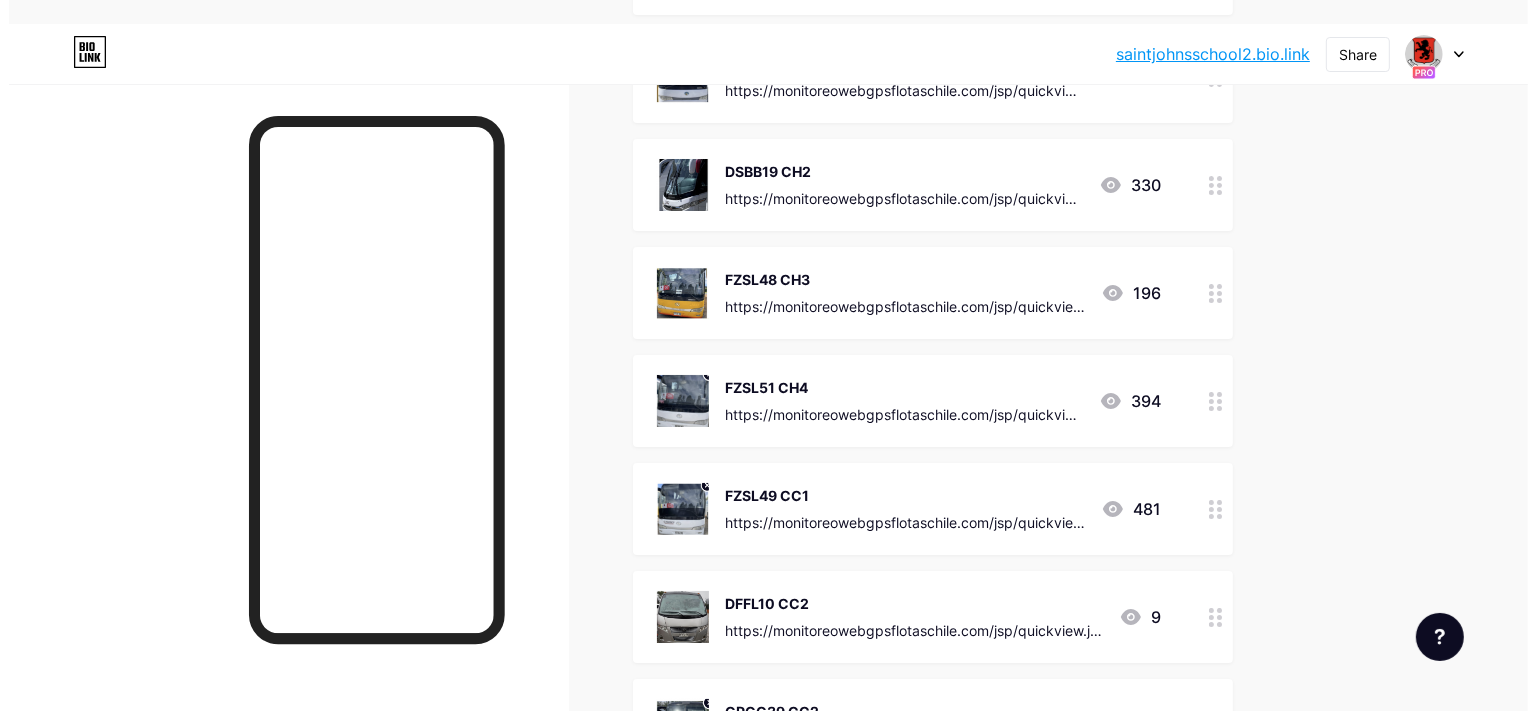 scroll, scrollTop: 460, scrollLeft: 0, axis: vertical 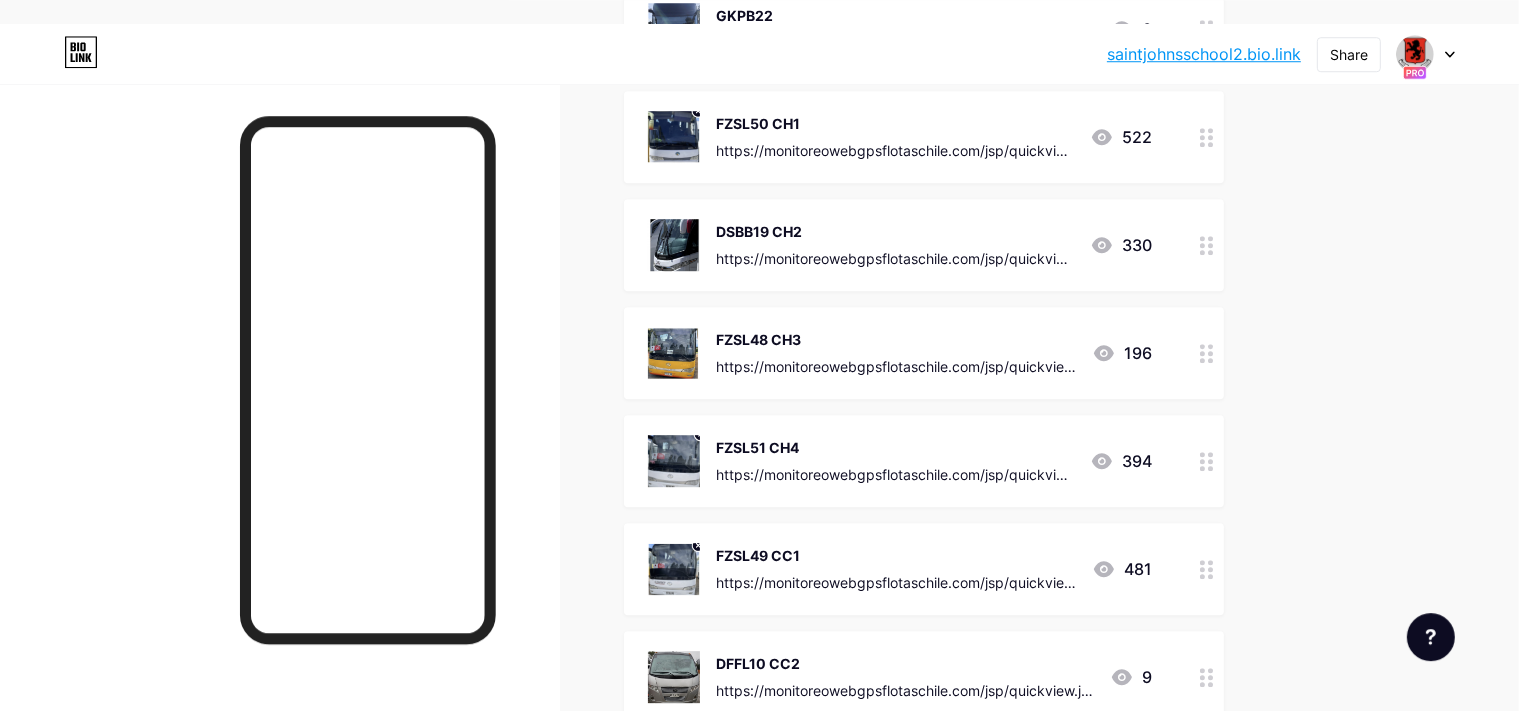 click on "DSBB19 CH2" at bounding box center (895, 231) 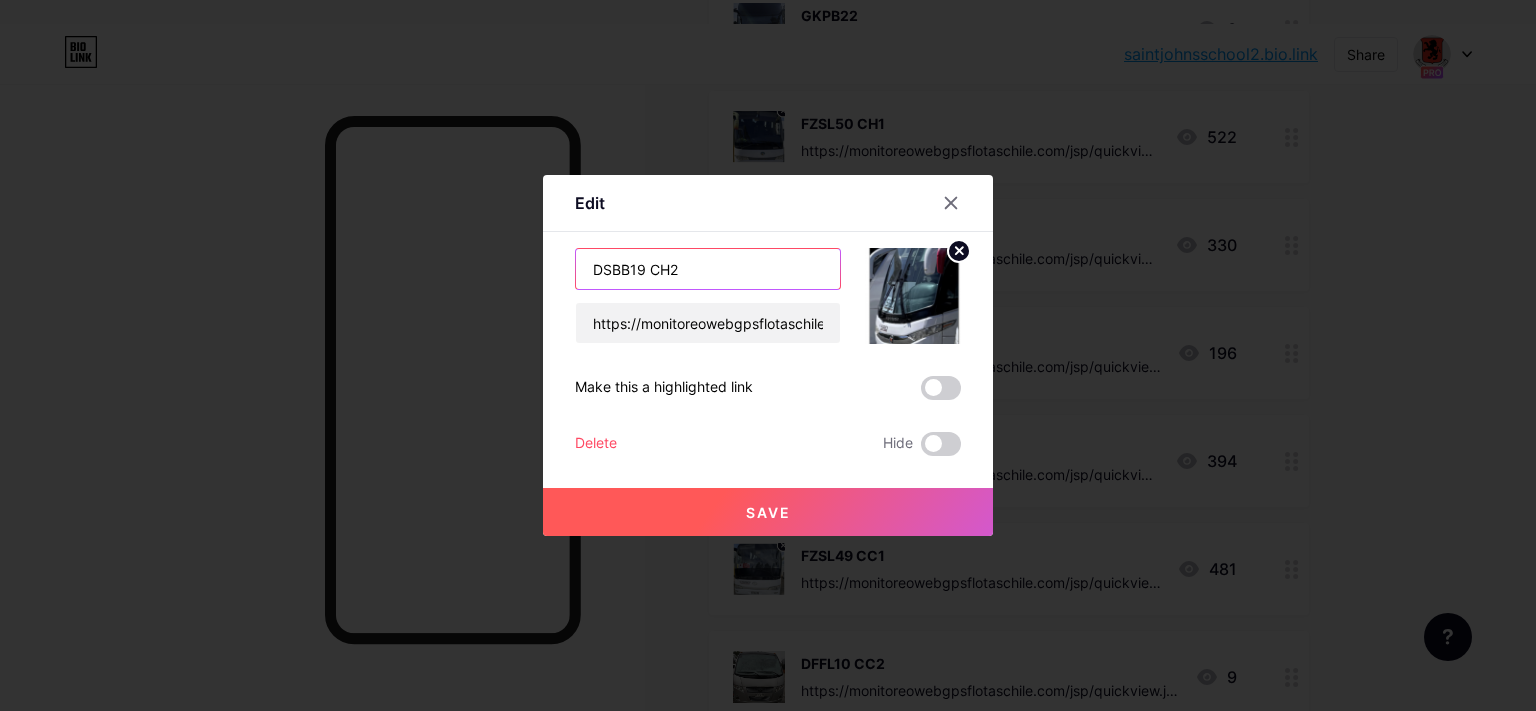 drag, startPoint x: 637, startPoint y: 268, endPoint x: 262, endPoint y: 359, distance: 385.8834 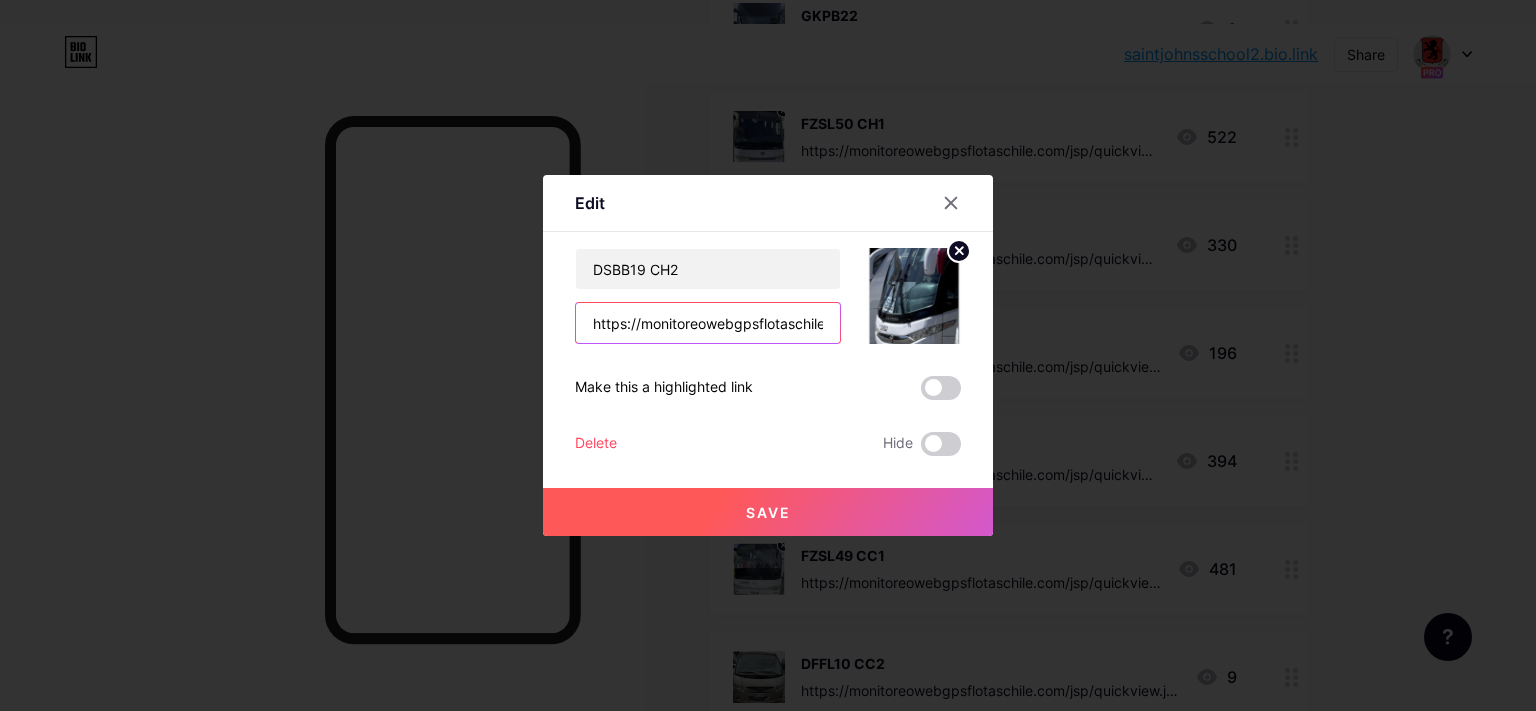 click on "https://monitoreowebgpsflotaschile.com/jsp/quickview.jsp?param=NDU2OSZCdXMmRVM=" at bounding box center (708, 323) 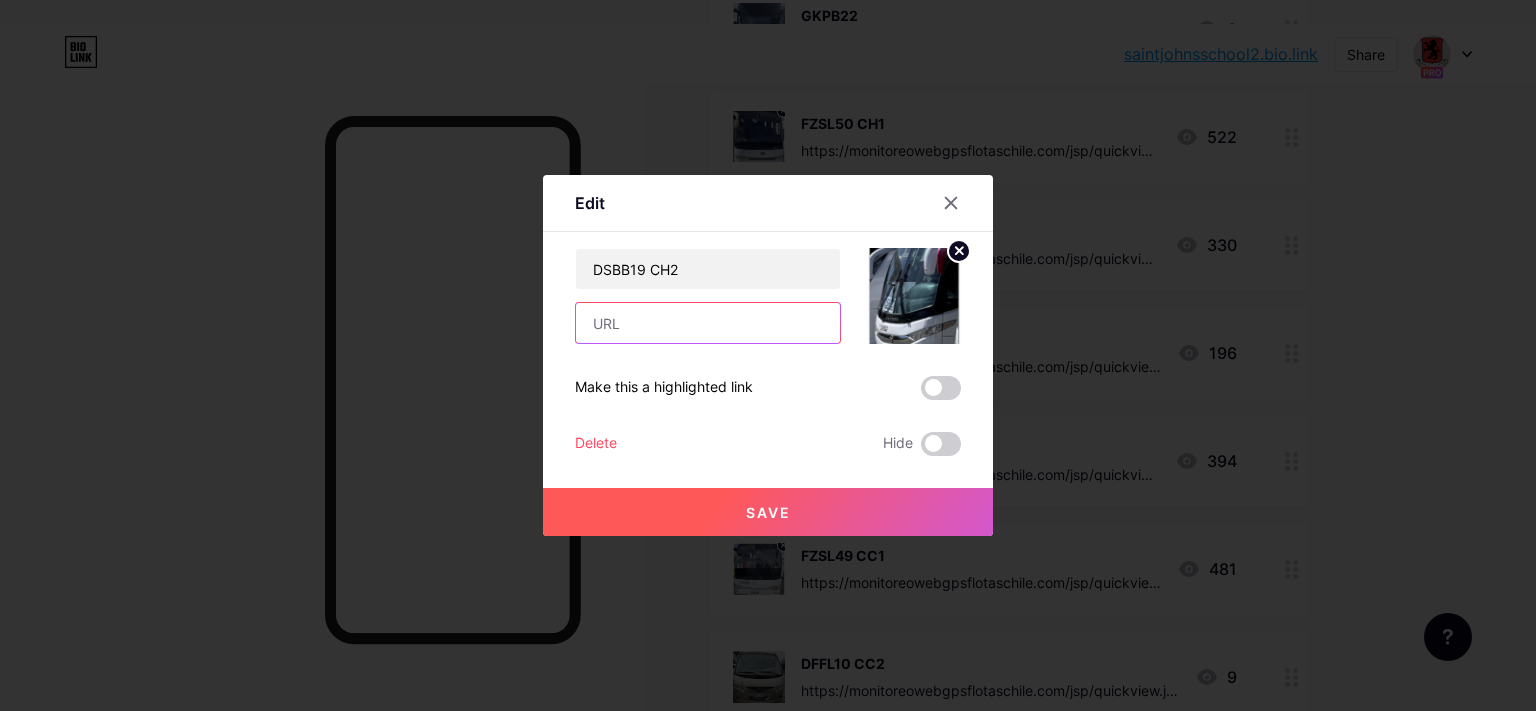 paste on "https://monitoreowebgpsflotaschile.com/jsp/quickview.jsp?param=NDY3MCZCdXMmRVM=" 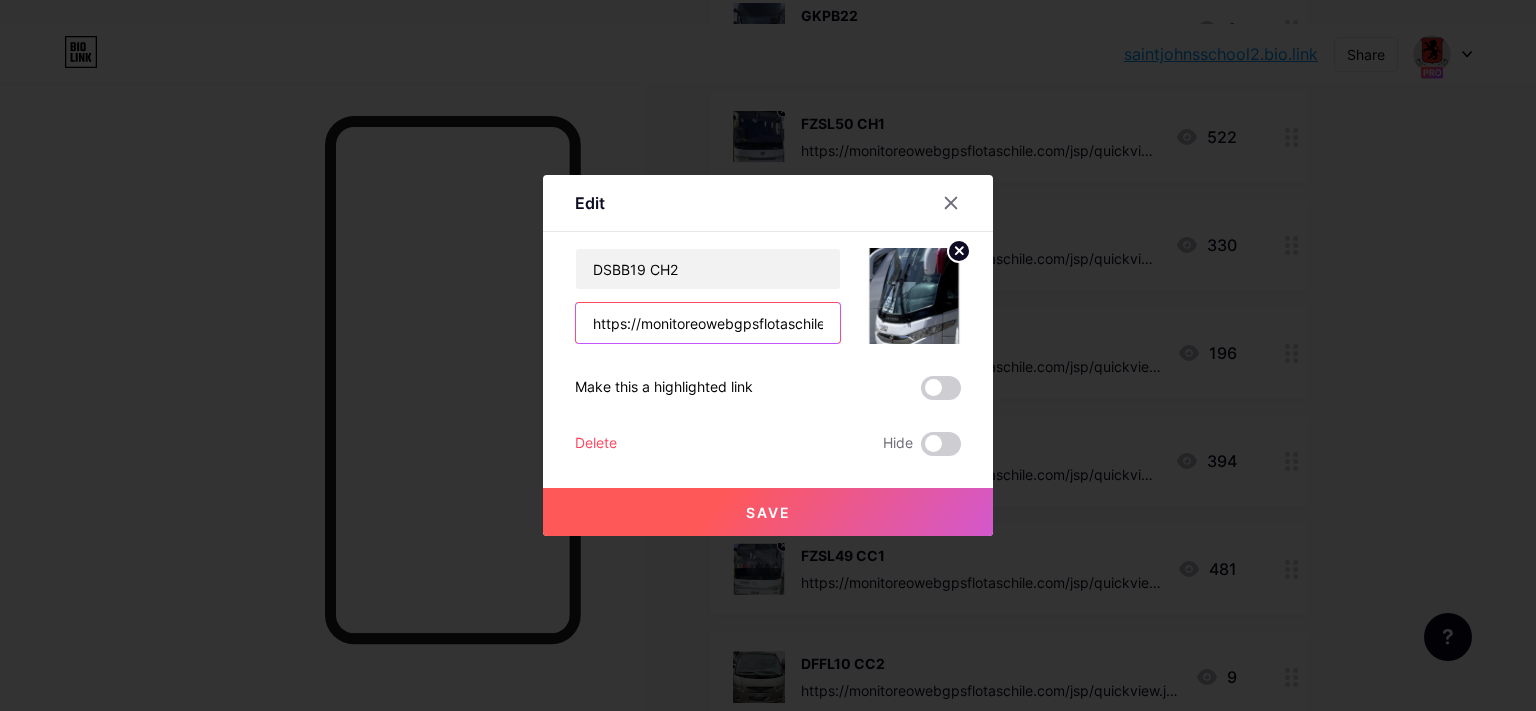 scroll, scrollTop: 0, scrollLeft: 373, axis: horizontal 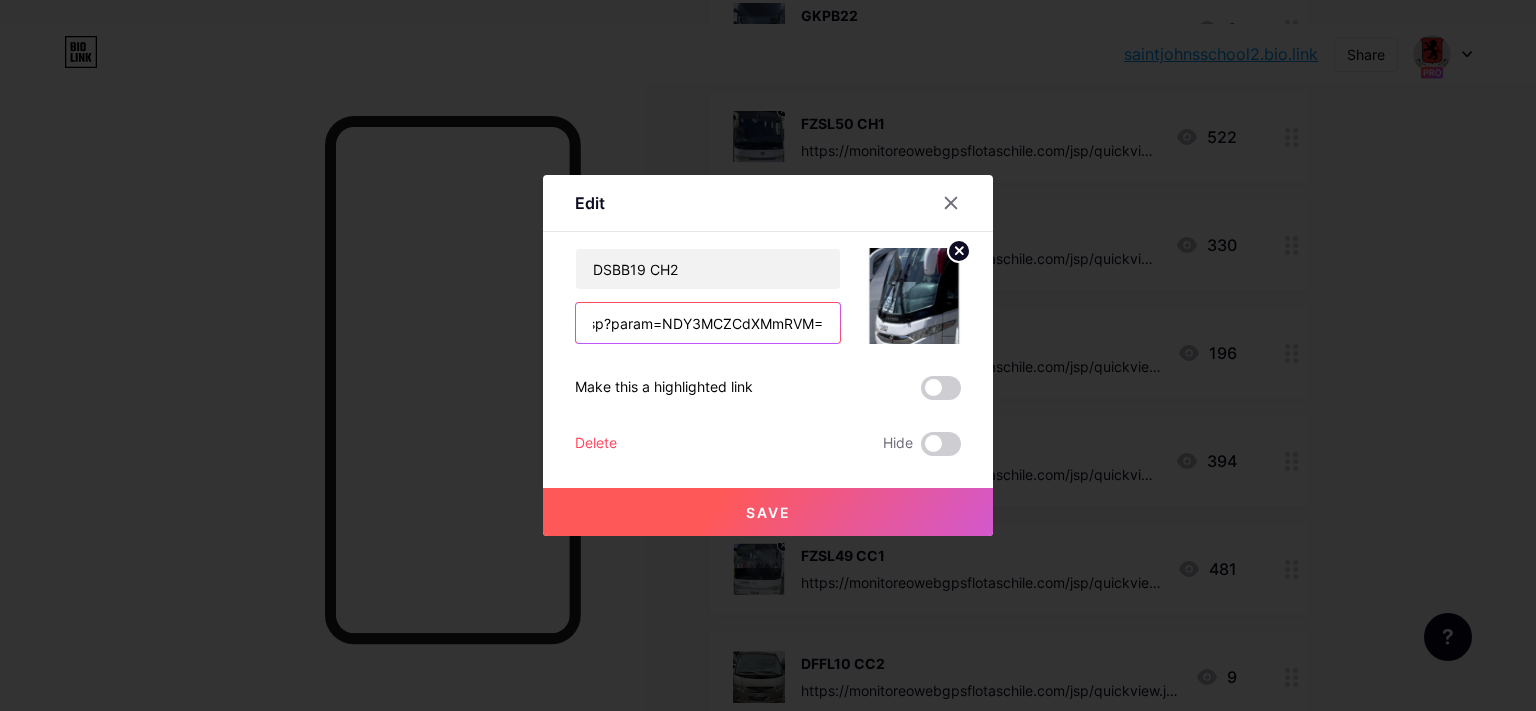 type on "https://monitoreowebgpsflotaschile.com/jsp/quickview.jsp?param=NDY3MCZCdXMmRVM=" 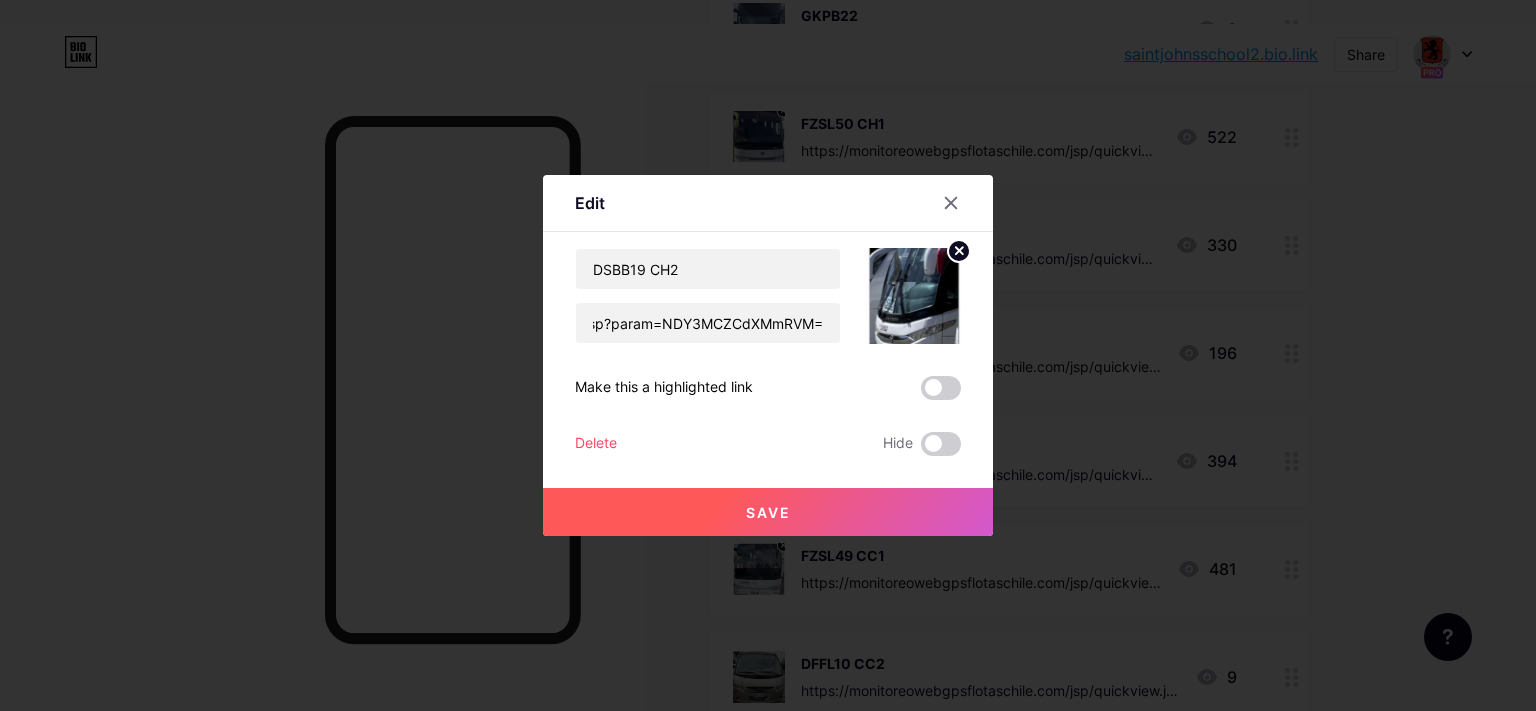 click on "Save" at bounding box center (768, 512) 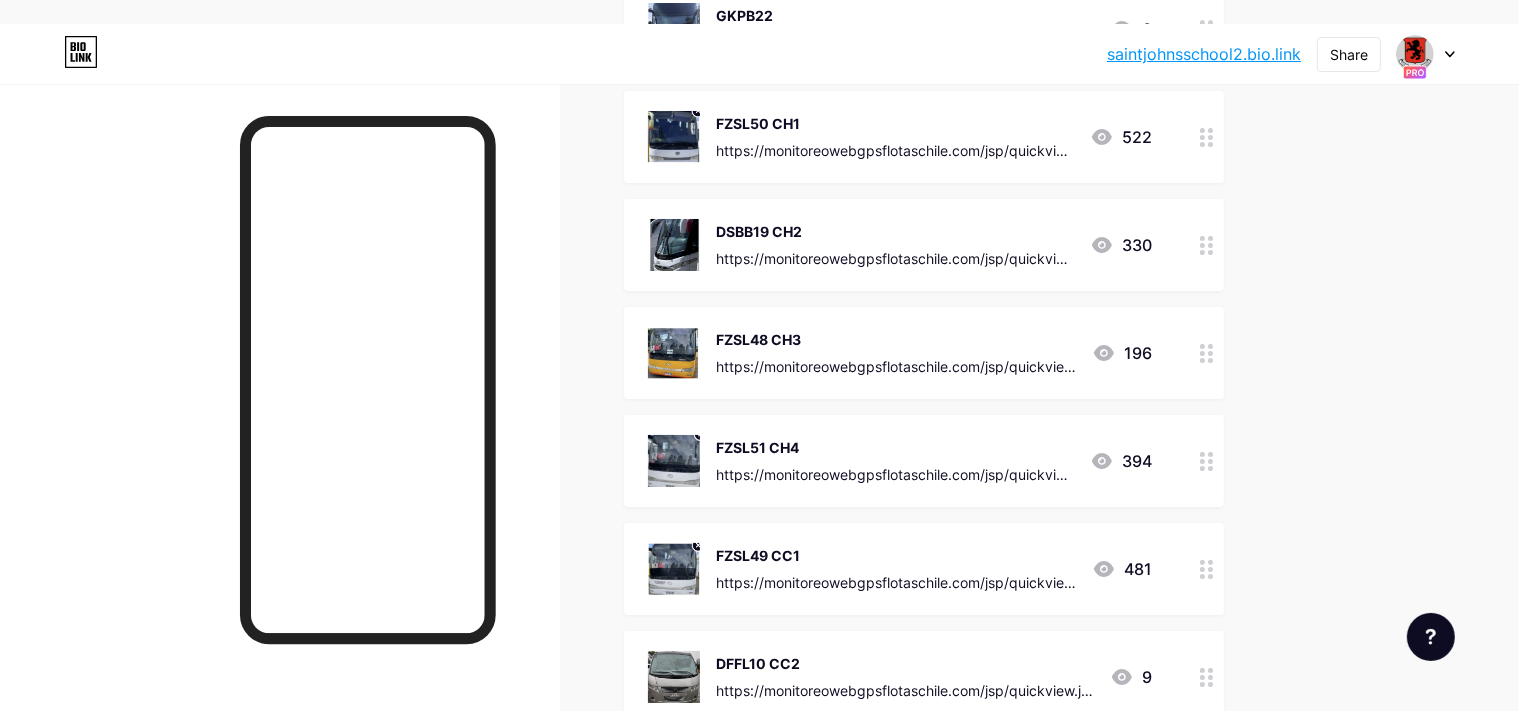 click on "FZSL48 CH3" at bounding box center (896, 339) 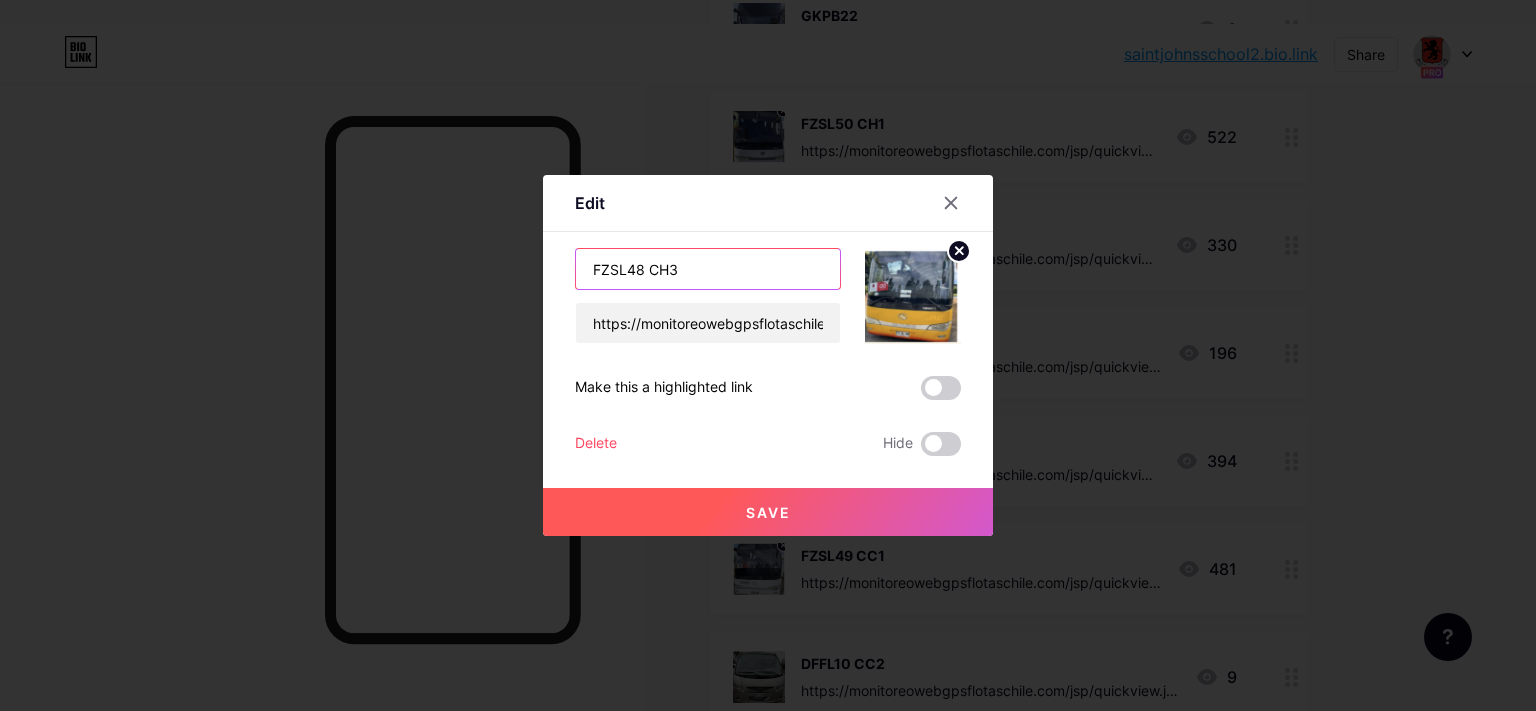 drag, startPoint x: 638, startPoint y: 266, endPoint x: 402, endPoint y: 265, distance: 236.00212 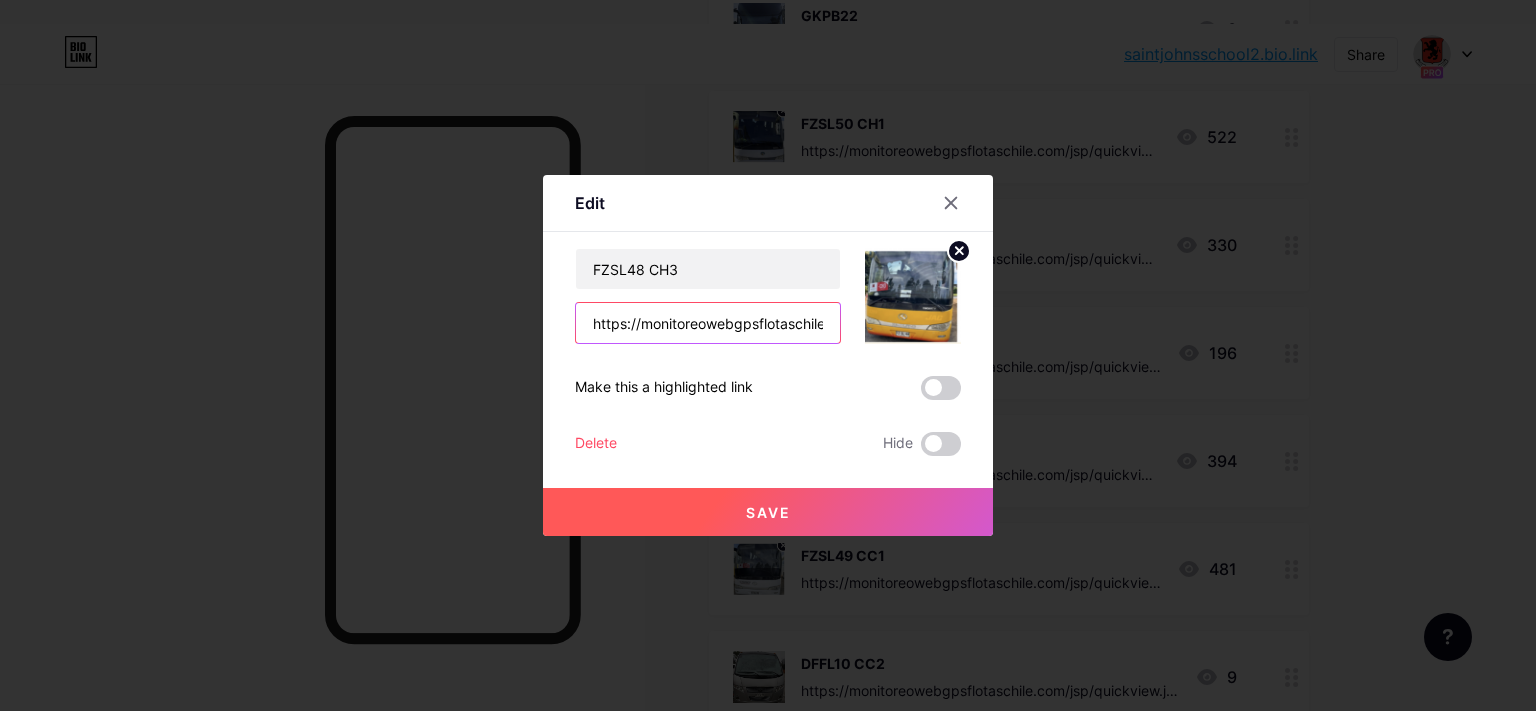 click on "https://monitoreowebgpsflotaschile.com/jsp/quickview.jsp?param=NDU3MCZCdXMmRVM=" at bounding box center (708, 323) 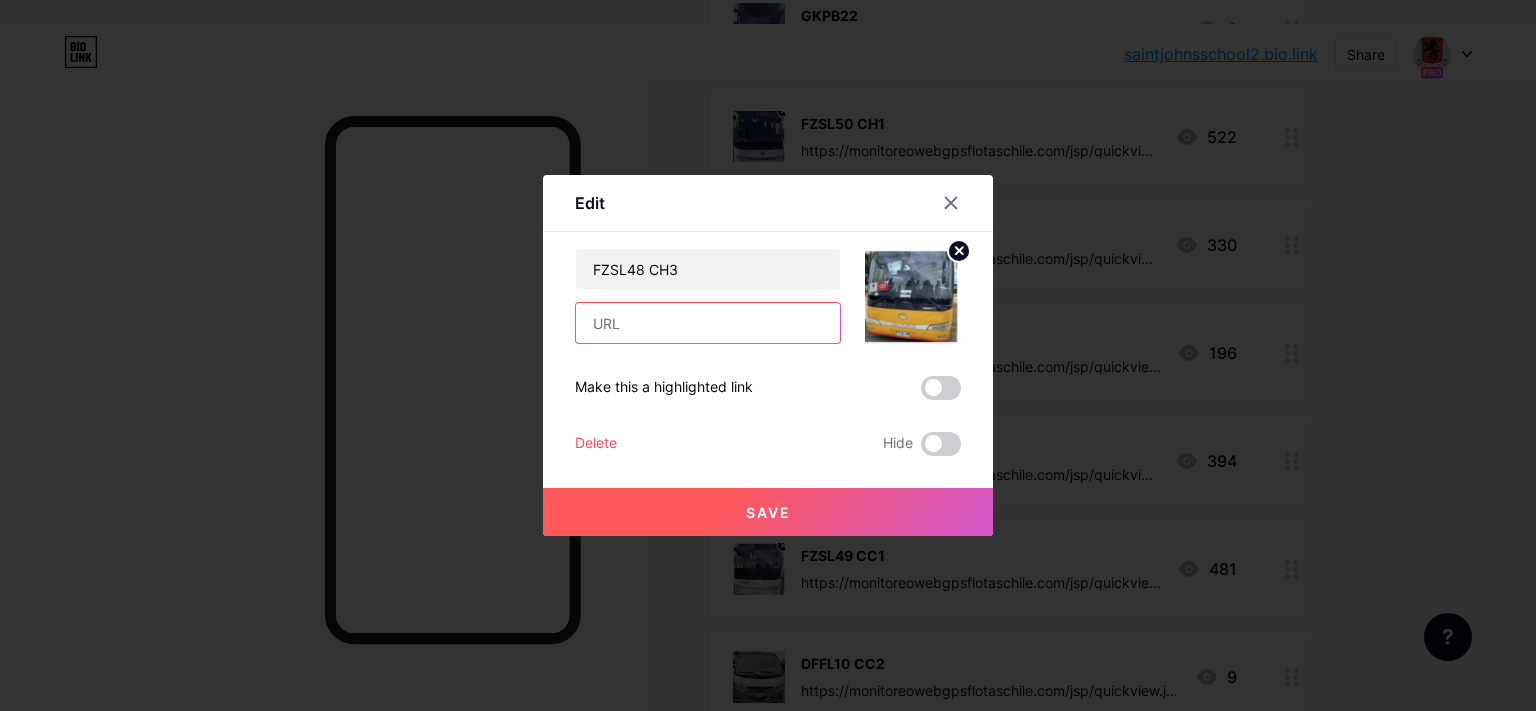 paste on "https://monitoreowebgpsflotaschile.com/jsp/quickview.jsp?param=NDY3MiZCdXMmRVM=" 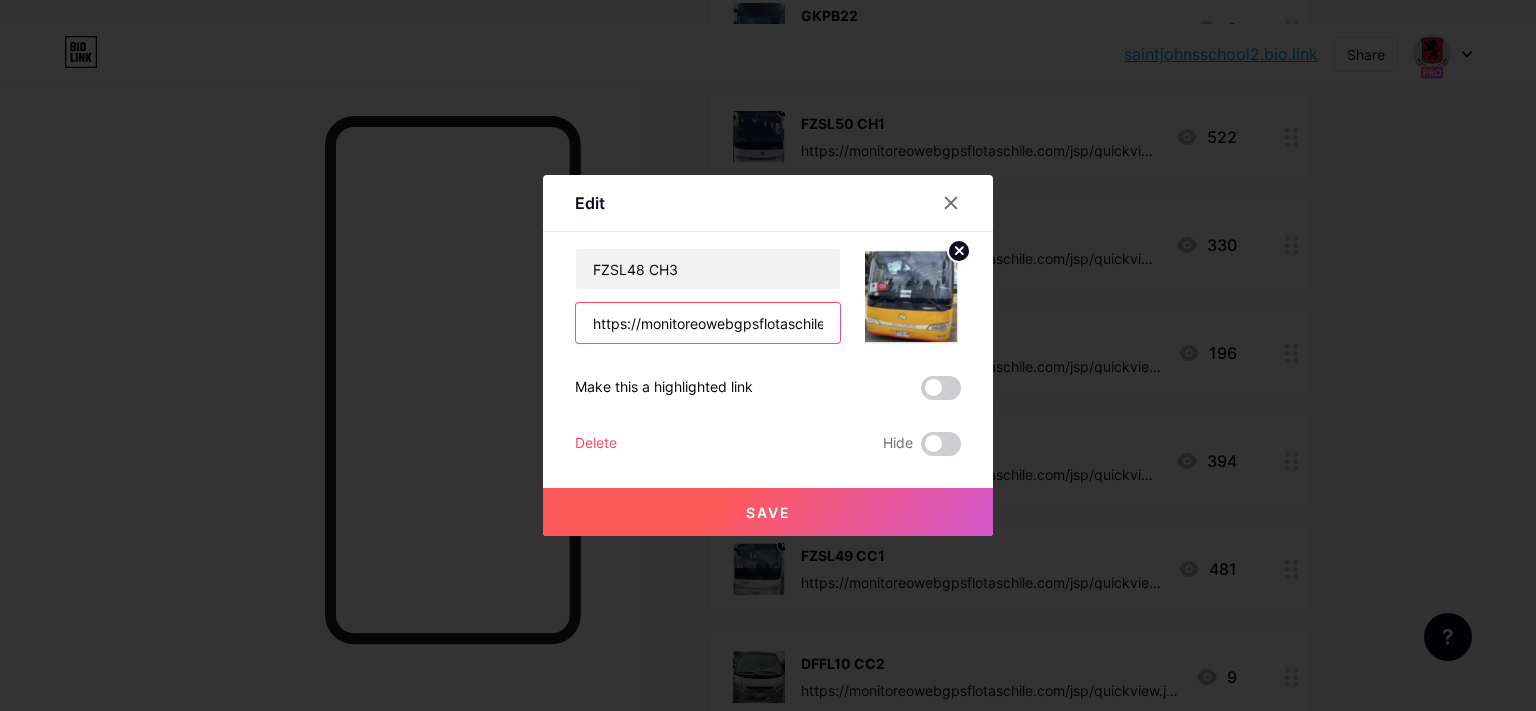 scroll, scrollTop: 0, scrollLeft: 366, axis: horizontal 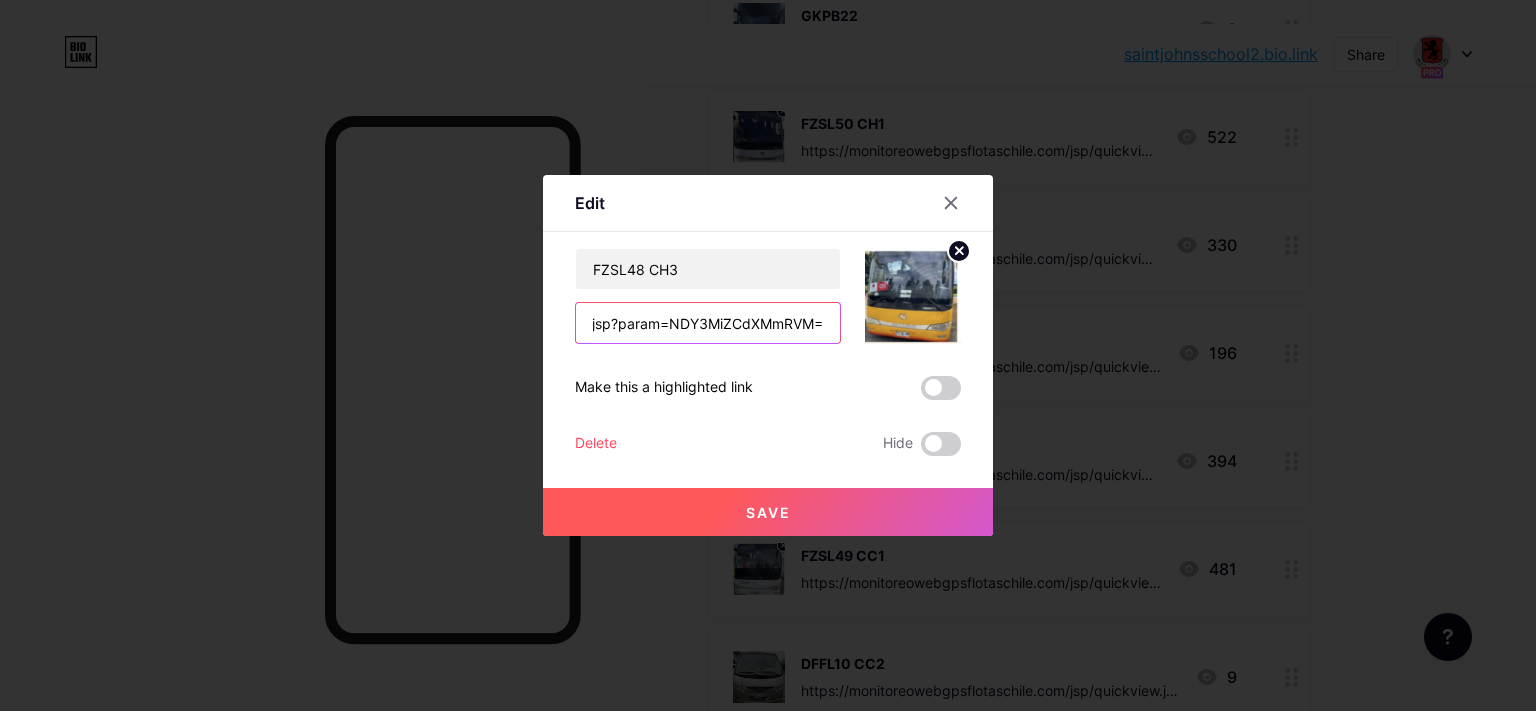 type on "https://monitoreowebgpsflotaschile.com/jsp/quickview.jsp?param=NDY3MiZCdXMmRVM=" 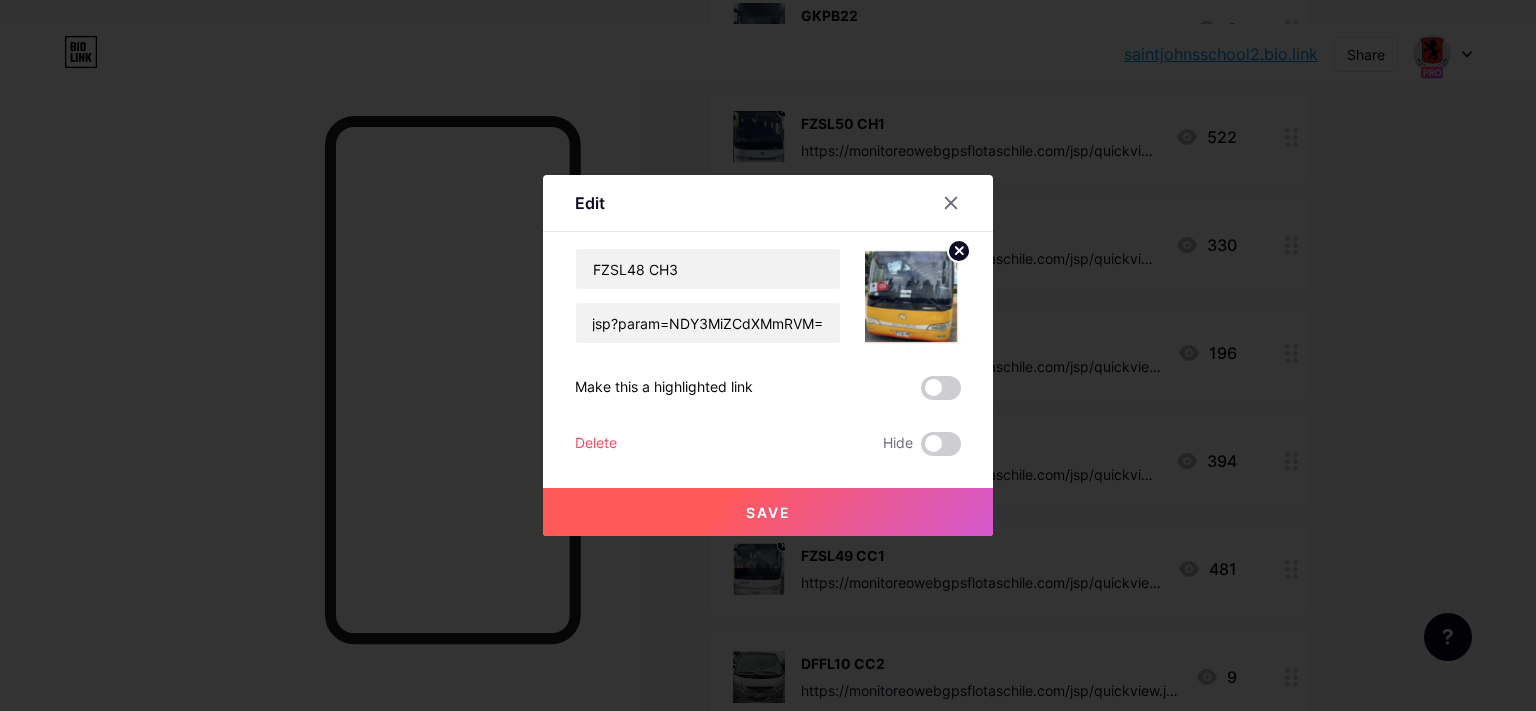 click on "Save" at bounding box center [768, 512] 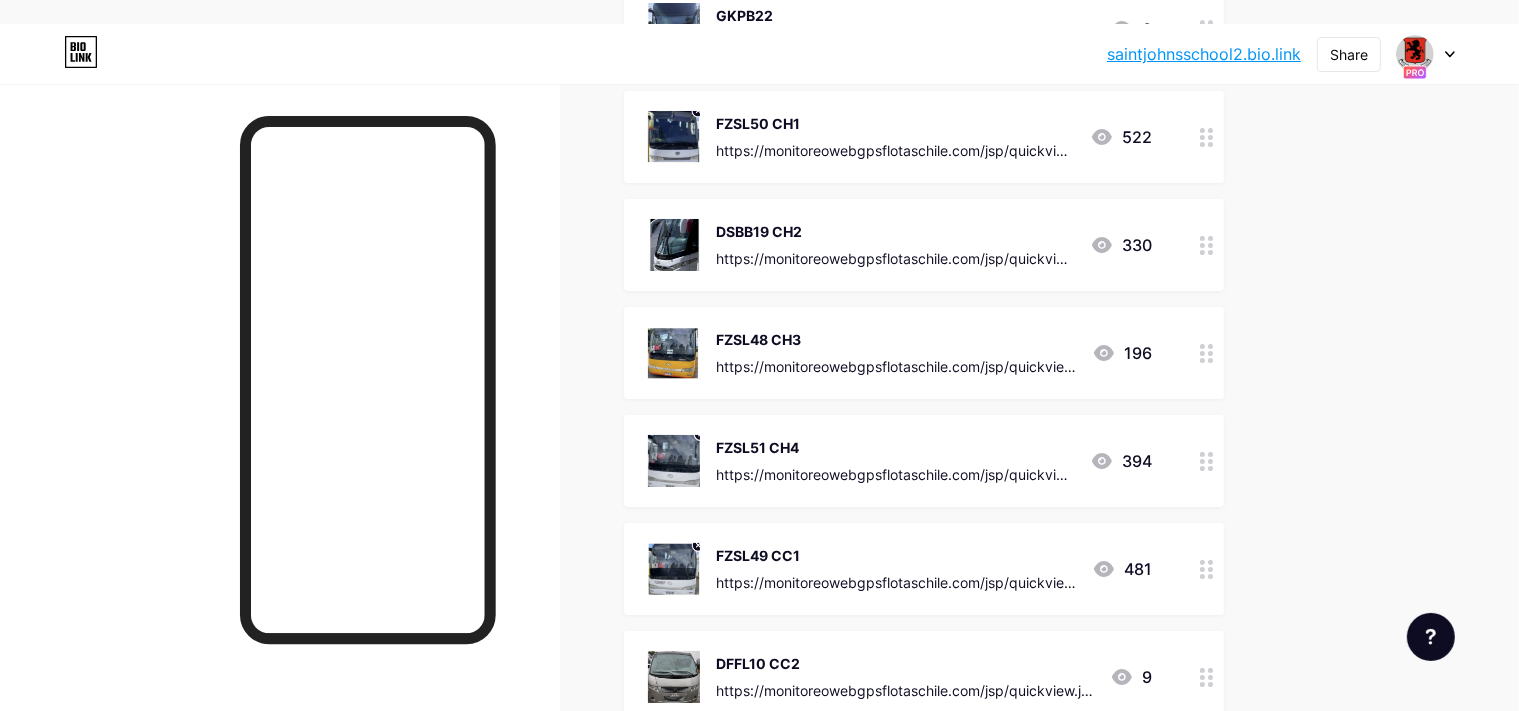 click on "FZSL51 CH4" at bounding box center (895, 447) 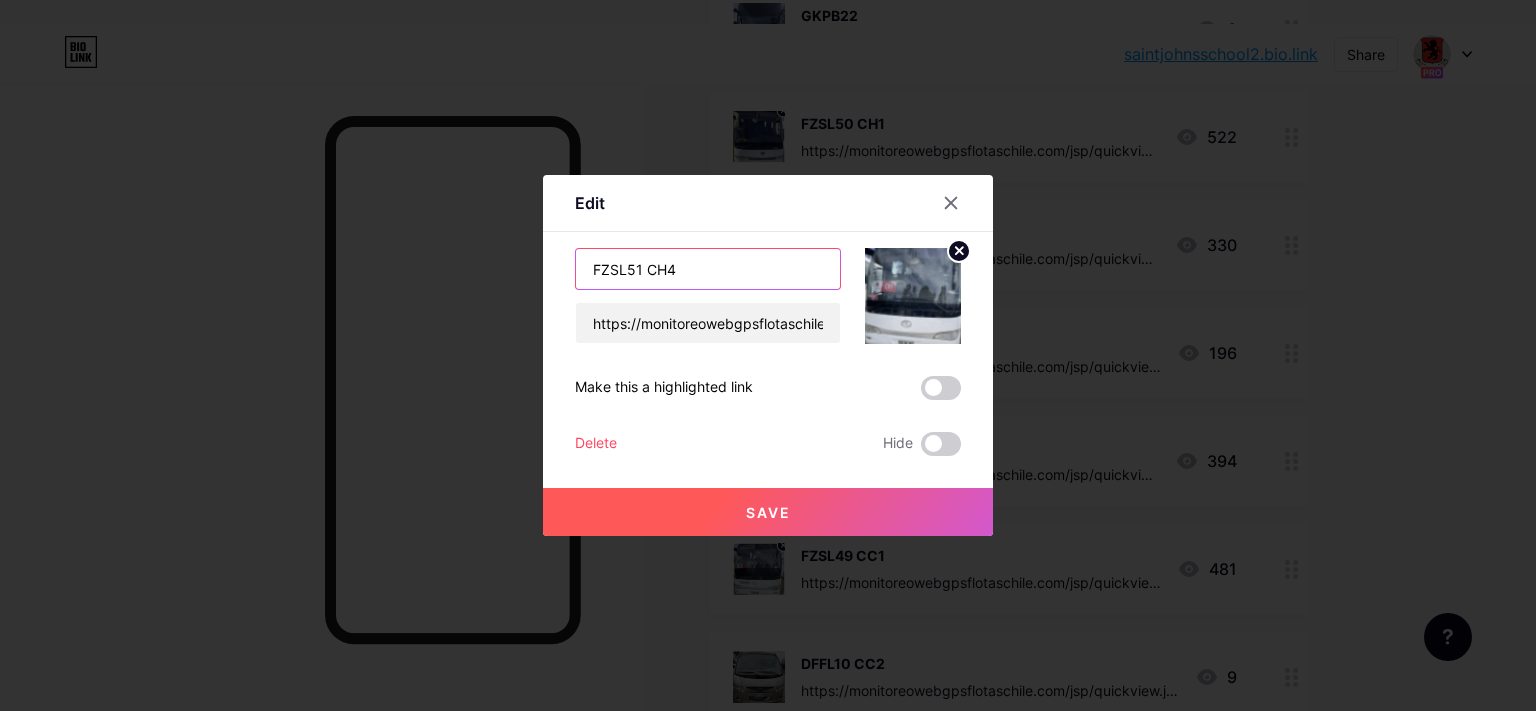 drag, startPoint x: 631, startPoint y: 269, endPoint x: 458, endPoint y: 266, distance: 173.02602 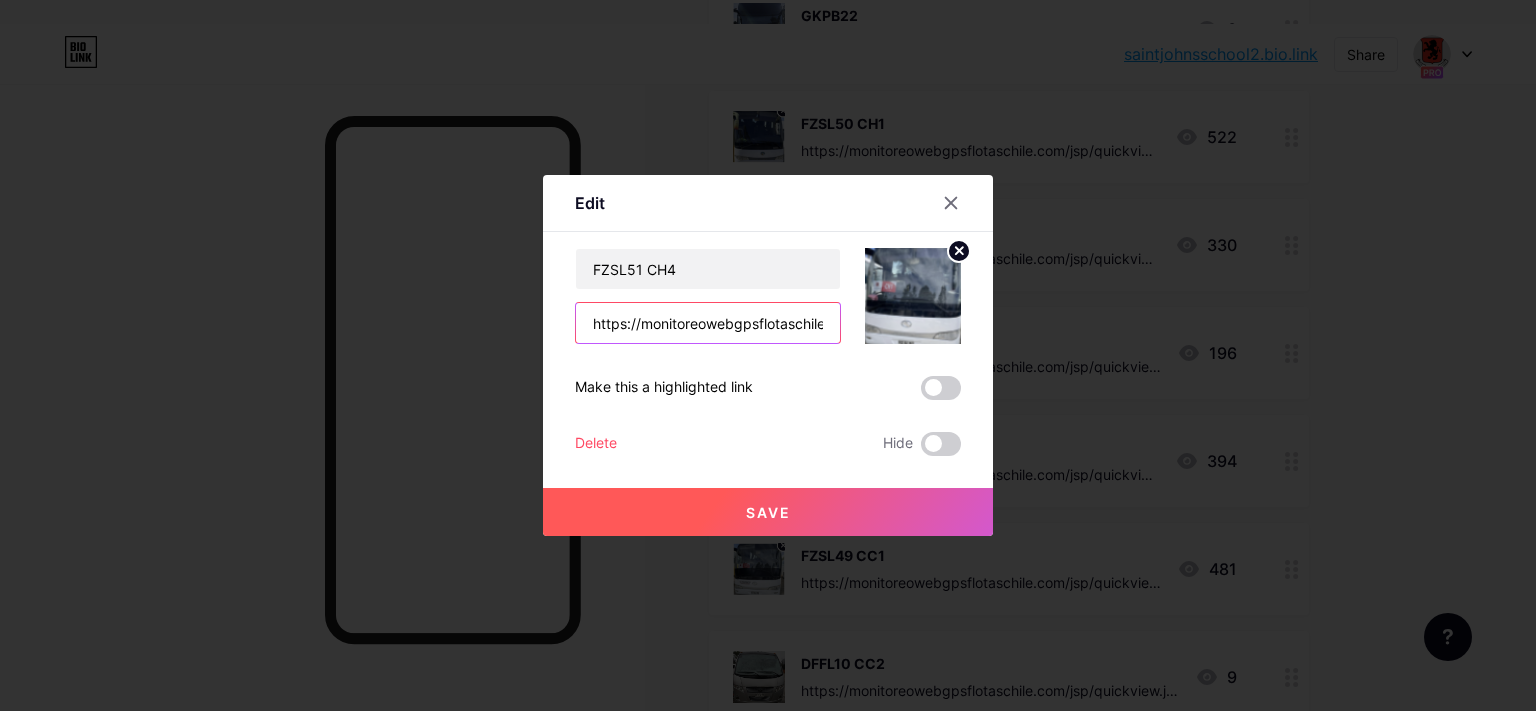 click on "https://monitoreowebgpsflotaschile.com/jsp/quickview.jsp?param=NDU3MSZCdXMmRVM=" at bounding box center [708, 323] 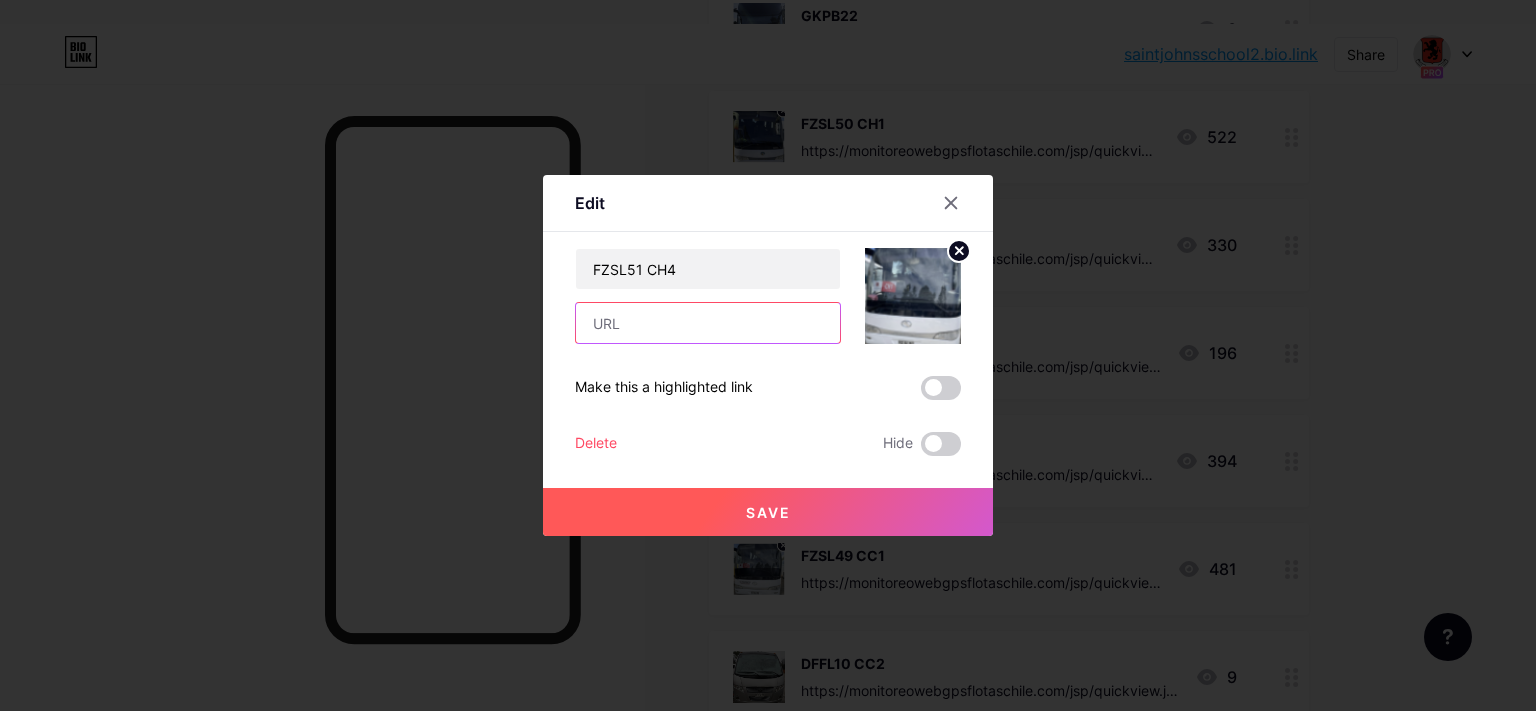 paste on "https://monitoreowebgpsflotaschile.com/jsp/quickview.jsp?param=NDcwMiZCdXMmRVM=" 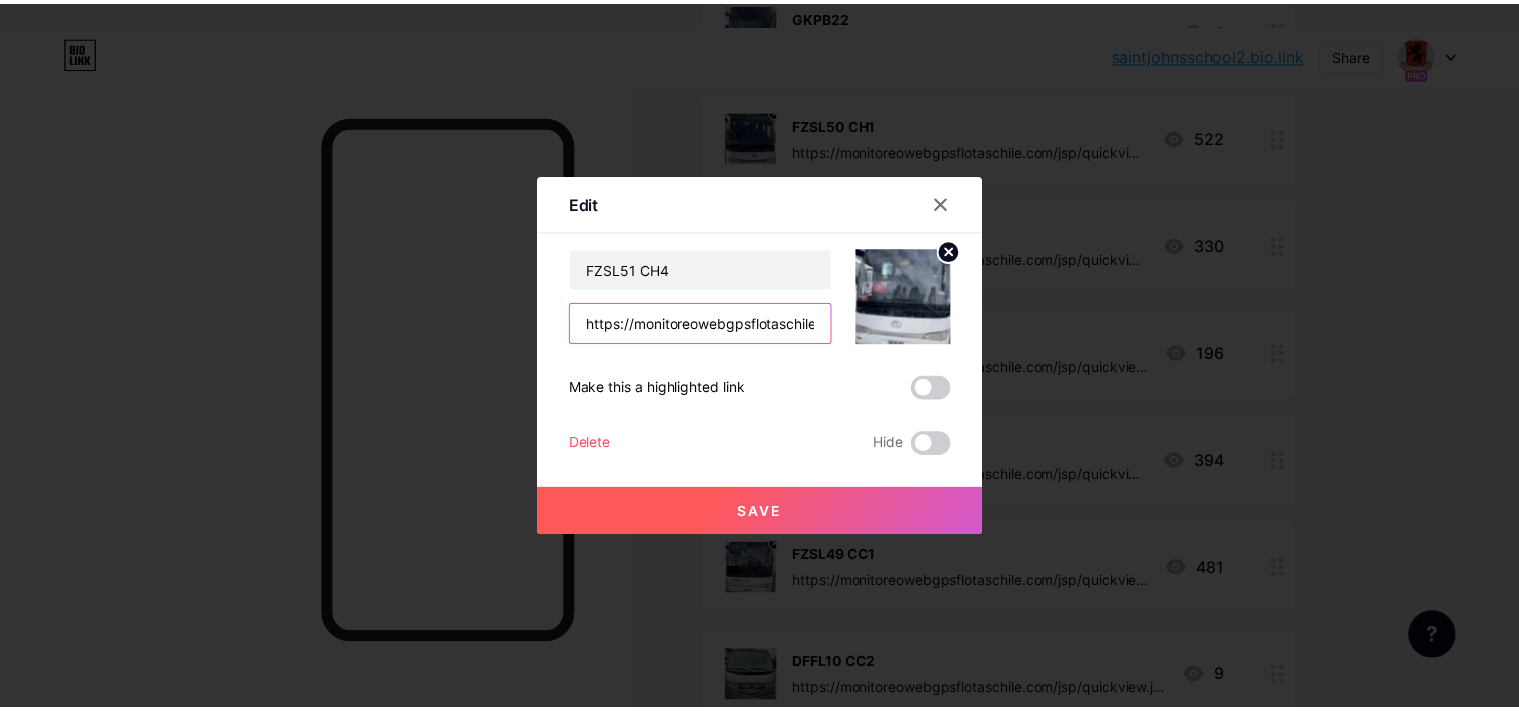 scroll, scrollTop: 0, scrollLeft: 367, axis: horizontal 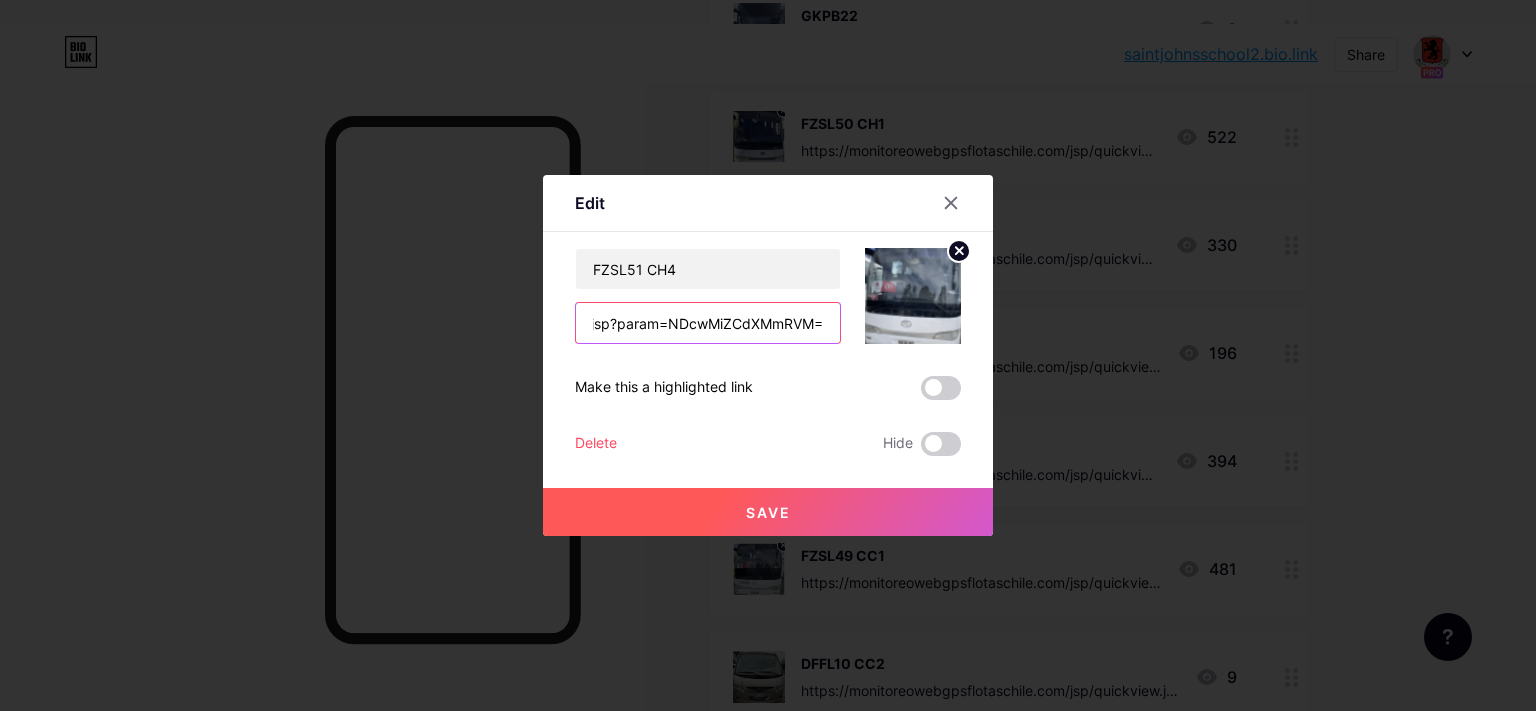 type on "https://monitoreowebgpsflotaschile.com/jsp/quickview.jsp?param=NDcwMiZCdXMmRVM=" 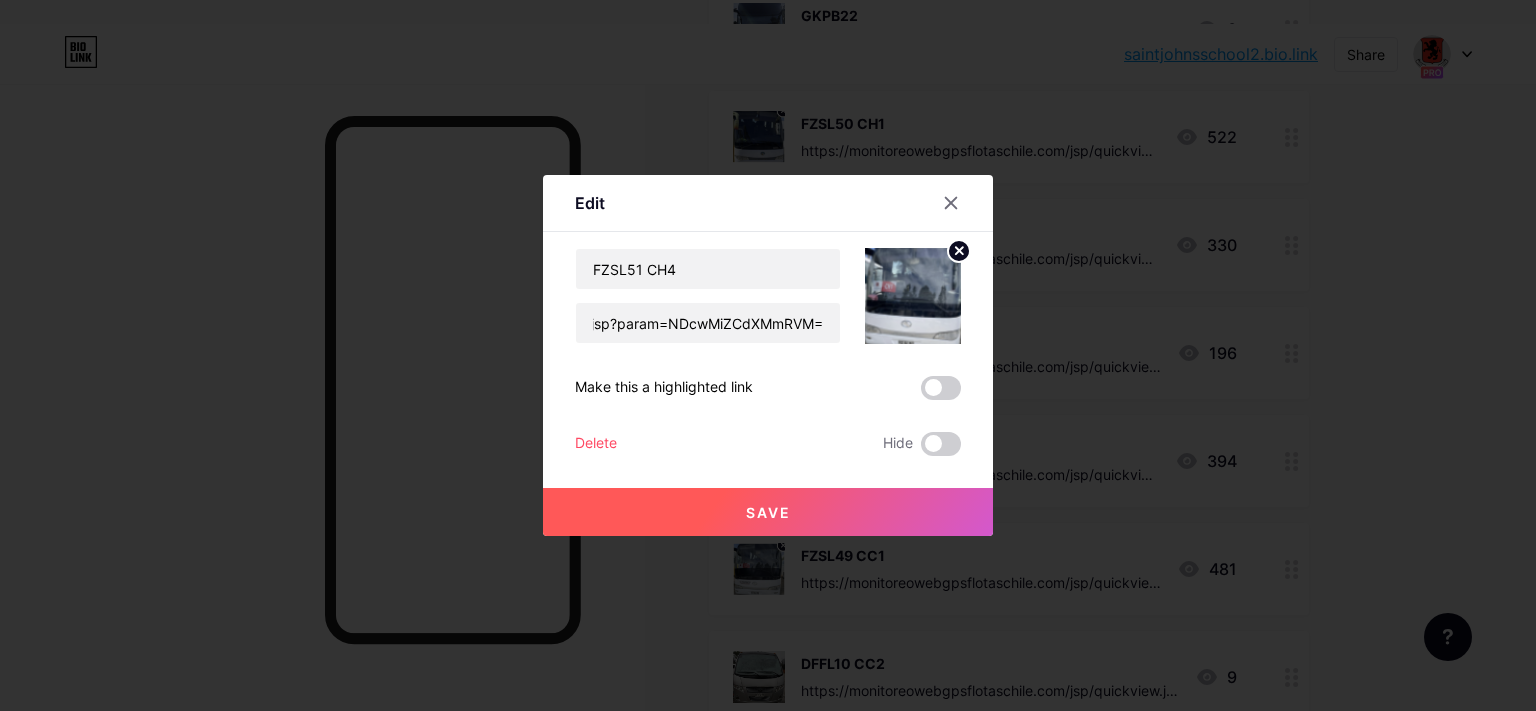 click on "Save" at bounding box center [768, 512] 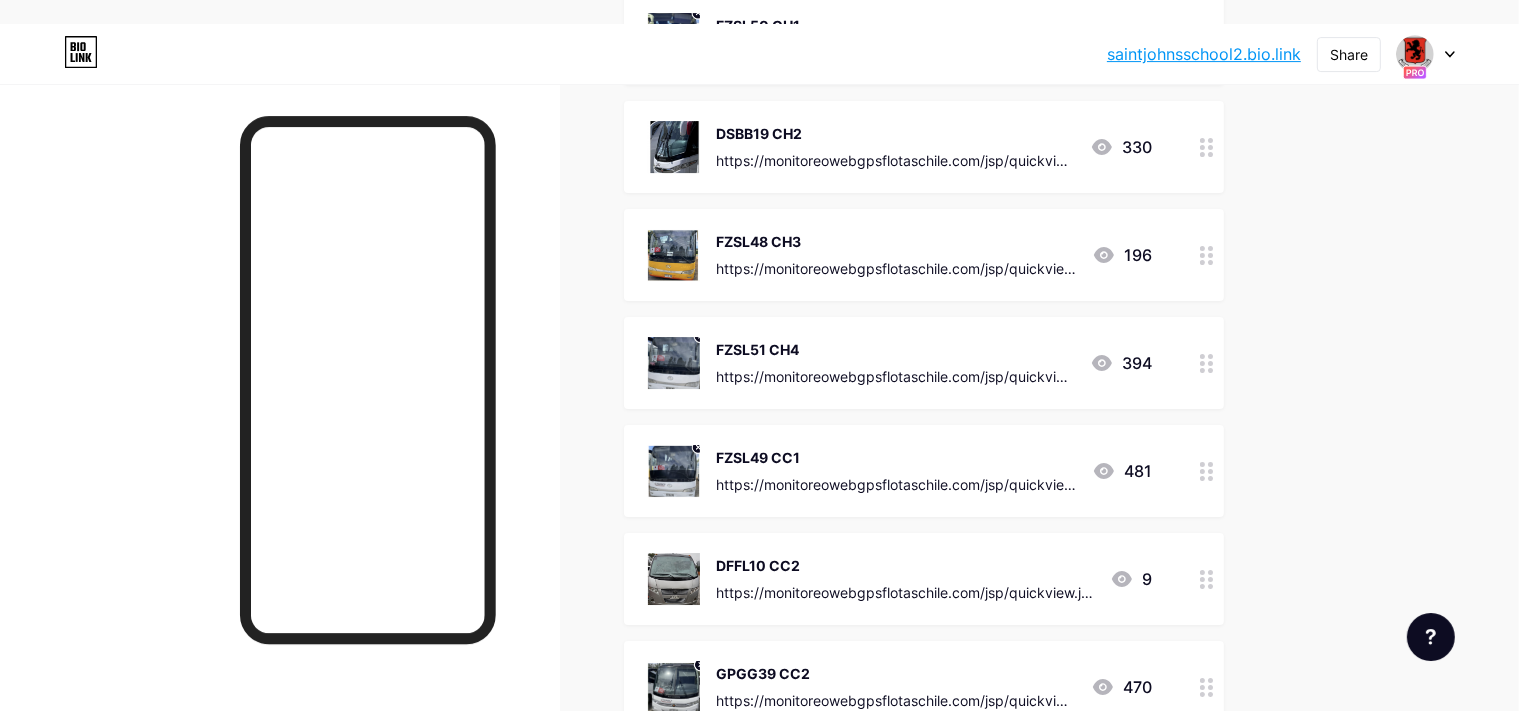 scroll, scrollTop: 564, scrollLeft: 0, axis: vertical 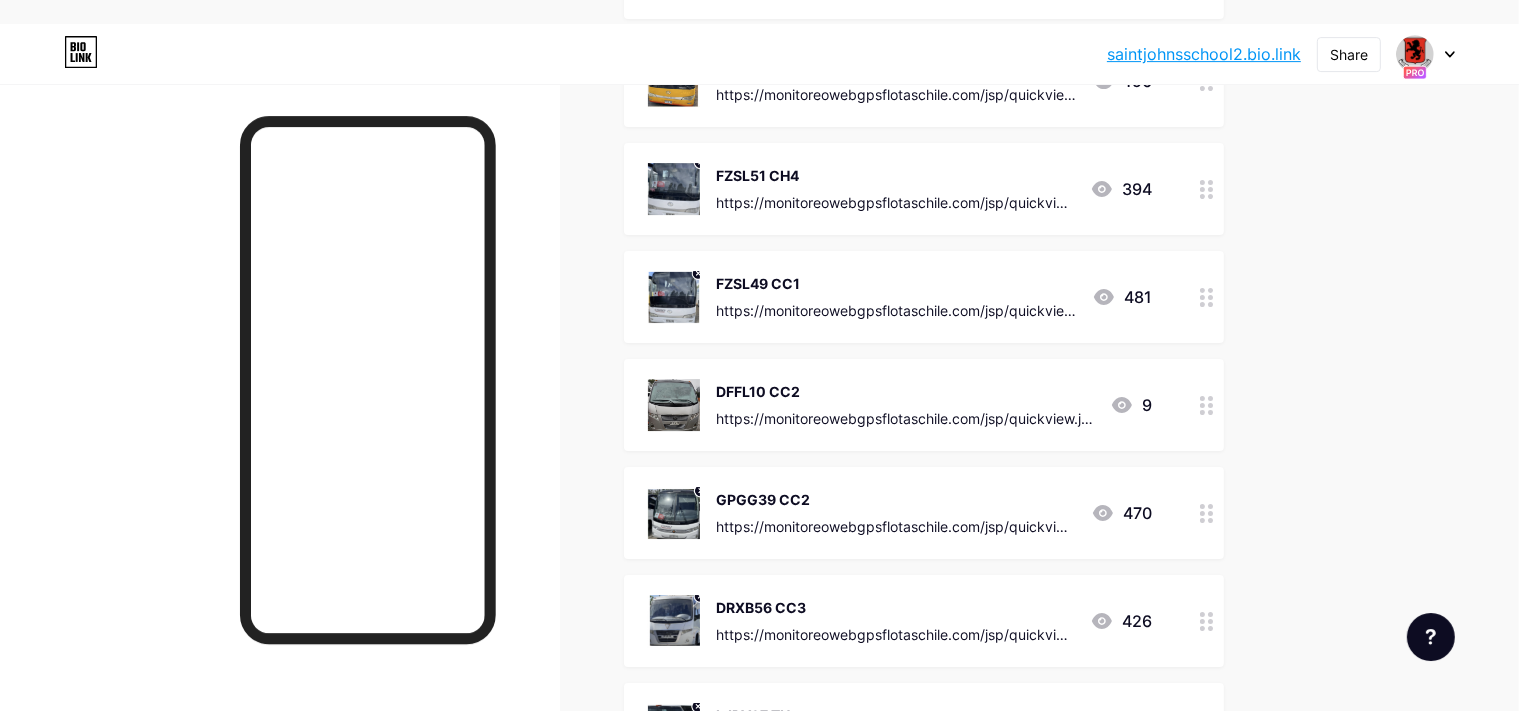 click on "FZSL49 CC1" at bounding box center [896, 283] 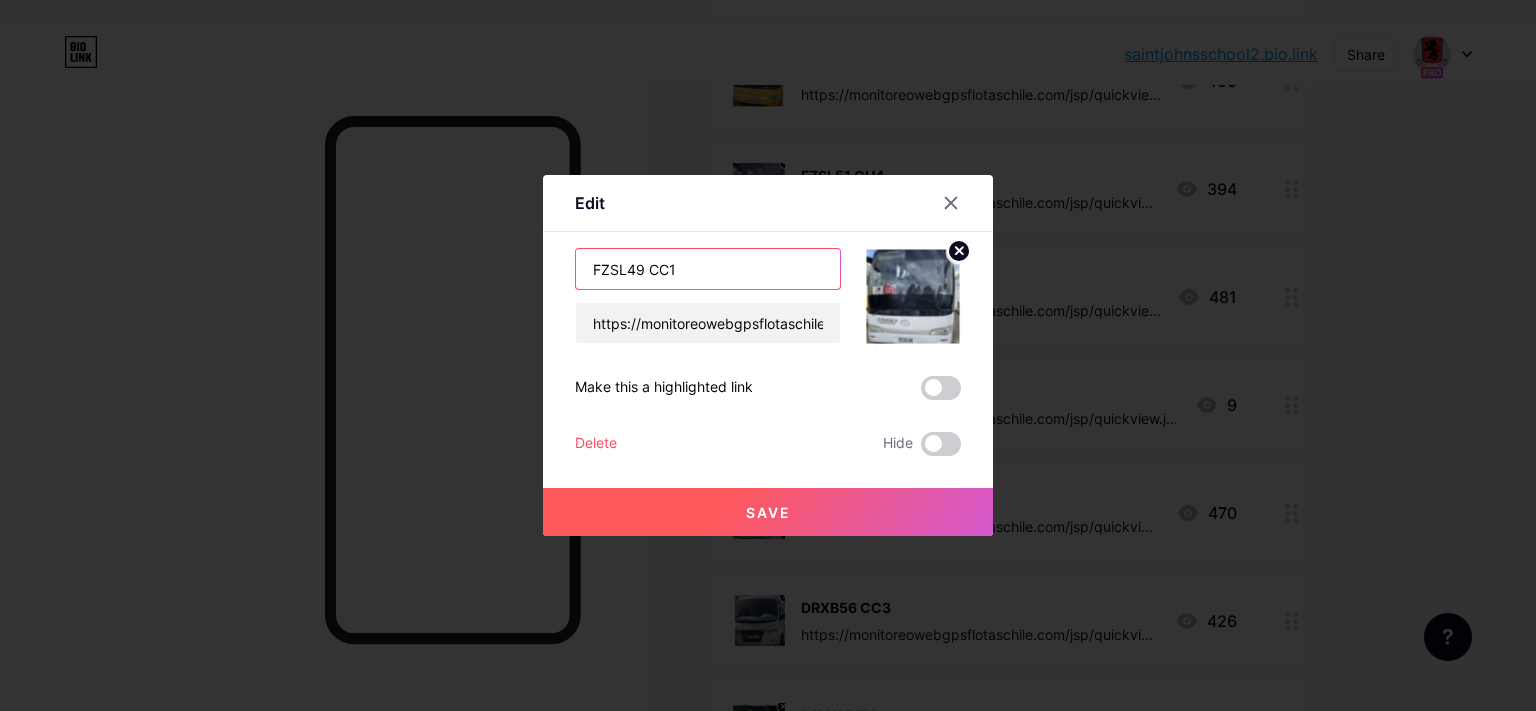 drag, startPoint x: 642, startPoint y: 266, endPoint x: 239, endPoint y: 243, distance: 403.6558 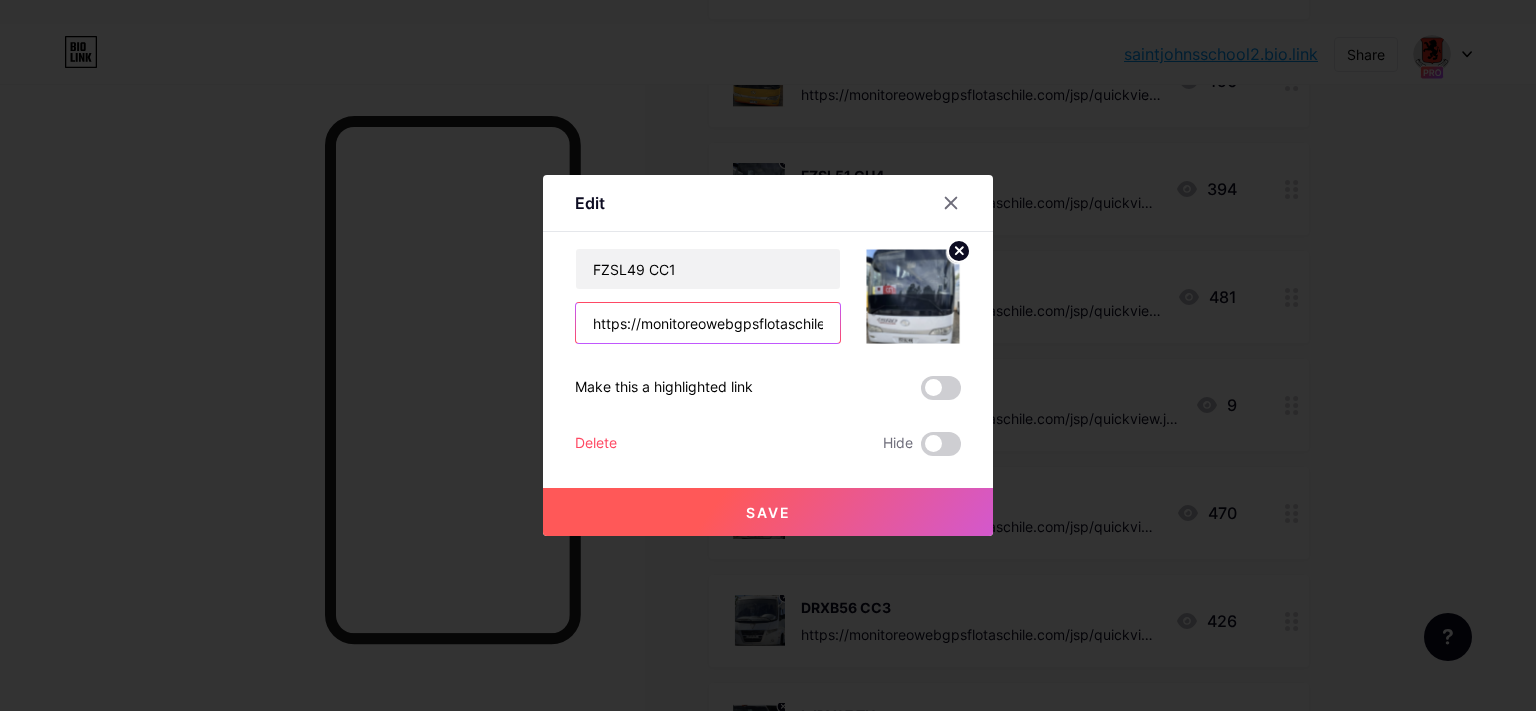 click on "https://monitoreowebgpsflotaschile.com/jsp/quickview.jsp?param=NDU3MiZCdXMmRVM=" at bounding box center (708, 323) 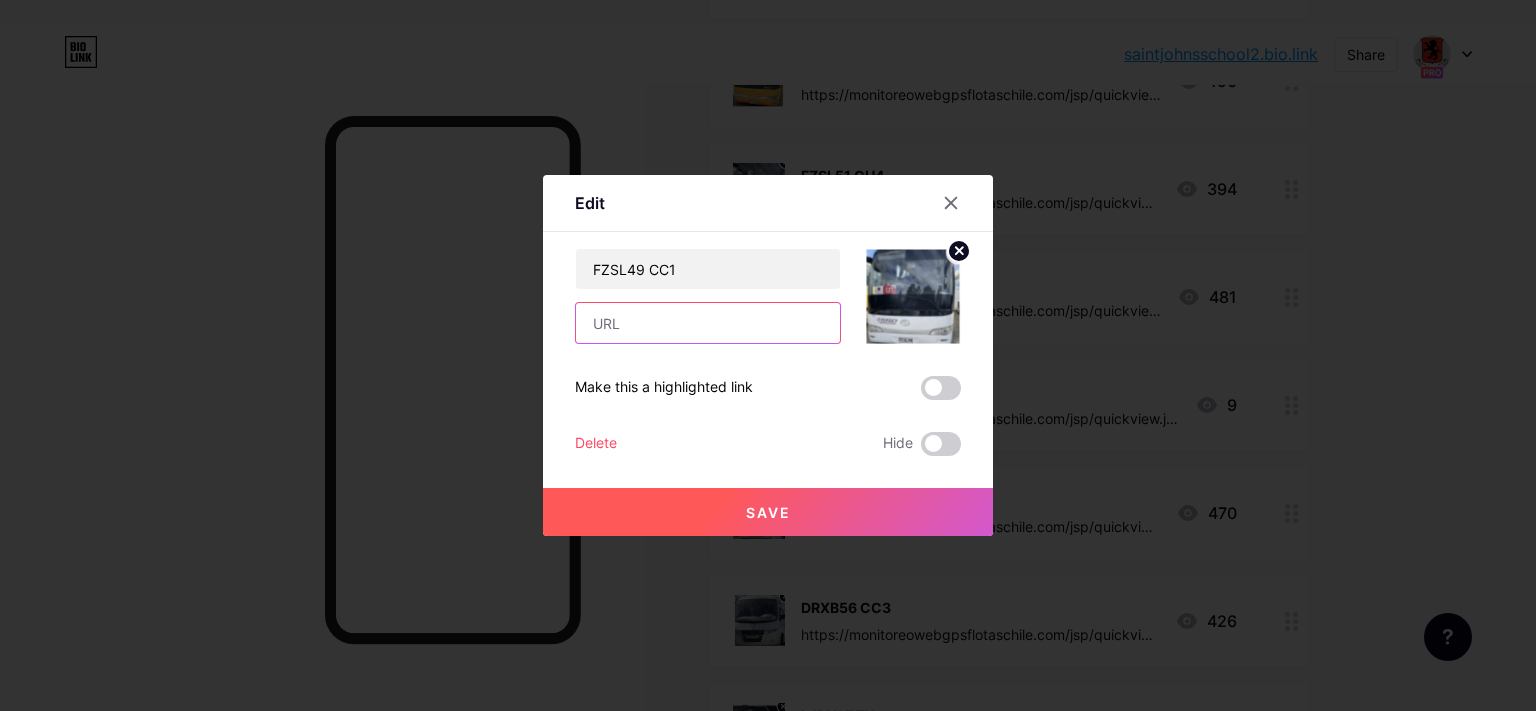 paste on "https://monitoreowebgpsflotaschile.com/jsp/quickview.jsp?param=NDcwNyZCdXMmRVM=" 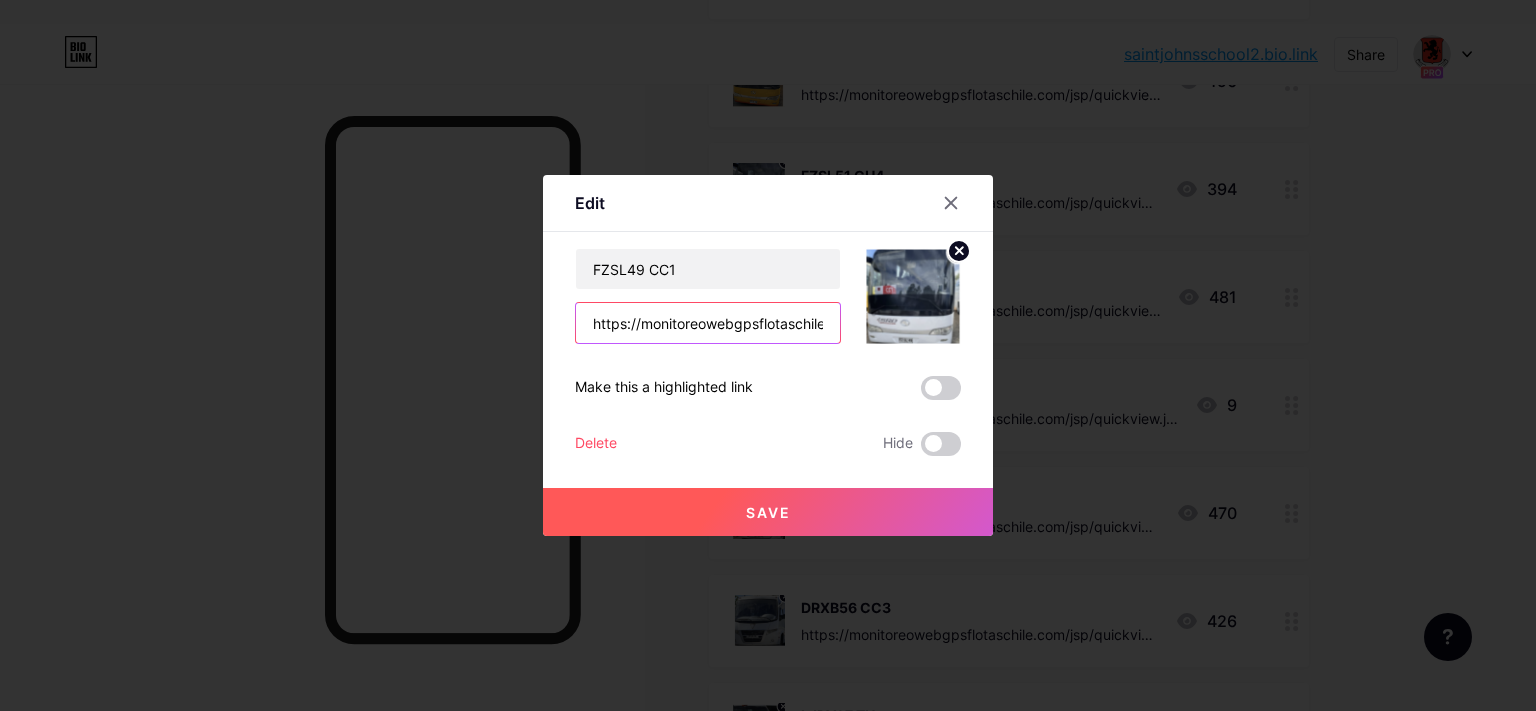 scroll, scrollTop: 0, scrollLeft: 370, axis: horizontal 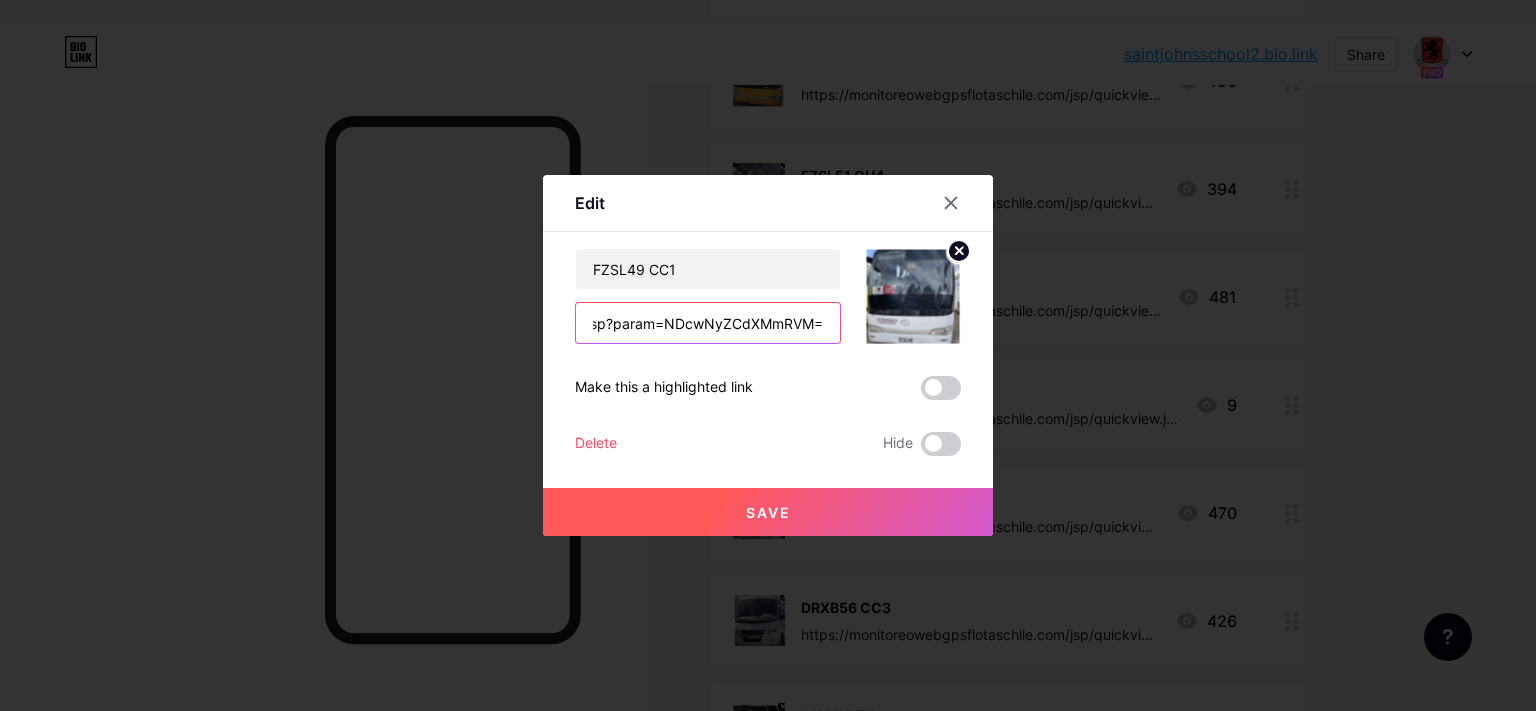 type on "https://monitoreowebgpsflotaschile.com/jsp/quickview.jsp?param=NDcwNyZCdXMmRVM=" 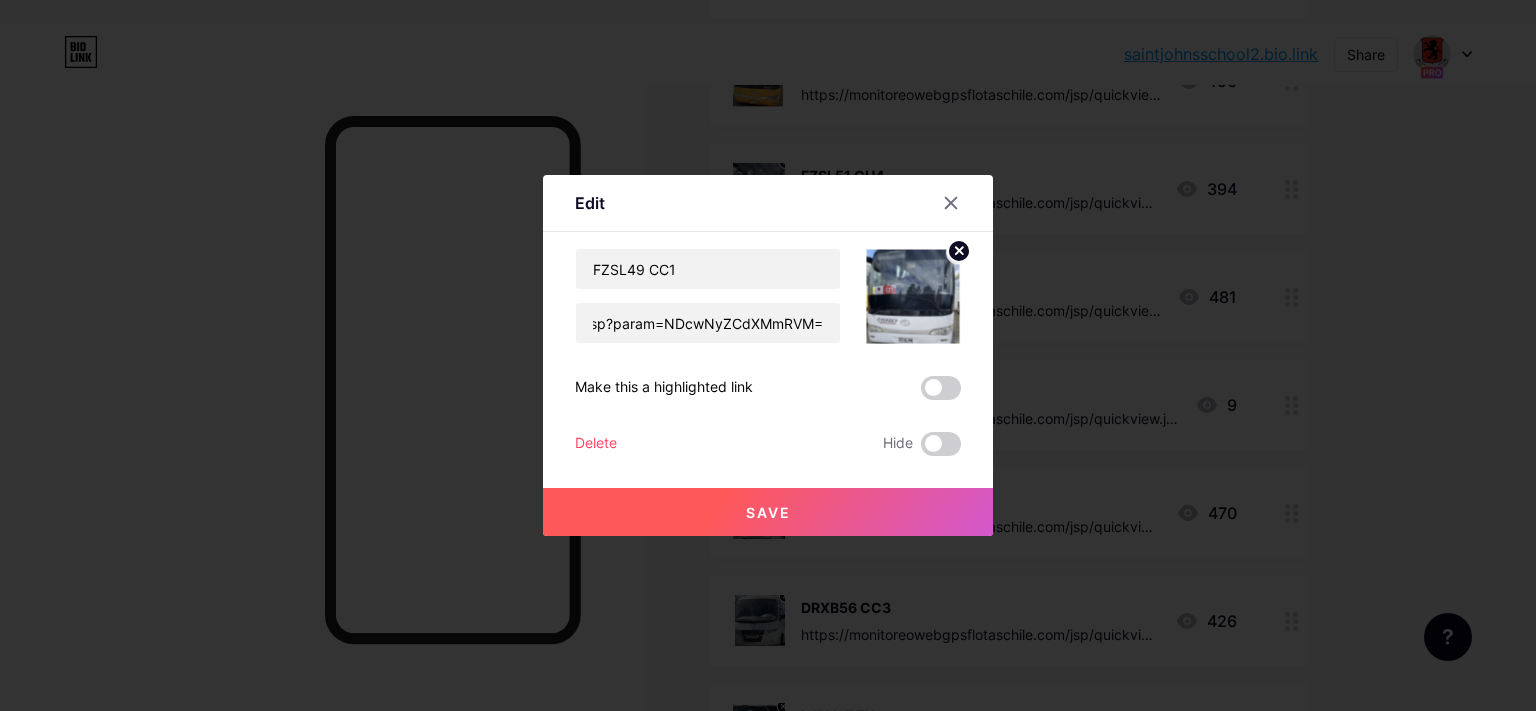 click on "Save" at bounding box center (768, 512) 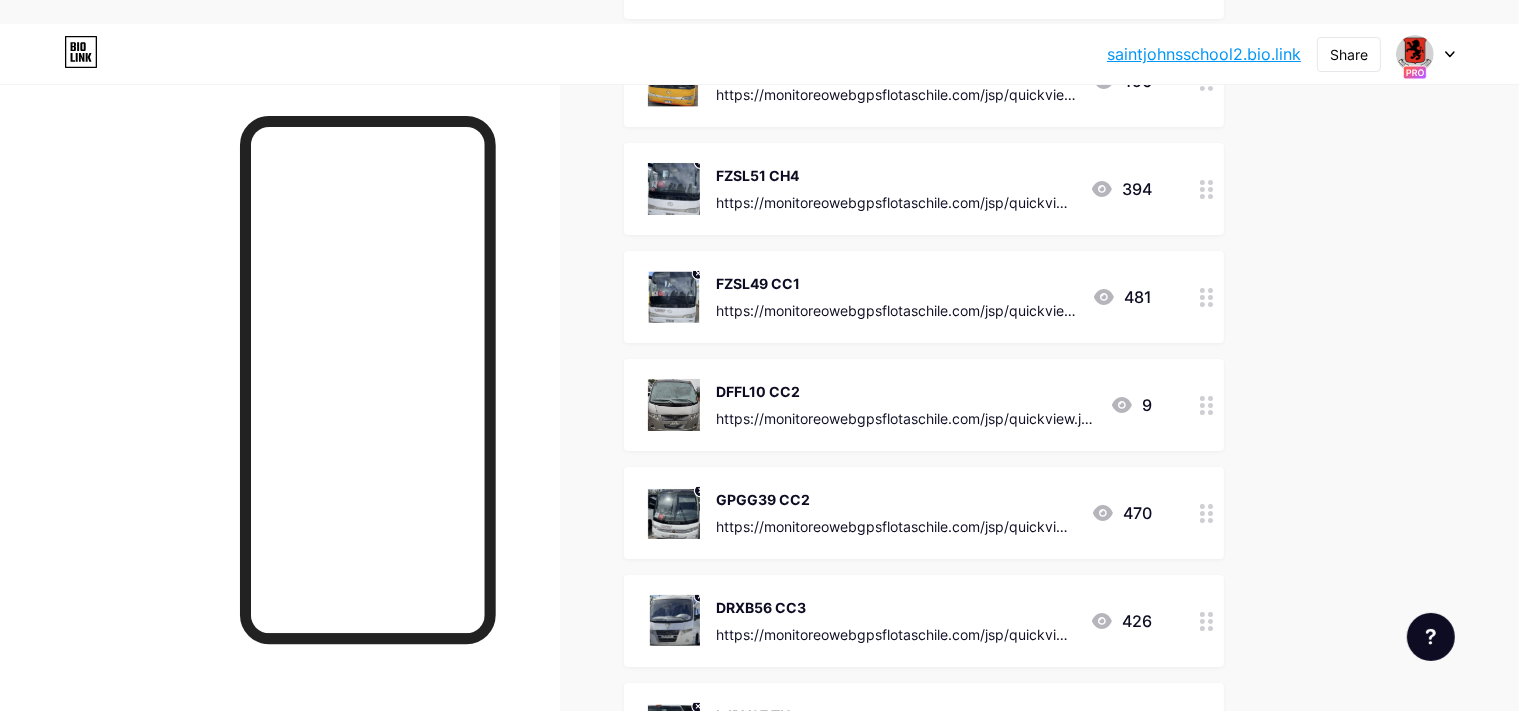 click on "FZSL49 CC1" at bounding box center [896, 283] 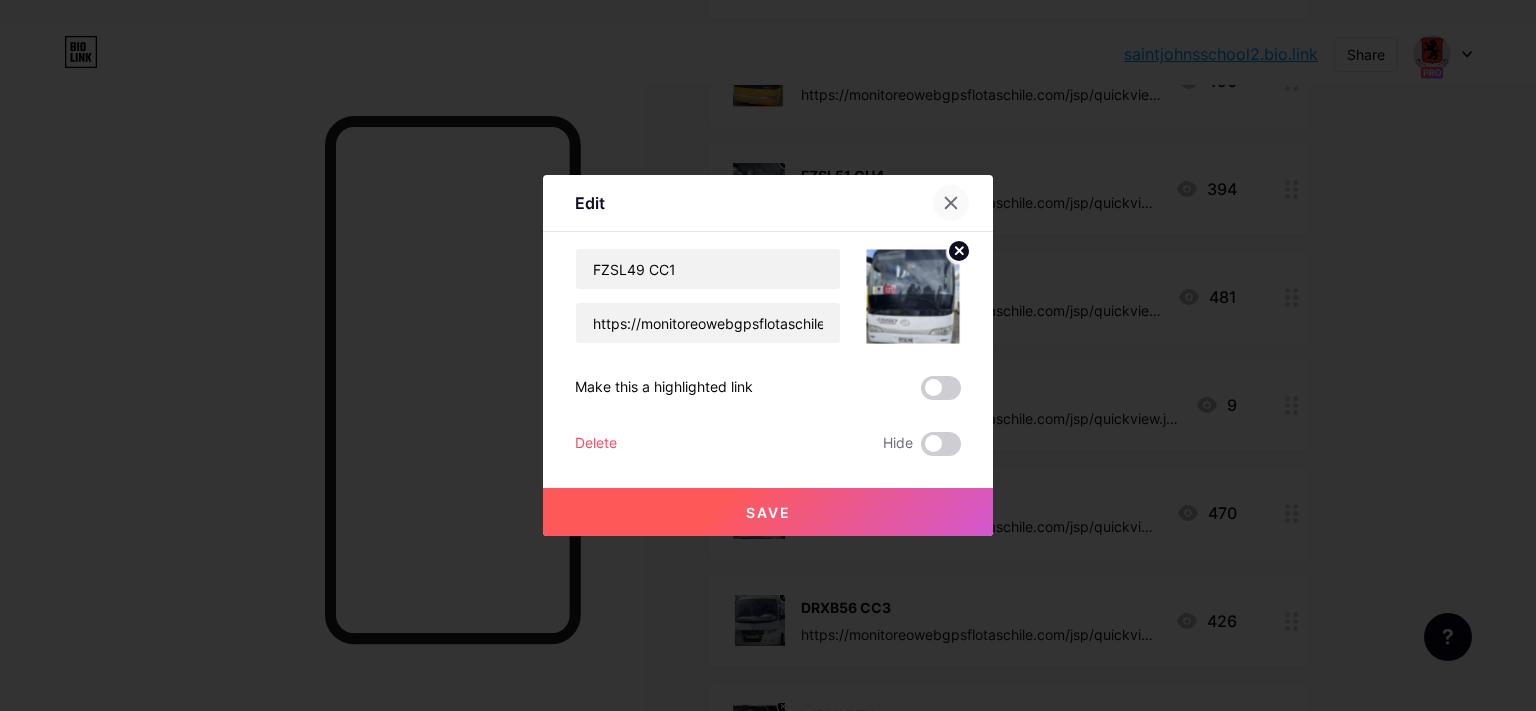 click 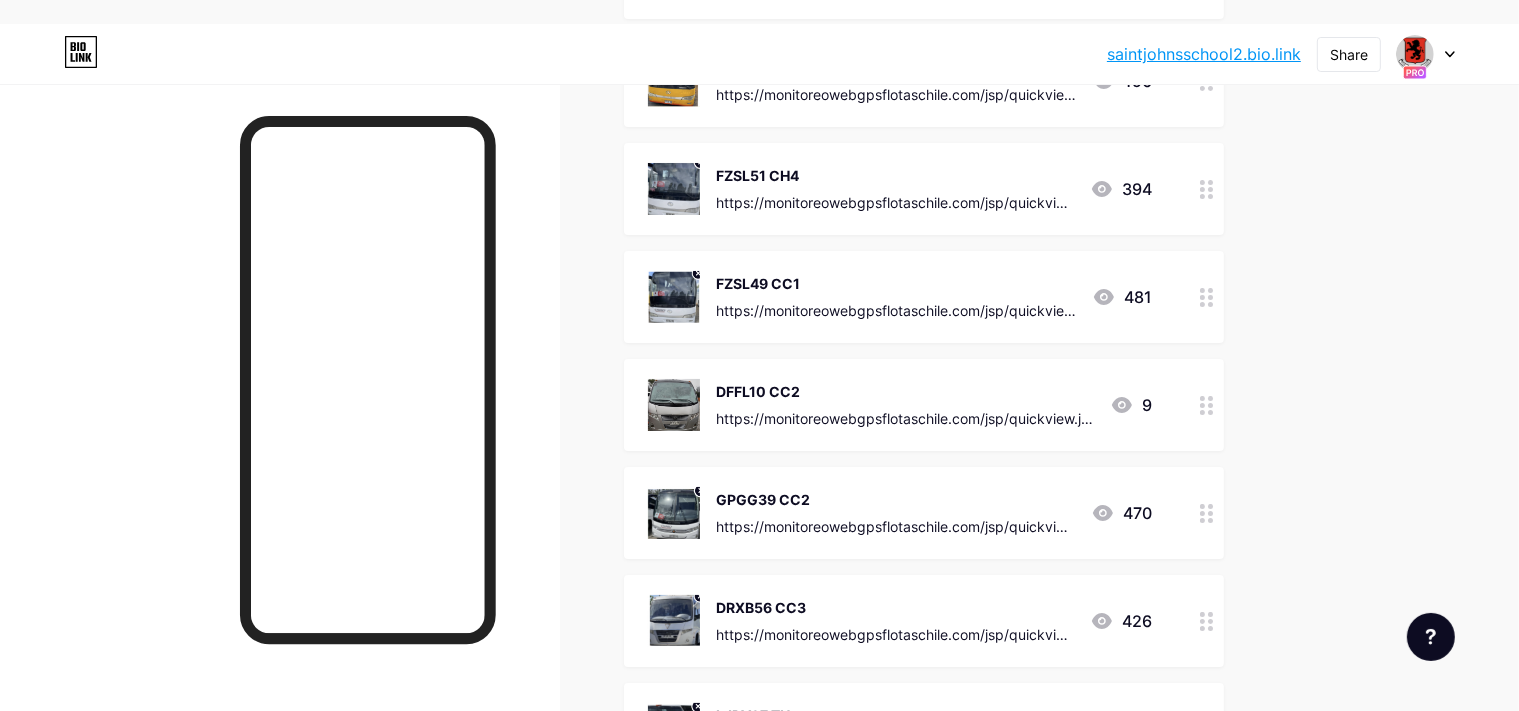 click on "DFFL10 CC2" at bounding box center (905, 391) 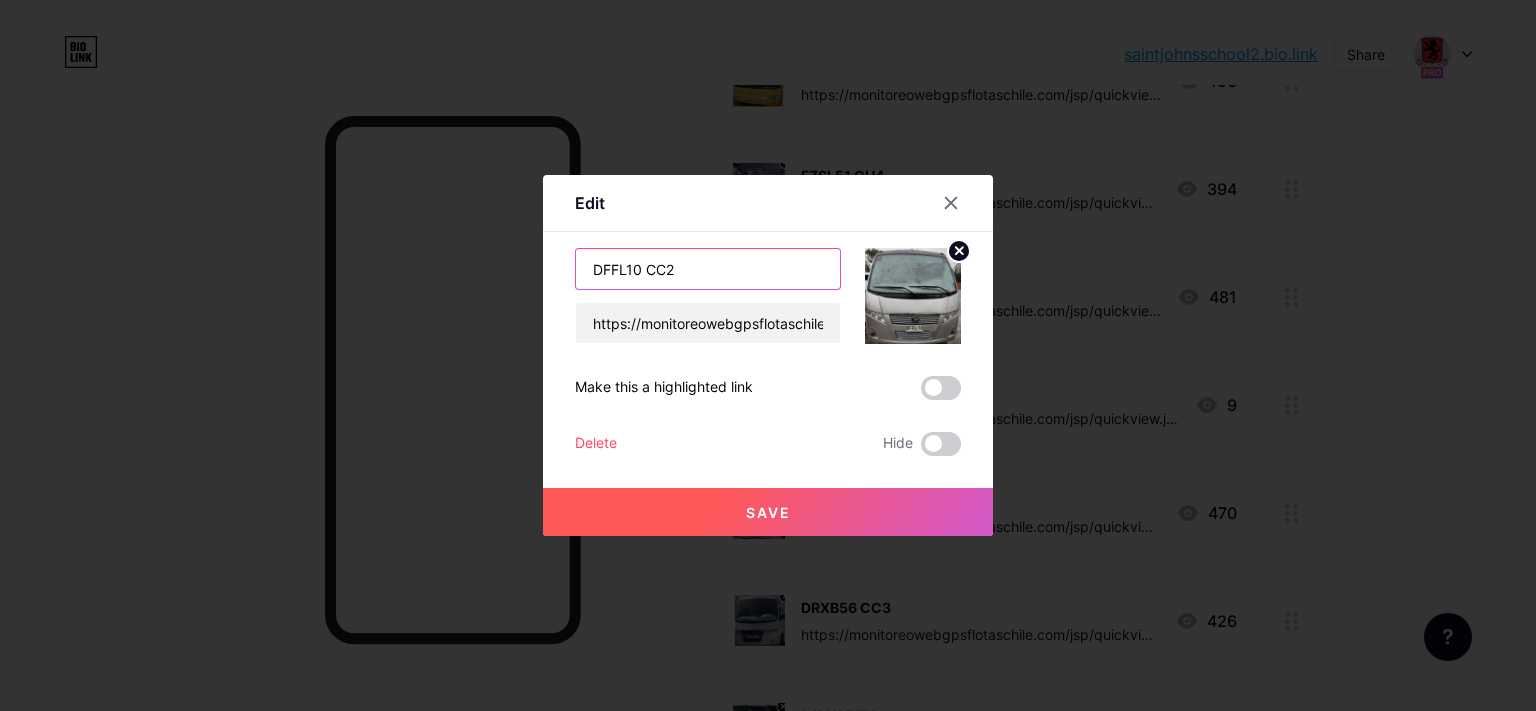 drag, startPoint x: 638, startPoint y: 264, endPoint x: 469, endPoint y: 268, distance: 169.04733 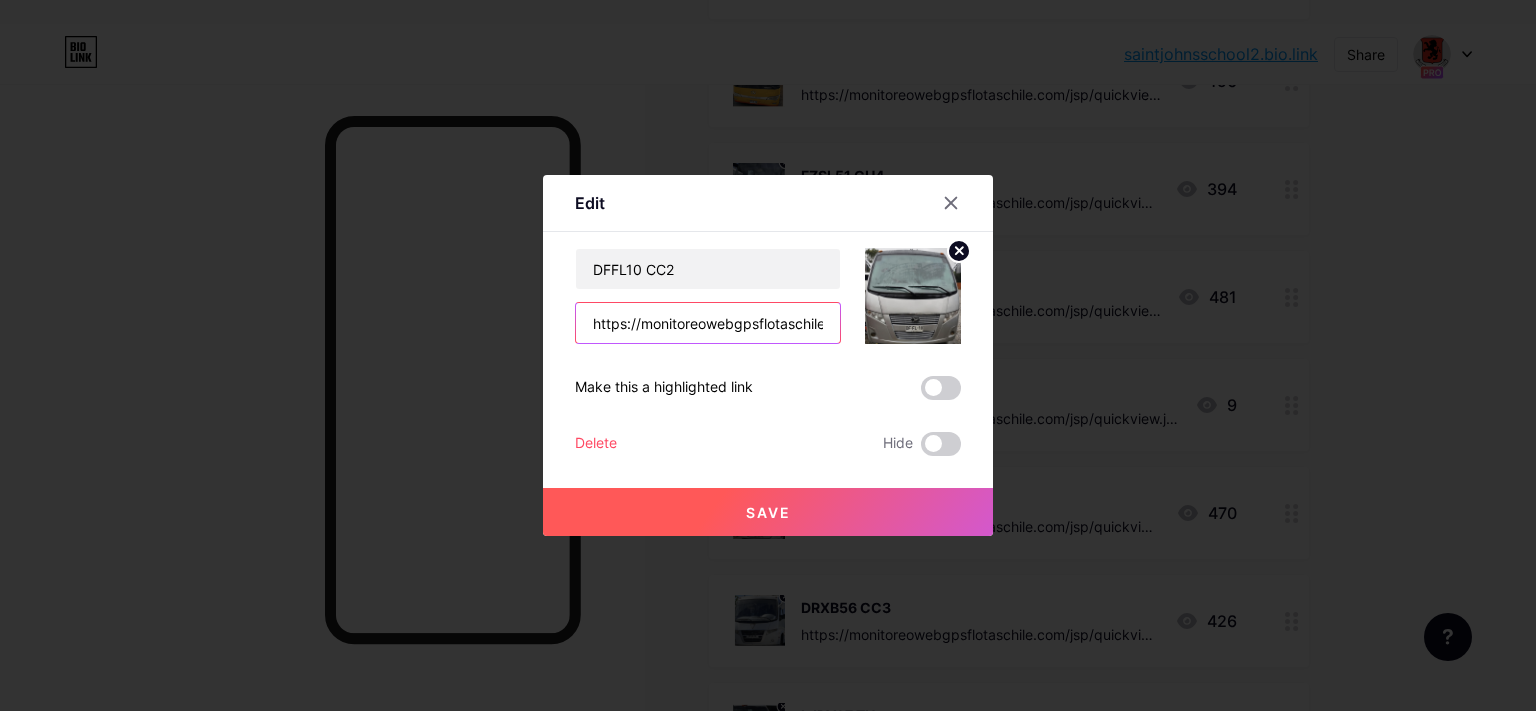 click on "https://monitoreowebgpsflotaschile.com/jsp/quickview.jsp?param=NDY1NyZTY2hvb2xCdXMmRVM=" at bounding box center [708, 323] 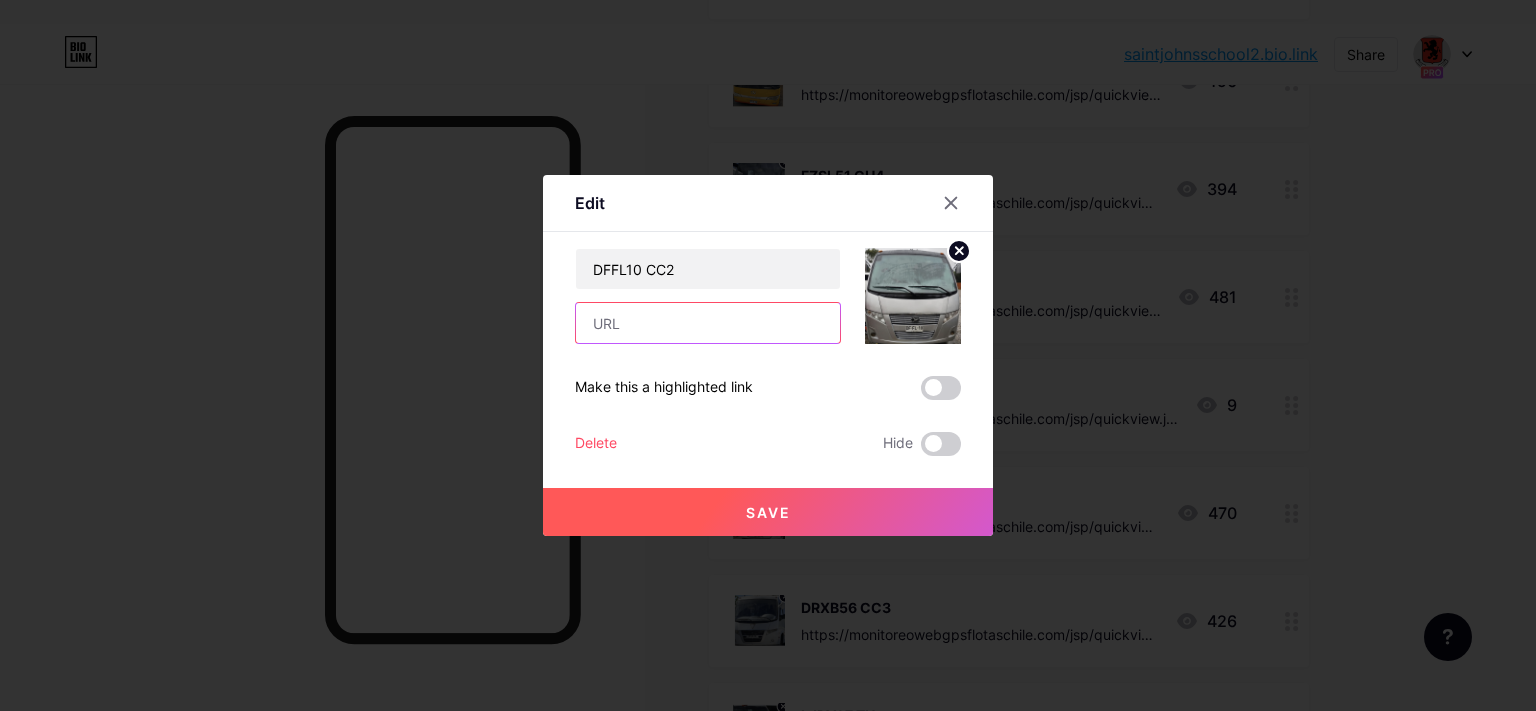 paste on "https://monitoreowebgpsflotaschile.com/jsp/quickview.jsp?param=NDcwOCZTY2hvb2xCdXMmRVM=" 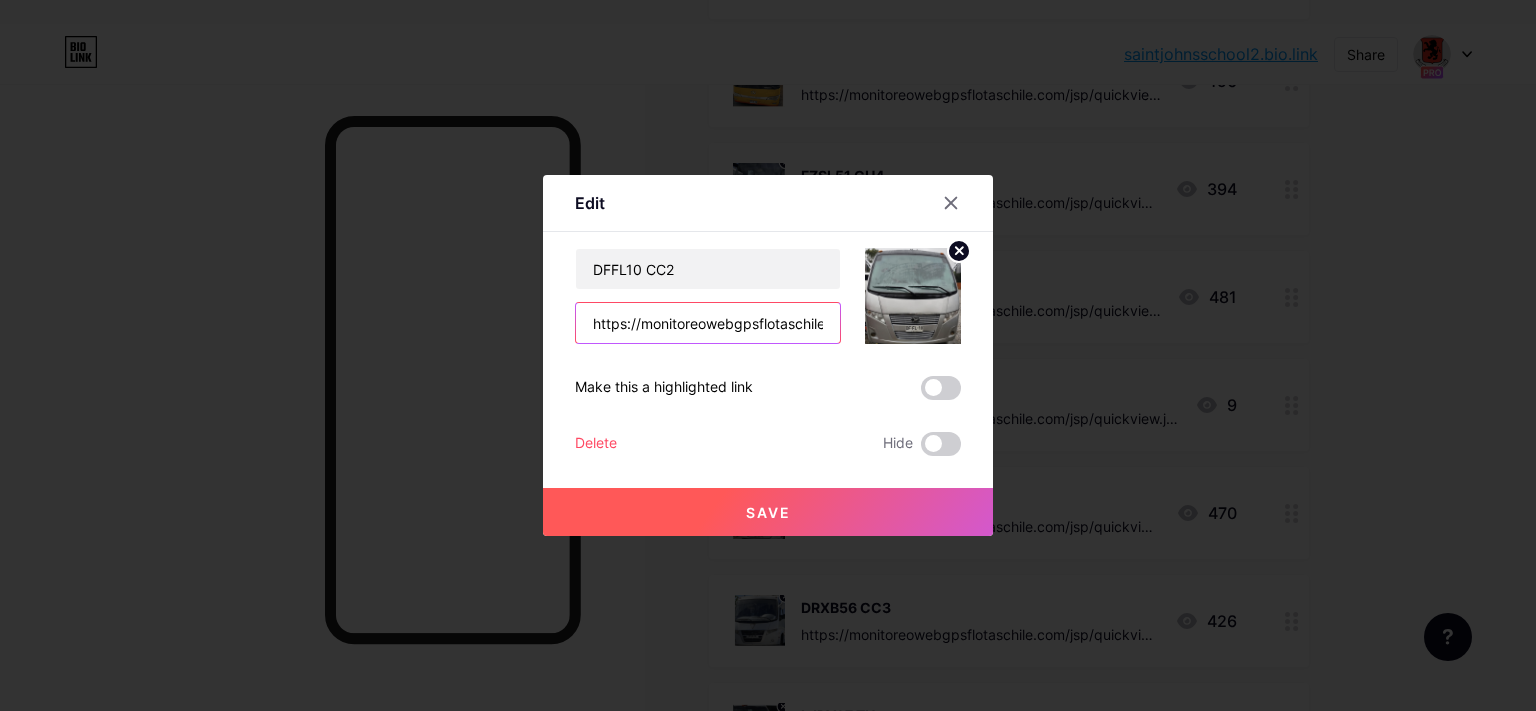 scroll, scrollTop: 0, scrollLeft: 440, axis: horizontal 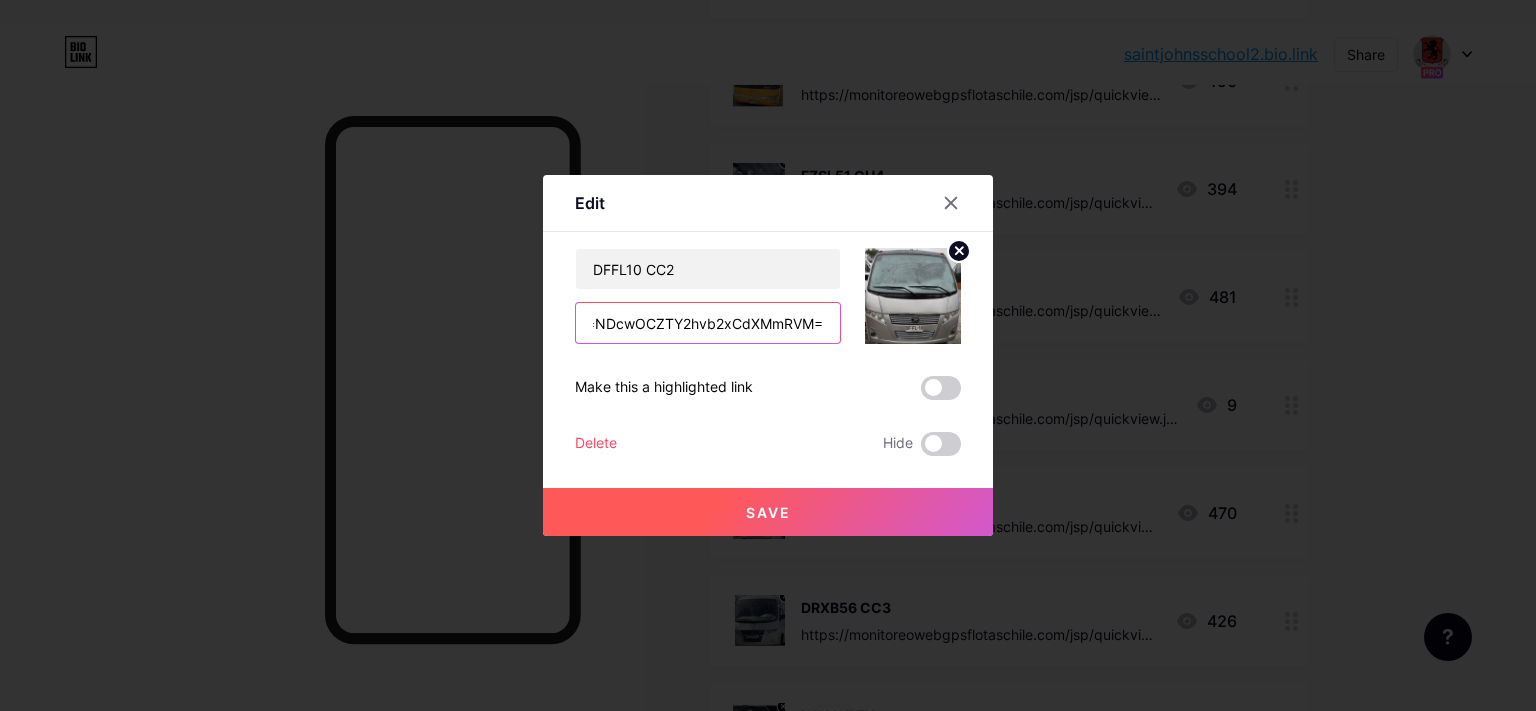 type on "https://monitoreowebgpsflotaschile.com/jsp/quickview.jsp?param=NDcwOCZTY2hvb2xCdXMmRVM=" 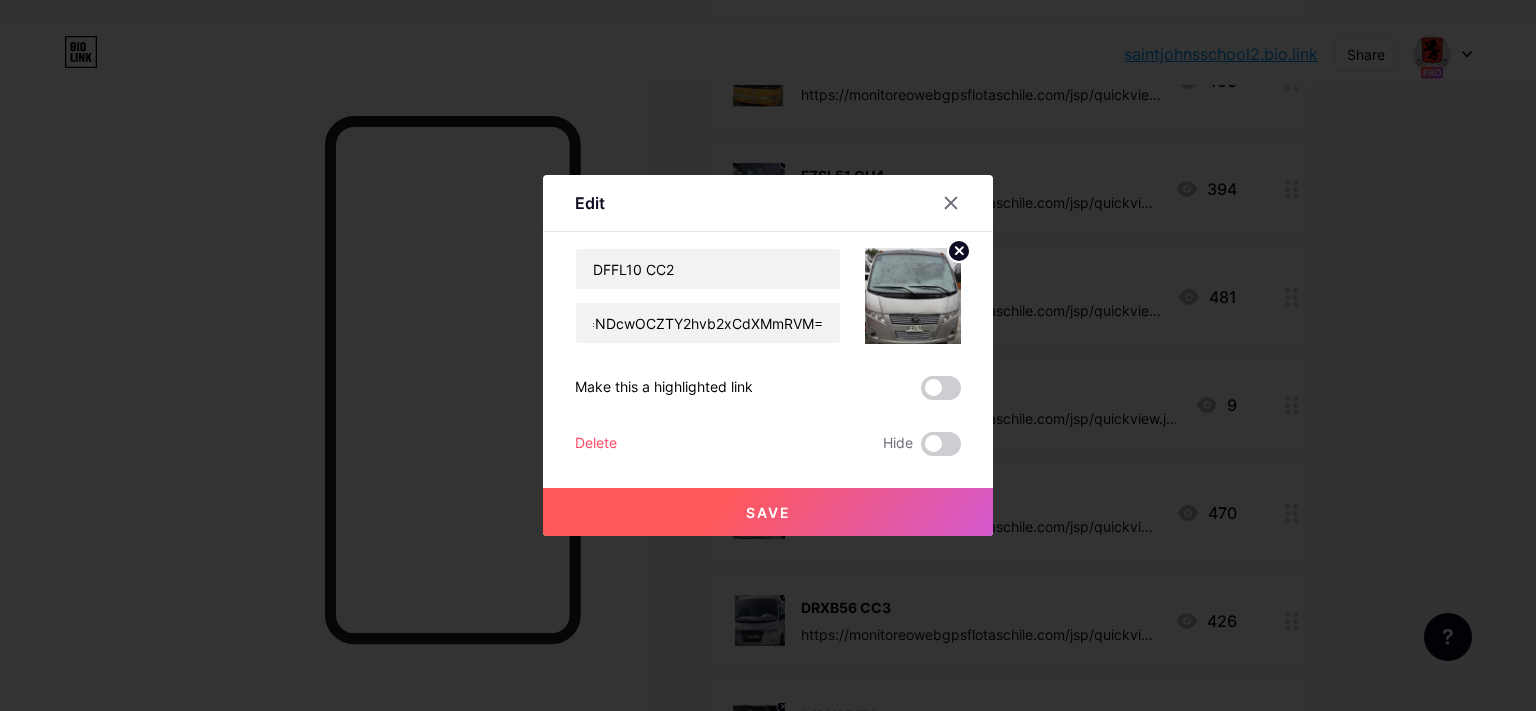 click on "Save" at bounding box center [768, 512] 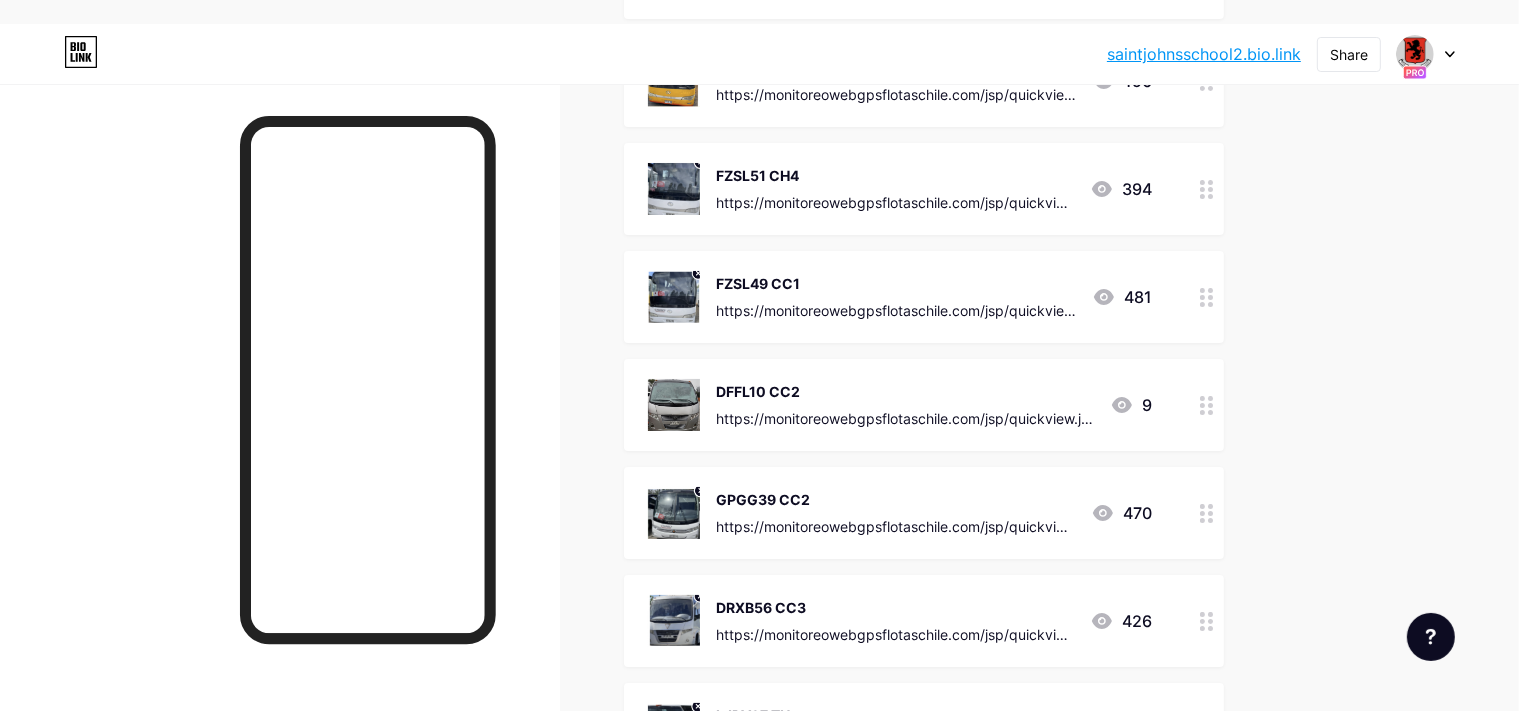 click on "GPGG39 CC2" at bounding box center [895, 499] 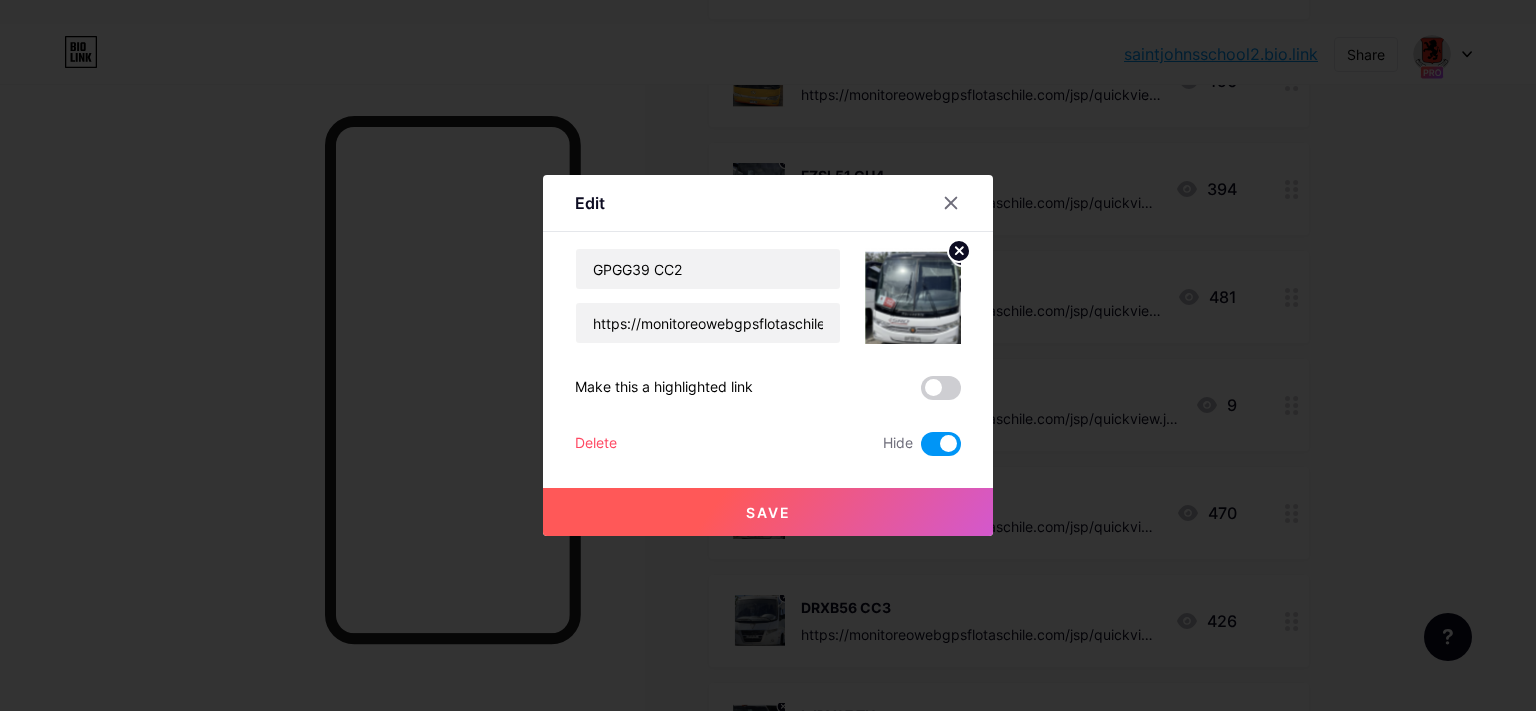 click on "Save" at bounding box center [768, 496] 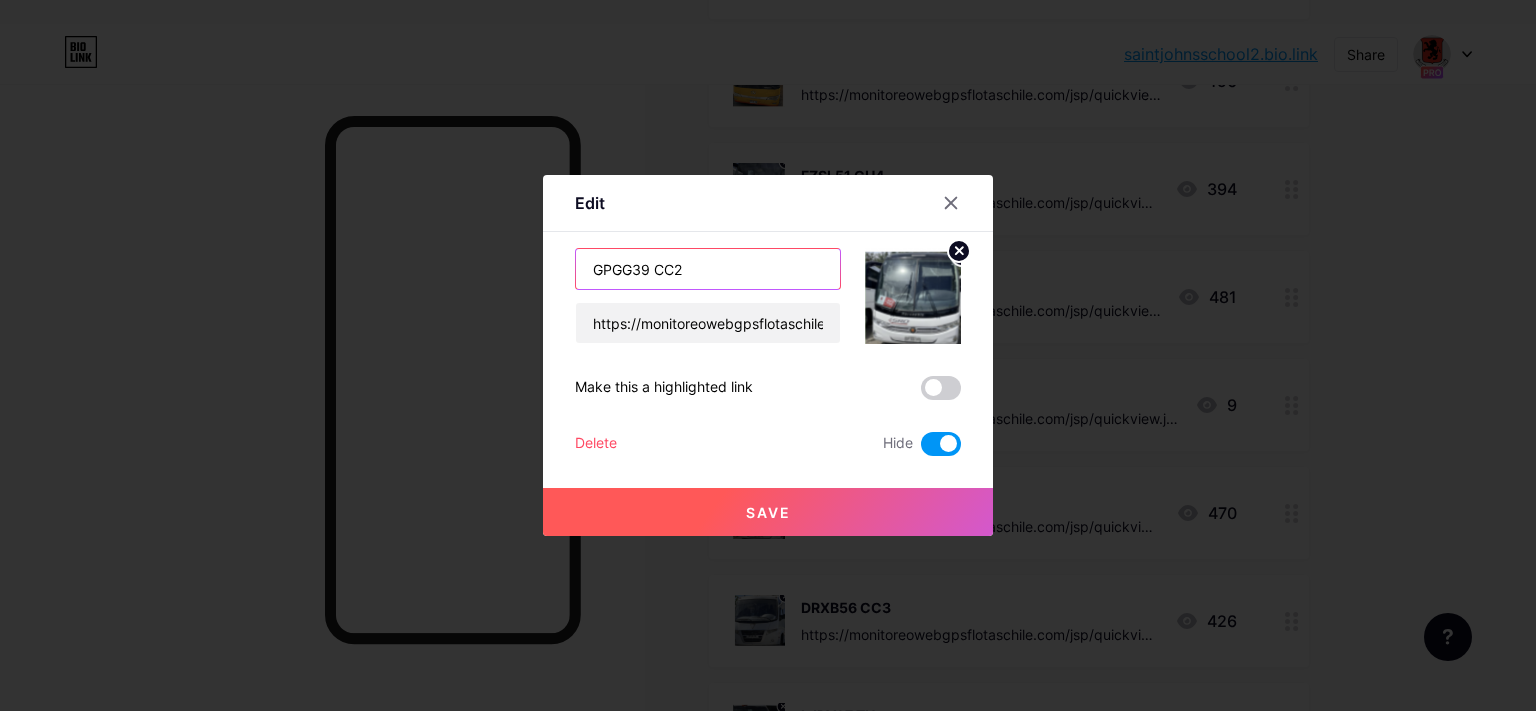 drag, startPoint x: 646, startPoint y: 263, endPoint x: 562, endPoint y: 251, distance: 84.85281 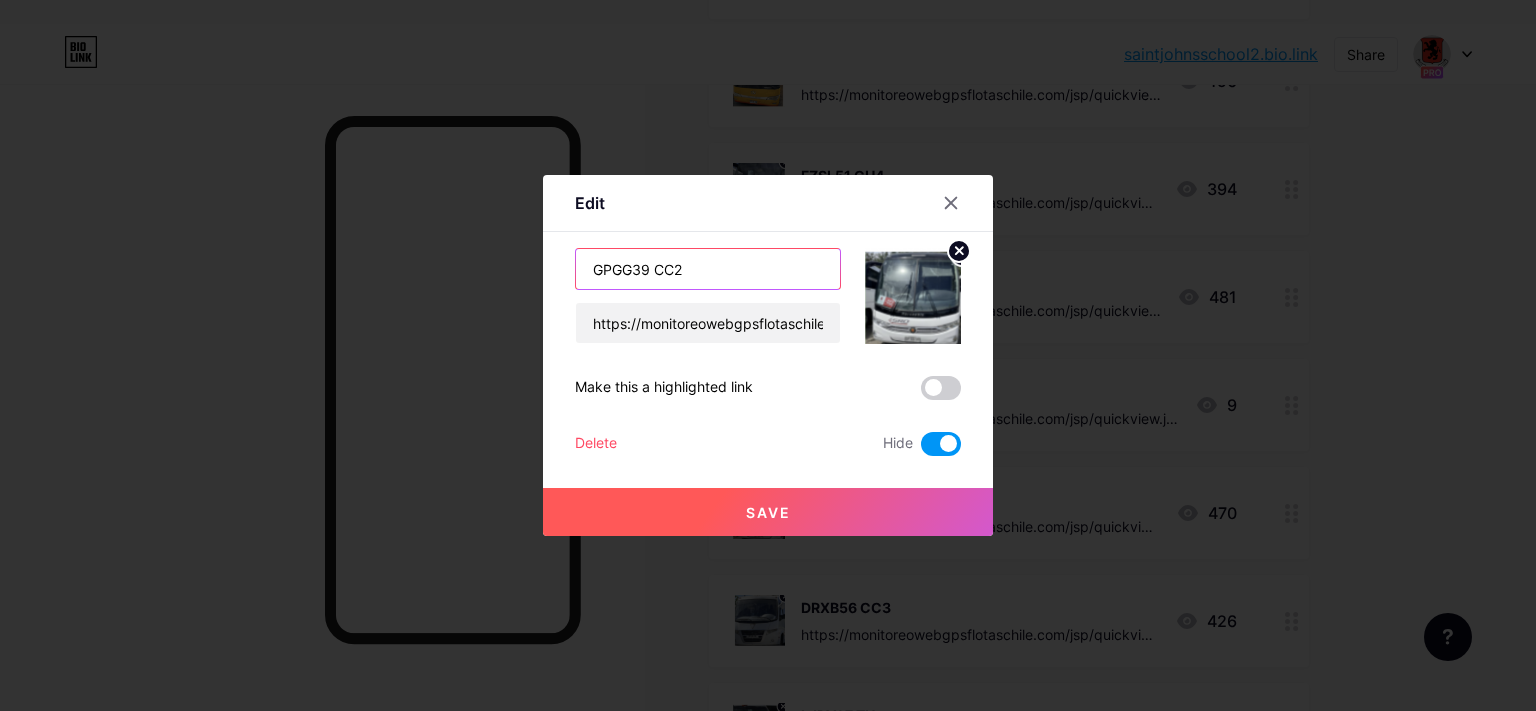 paste on "https://monitoreowebgpsflotaschile.com/jsp/quickview.jsp?param=NDcwOCZTY2hvb2xCdXMmRVM=" 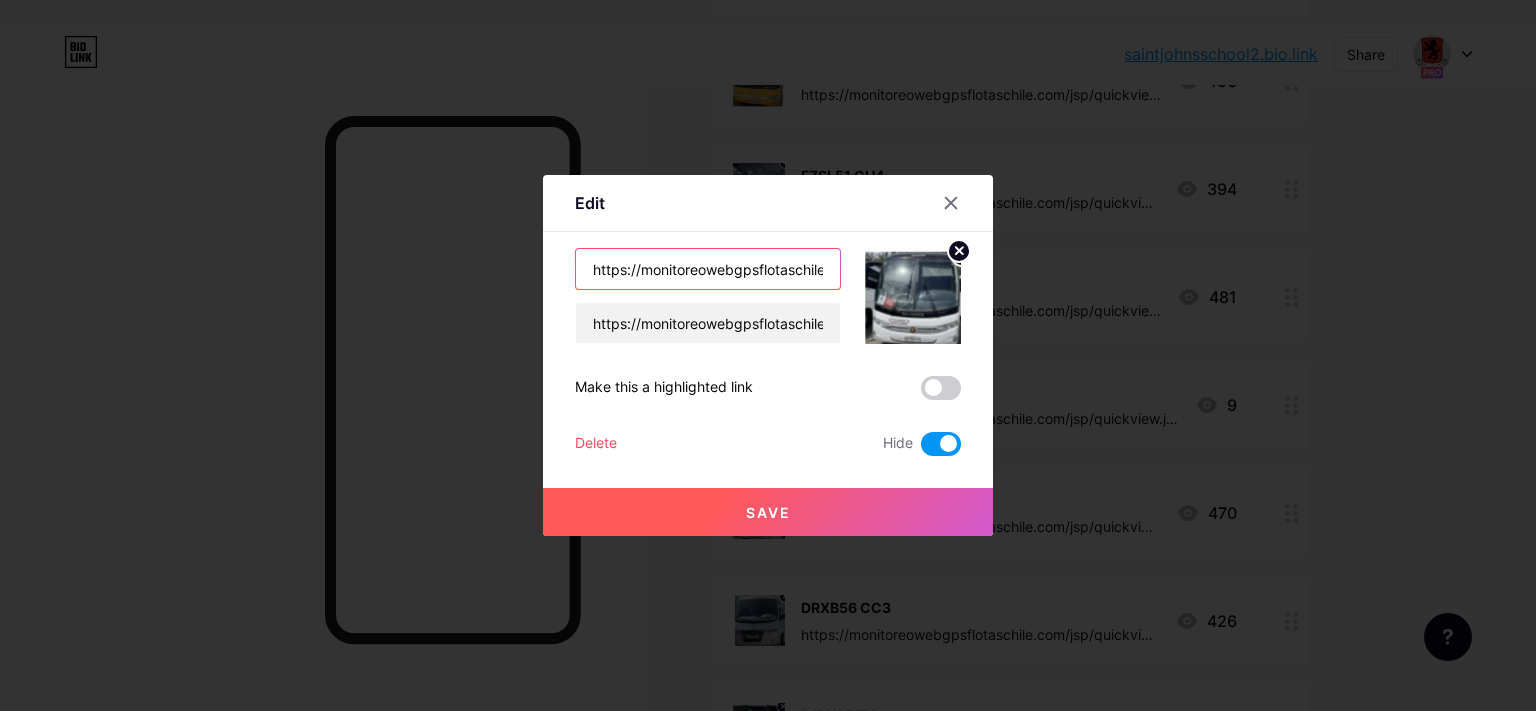 scroll, scrollTop: 0, scrollLeft: 441, axis: horizontal 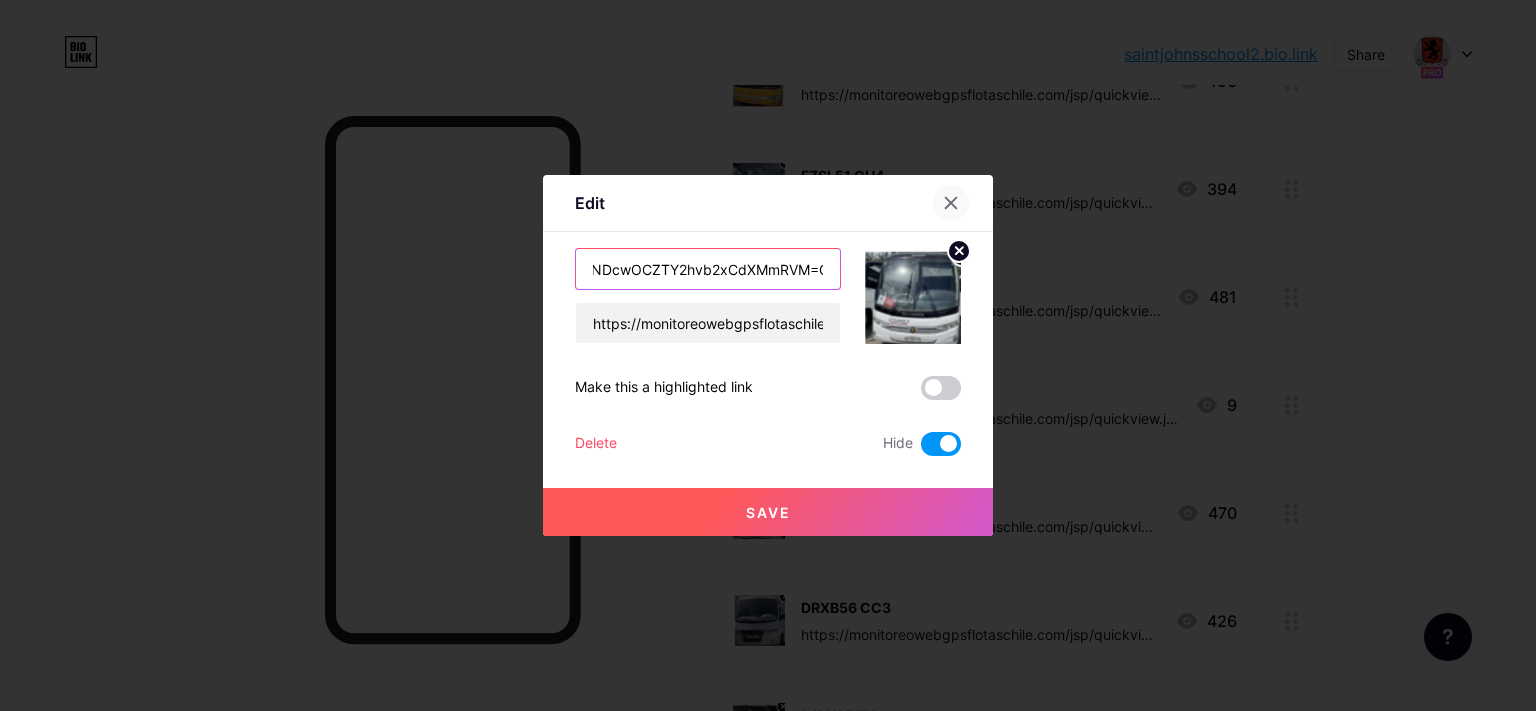 type on "https://monitoreowebgpsflotaschile.com/jsp/quickview.jsp?param=NDcwOCZTY2hvb2xCdXMmRVM=CC2" 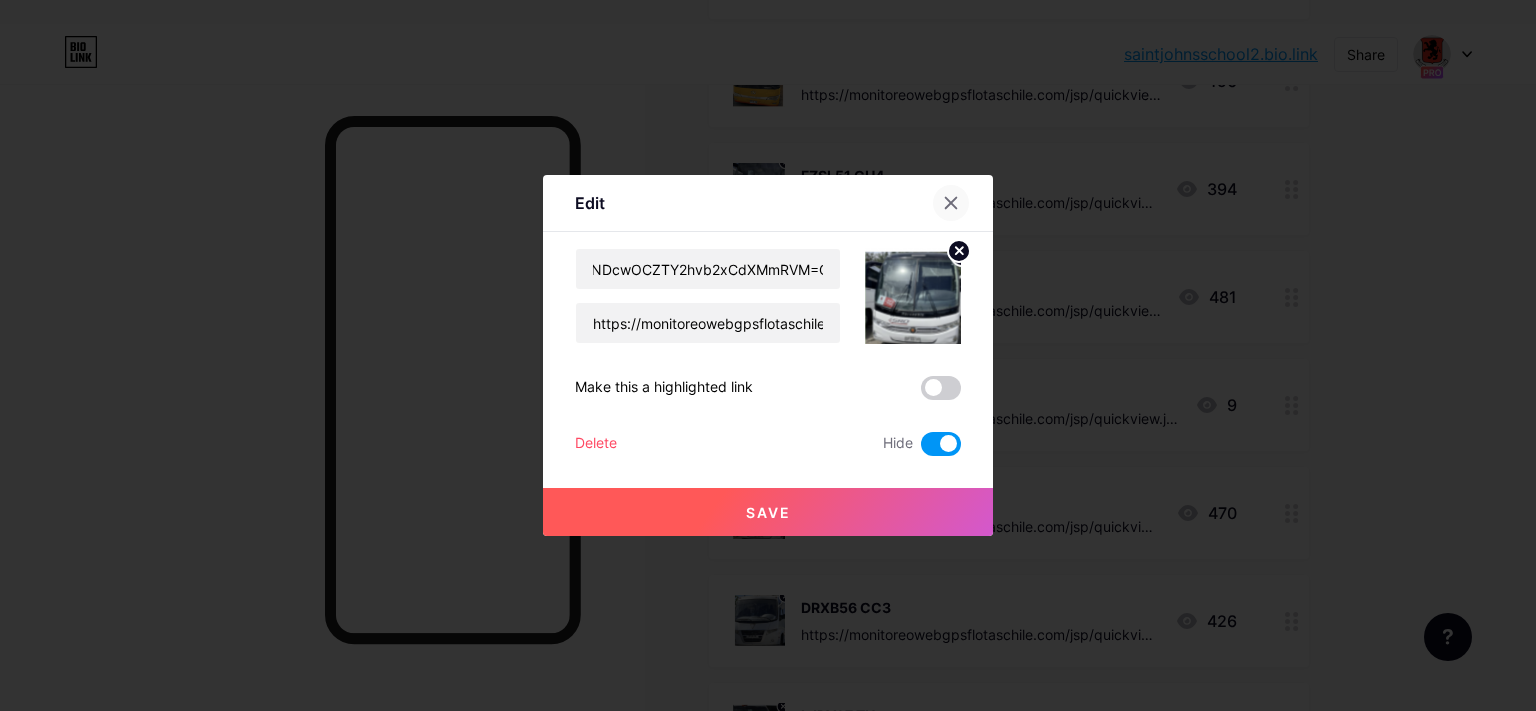 click 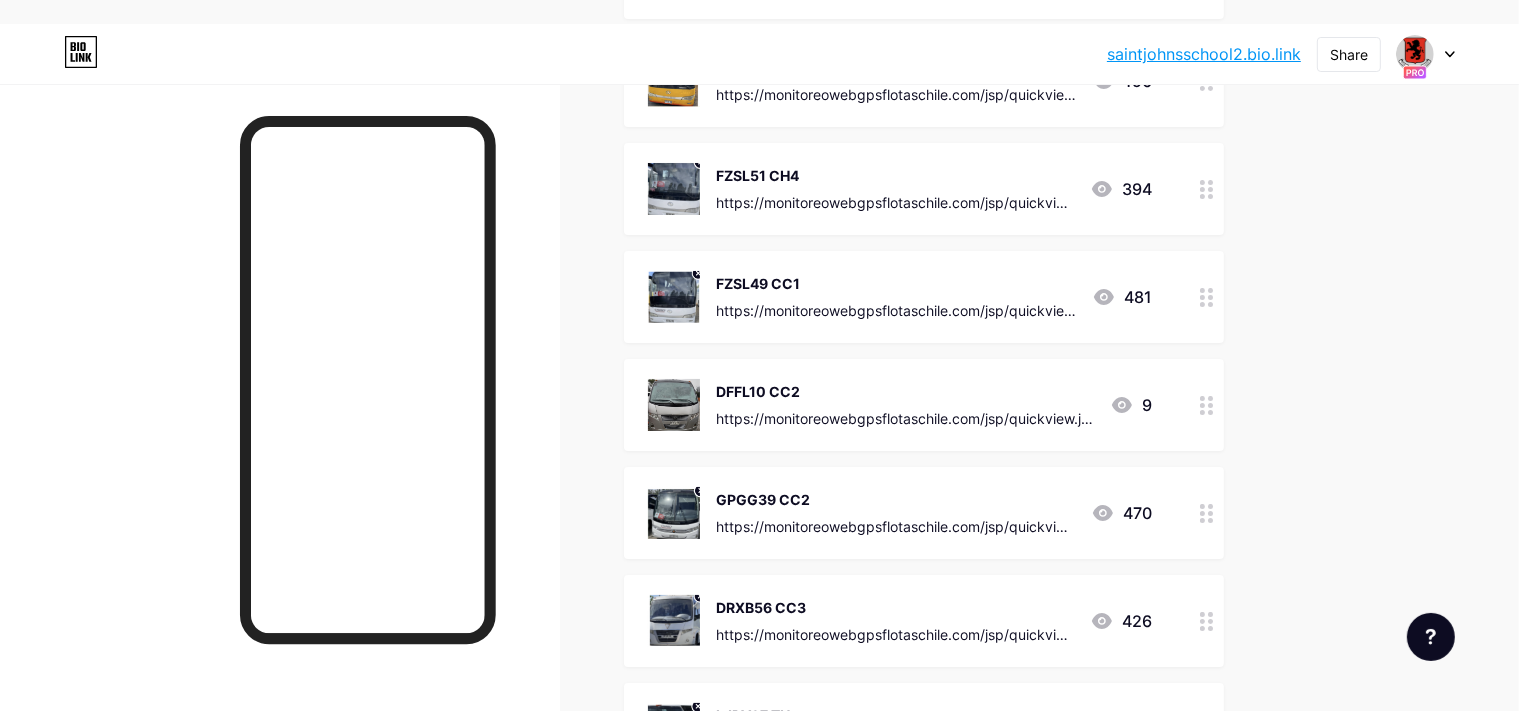click on "GPGG39 CC2" at bounding box center [895, 499] 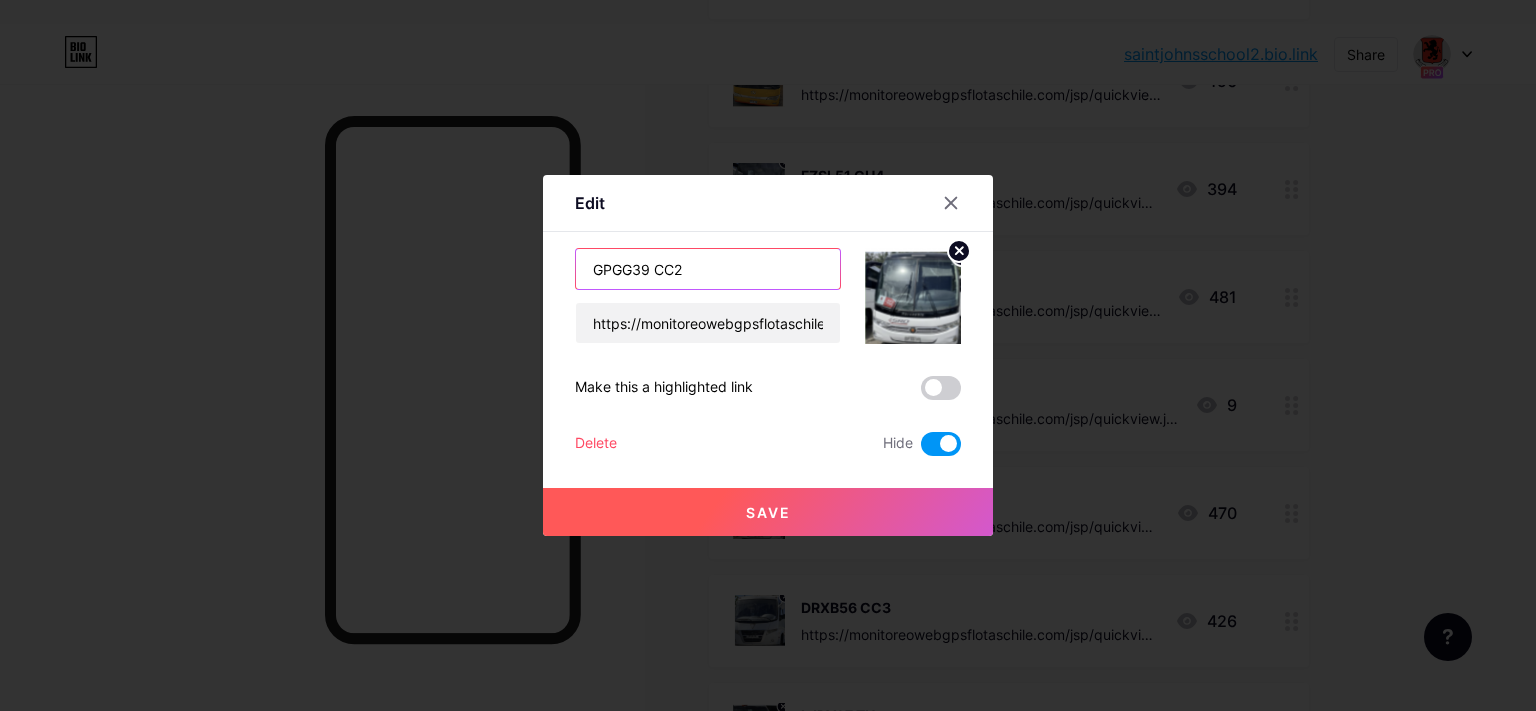 drag, startPoint x: 642, startPoint y: 262, endPoint x: 422, endPoint y: 274, distance: 220.32703 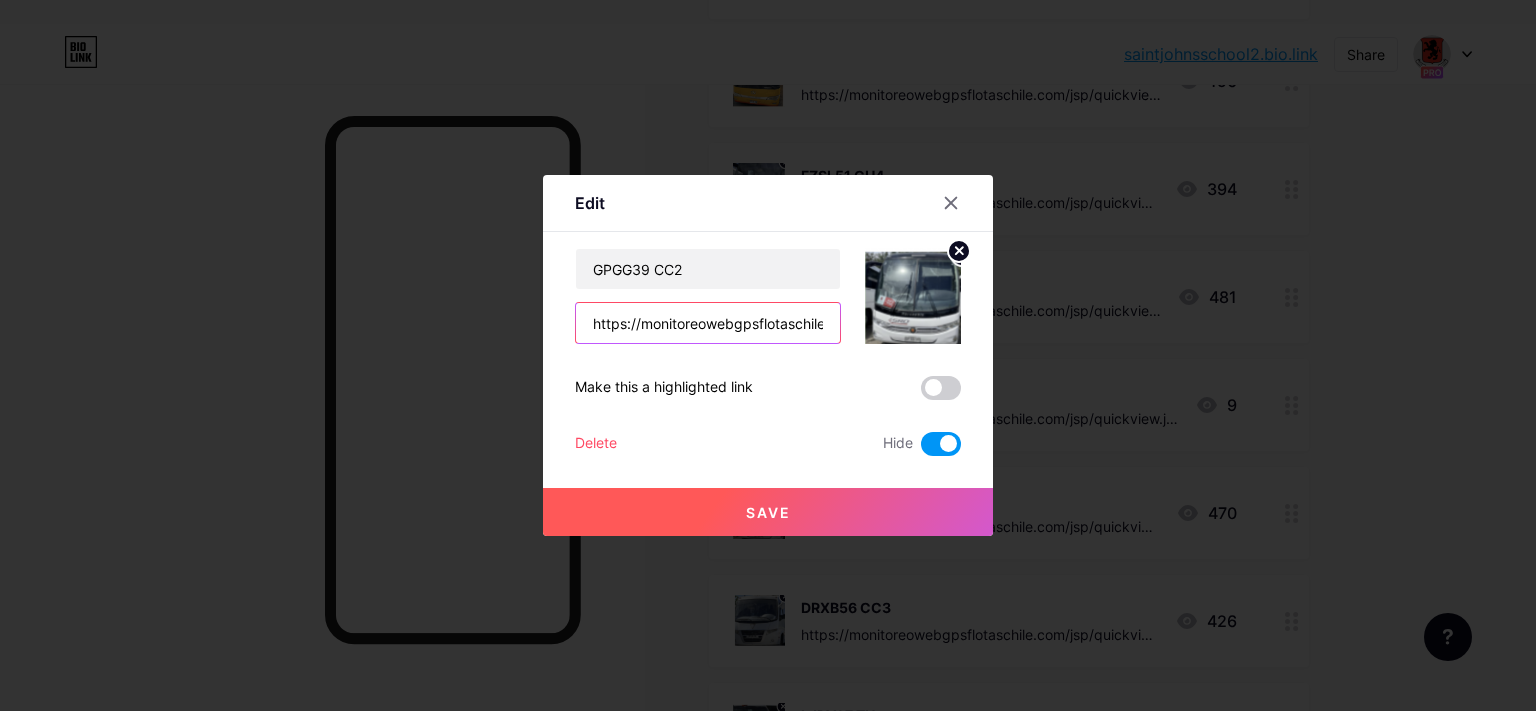 click on "https://monitoreowebgpsflotaschile.com/jsp/quickview.jsp?param=NDU3MyZCdXMmRVM=" at bounding box center [708, 323] 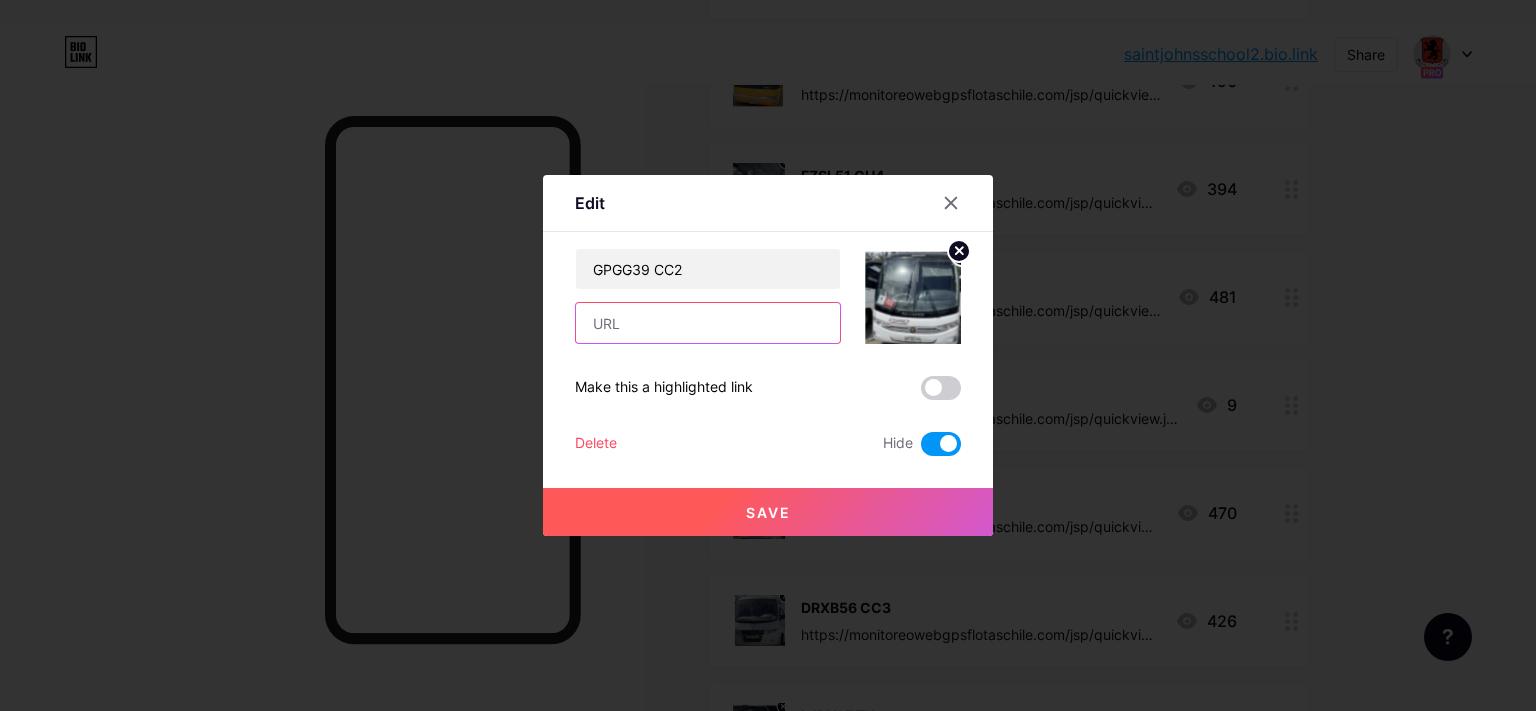 paste on "https://monitoreowebgpsflotaschile.com/jsp/quickview.jsp?param=NDcxMSZCdXMmRVM=" 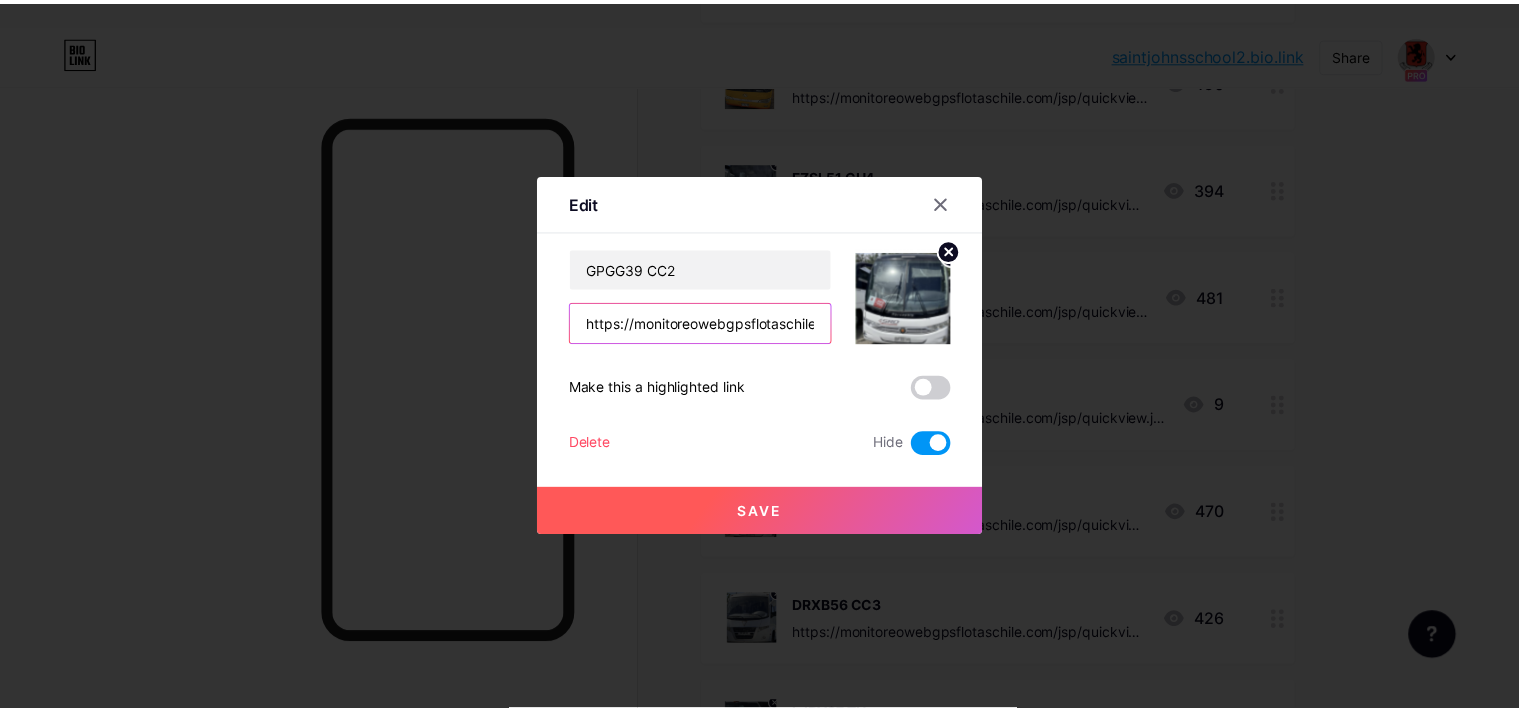 scroll, scrollTop: 0, scrollLeft: 370, axis: horizontal 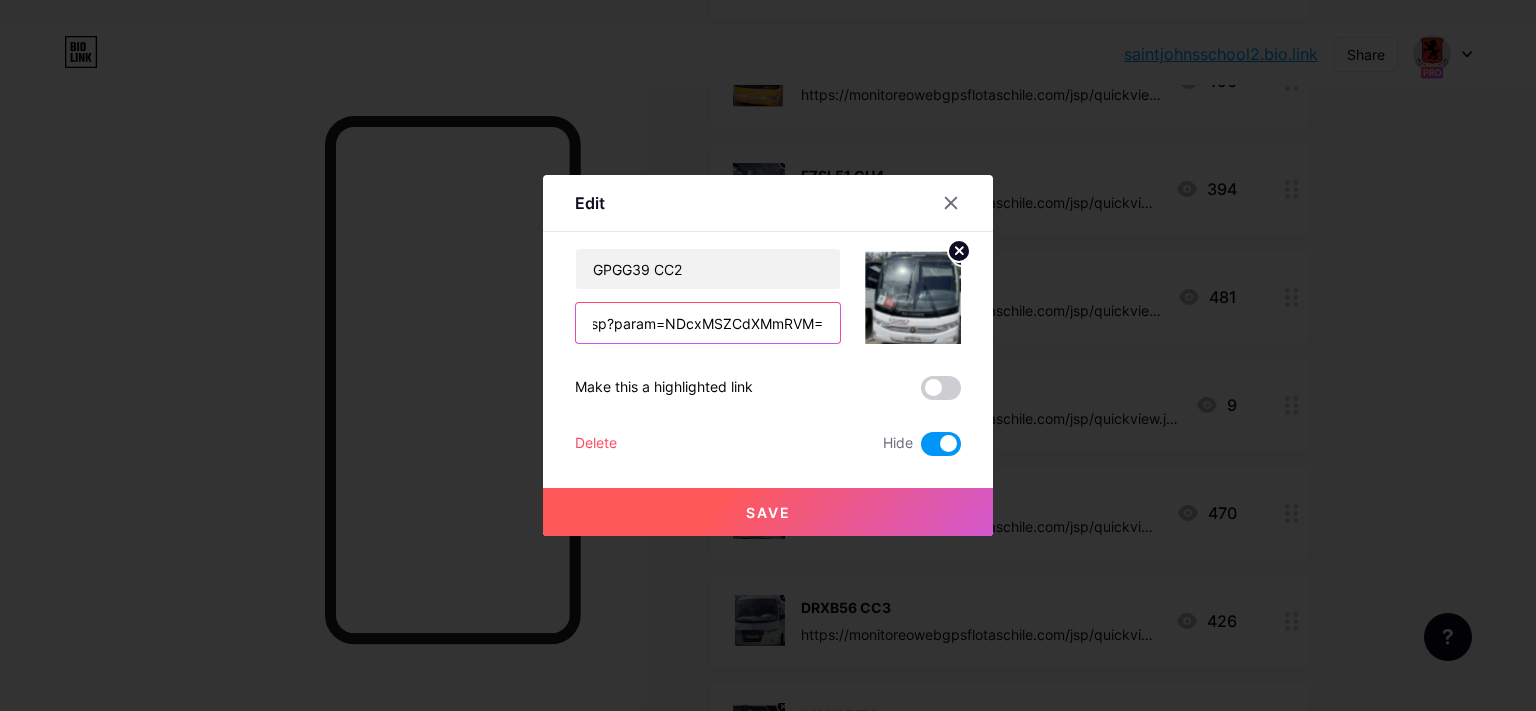 type on "https://monitoreowebgpsflotaschile.com/jsp/quickview.jsp?param=NDcxMSZCdXMmRVM=" 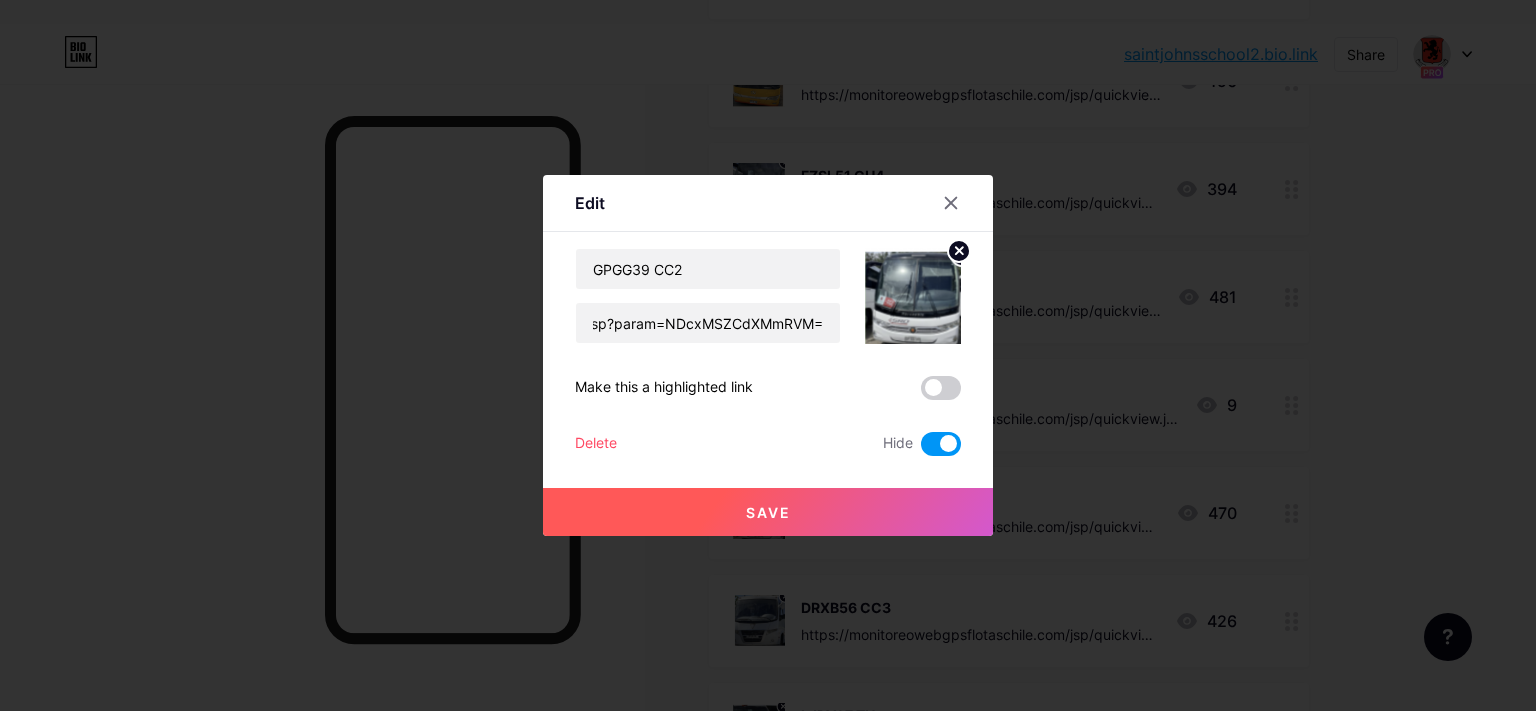 click on "Save" at bounding box center [768, 512] 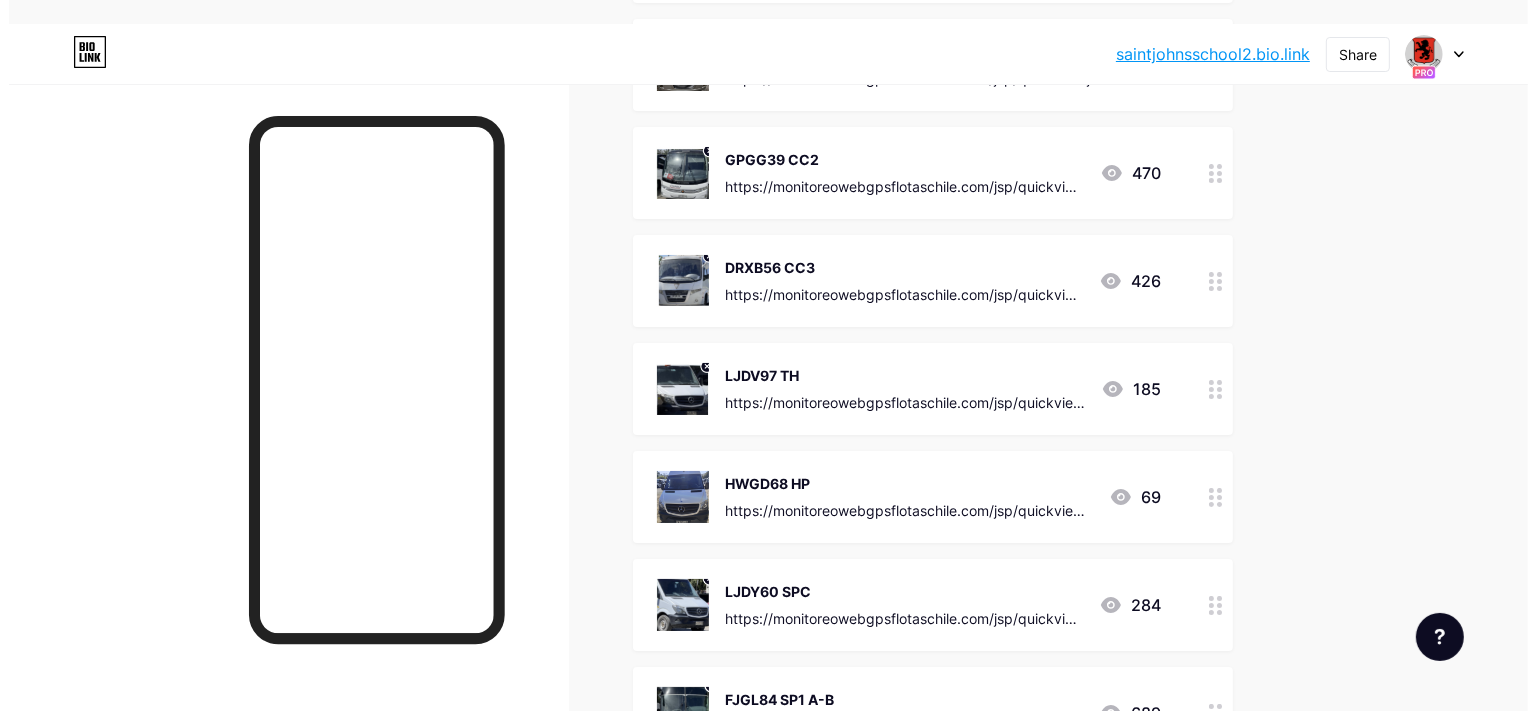 scroll, scrollTop: 1084, scrollLeft: 0, axis: vertical 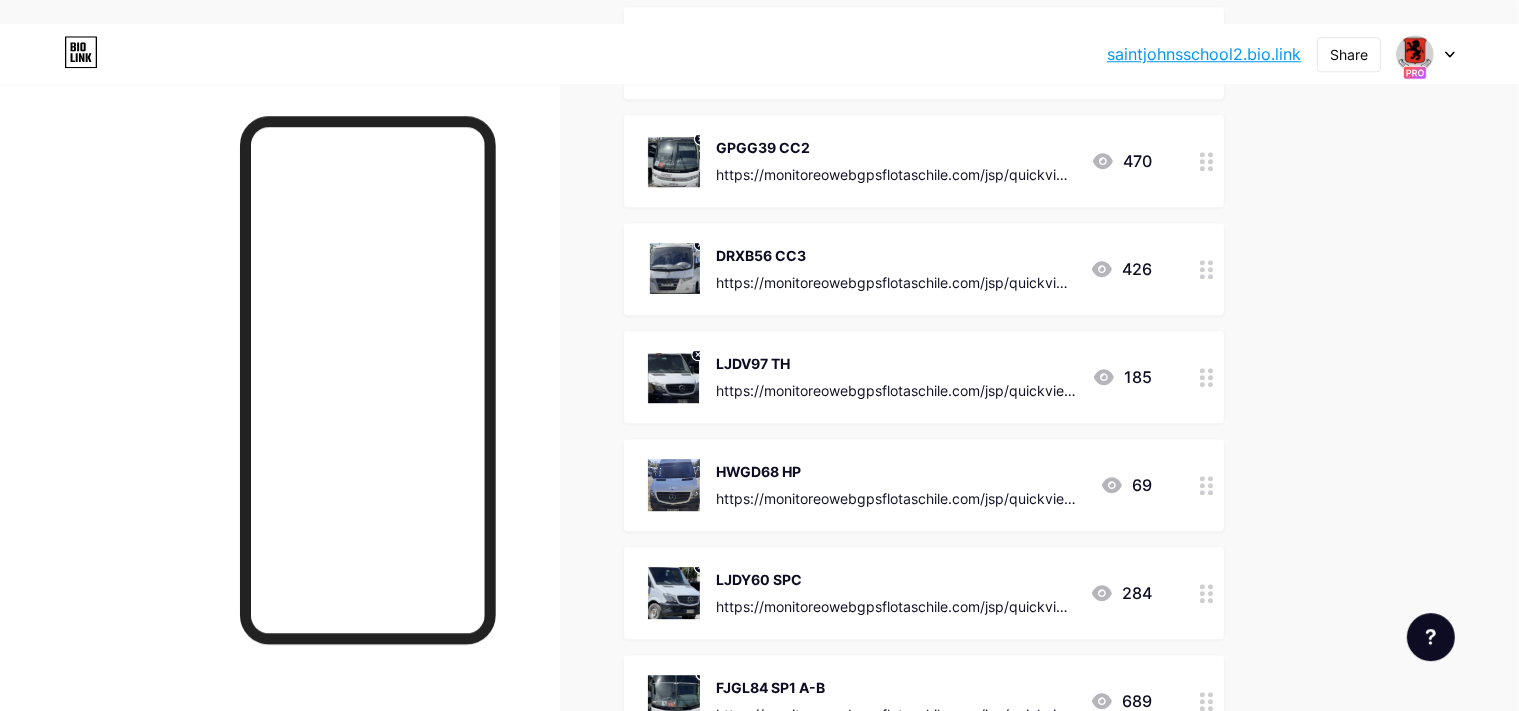 click on "DRXB56 CC3" at bounding box center (895, 255) 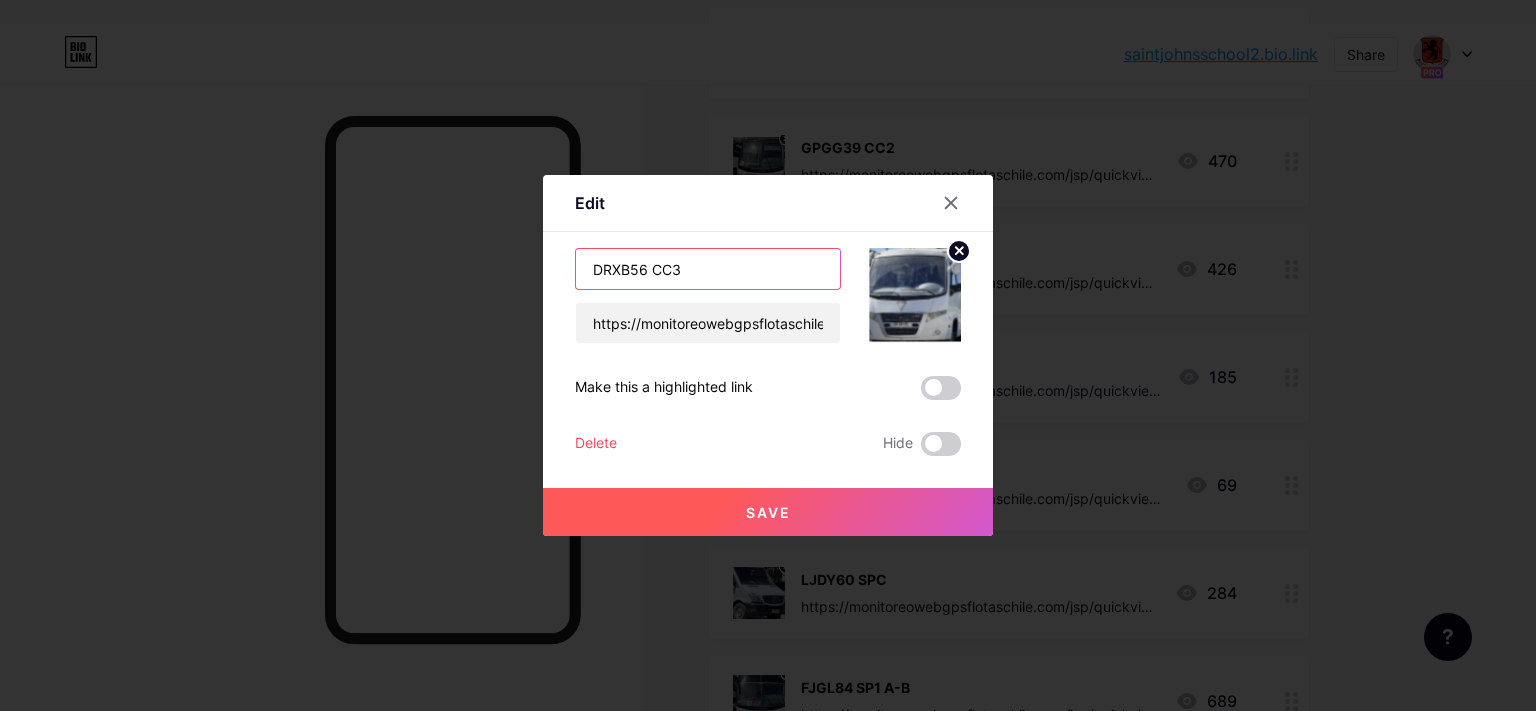 drag, startPoint x: 639, startPoint y: 270, endPoint x: 410, endPoint y: 288, distance: 229.70633 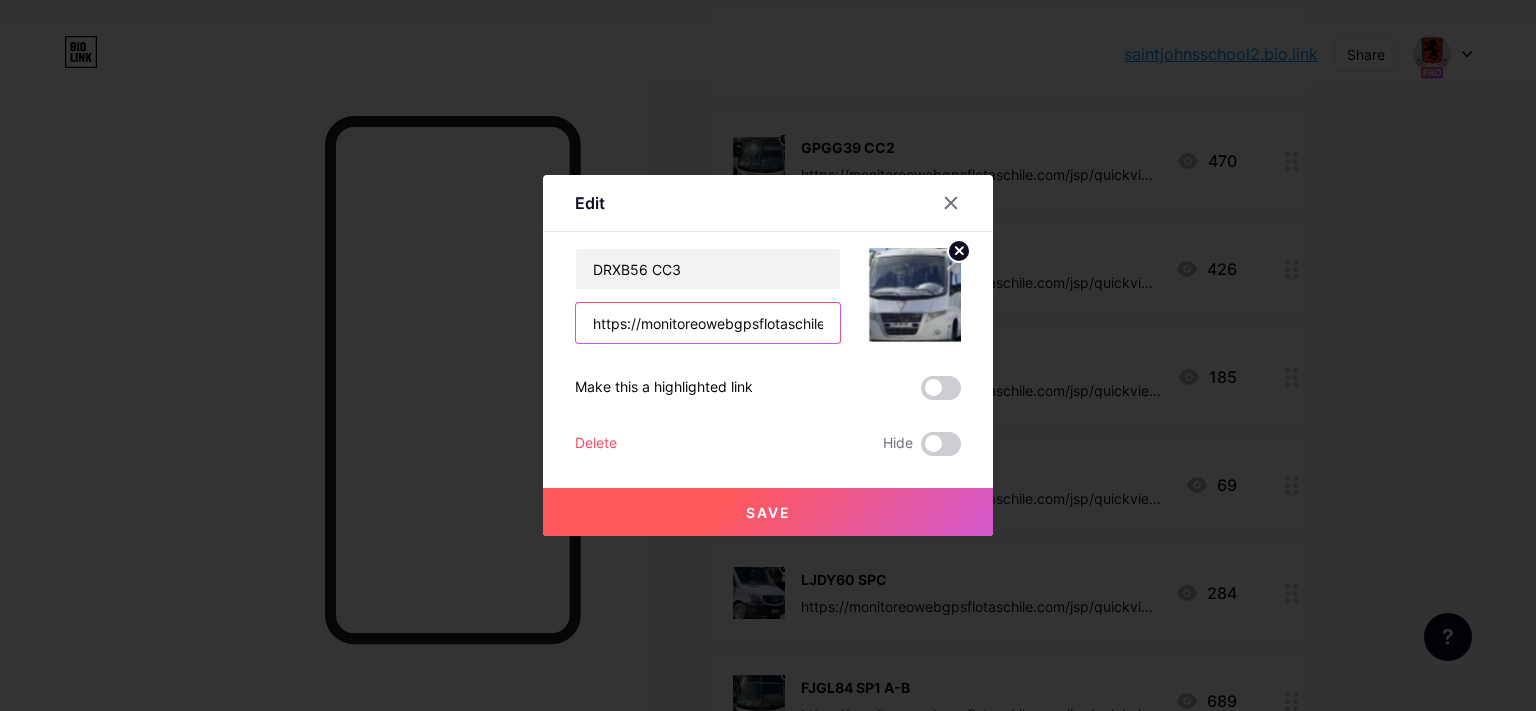 click on "https://monitoreowebgpsflotaschile.com/jsp/quickview.jsp?param=NDU3NCZCdXMmRVM=" at bounding box center (708, 323) 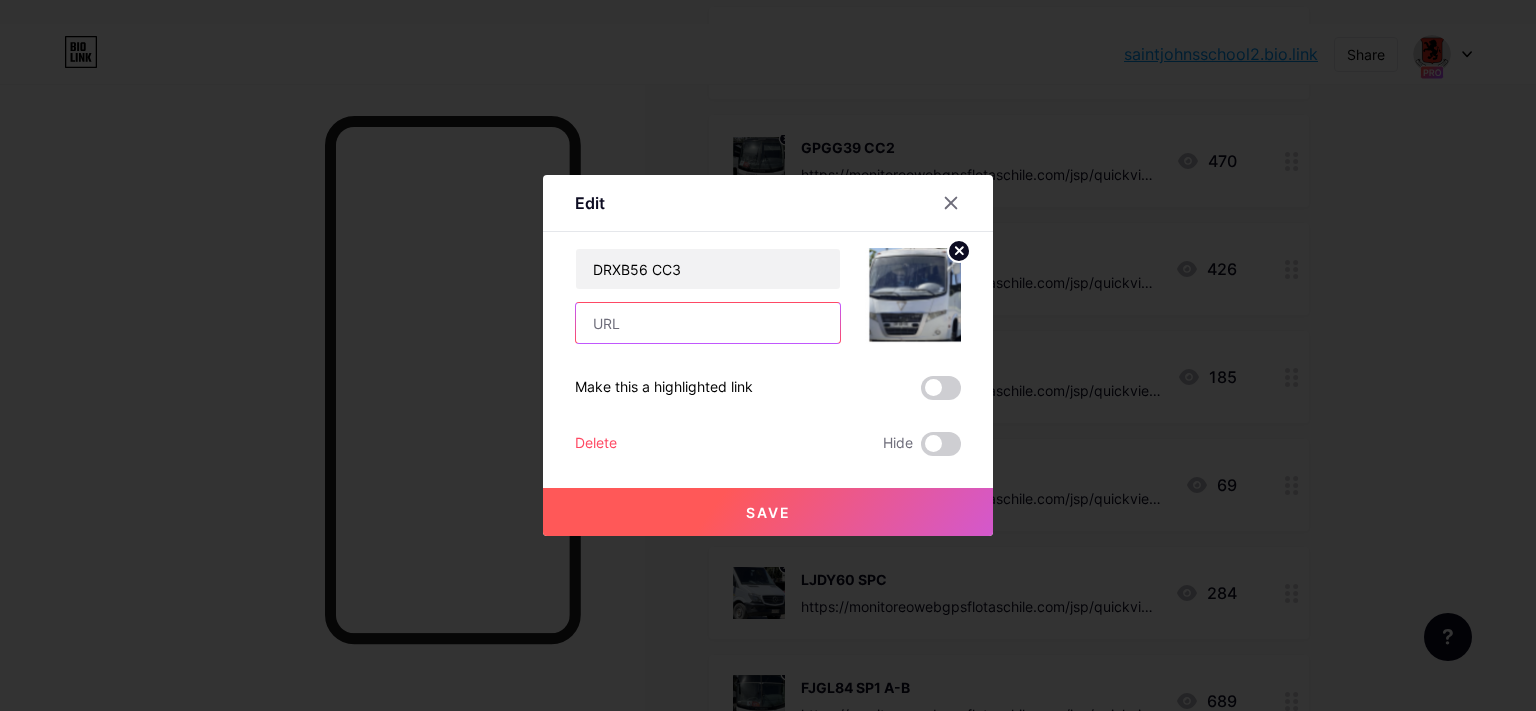 paste on "https://monitoreowebgpsflotaschile.com/jsp/quickview.jsp?param=NDcxMyZCdXMmRVM=" 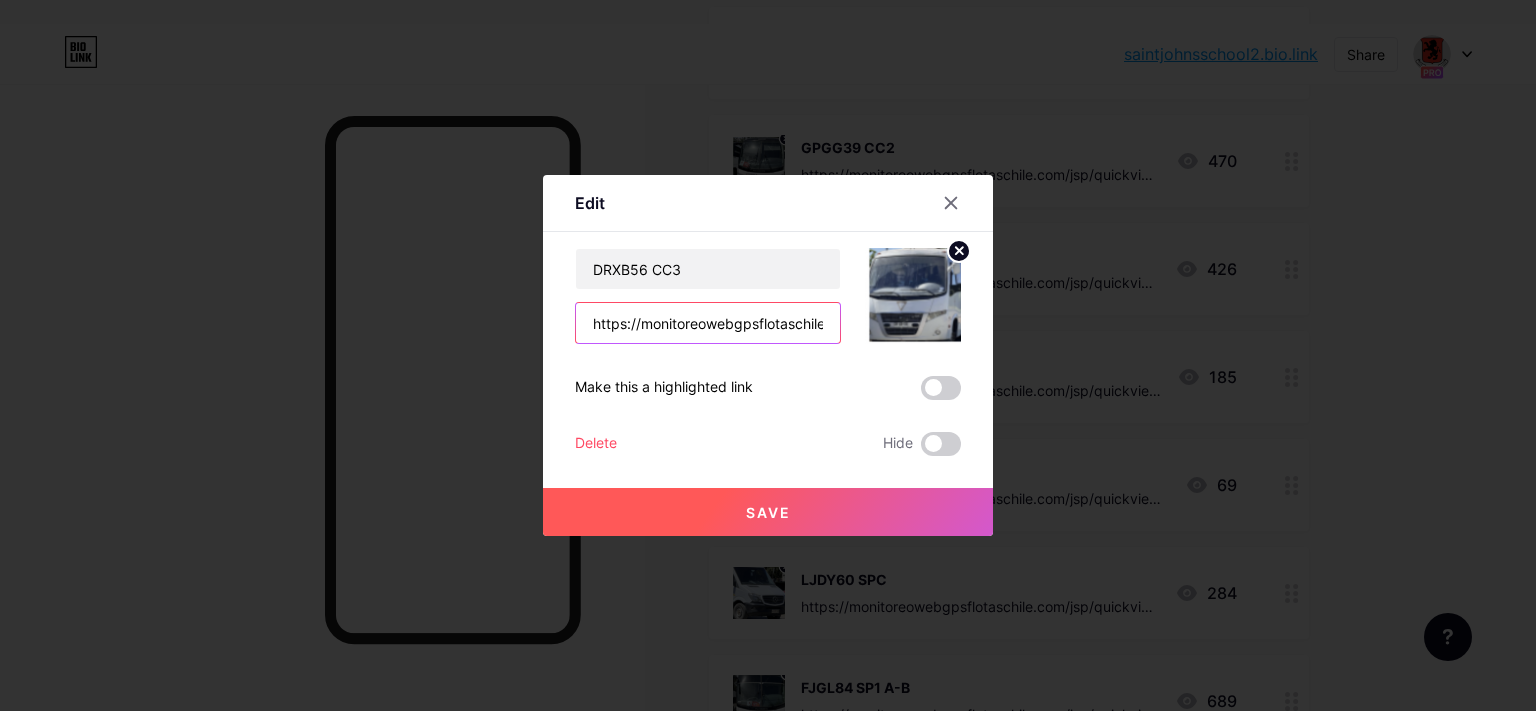 scroll, scrollTop: 0, scrollLeft: 368, axis: horizontal 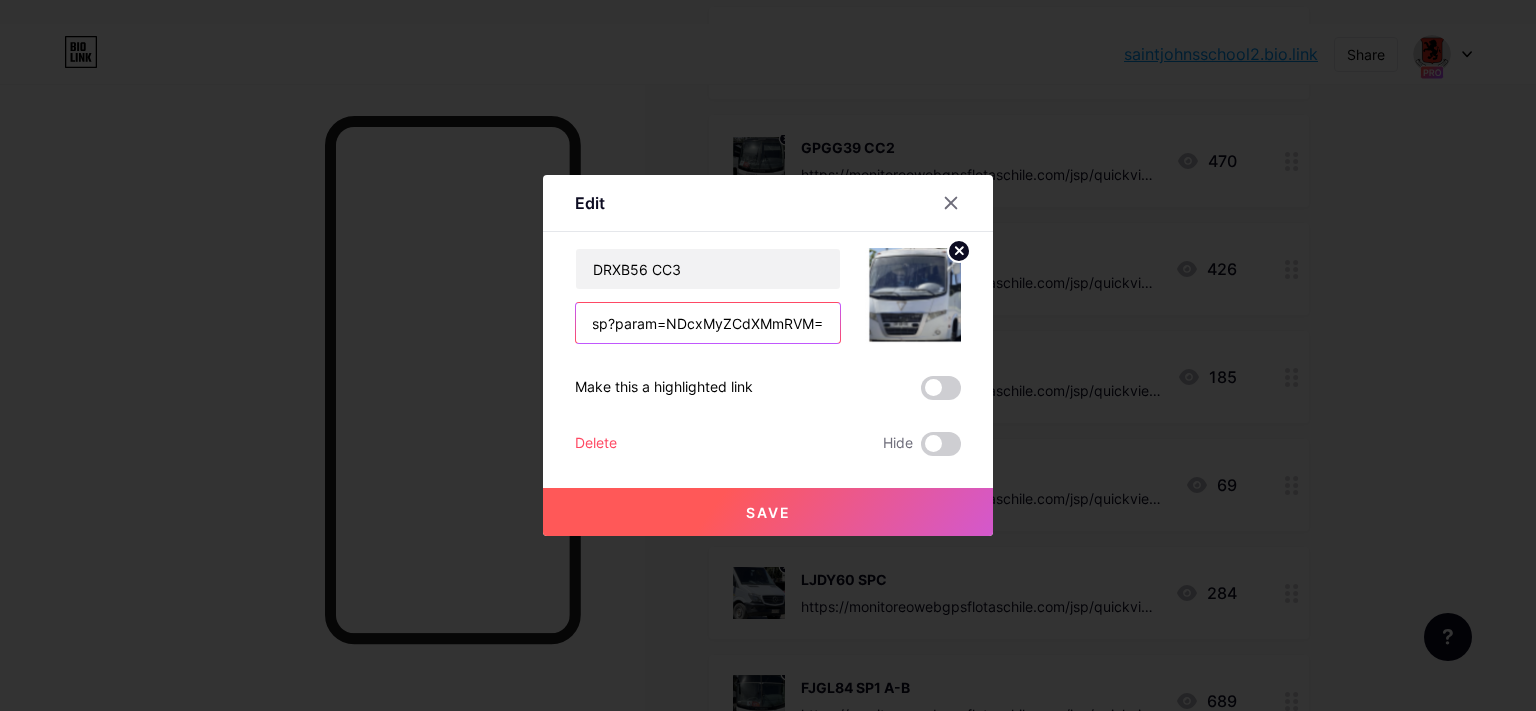 type on "https://monitoreowebgpsflotaschile.com/jsp/quickview.jsp?param=NDcxMyZCdXMmRVM=" 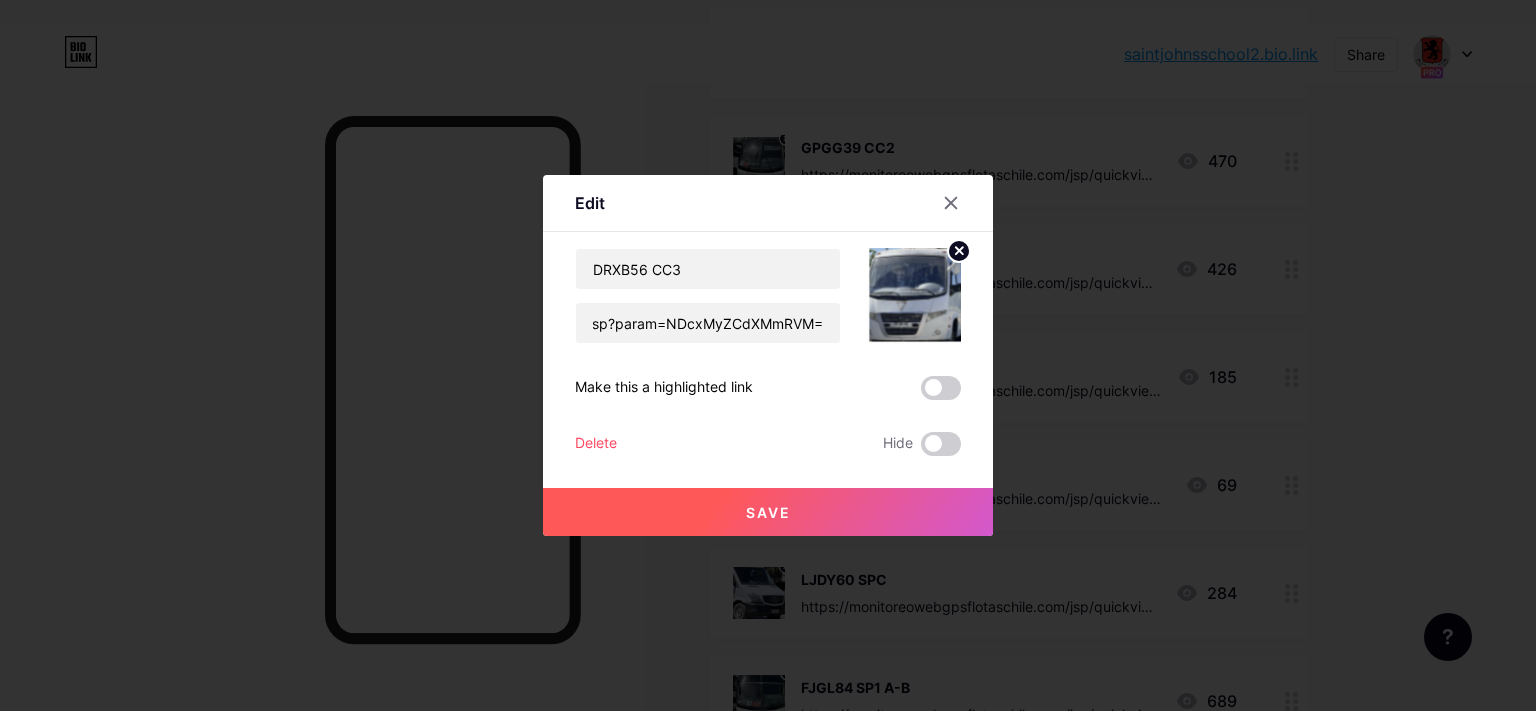 click on "Save" at bounding box center [768, 512] 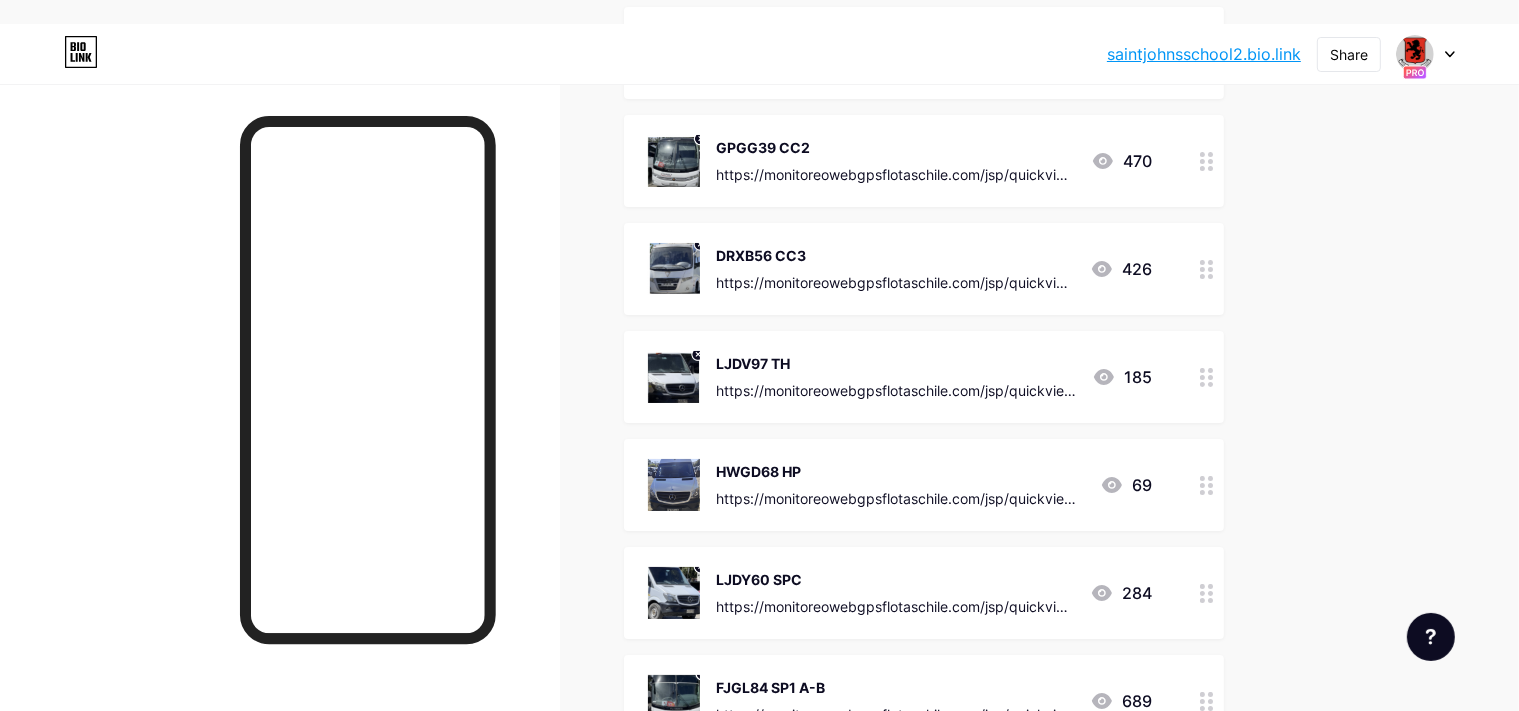 click on "LJDV97 TH" at bounding box center [896, 363] 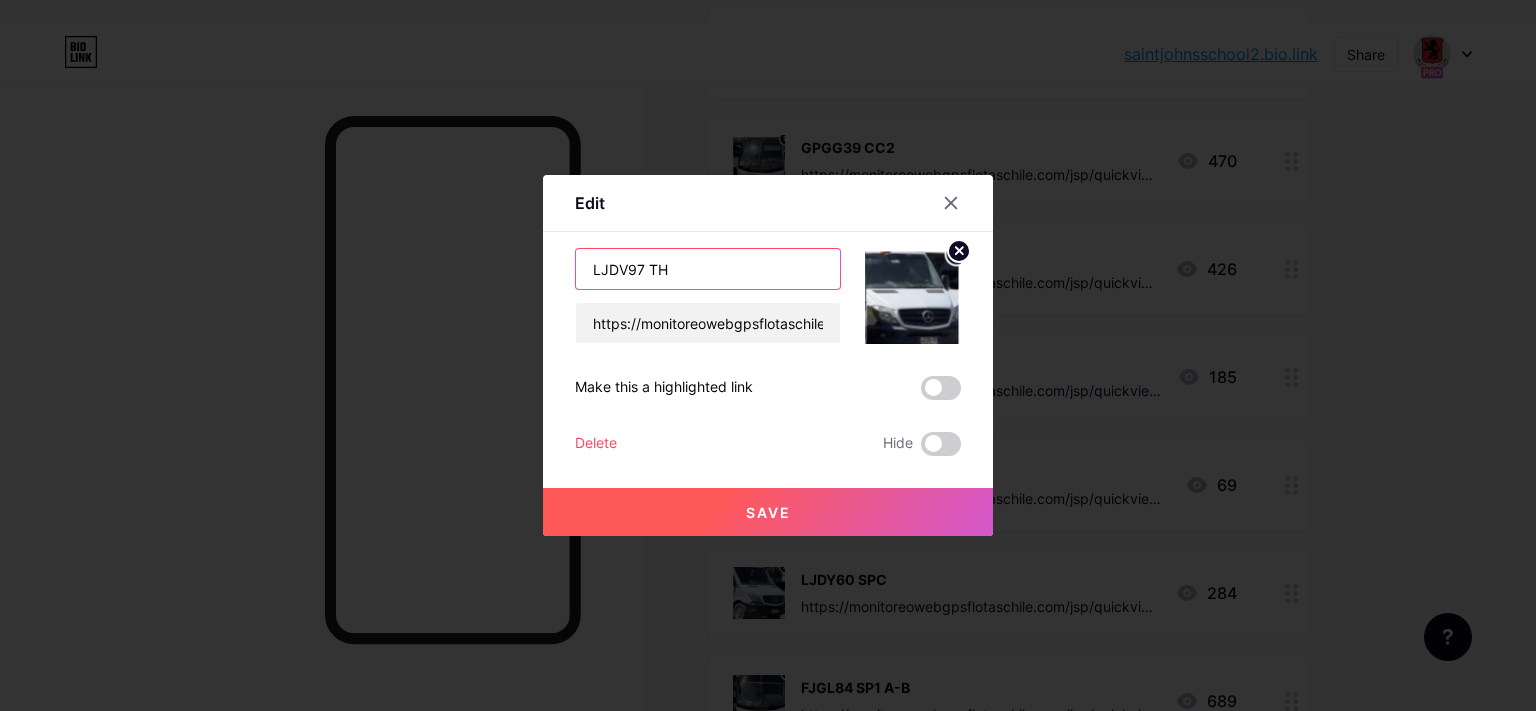 drag, startPoint x: 640, startPoint y: 269, endPoint x: 409, endPoint y: 262, distance: 231.10603 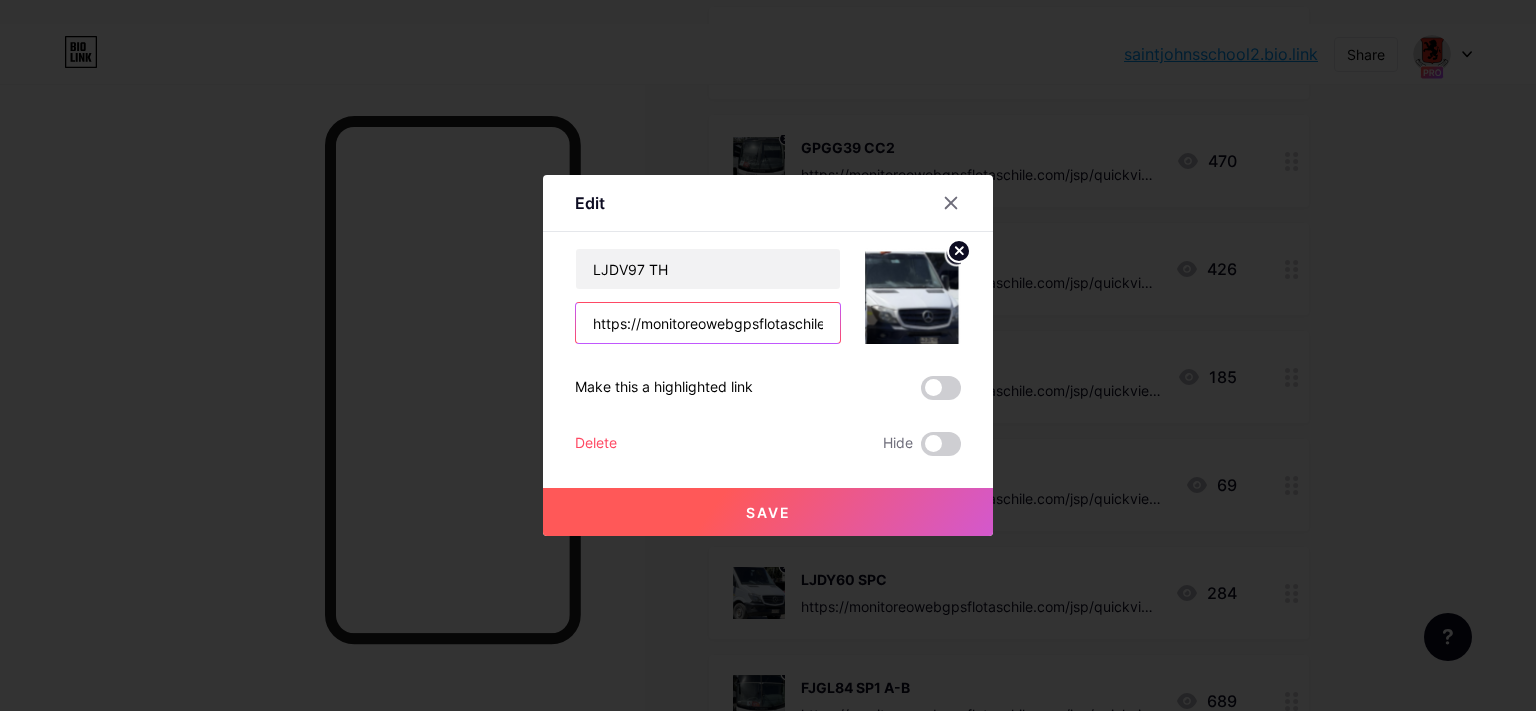 click on "https://monitoreowebgpsflotaschile.com/jsp/quickview.jsp?param=NDU3NSZCdXMmRVM=" at bounding box center (708, 323) 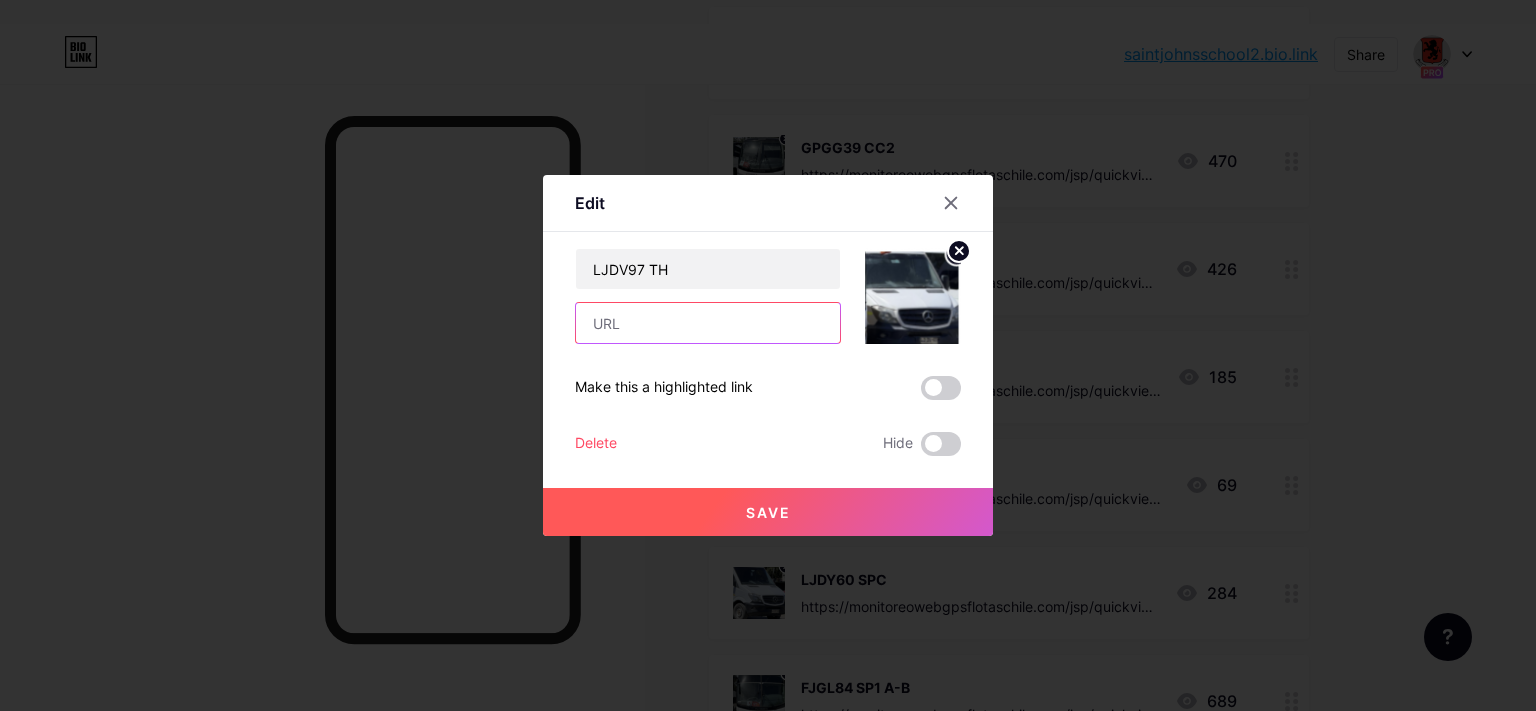 paste on "https://monitoreowebgpsflotaschile.com/jsp/quickview.jsp?param=NDcxNiZCdXMmRVM=" 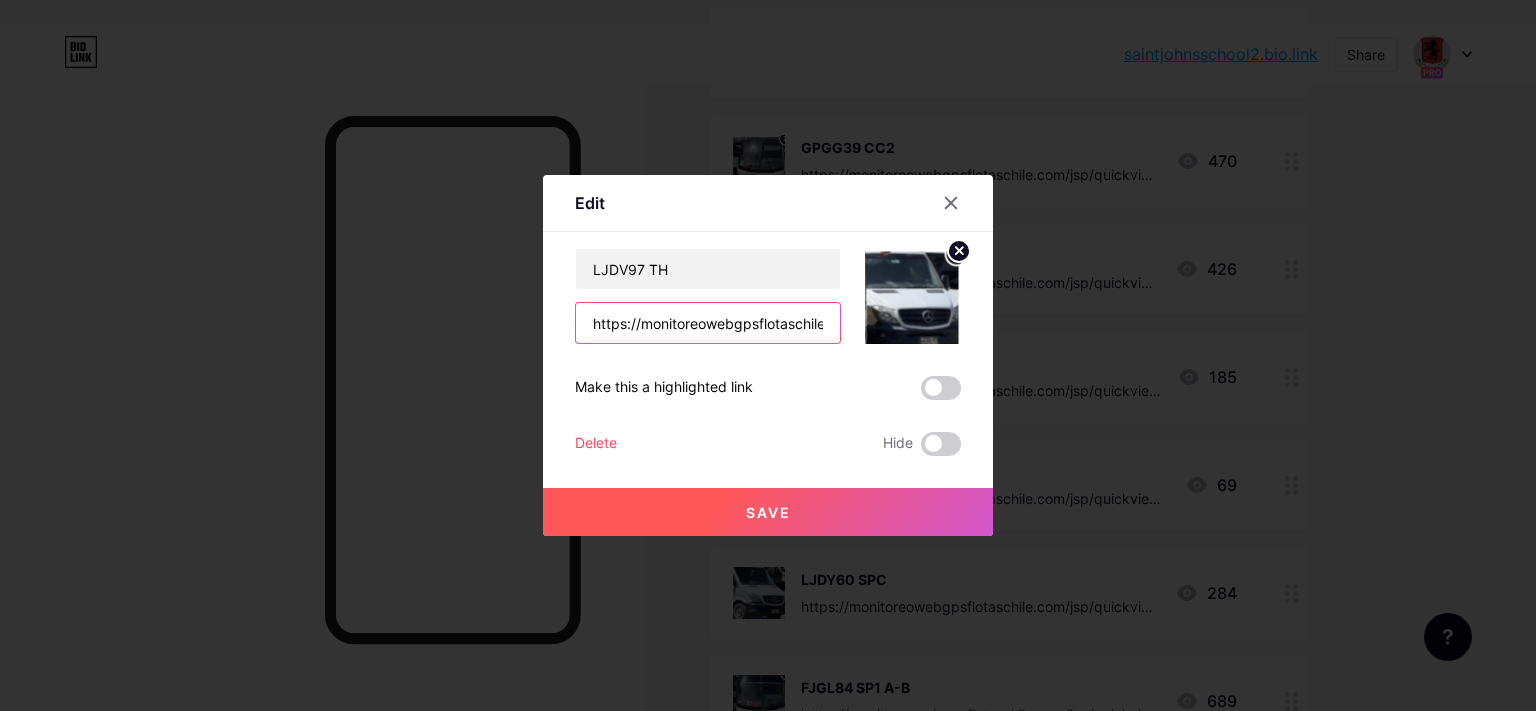 scroll, scrollTop: 0, scrollLeft: 362, axis: horizontal 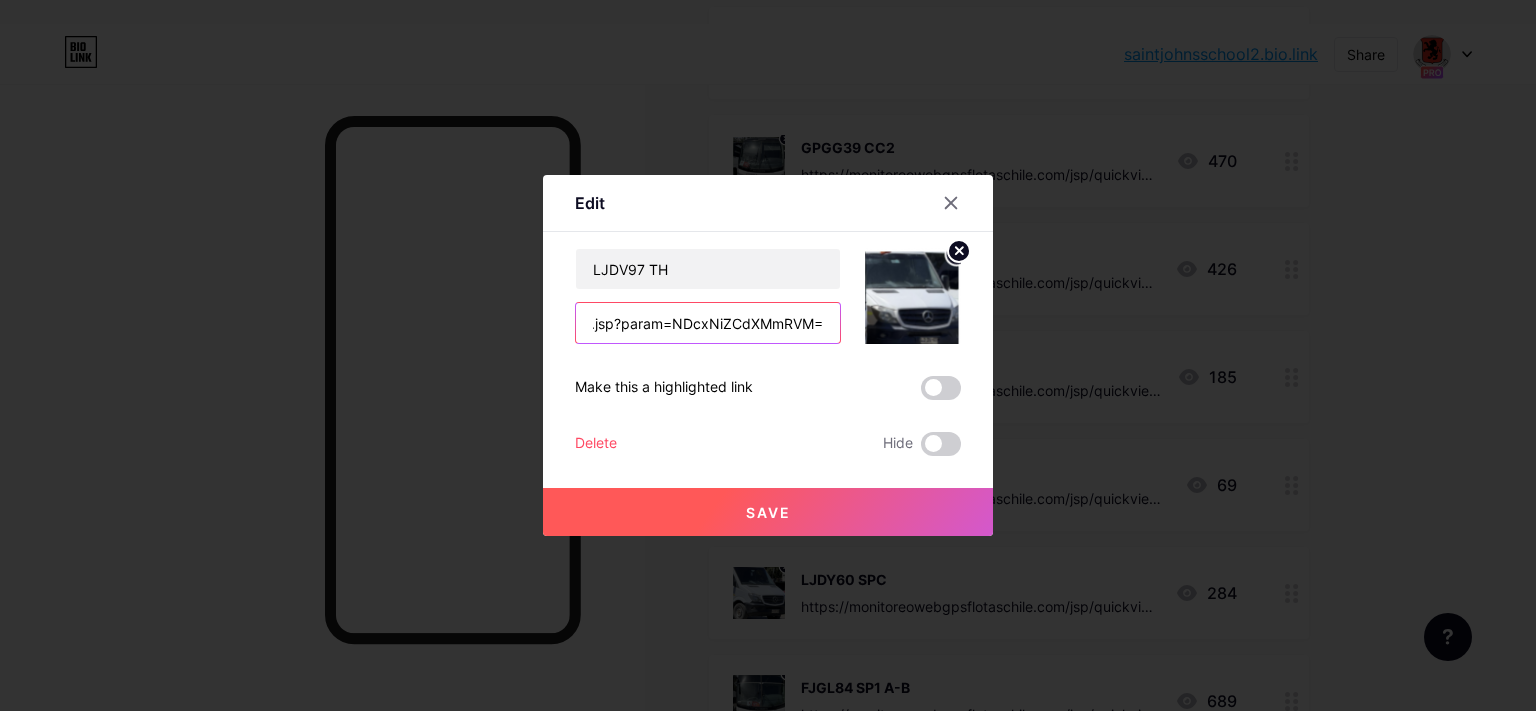 type on "https://monitoreowebgpsflotaschile.com/jsp/quickview.jsp?param=NDcxNiZCdXMmRVM=" 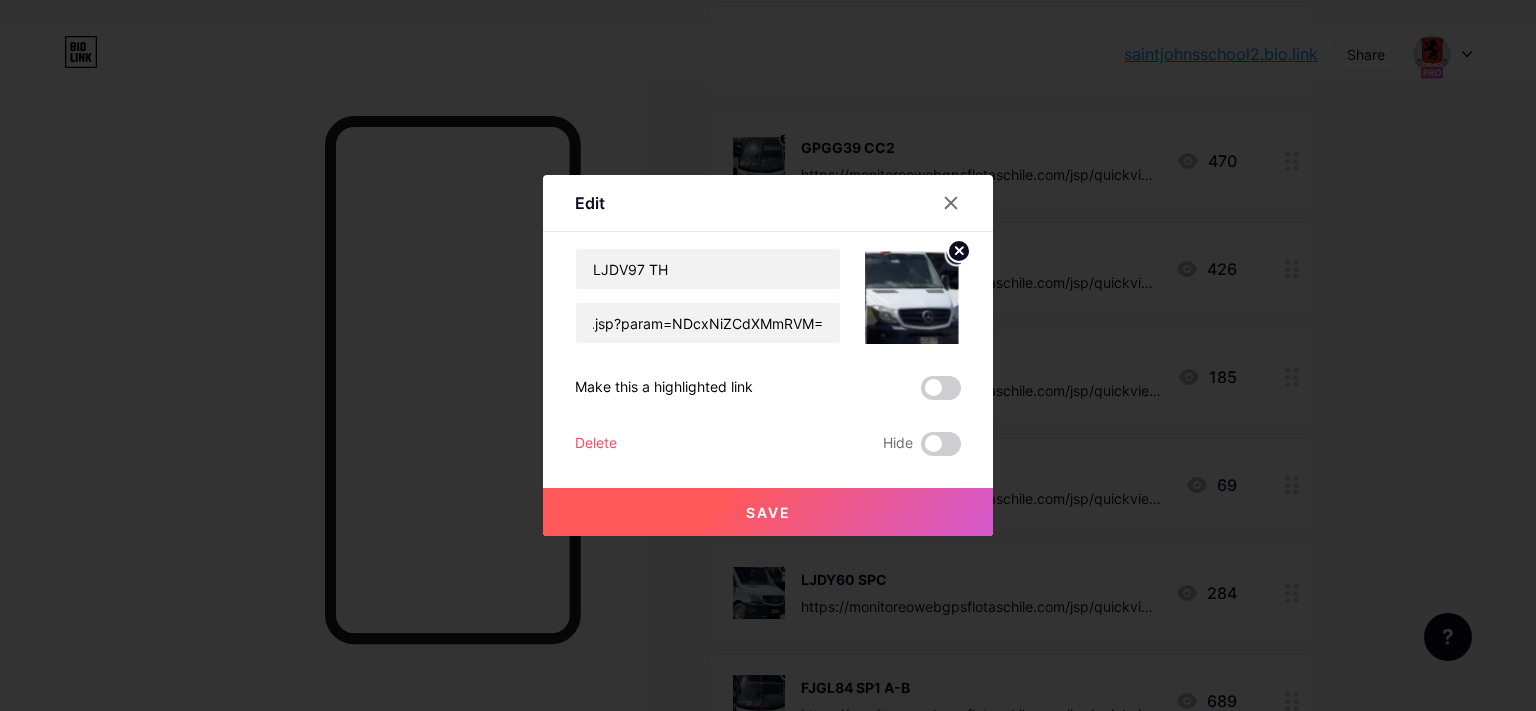 click on "Save" at bounding box center (768, 512) 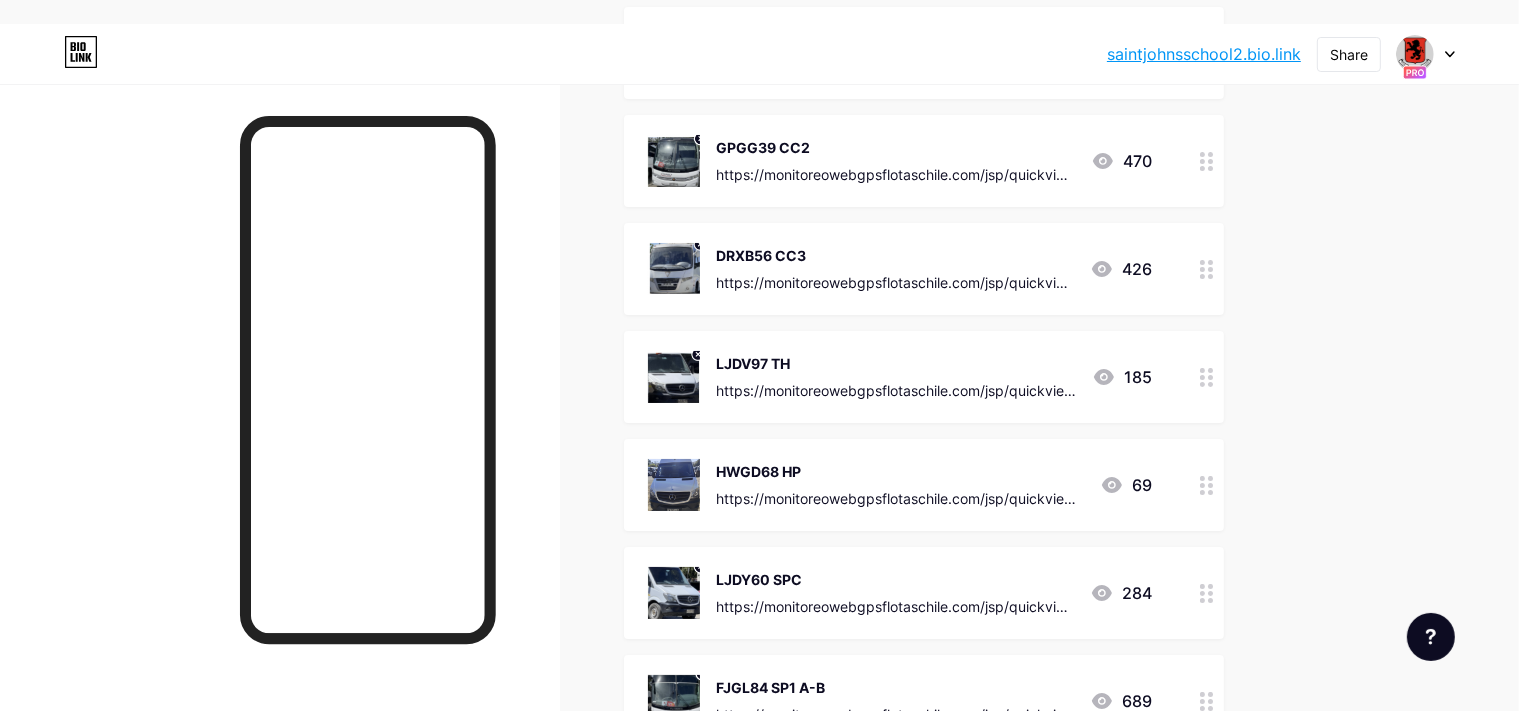 click on "HWGD68 HP" at bounding box center (900, 471) 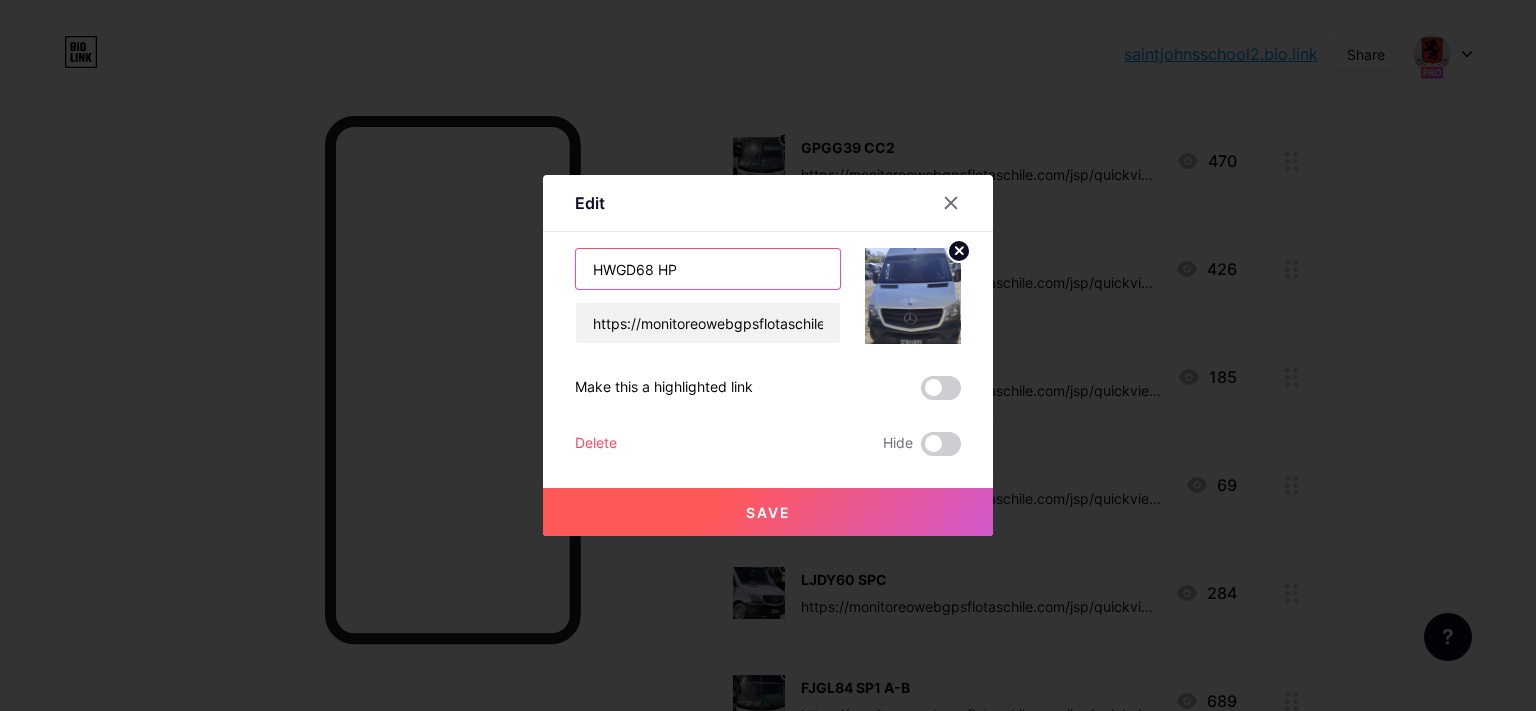 drag, startPoint x: 648, startPoint y: 269, endPoint x: 133, endPoint y: 366, distance: 524.05536 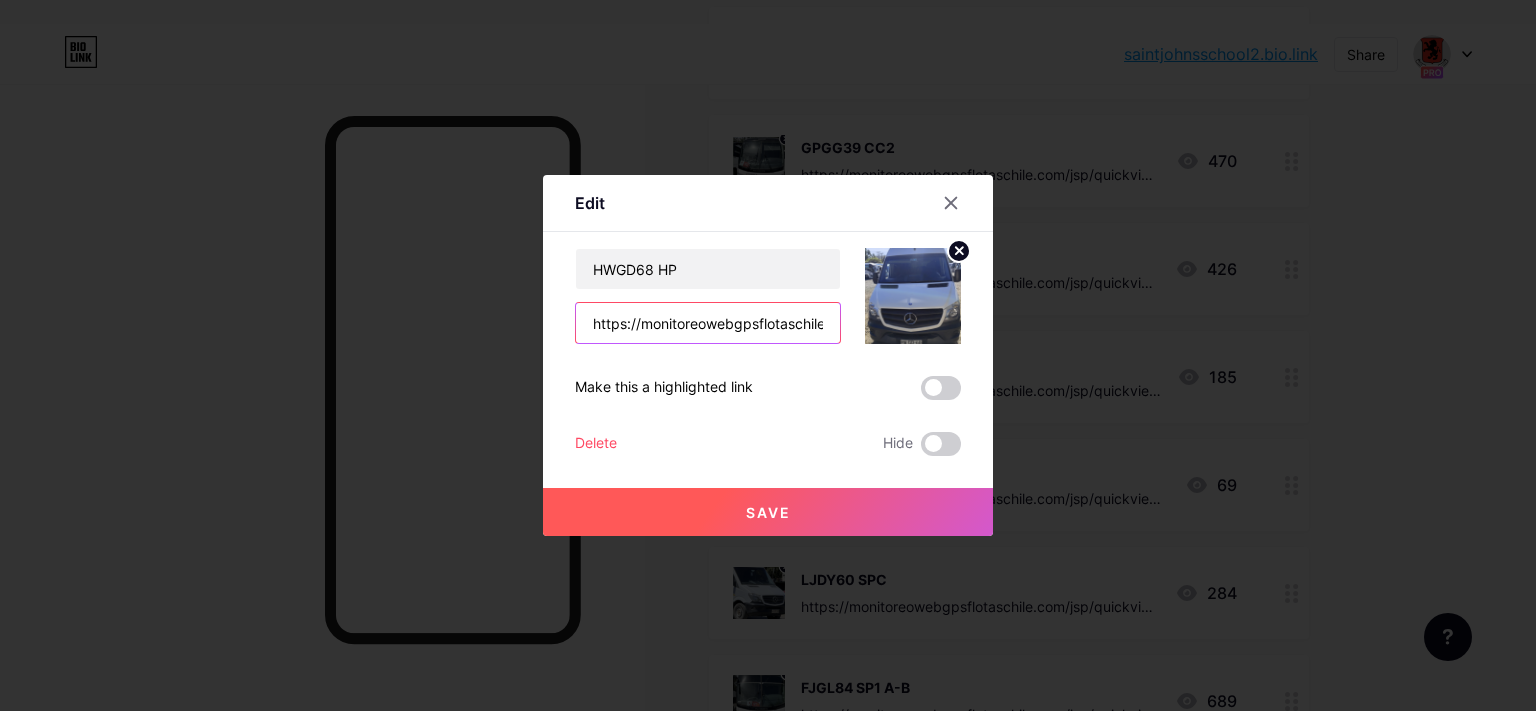 click on "https://monitoreowebgpsflotaschile.com/jsp/quickview.jsp?param=NDU3NiZDYW1wZXJWYW4mRVM=" at bounding box center (708, 323) 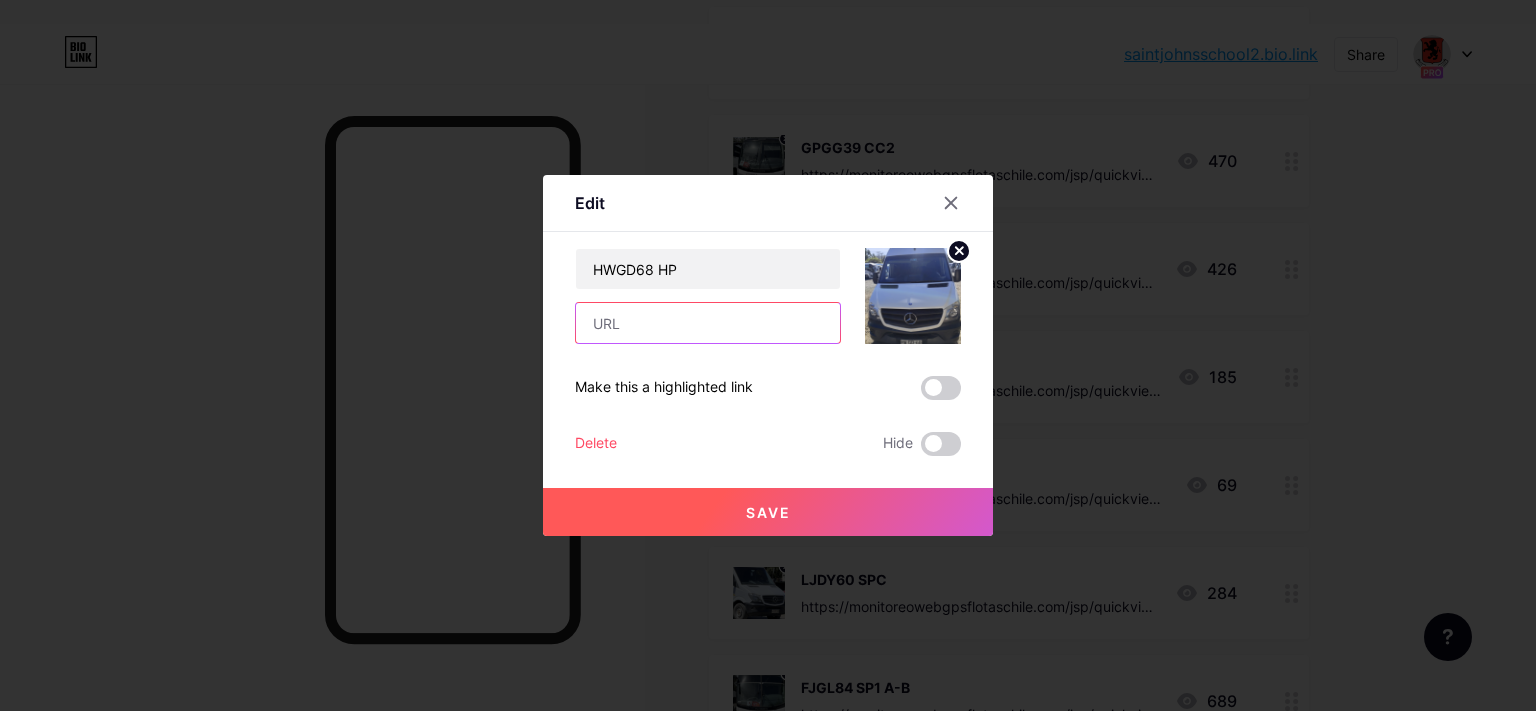 paste on "https://monitoreowebgpsflotaschile.com/jsp/quickview.jsp?param=NDcxOSZDYW1wZXJWYW4mRVM=" 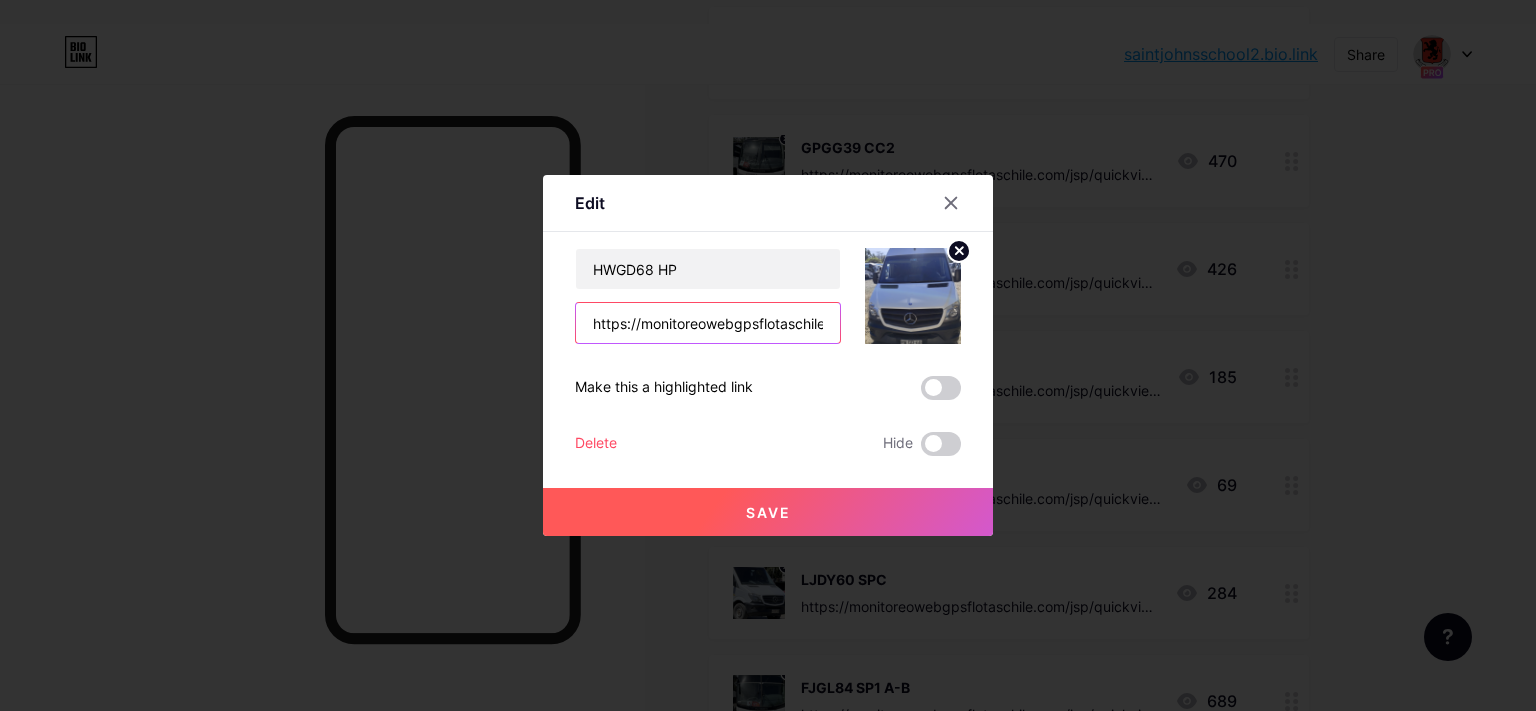 scroll, scrollTop: 0, scrollLeft: 447, axis: horizontal 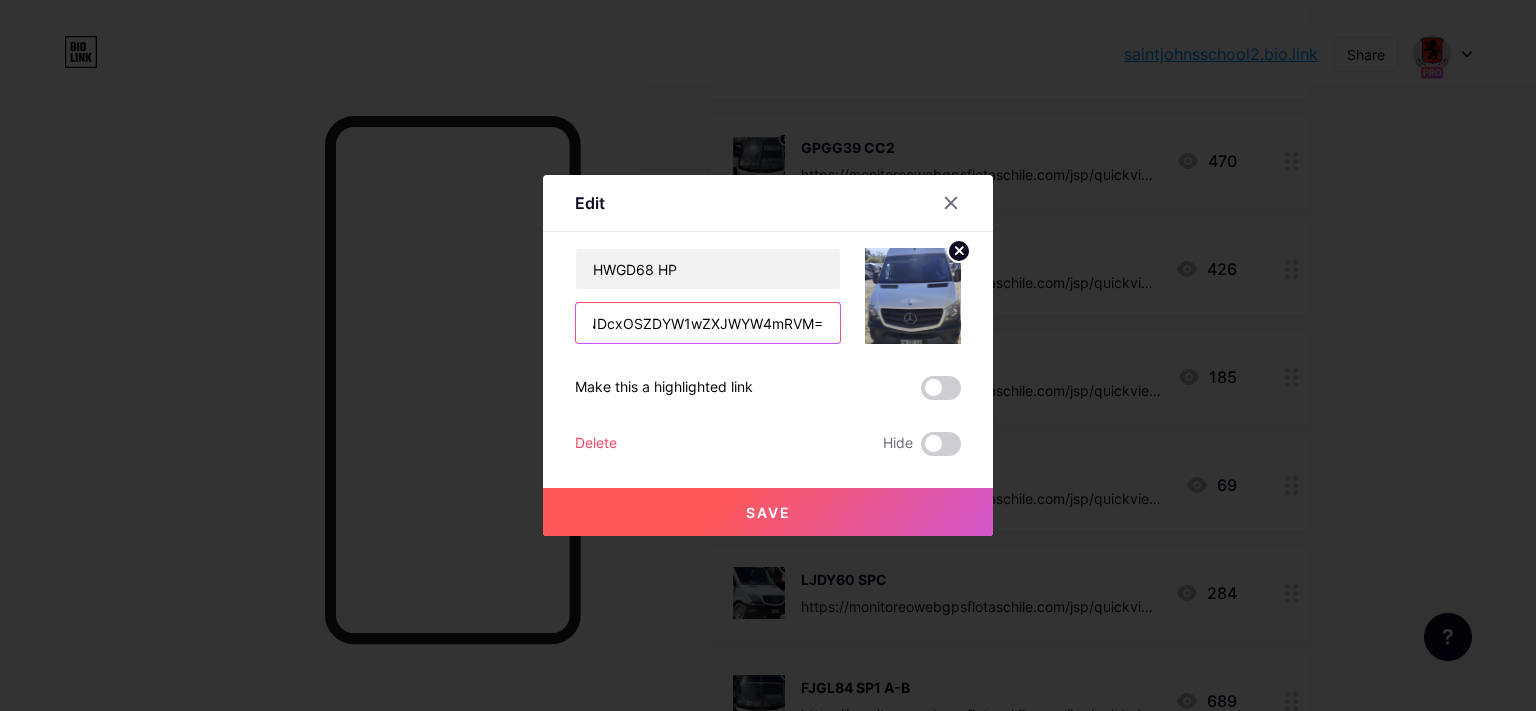 type on "https://monitoreowebgpsflotaschile.com/jsp/quickview.jsp?param=NDcxOSZDYW1wZXJWYW4mRVM=" 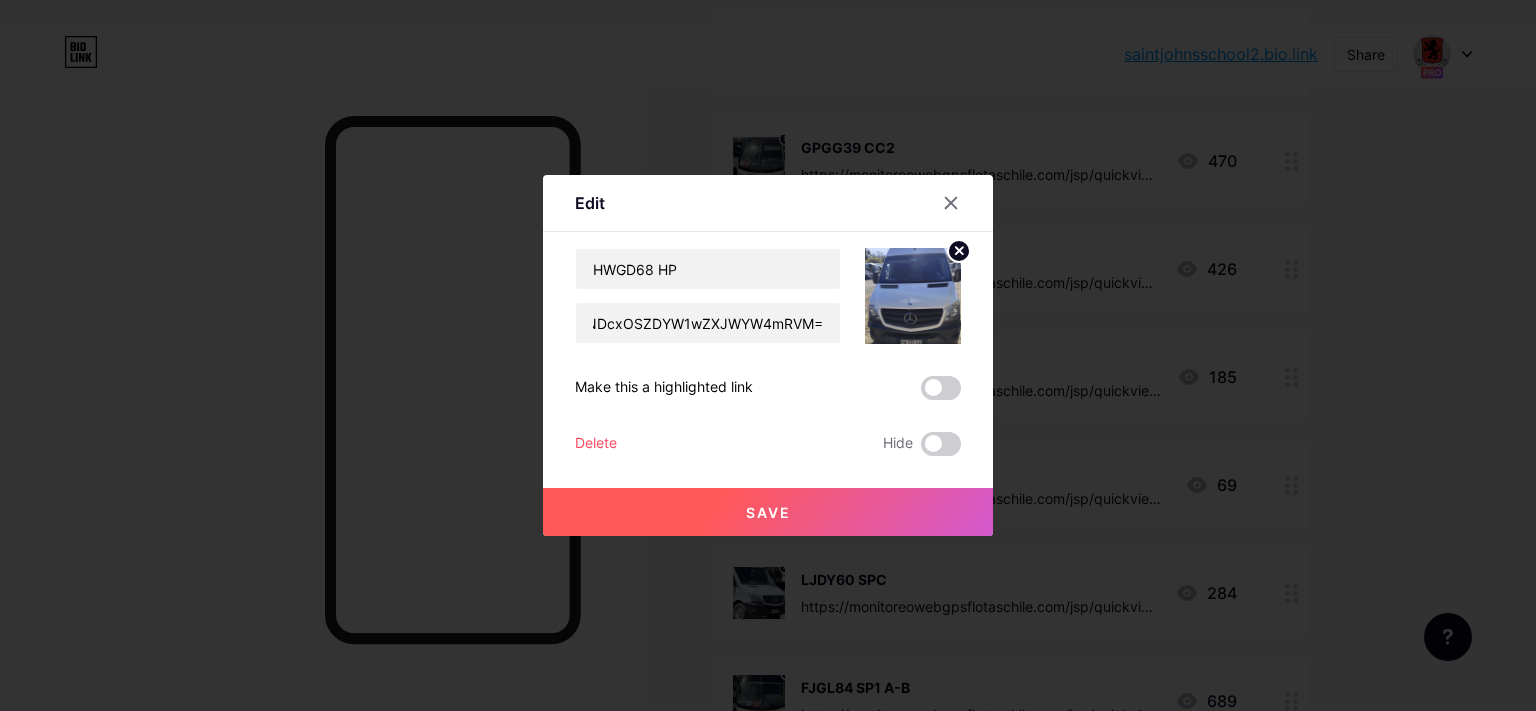 click on "Save" at bounding box center [768, 512] 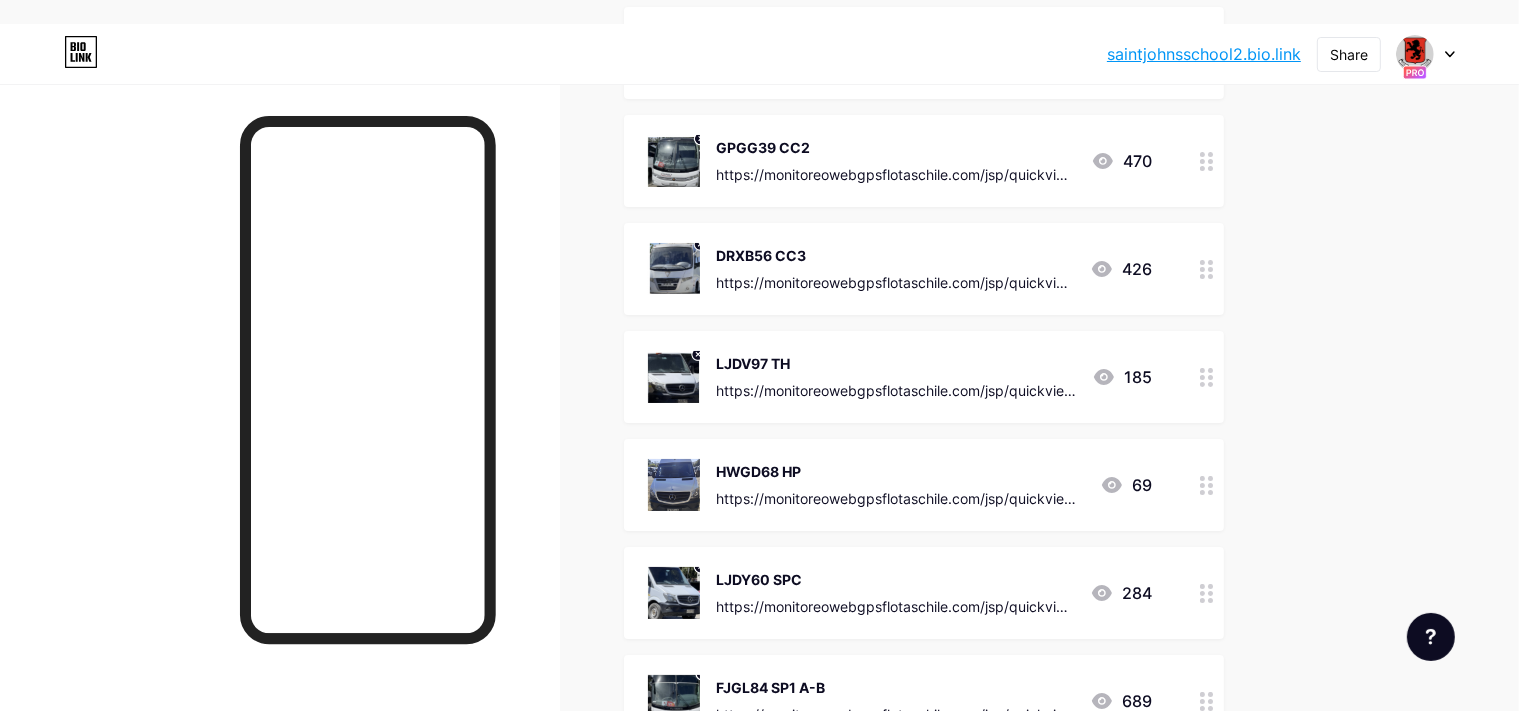 click on "LJDY60  SPC" at bounding box center [895, 579] 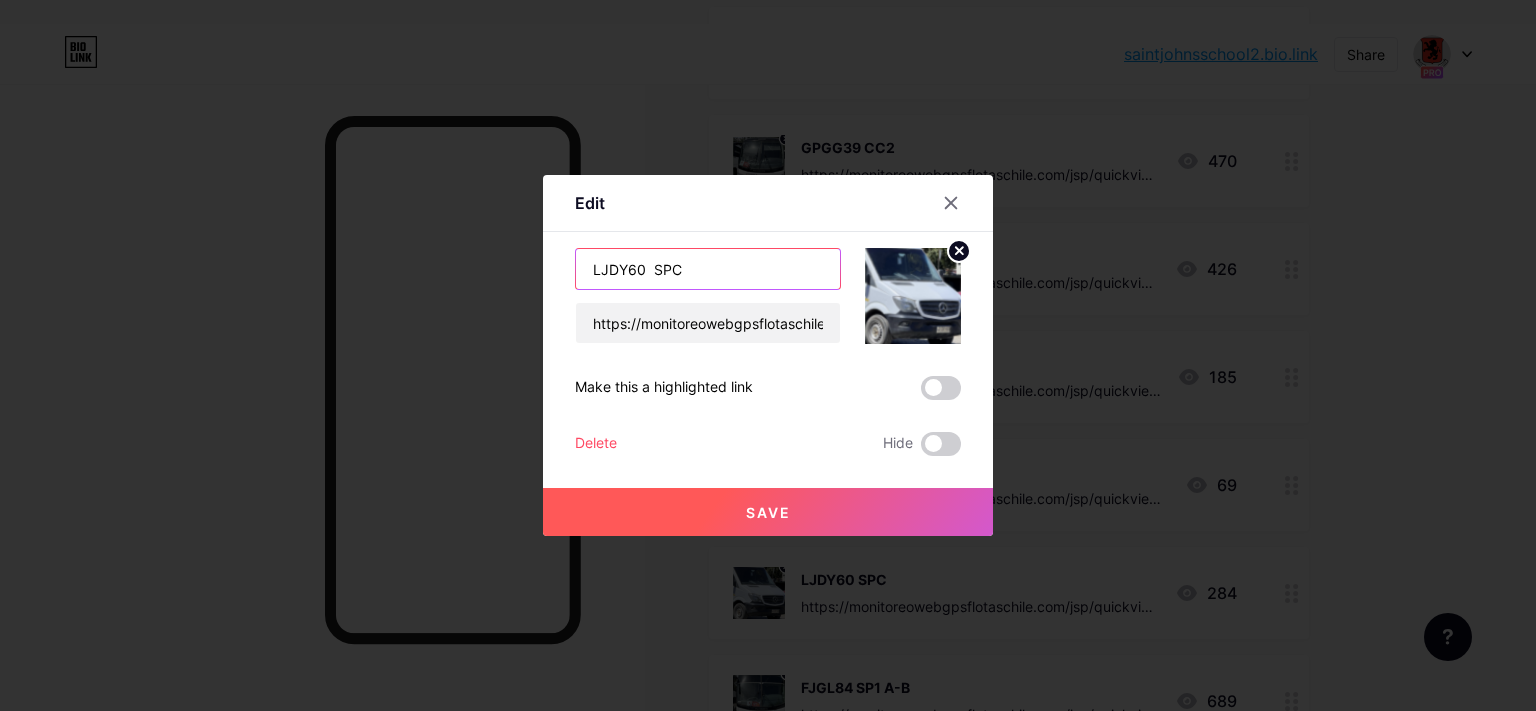 drag, startPoint x: 635, startPoint y: 269, endPoint x: 303, endPoint y: 281, distance: 332.2168 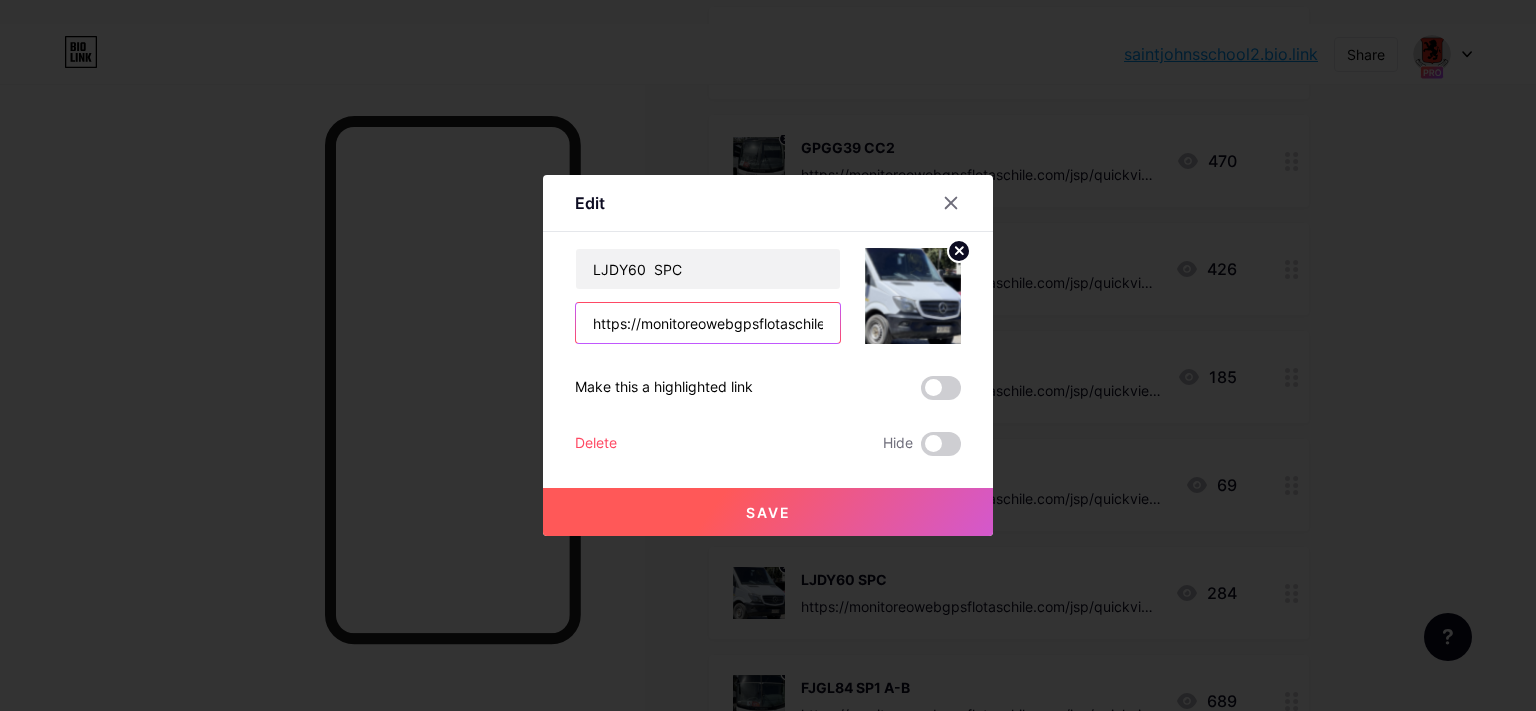 click on "https://monitoreowebgpsflotaschile.com/jsp/quickview.jsp?param=NDU3NyZCdXMmRVM=" at bounding box center [708, 323] 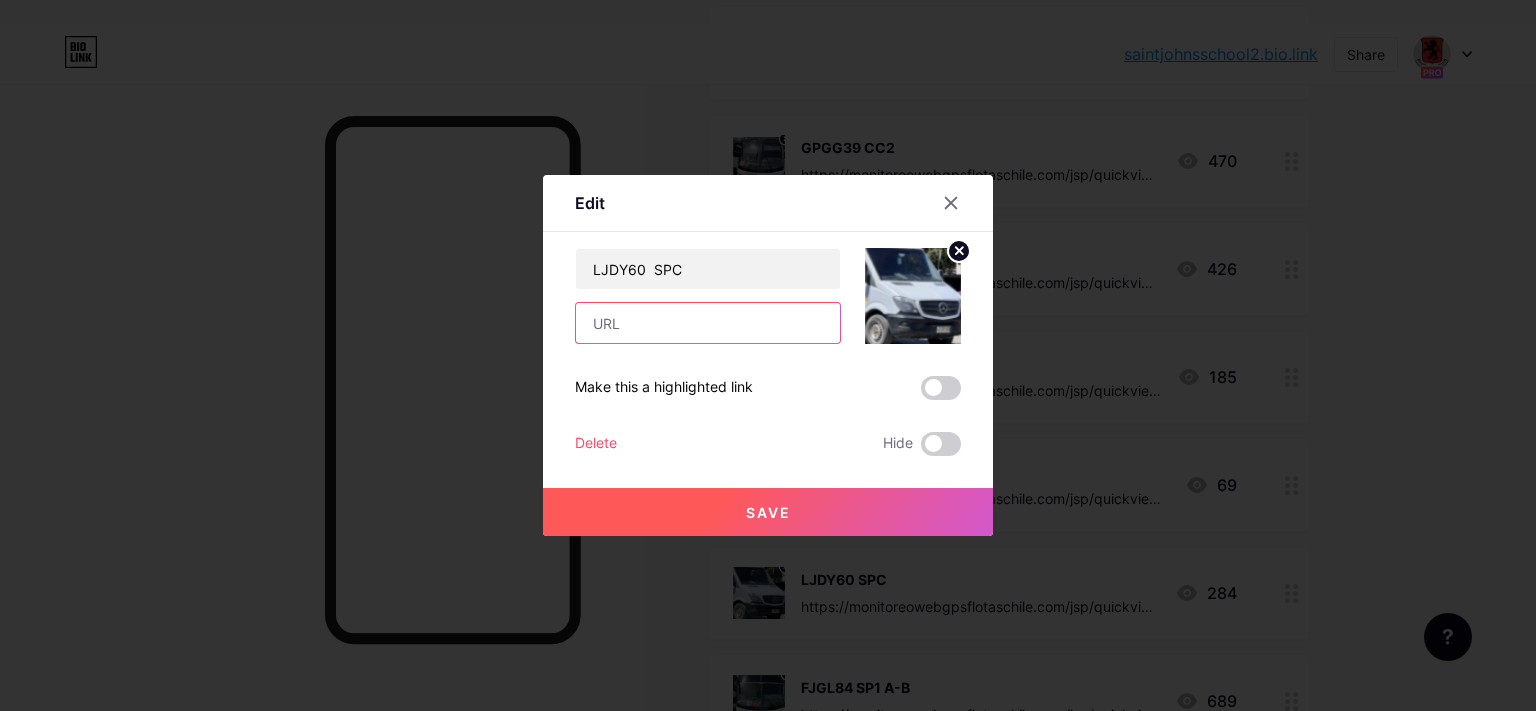 paste on "https://monitoreowebgpsflotaschile.com/jsp/quickview.jsp?param=NDcyMiZCdXMmRVM=" 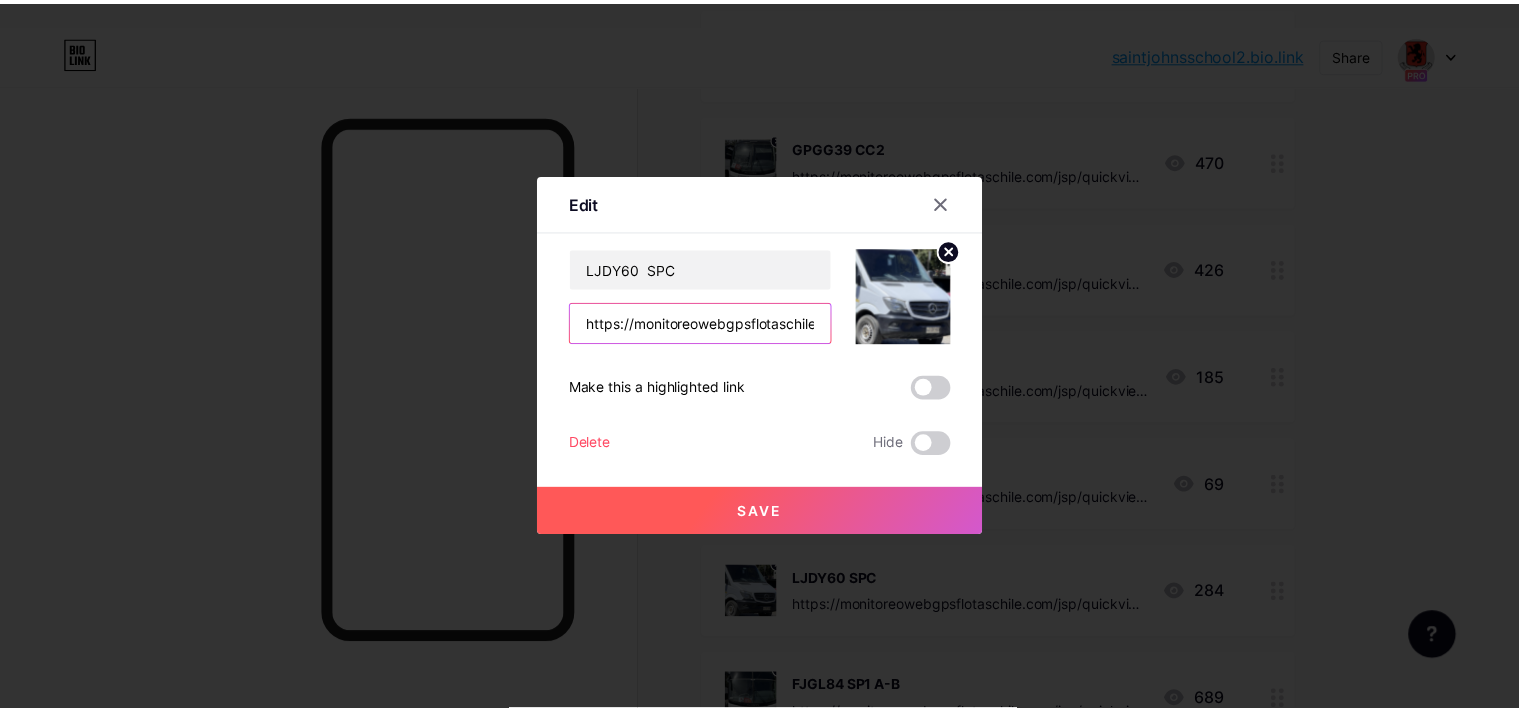 scroll, scrollTop: 0, scrollLeft: 364, axis: horizontal 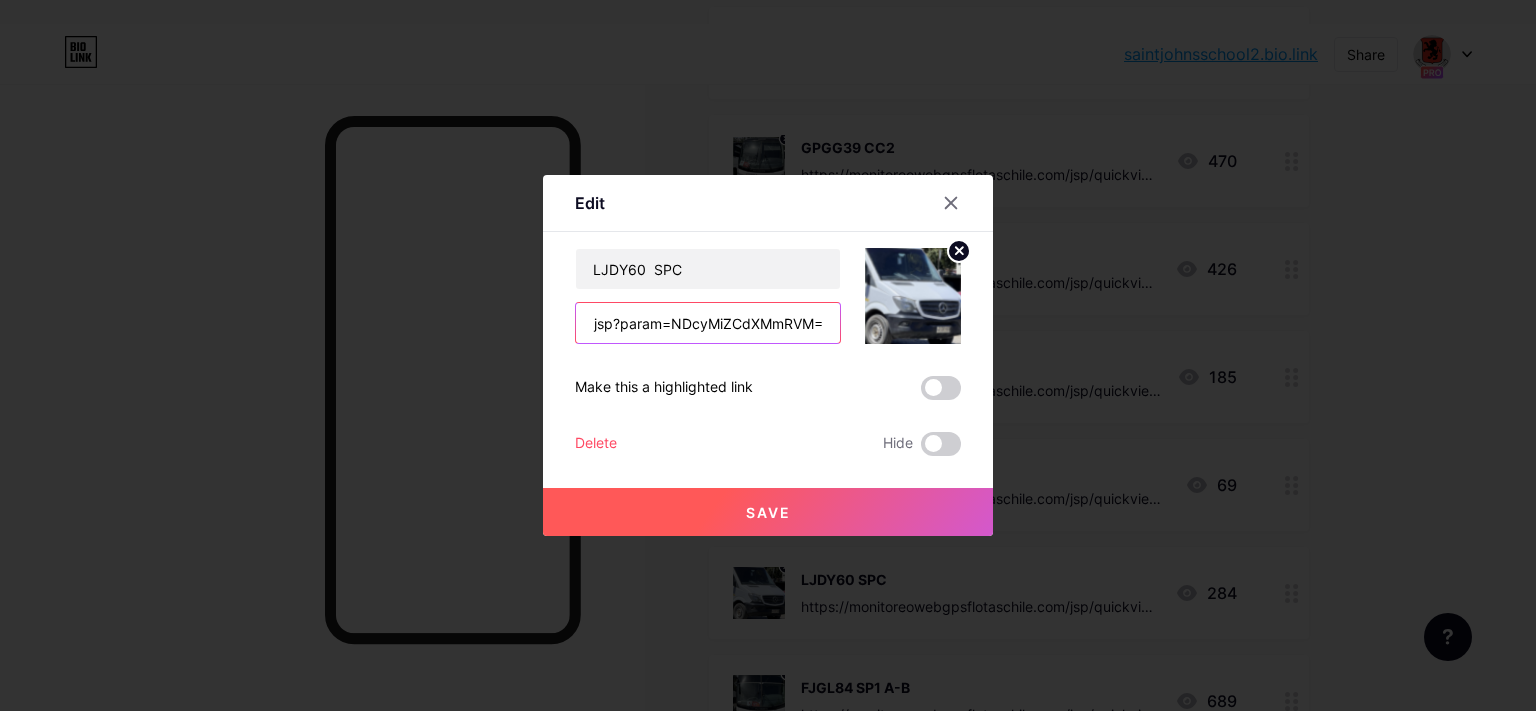 type on "https://monitoreowebgpsflotaschile.com/jsp/quickview.jsp?param=NDcyMiZCdXMmRVM=" 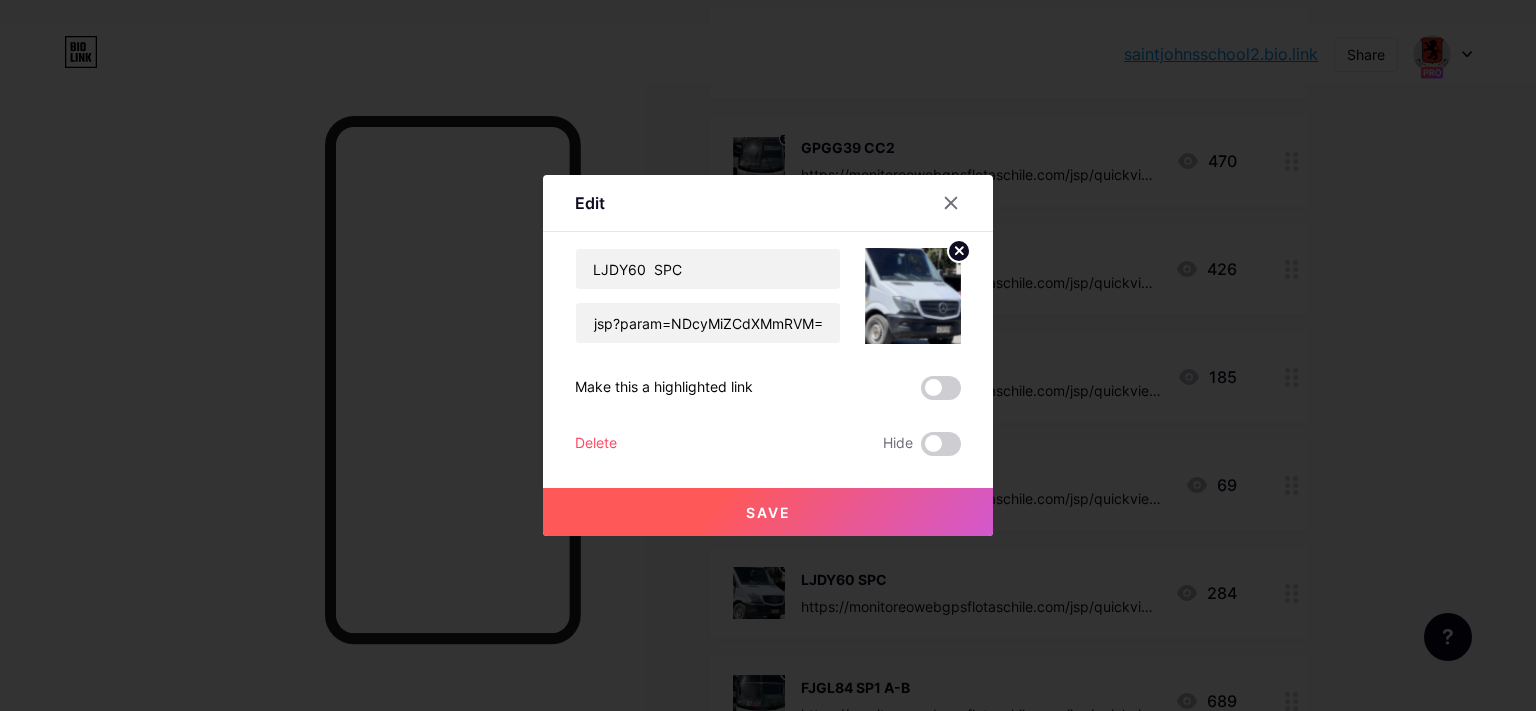 click on "Save" at bounding box center (768, 512) 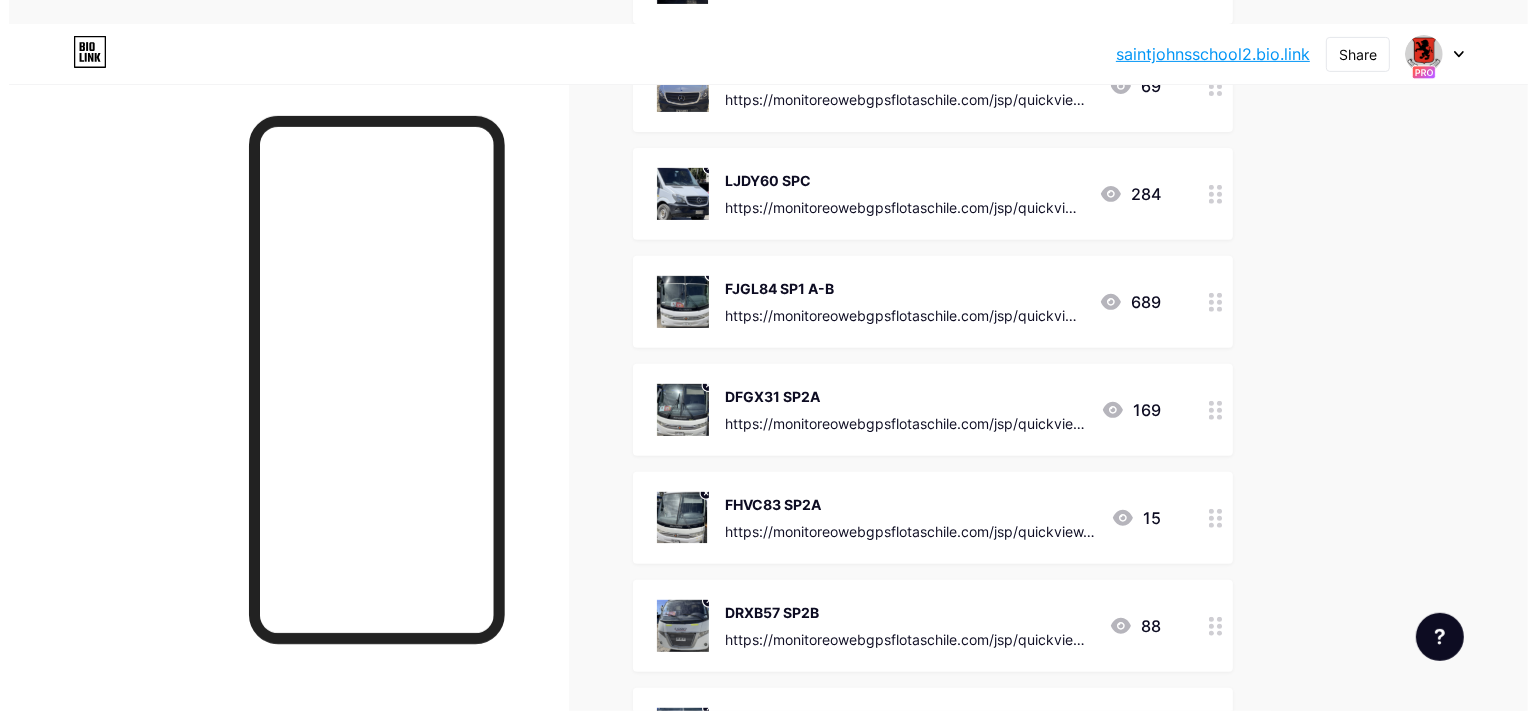 scroll, scrollTop: 1527, scrollLeft: 0, axis: vertical 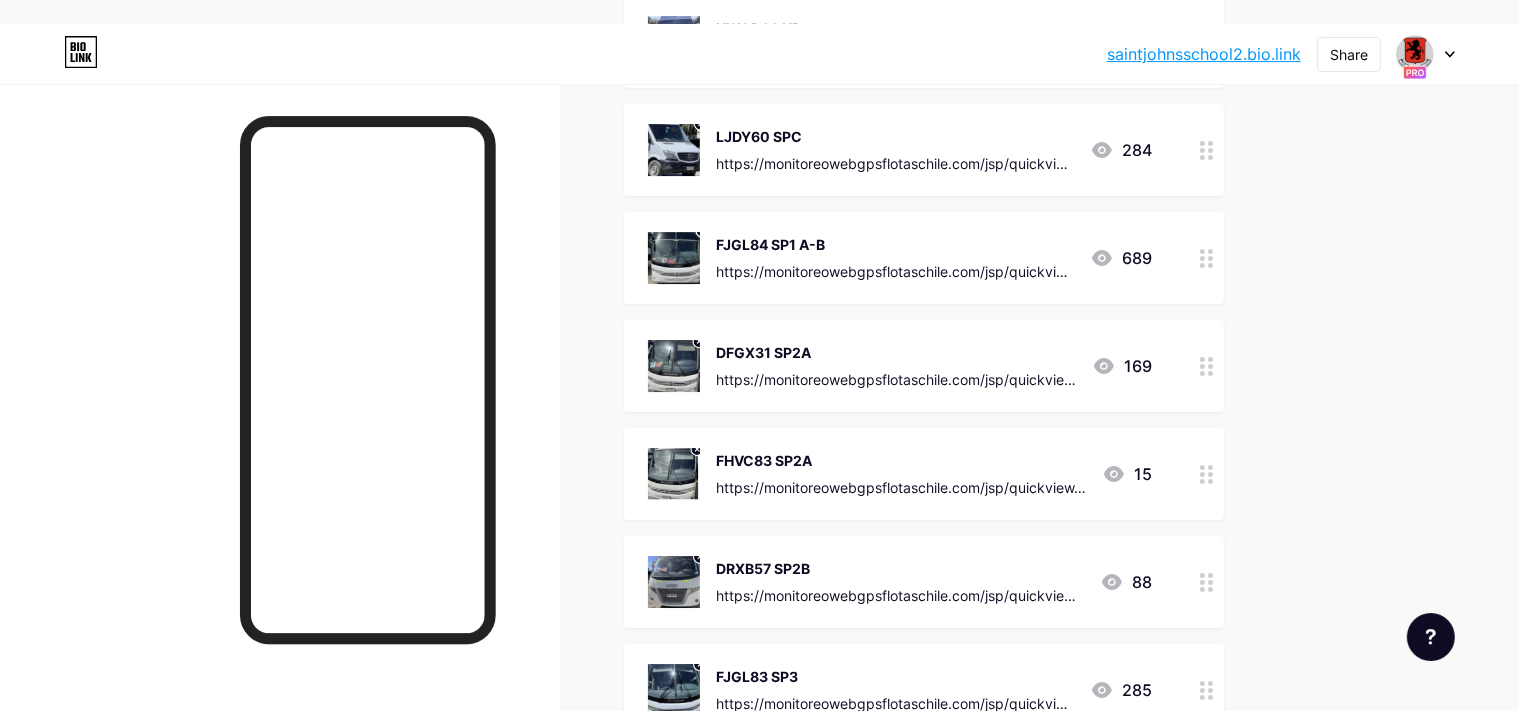 click on "FJGL84 SP1 A-B" at bounding box center (895, 244) 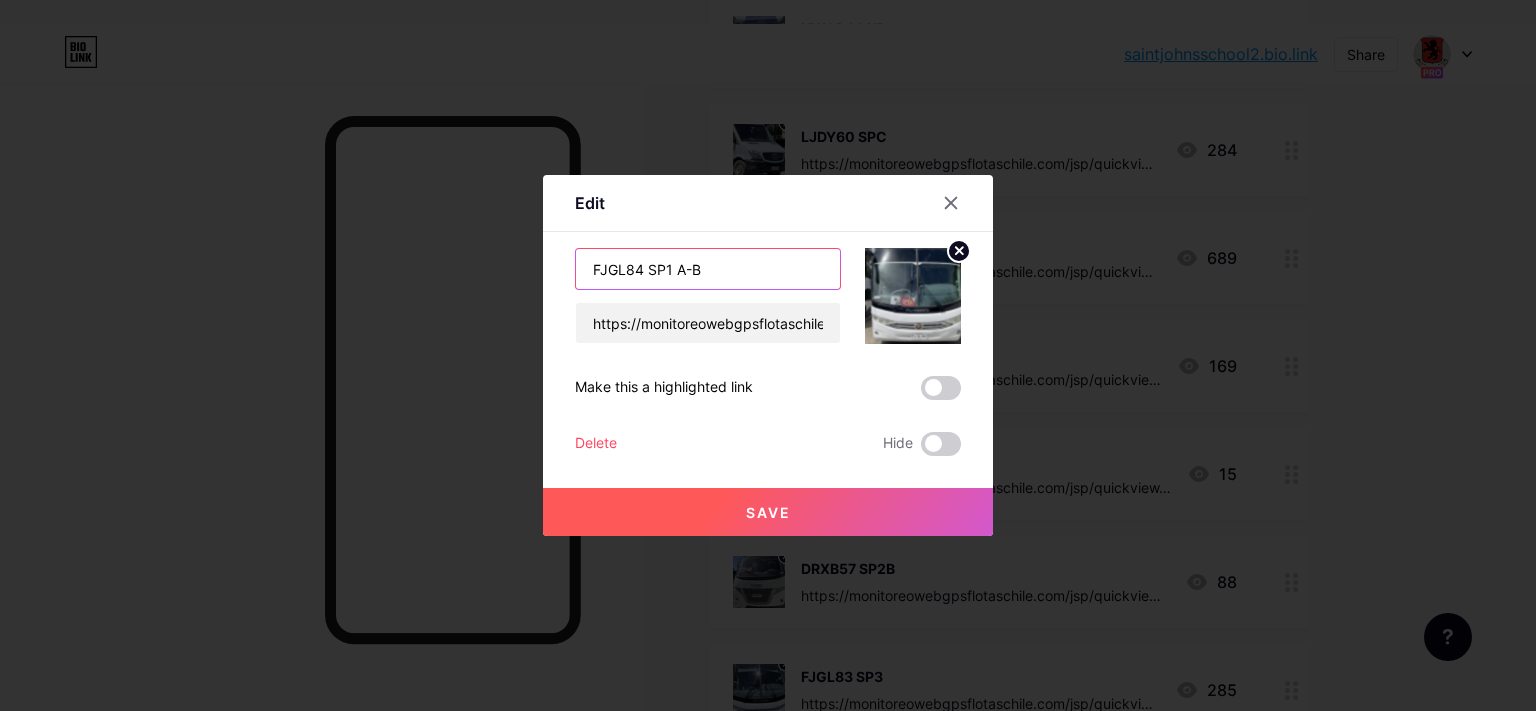 drag, startPoint x: 634, startPoint y: 274, endPoint x: 466, endPoint y: 298, distance: 169.70563 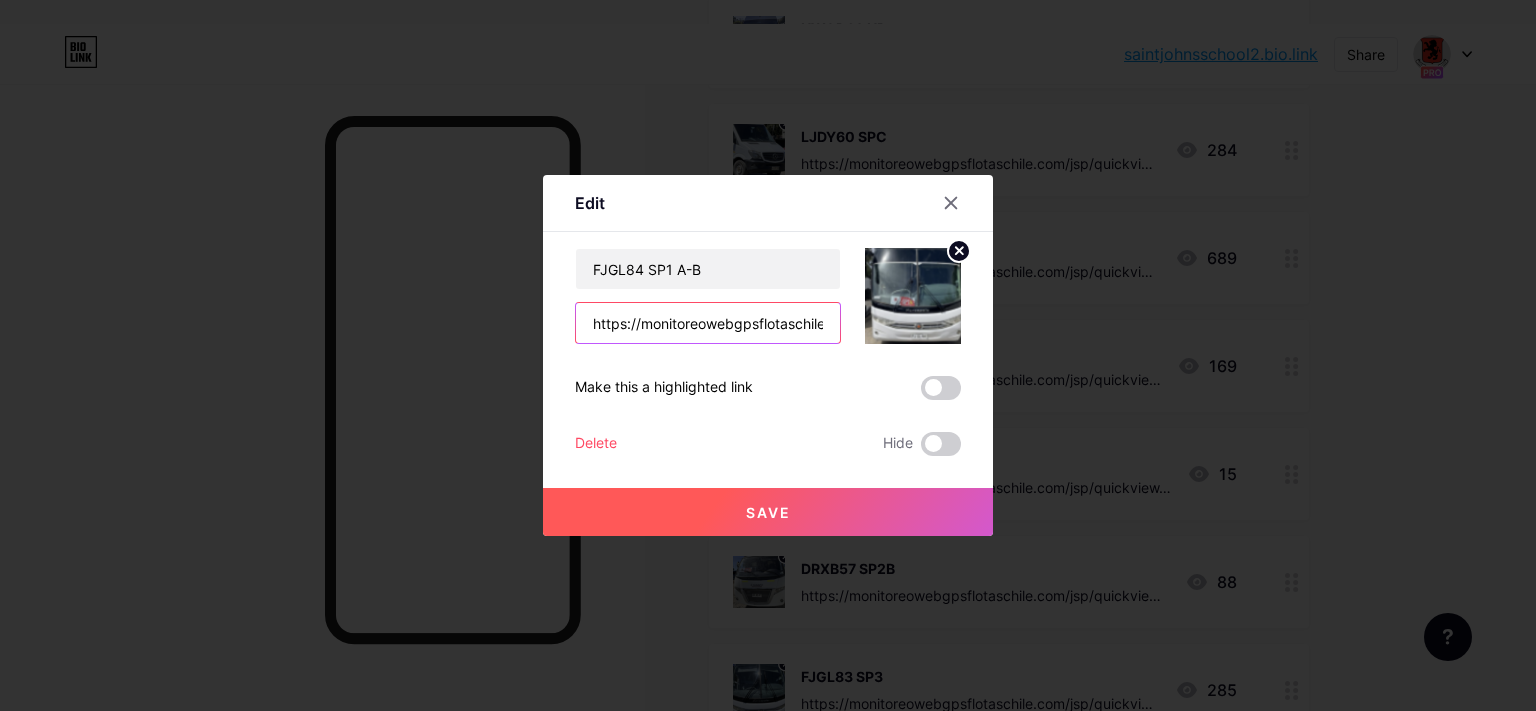 click on "https://monitoreowebgpsflotaschile.com/jsp/quickview.jsp?param=NDU3OSZCdXMmRVM=" at bounding box center [708, 323] 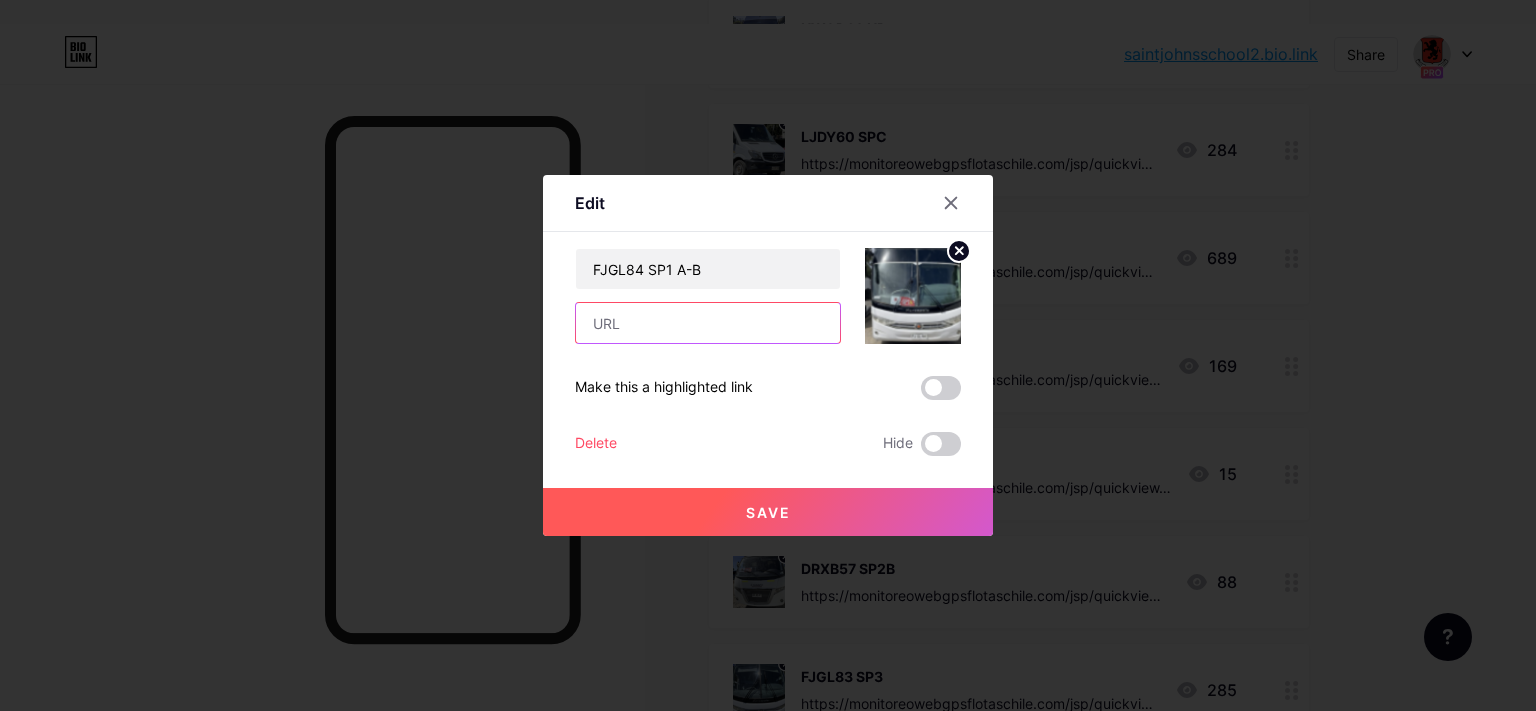 paste on "https://monitoreowebgpsflotaschile.com/jsp/quickview.jsp?param=NDcyNSZCdXMmRVM=" 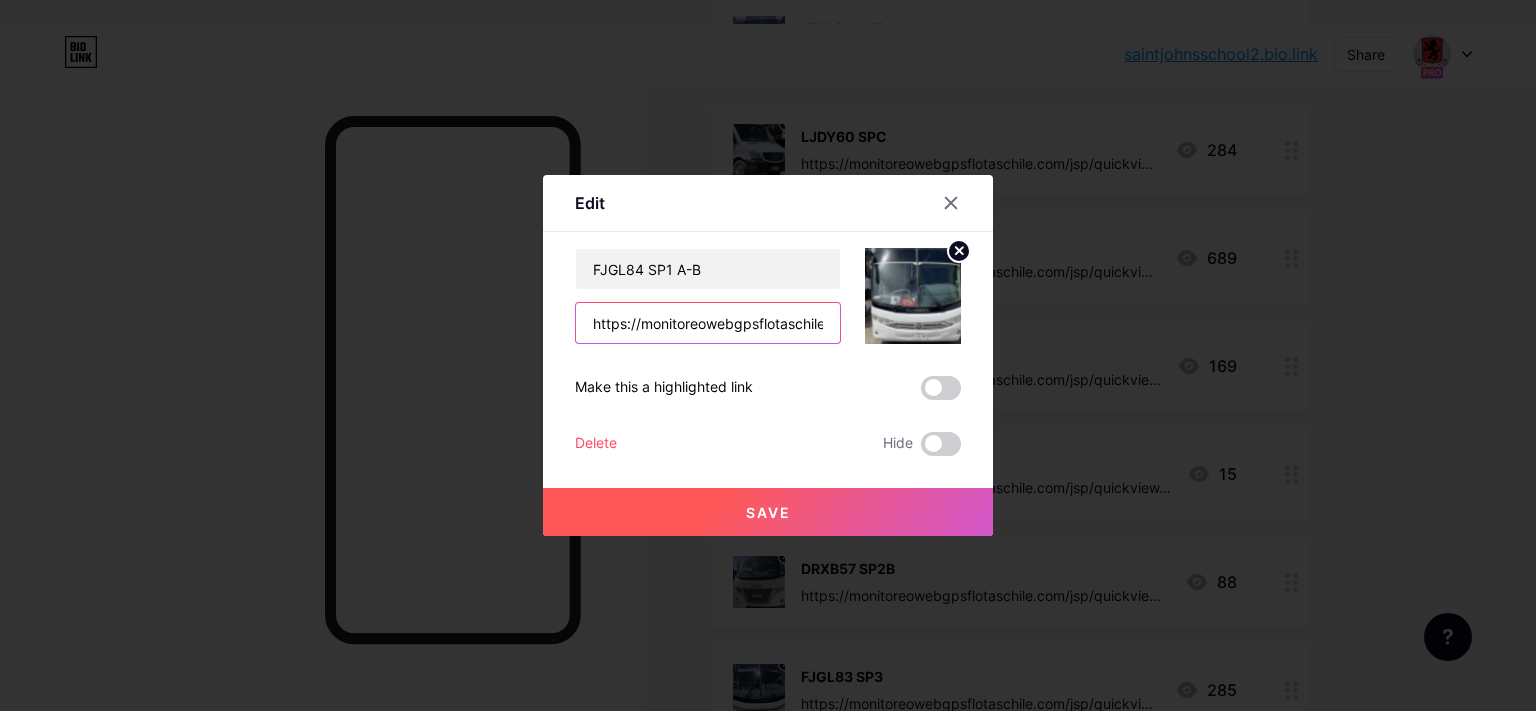 scroll, scrollTop: 0, scrollLeft: 368, axis: horizontal 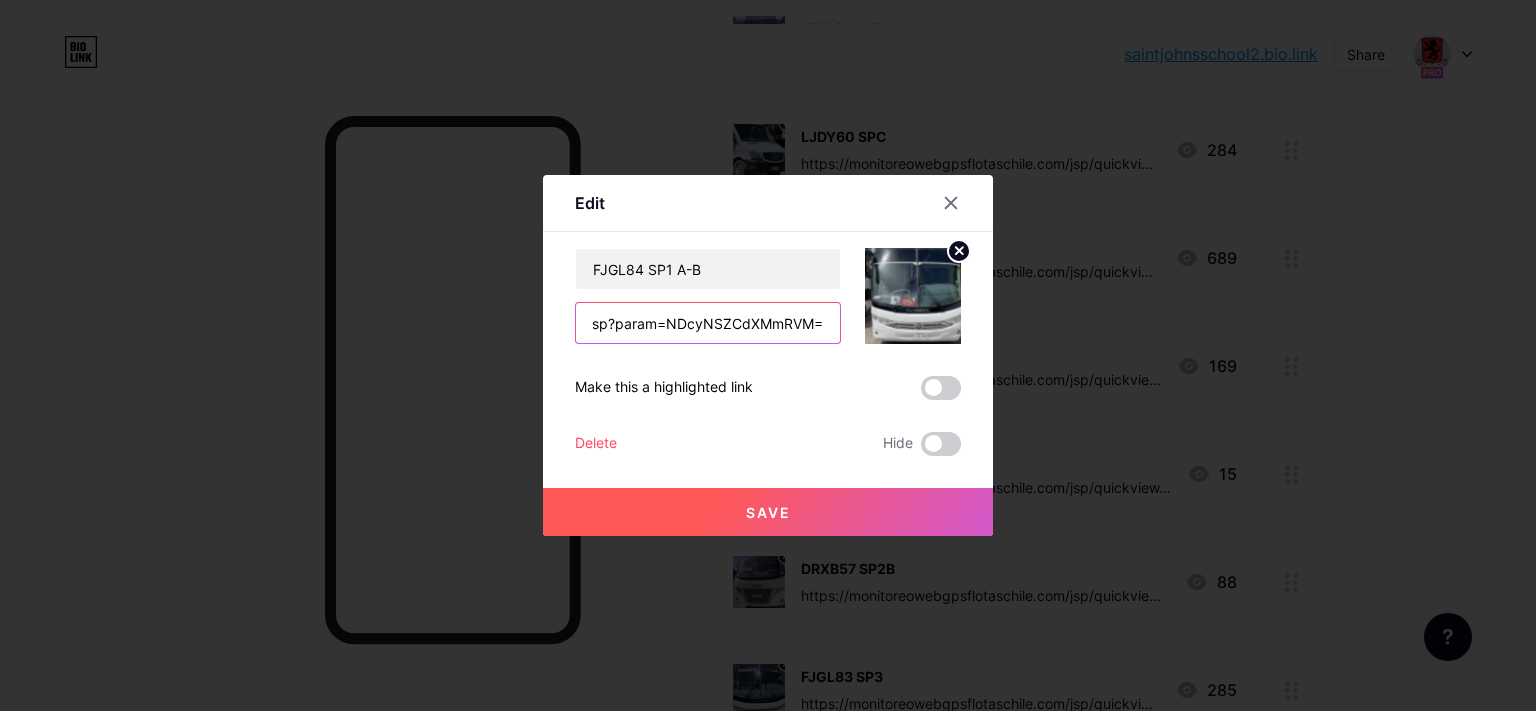 type on "https://monitoreowebgpsflotaschile.com/jsp/quickview.jsp?param=NDcyNSZCdXMmRVM=" 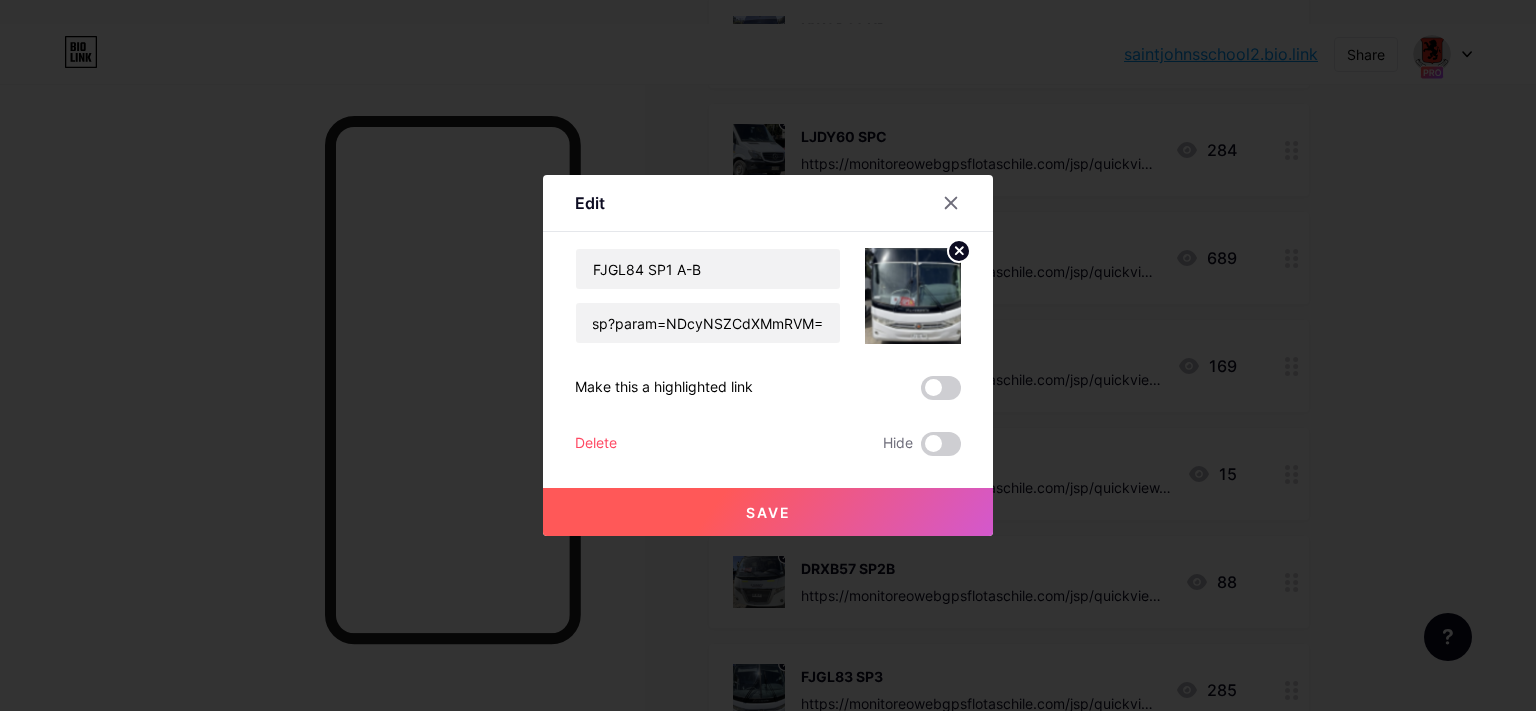 click on "Save" at bounding box center (768, 512) 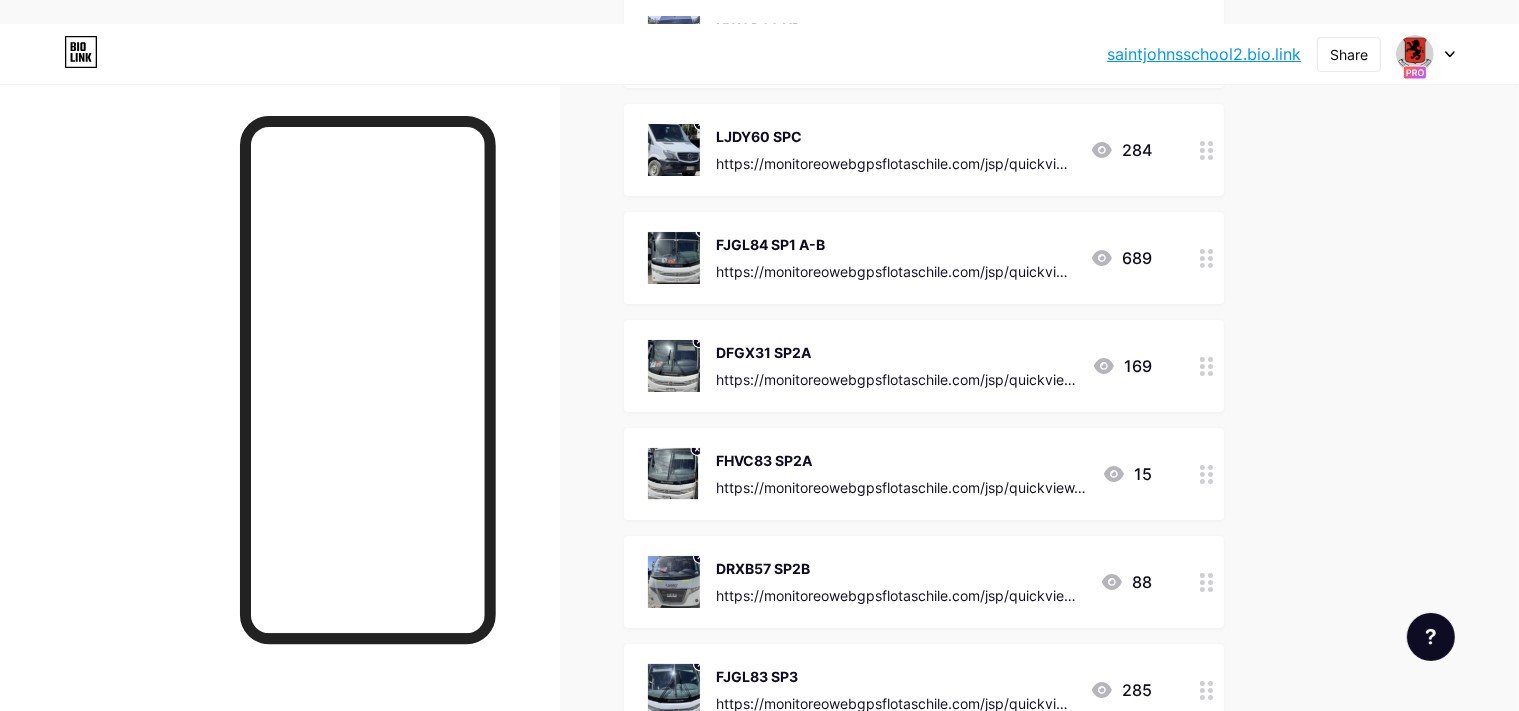 click on "DFGX31 SP2A
https://monitoreowebgpsflotaschile.com/jsp/quickview.jsp?param=NDU3OCZCdXMmRVM=" at bounding box center [896, 366] 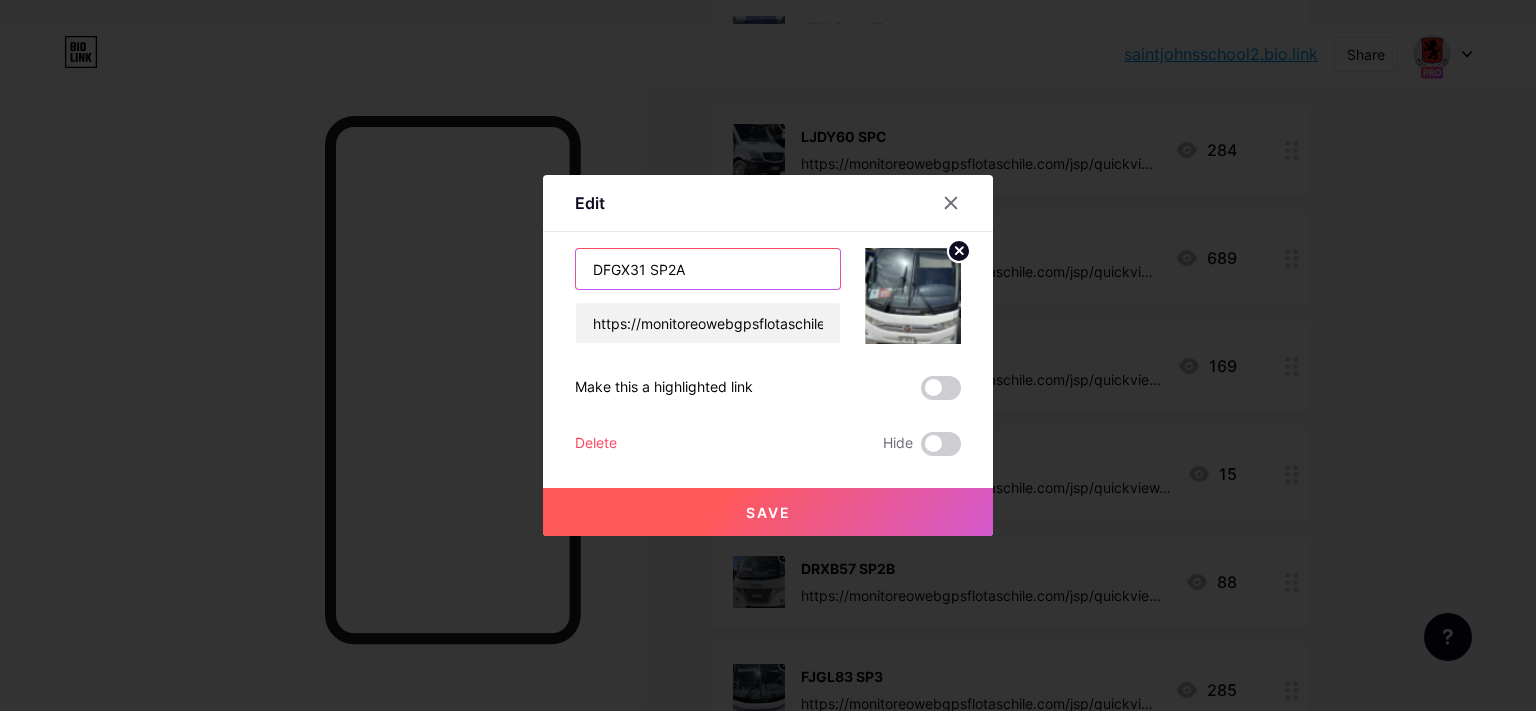 drag, startPoint x: 641, startPoint y: 266, endPoint x: 184, endPoint y: 342, distance: 463.27637 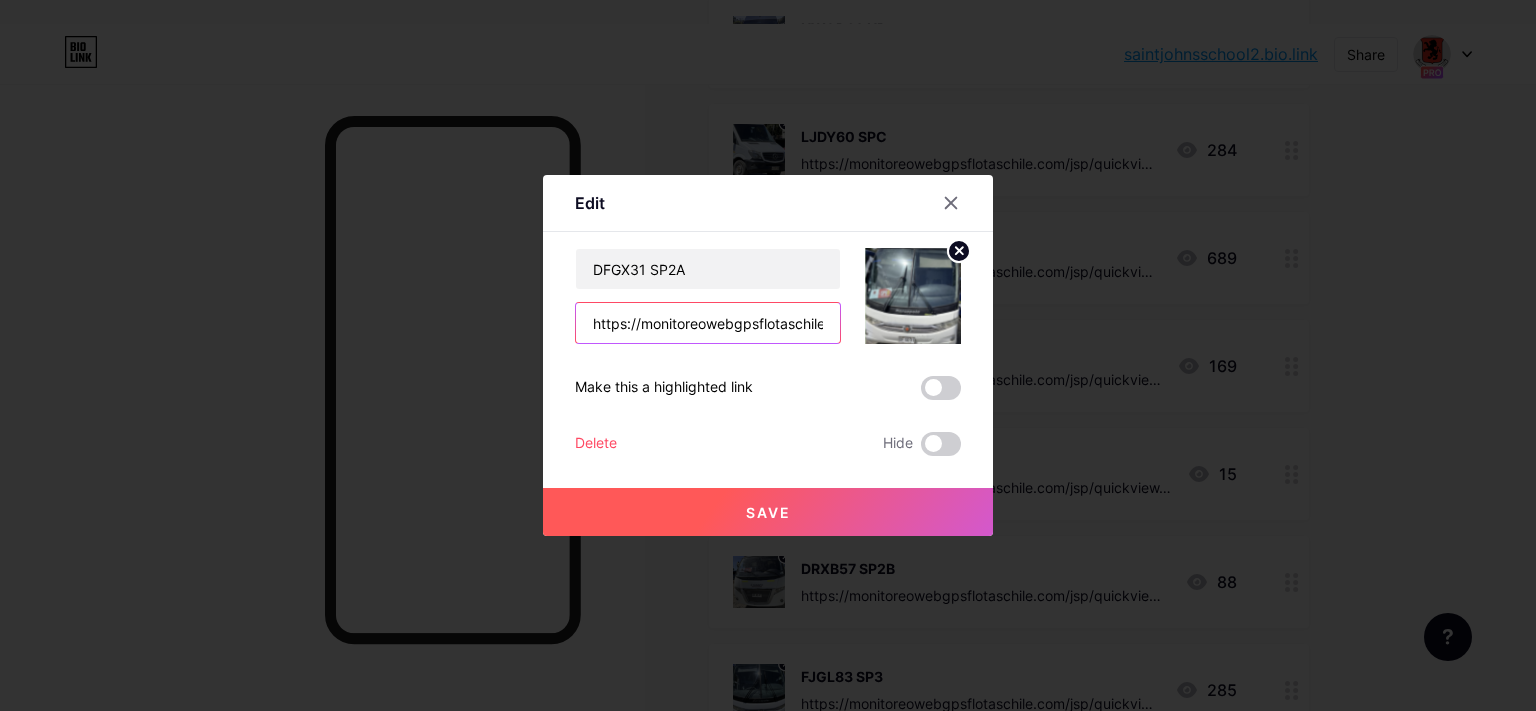 click on "https://monitoreowebgpsflotaschile.com/jsp/quickview.jsp?param=NDU3OCZCdXMmRVM=" at bounding box center [708, 323] 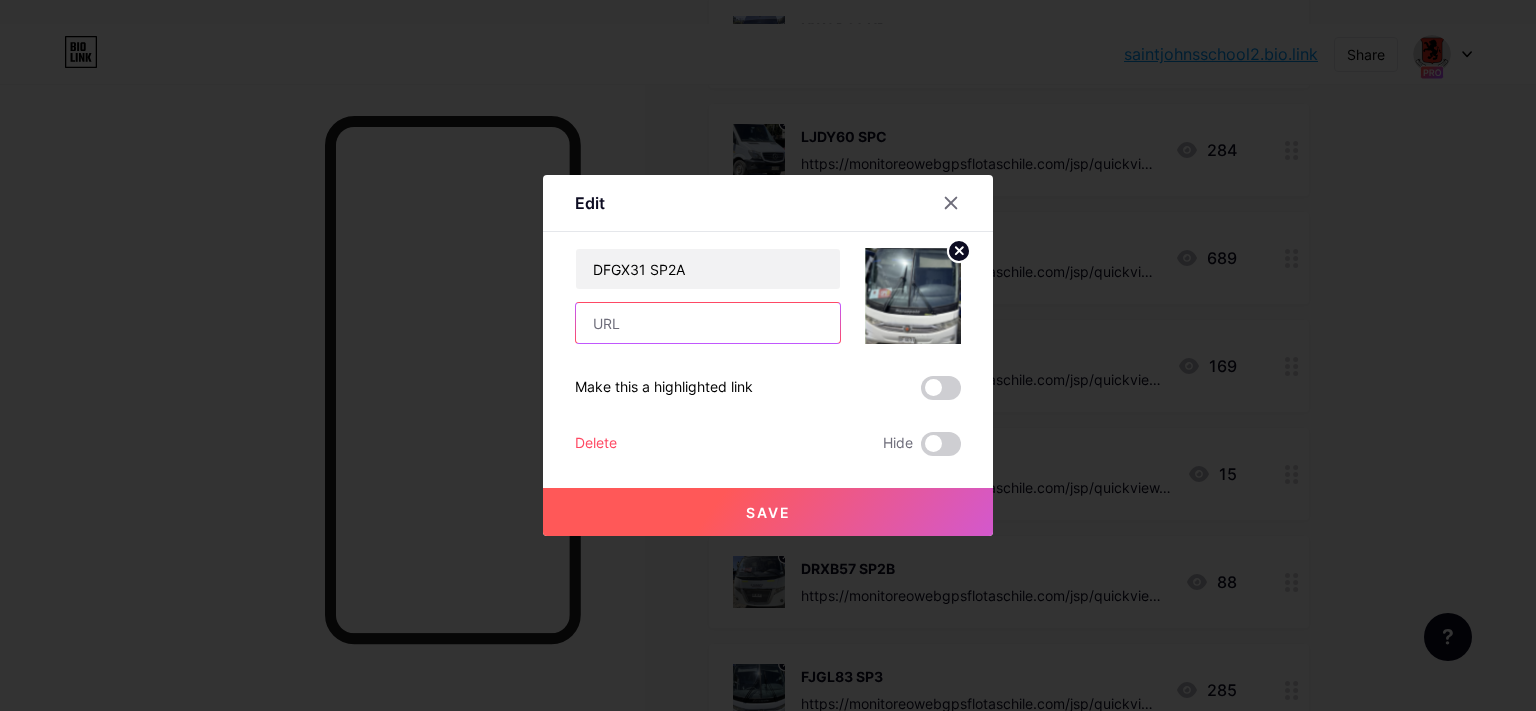 paste on "https://monitoreowebgpsflotaschile.com/jsp/quickview.jsp?param=NDcyOCZCdXMmRVM=" 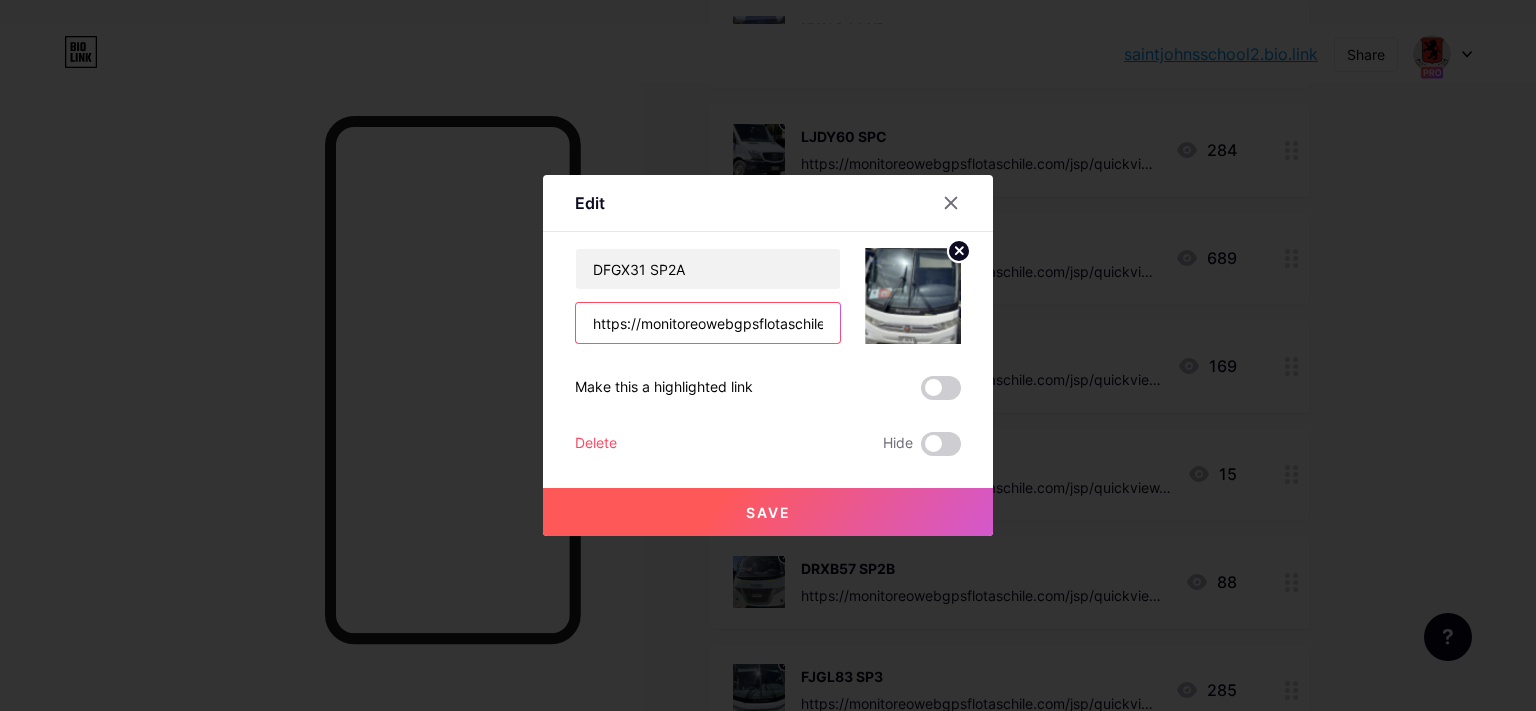 scroll, scrollTop: 0, scrollLeft: 369, axis: horizontal 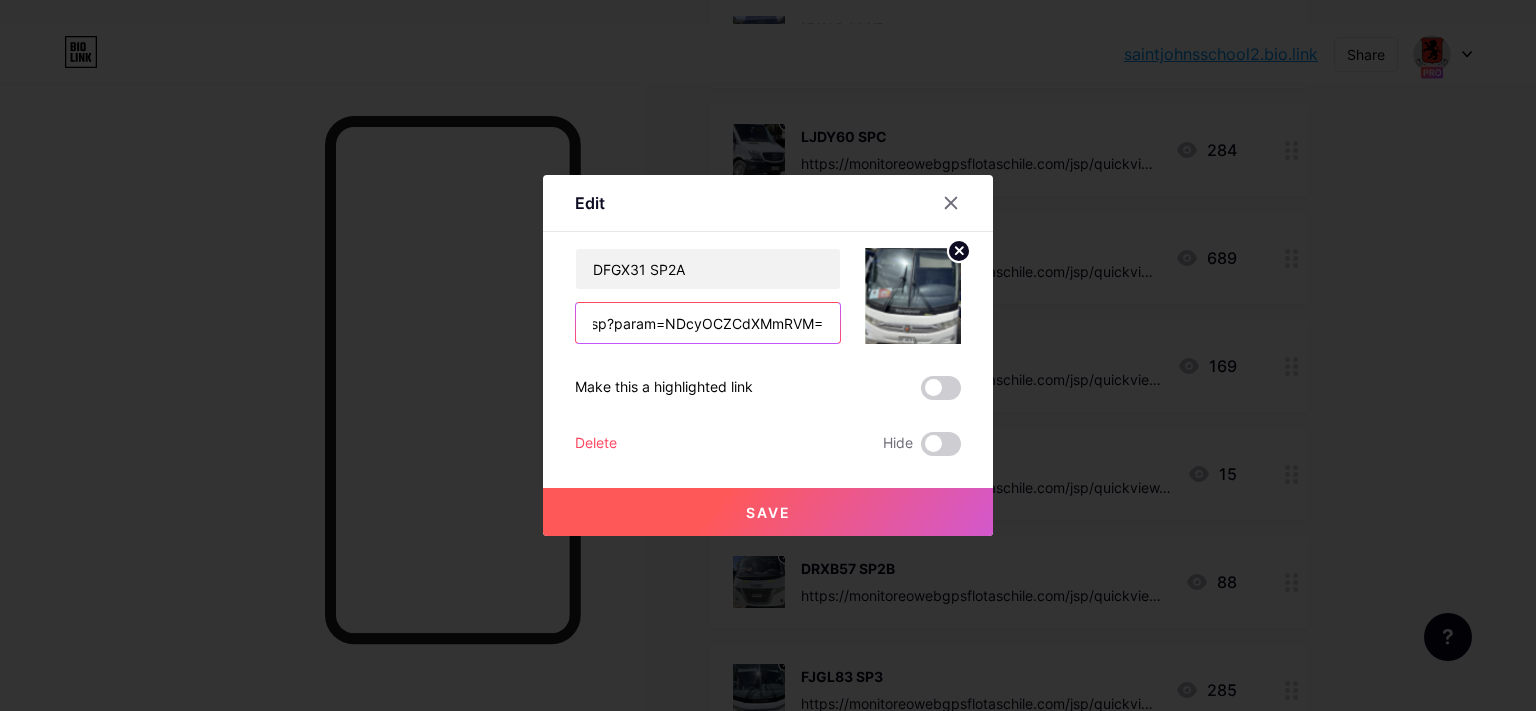 type on "https://monitoreowebgpsflotaschile.com/jsp/quickview.jsp?param=NDcyOCZCdXMmRVM=" 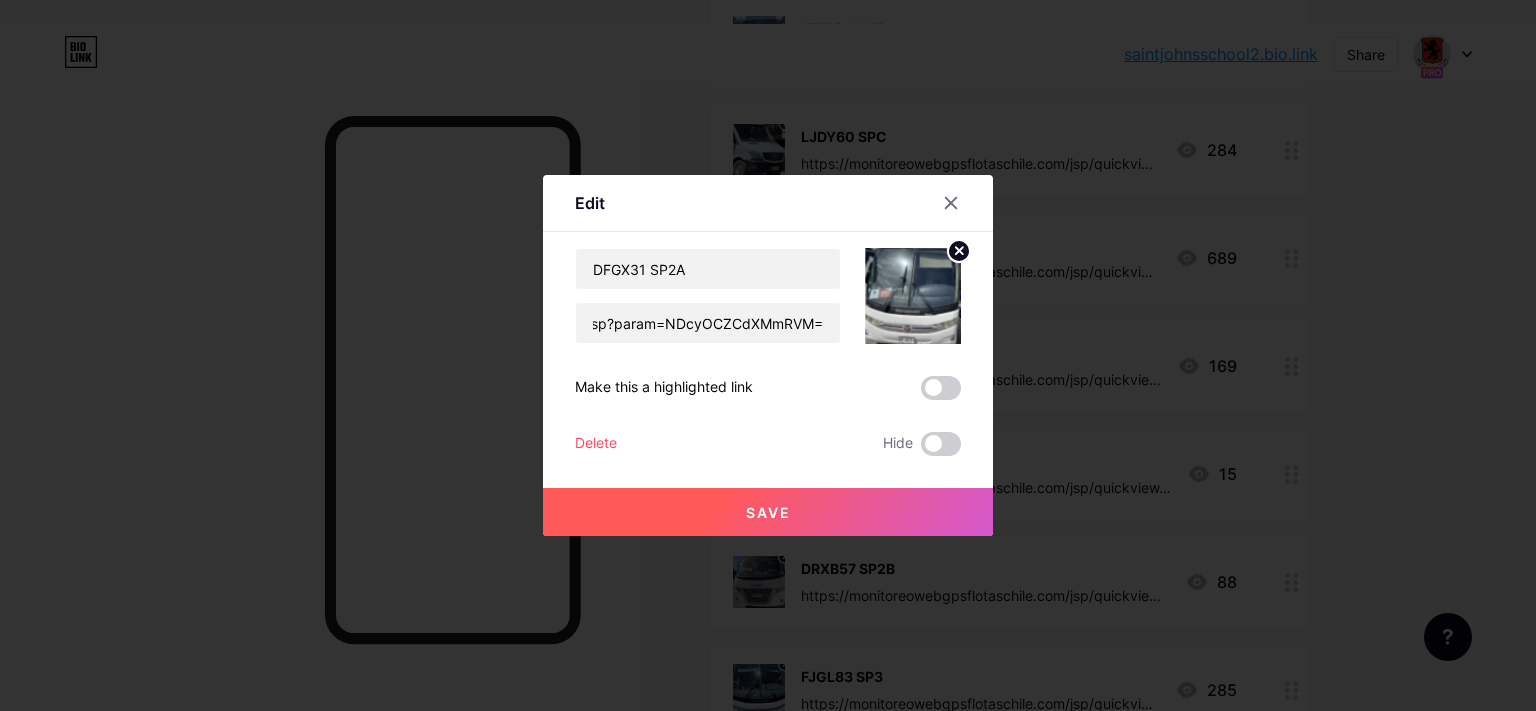 click on "Save" at bounding box center [768, 512] 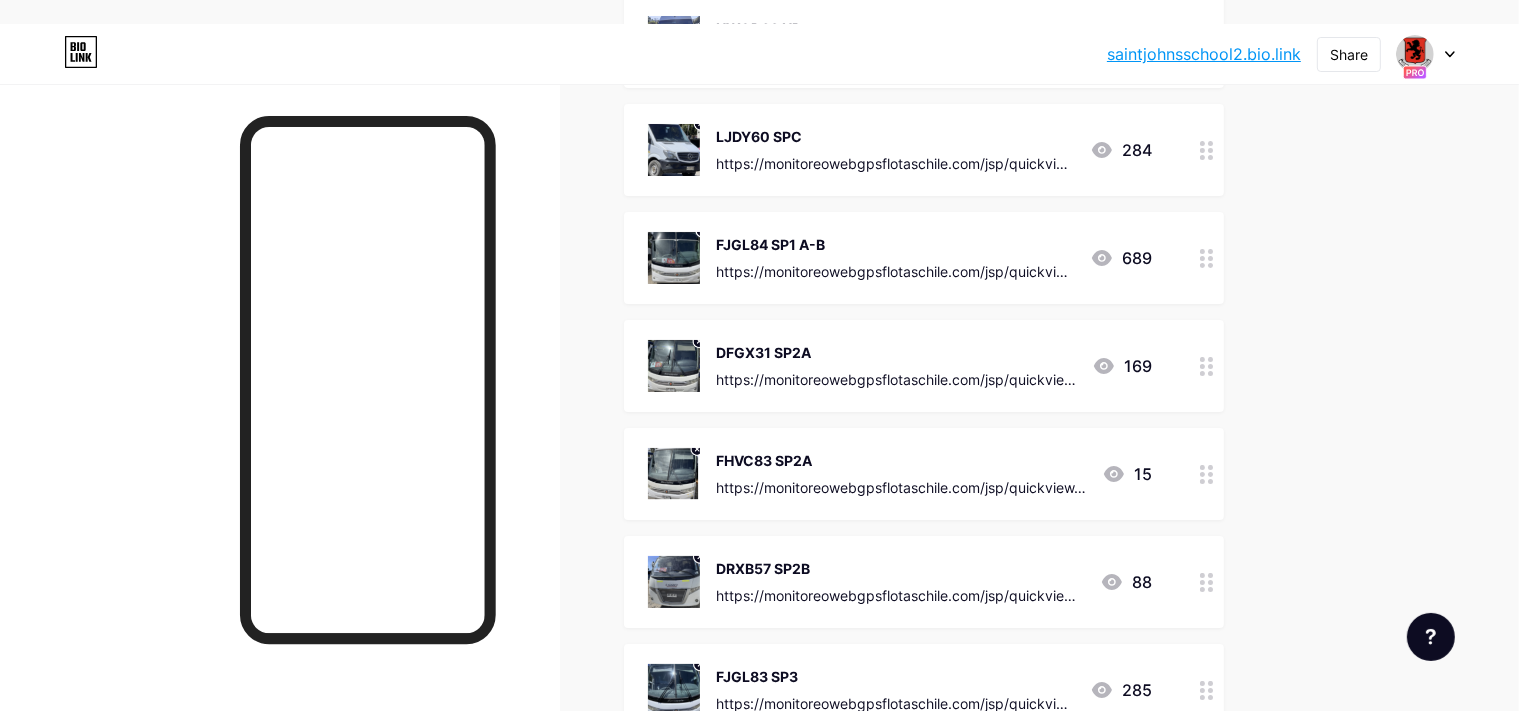 click on "DFGX31 SP2A" at bounding box center (896, 352) 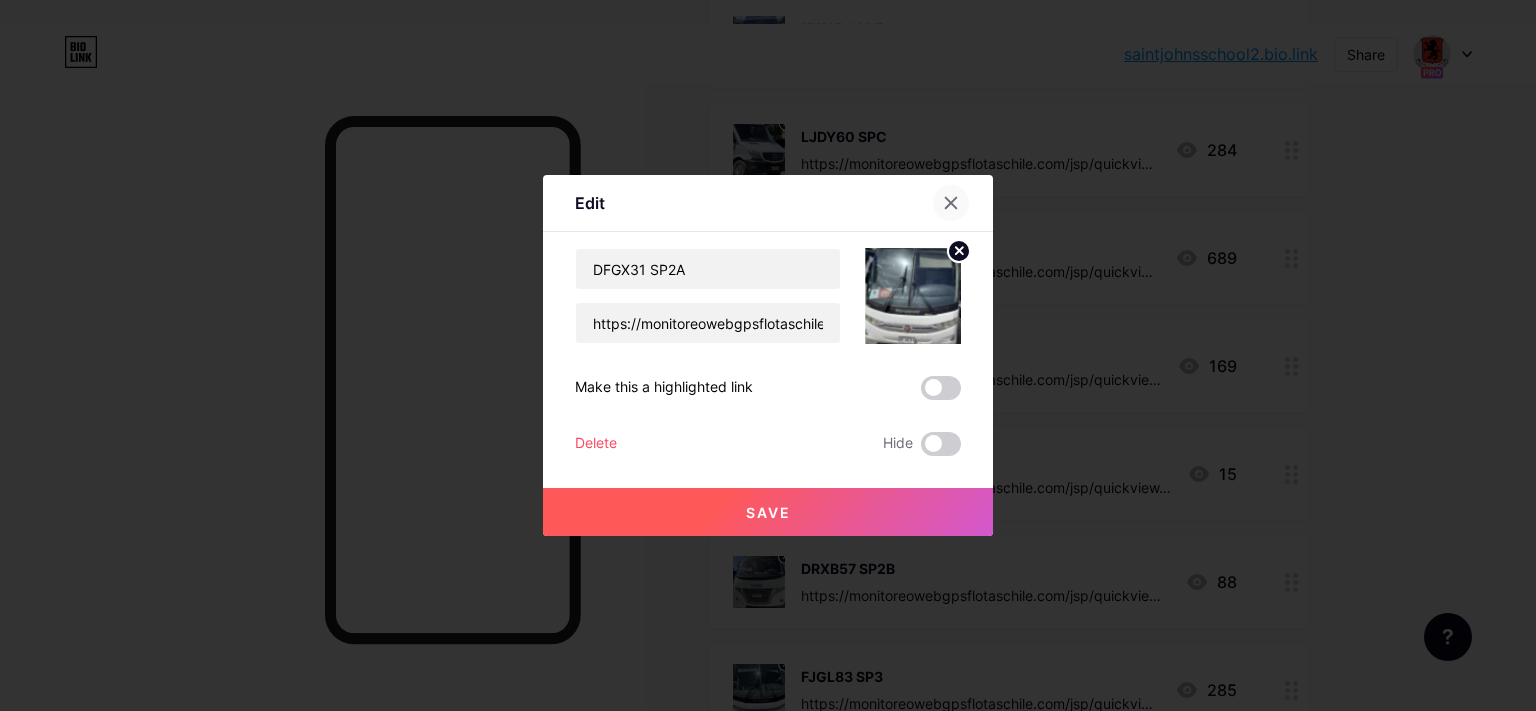 click 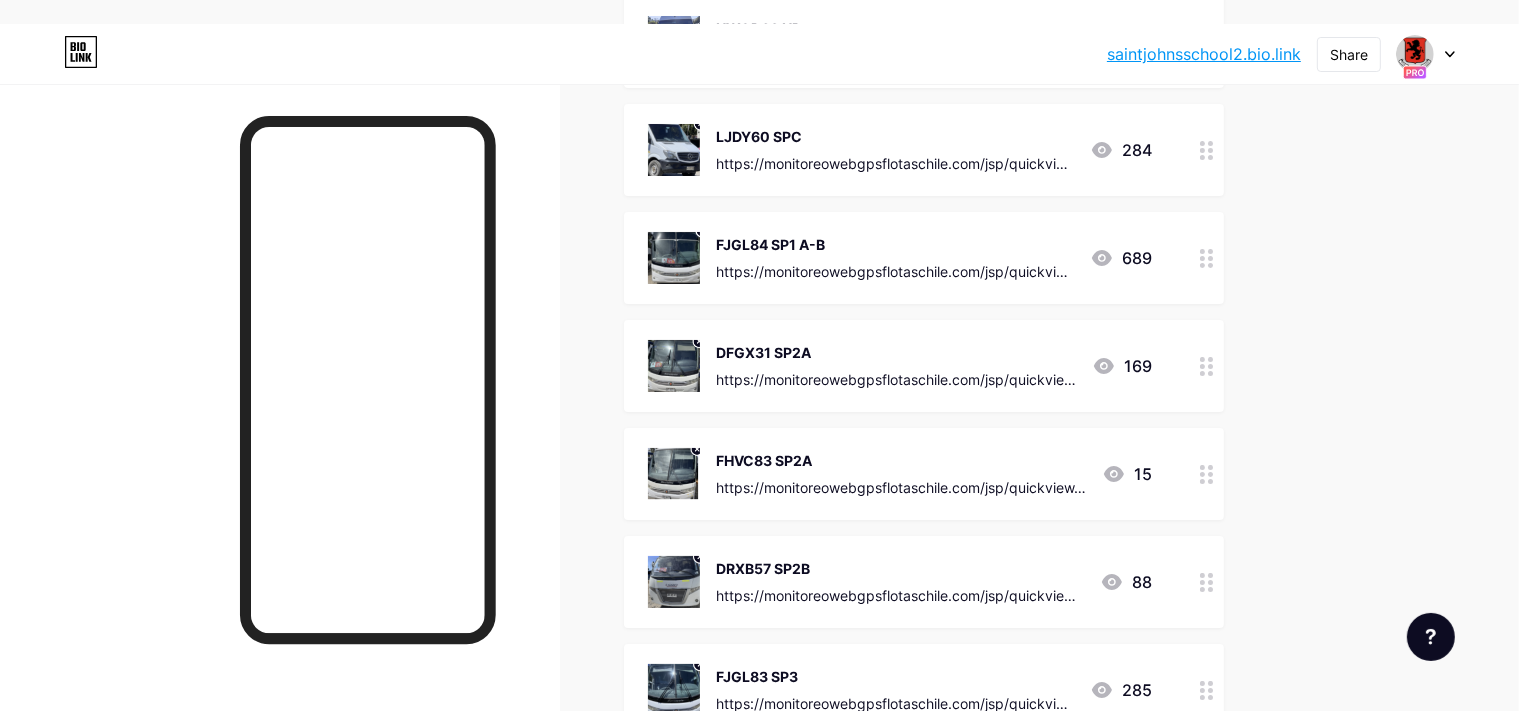 click on "FHVC83 SP2A" at bounding box center (901, 460) 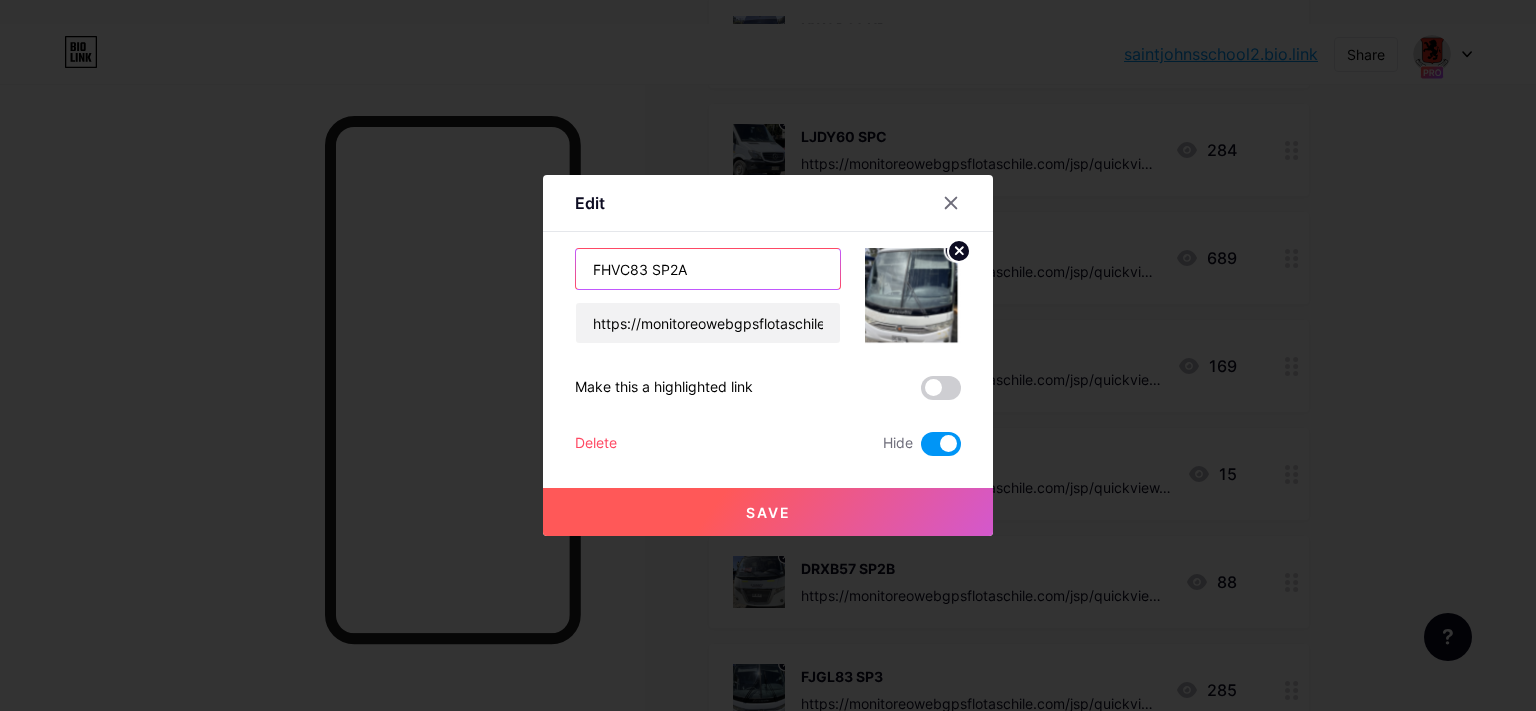 drag, startPoint x: 643, startPoint y: 274, endPoint x: 396, endPoint y: 277, distance: 247.01822 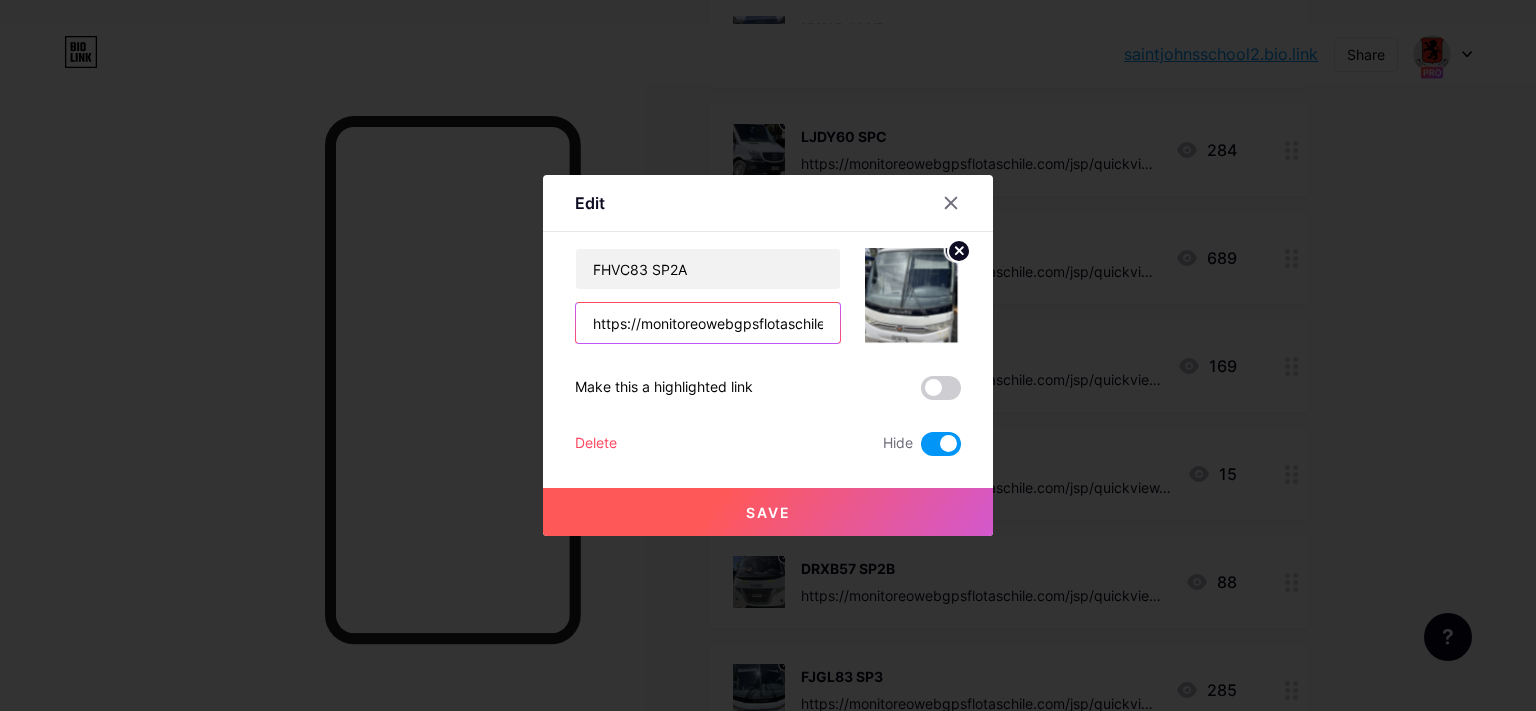 click on "https://monitoreowebgpsflotaschile.com/jsp/quickview.jsp?param=NDU4MCZCdXMmRVM=" at bounding box center [708, 323] 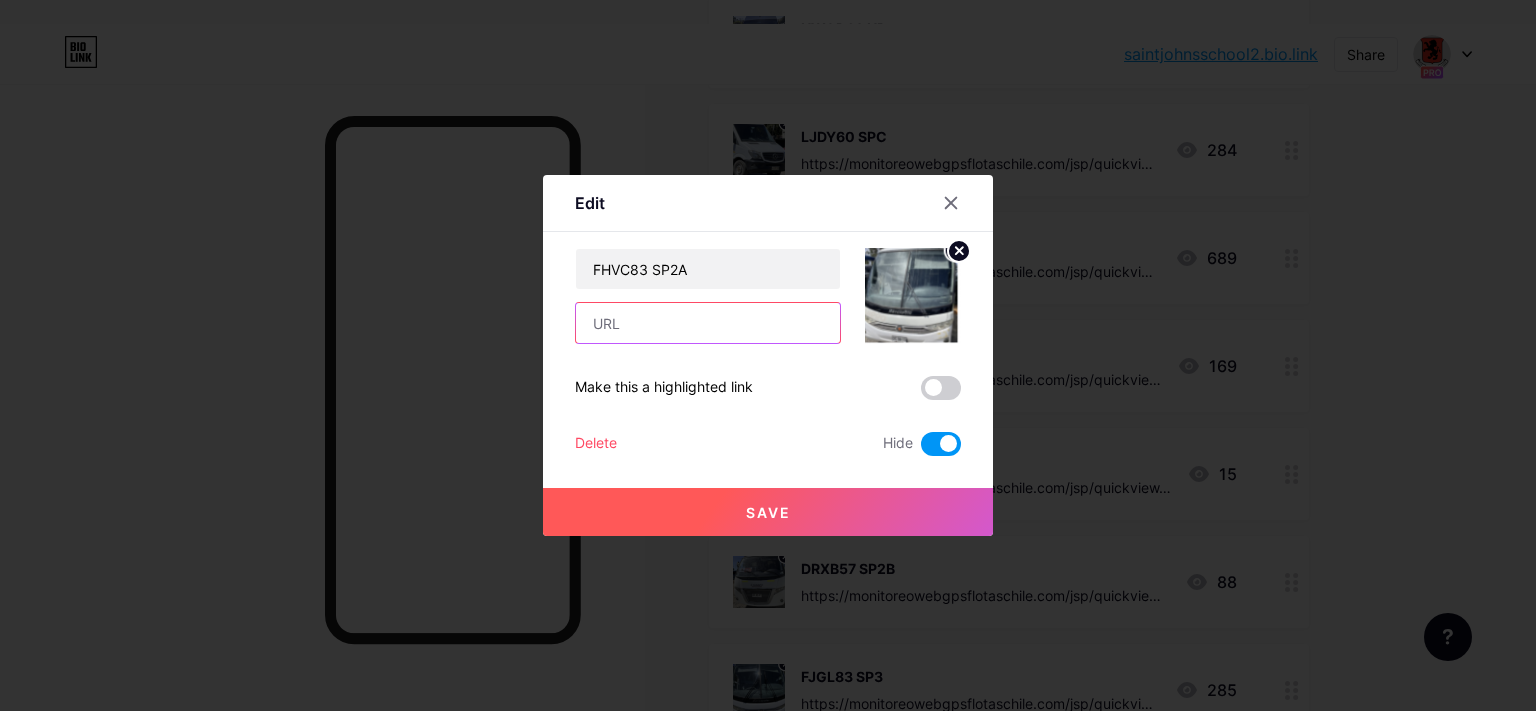 paste on "https://monitoreowebgpsflotaschile.com/jsp/quickview.jsp?param=NDczMSZCdXMmRVM=" 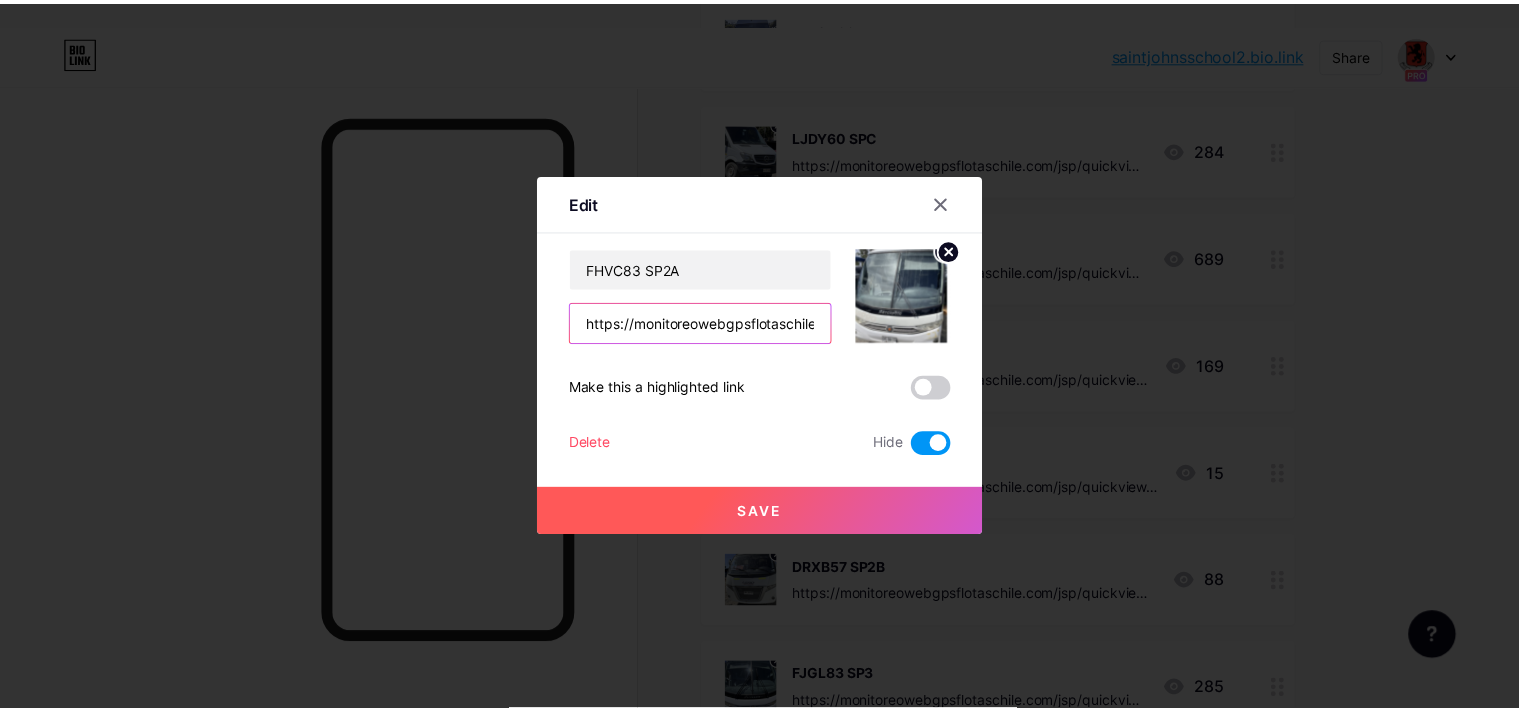 scroll, scrollTop: 0, scrollLeft: 370, axis: horizontal 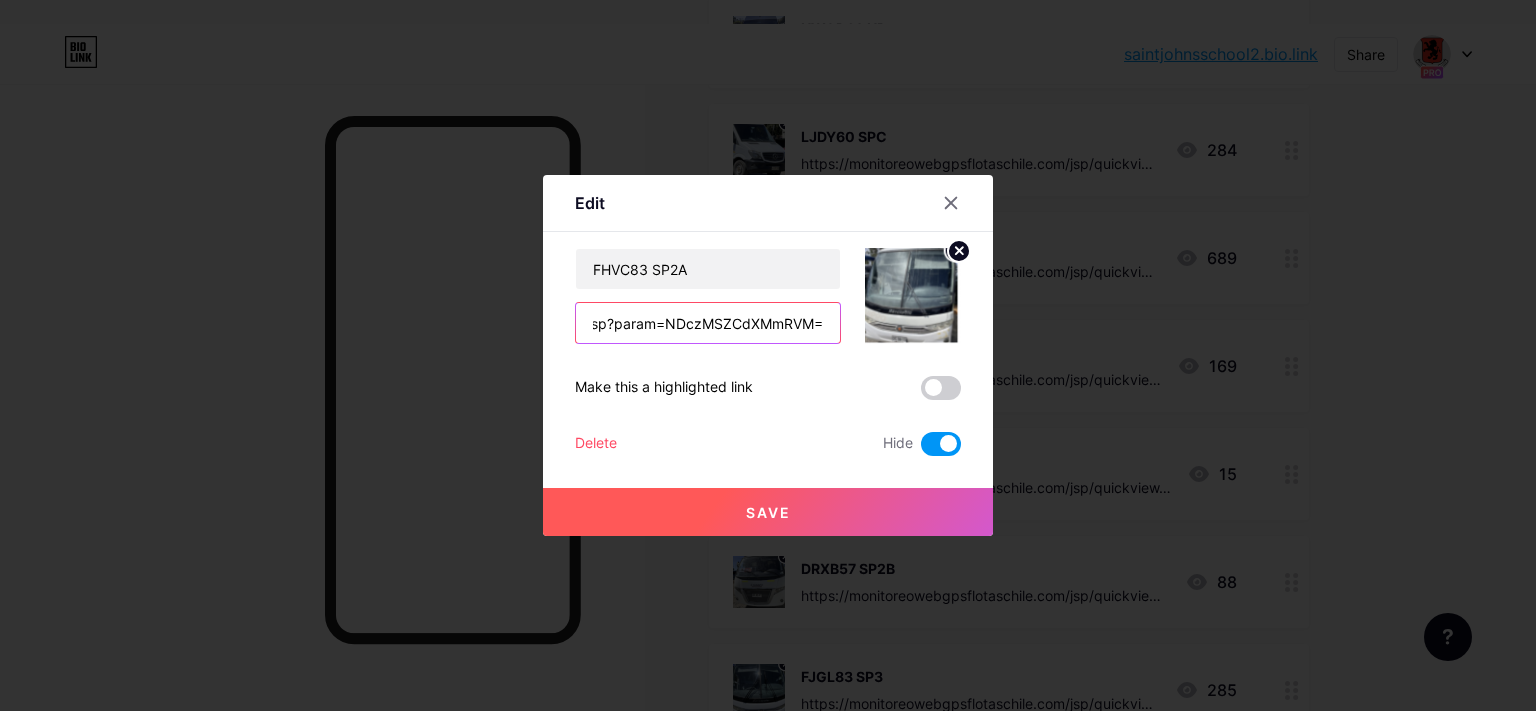 type on "https://monitoreowebgpsflotaschile.com/jsp/quickview.jsp?param=NDczMSZCdXMmRVM=" 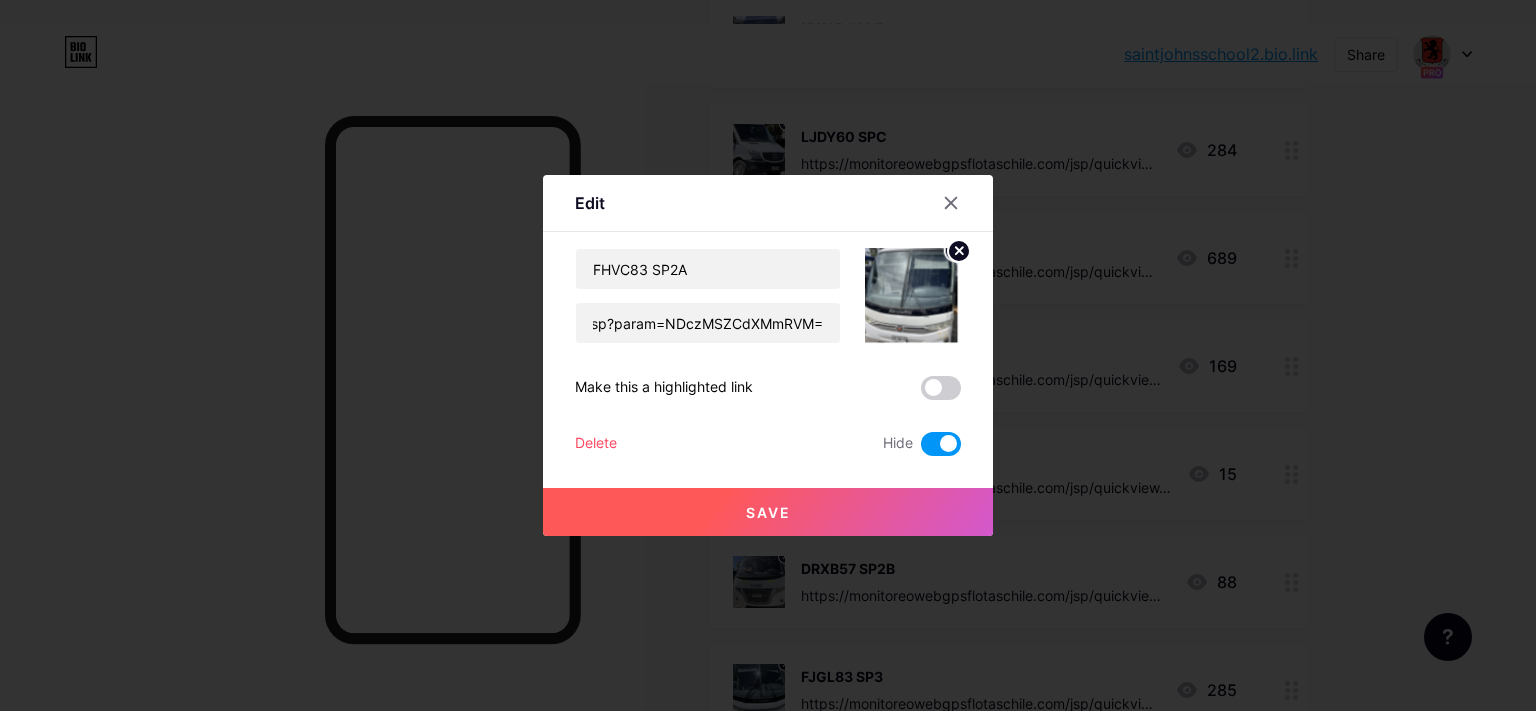click on "Save" at bounding box center [768, 512] 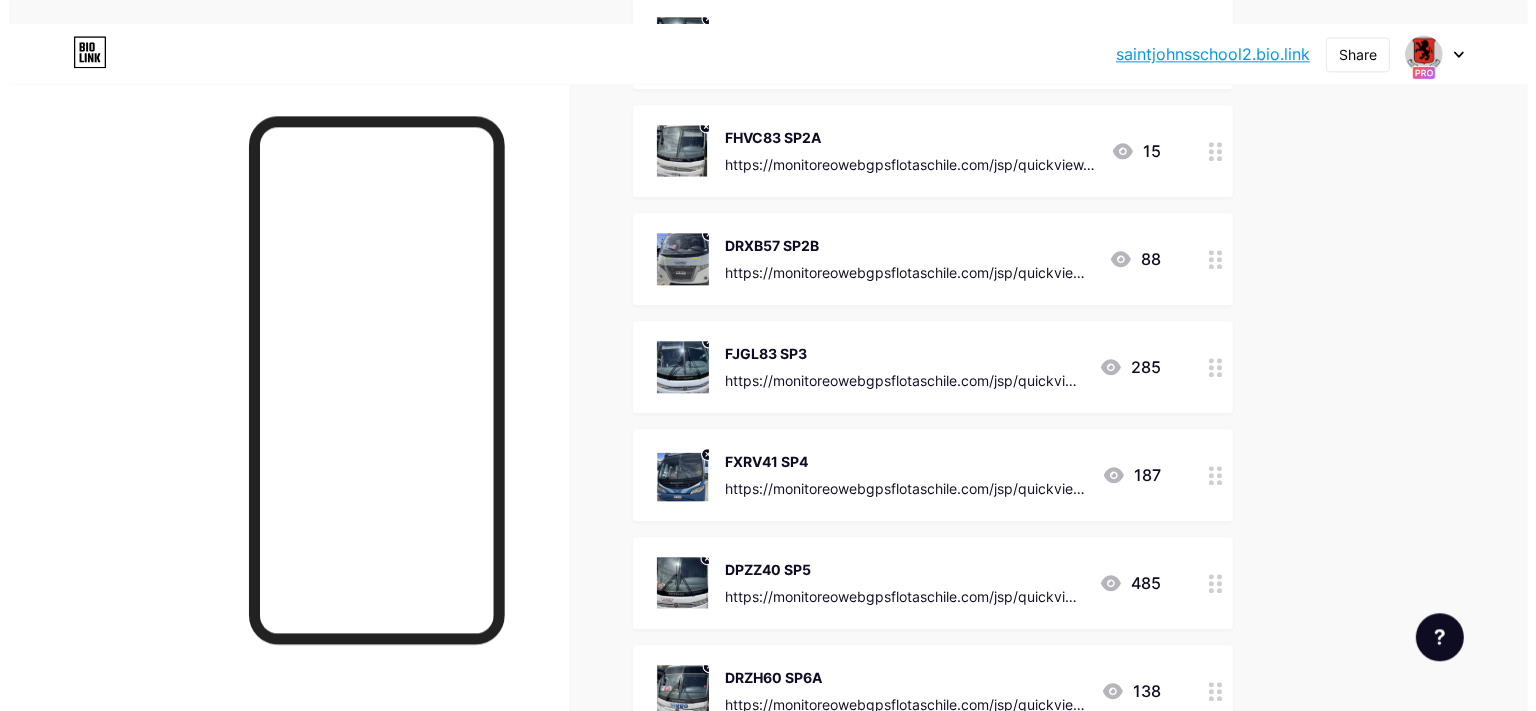 scroll, scrollTop: 1872, scrollLeft: 0, axis: vertical 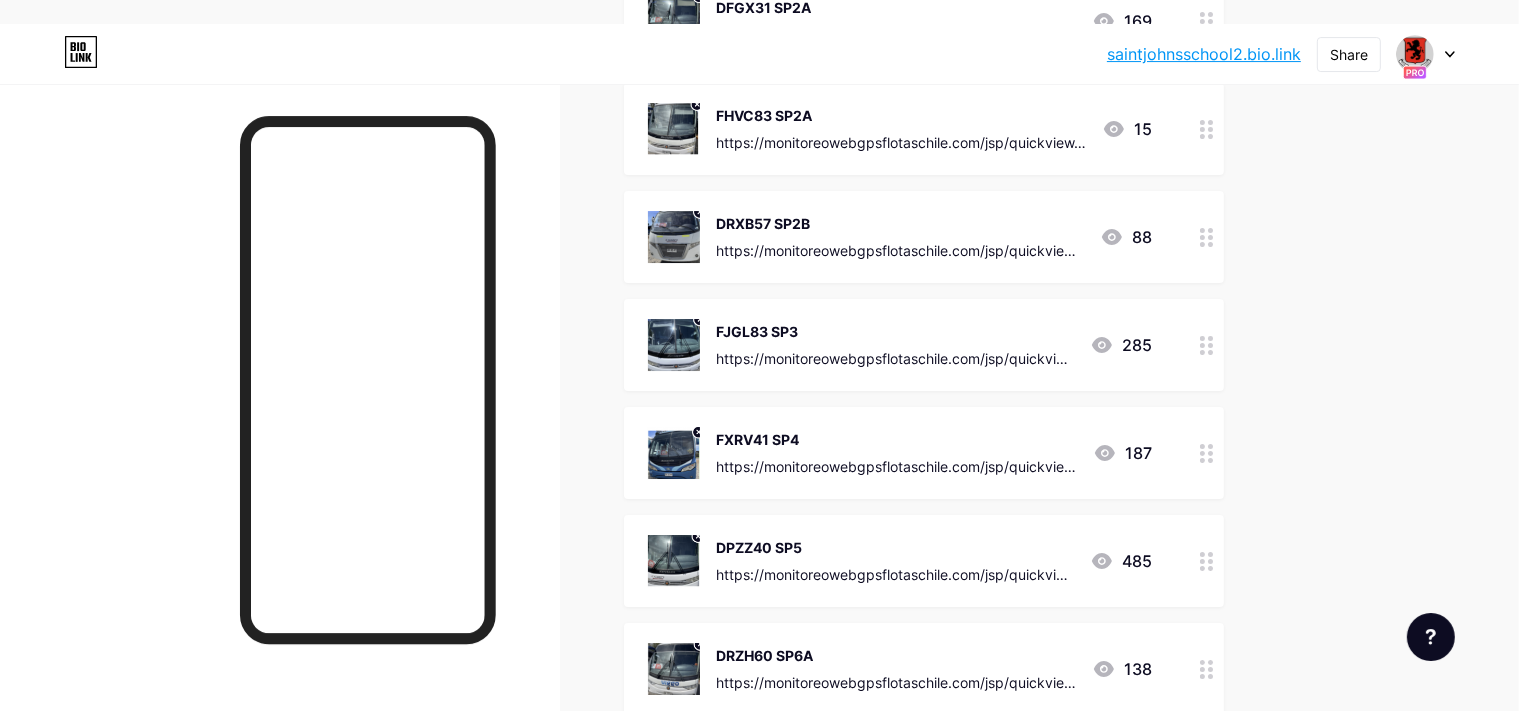 click on "DRXB57 SP2B" at bounding box center (900, 223) 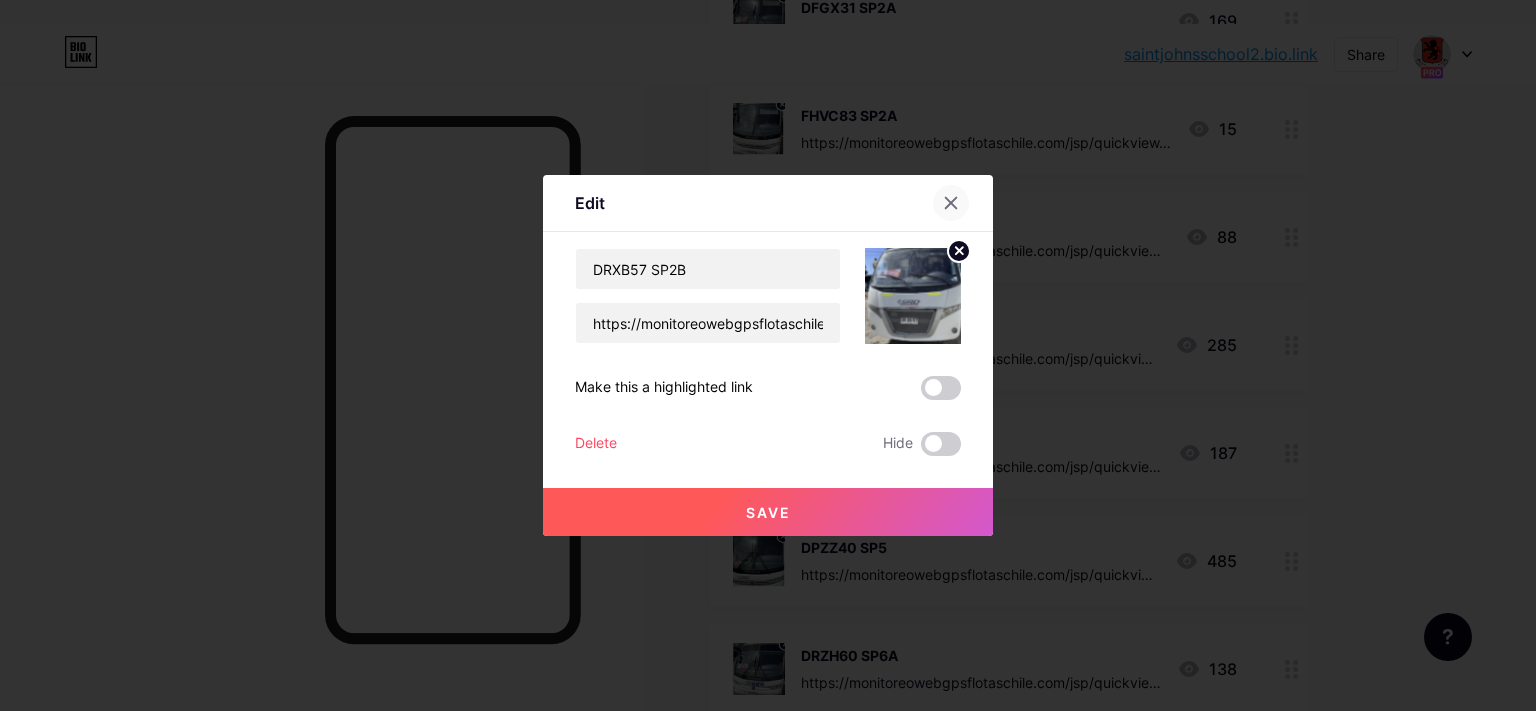 click 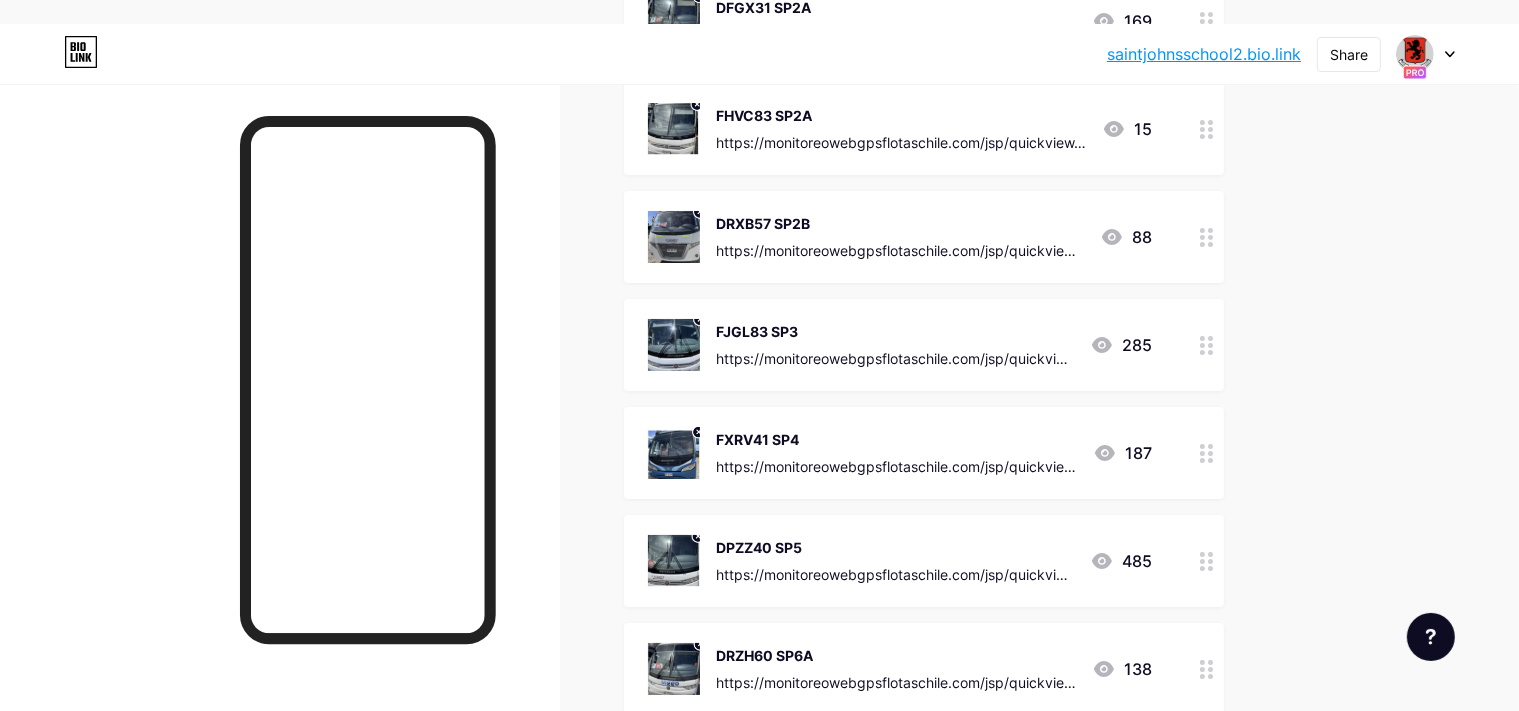 click on "DRXB57 SP2B" at bounding box center (900, 223) 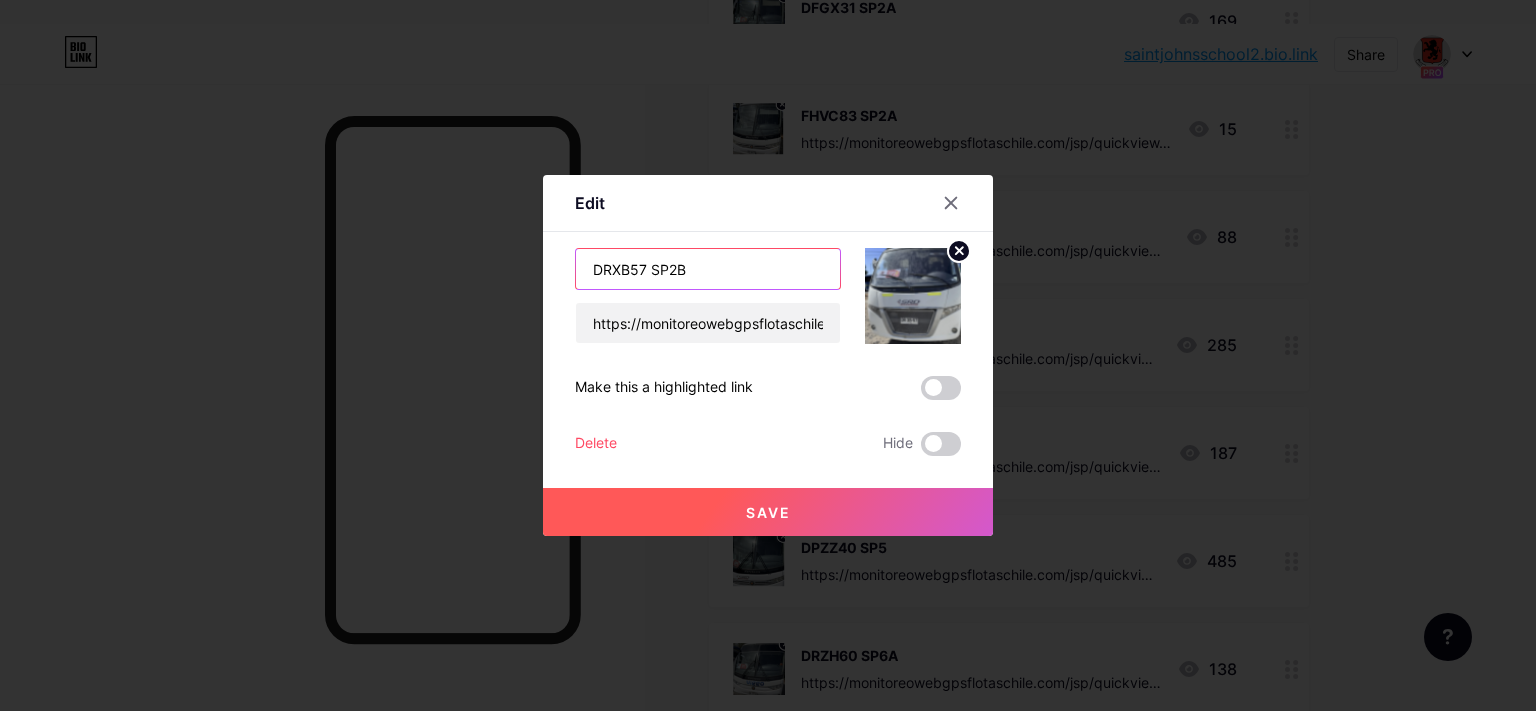 drag, startPoint x: 642, startPoint y: 270, endPoint x: 144, endPoint y: 292, distance: 498.48572 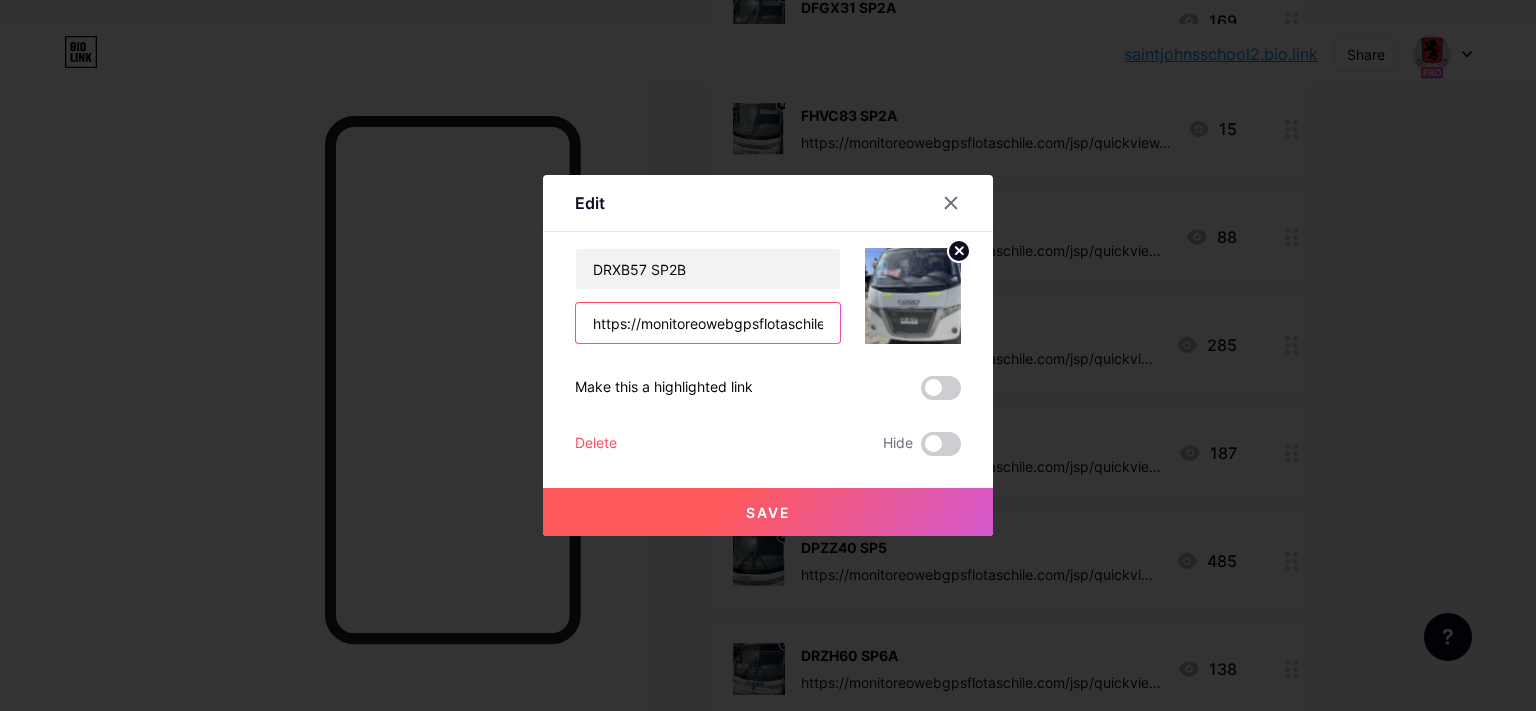 click on "https://monitoreowebgpsflotaschile.com/jsp/quickview.jsp?param=NDU4MyZCdXMmRVM=" at bounding box center [708, 323] 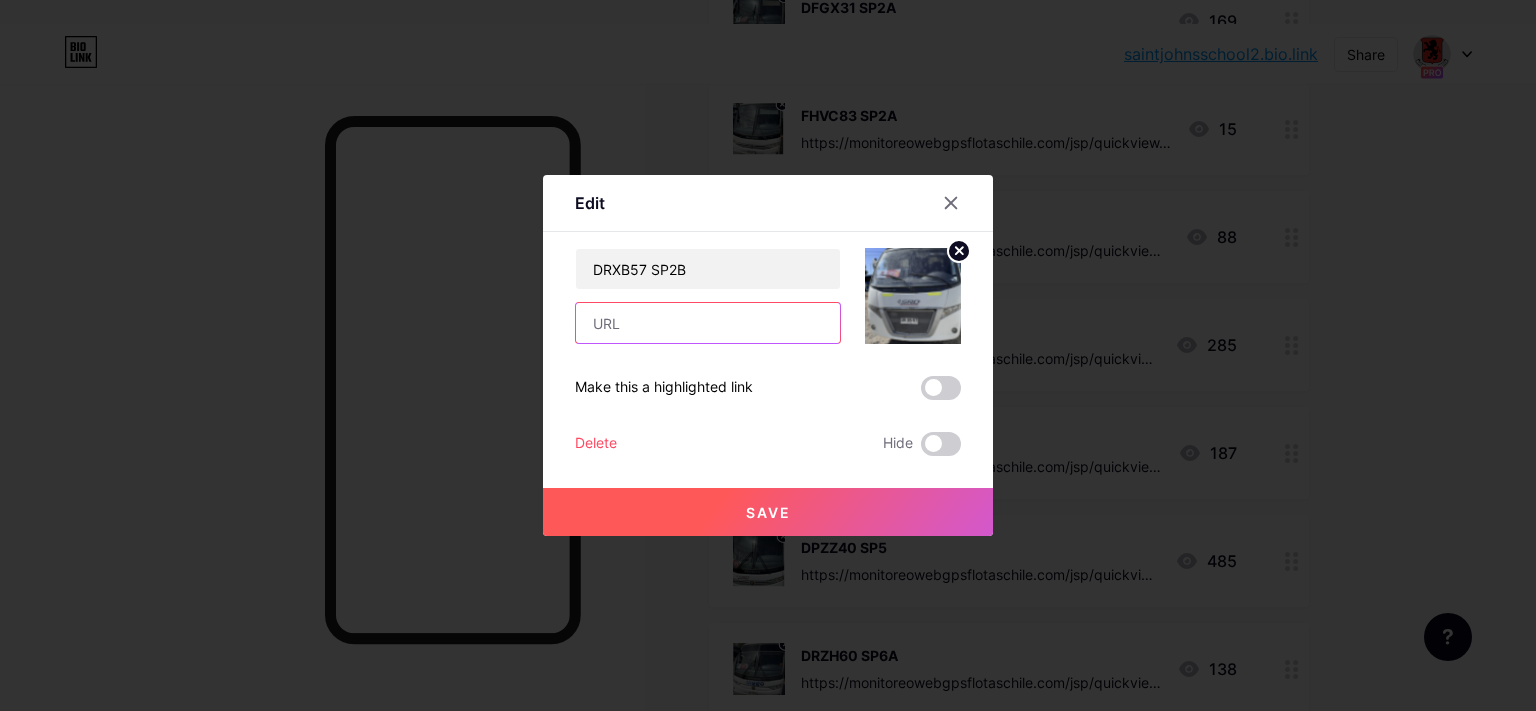 paste on "https://monitoreowebgpsflotaschile.com/jsp/quickview.jsp?param=NDczNSZCdXMmRVM=" 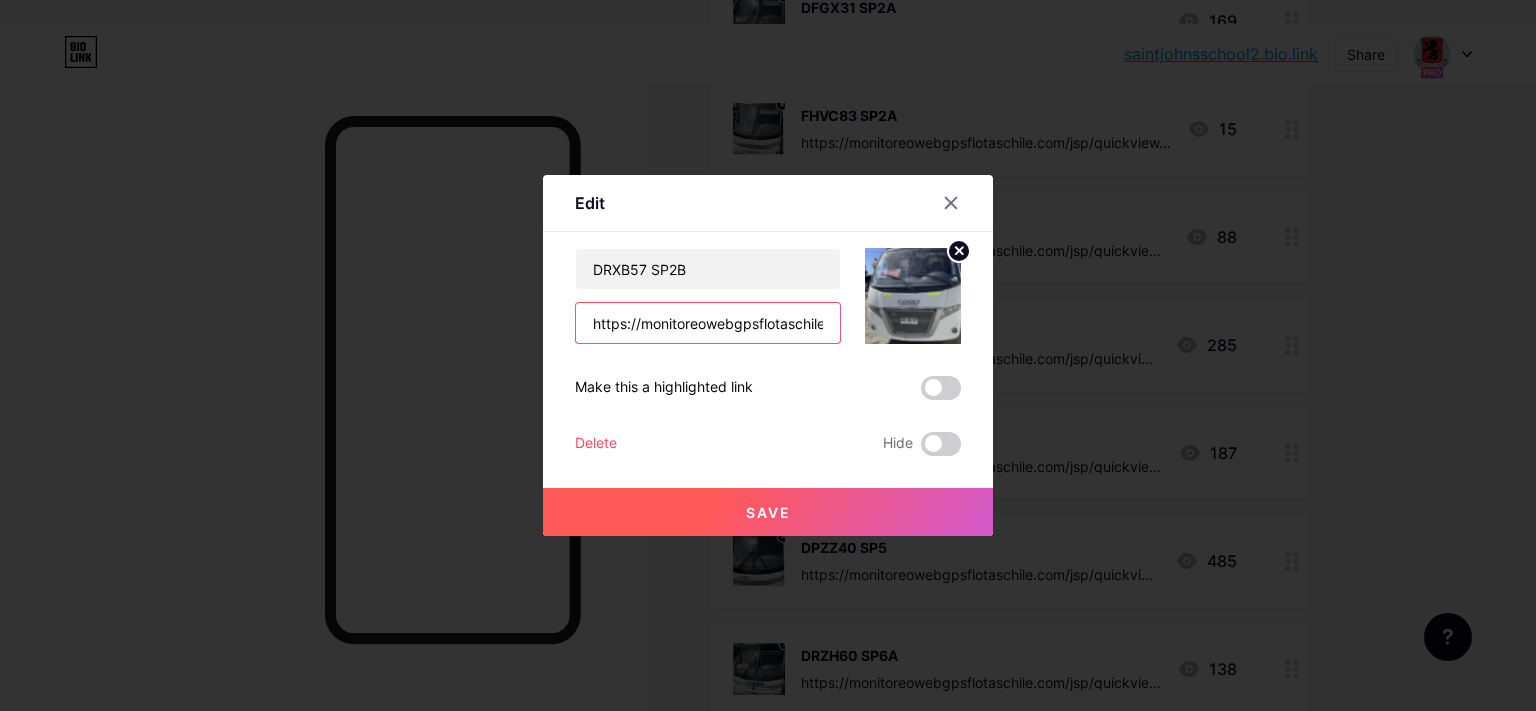 scroll, scrollTop: 0, scrollLeft: 367, axis: horizontal 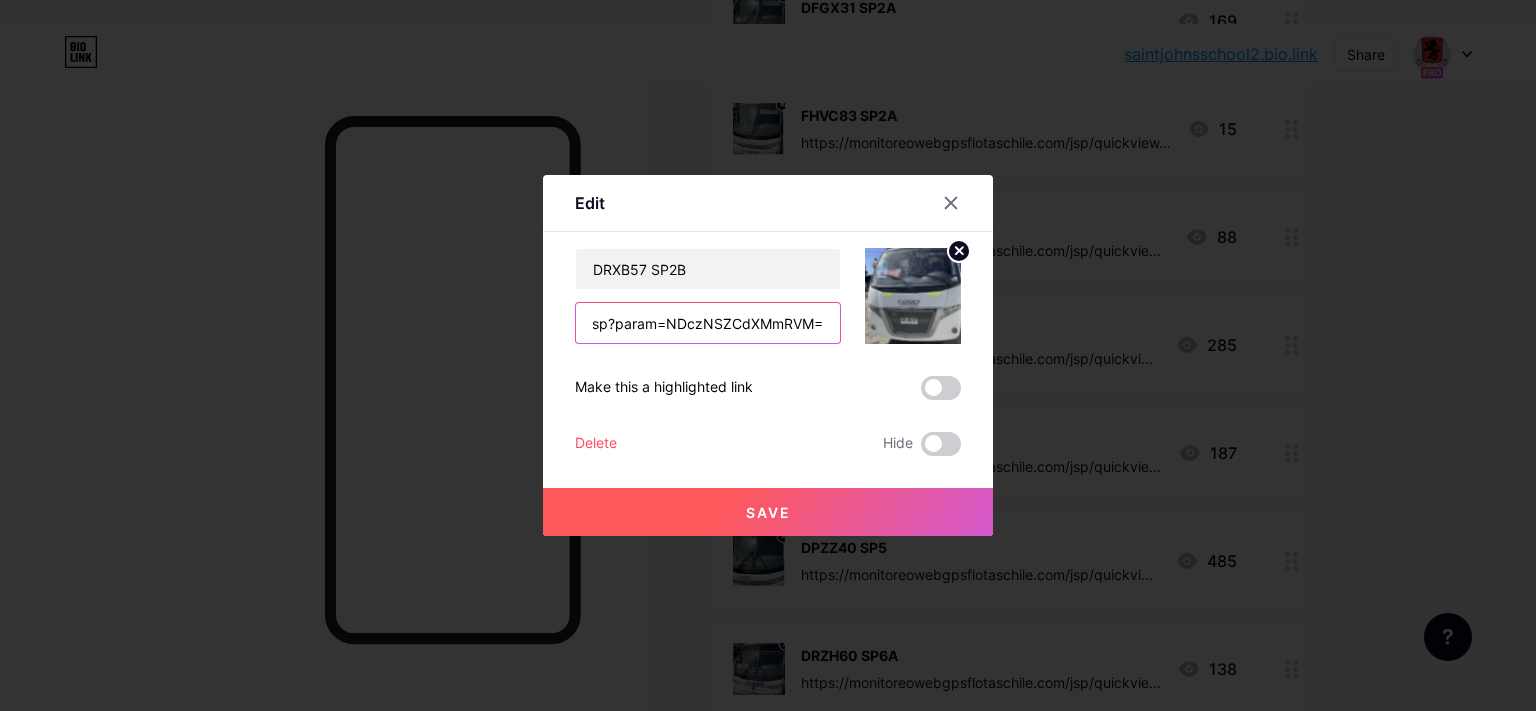 type on "https://monitoreowebgpsflotaschile.com/jsp/quickview.jsp?param=NDczNSZCdXMmRVM=" 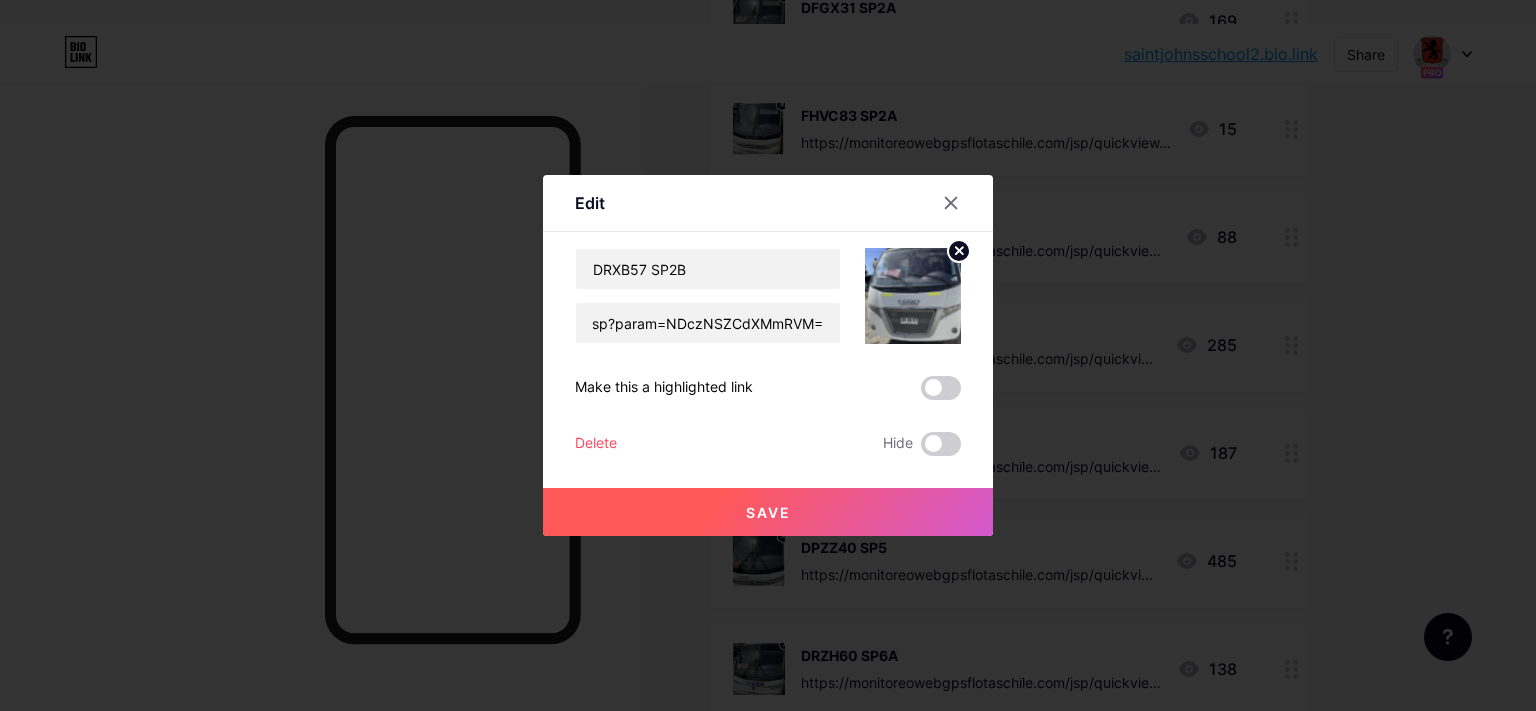 click on "Save" at bounding box center (768, 512) 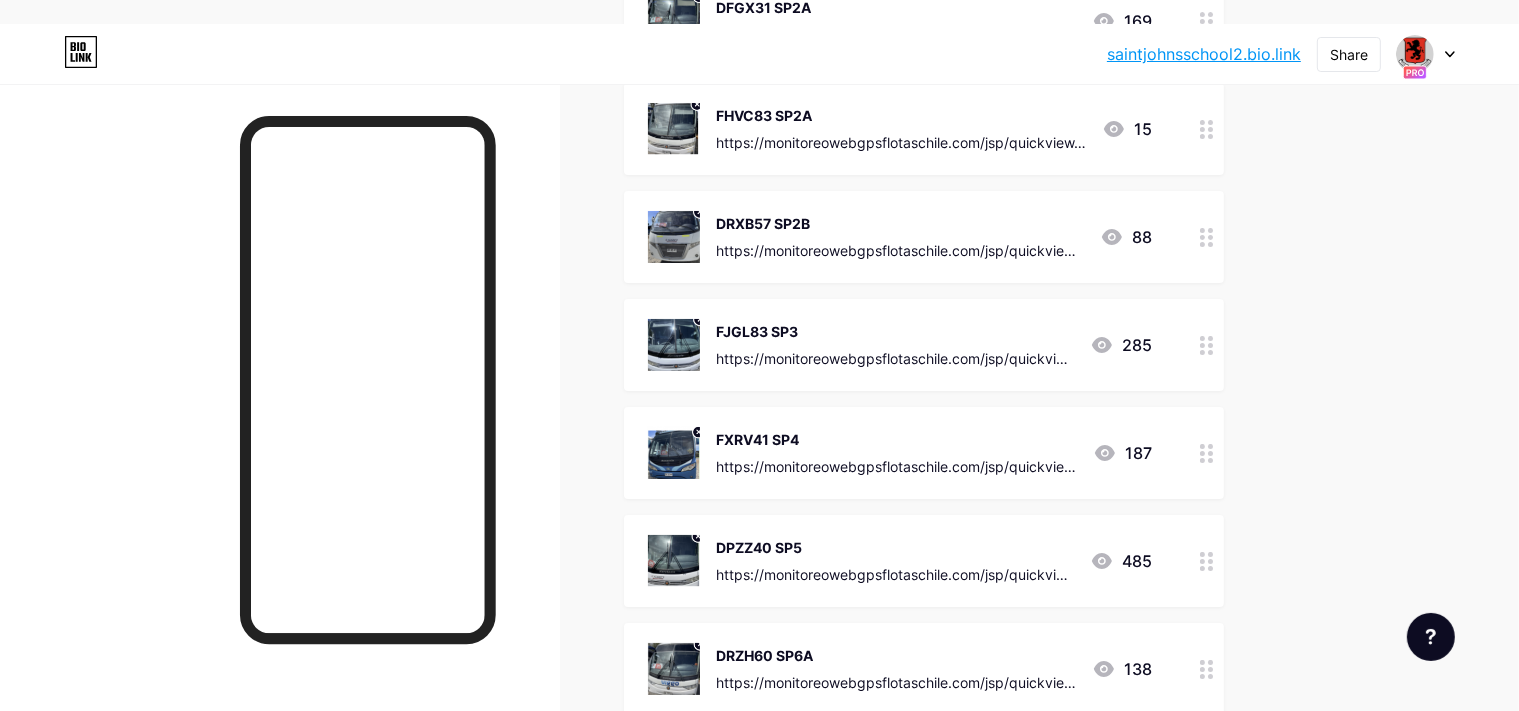 click on "FJGL83 SP3" at bounding box center [895, 331] 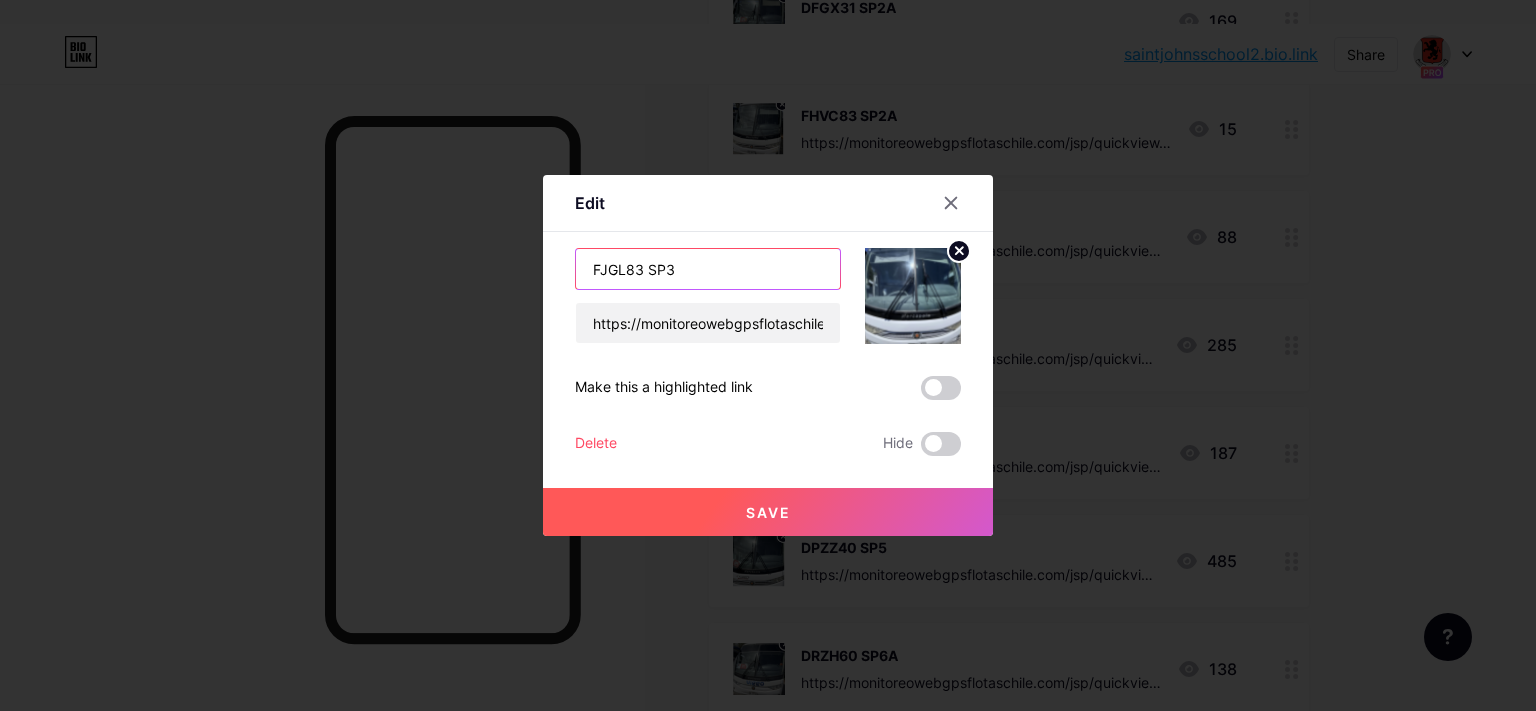 drag, startPoint x: 646, startPoint y: 266, endPoint x: 432, endPoint y: 258, distance: 214.14948 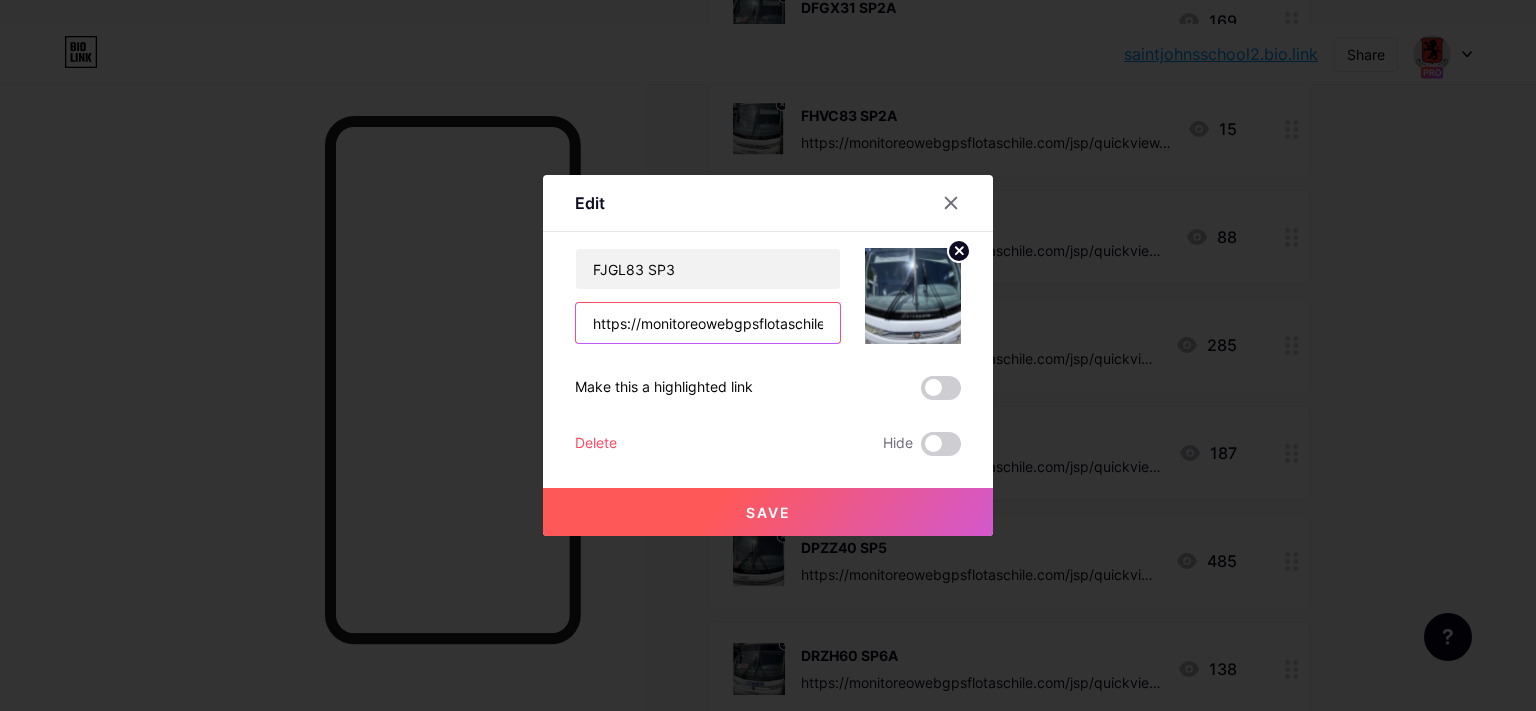 click on "https://monitoreowebgpsflotaschile.com/jsp/quickview.jsp?param=NDU4MiZCdXMmRVM=" at bounding box center (708, 323) 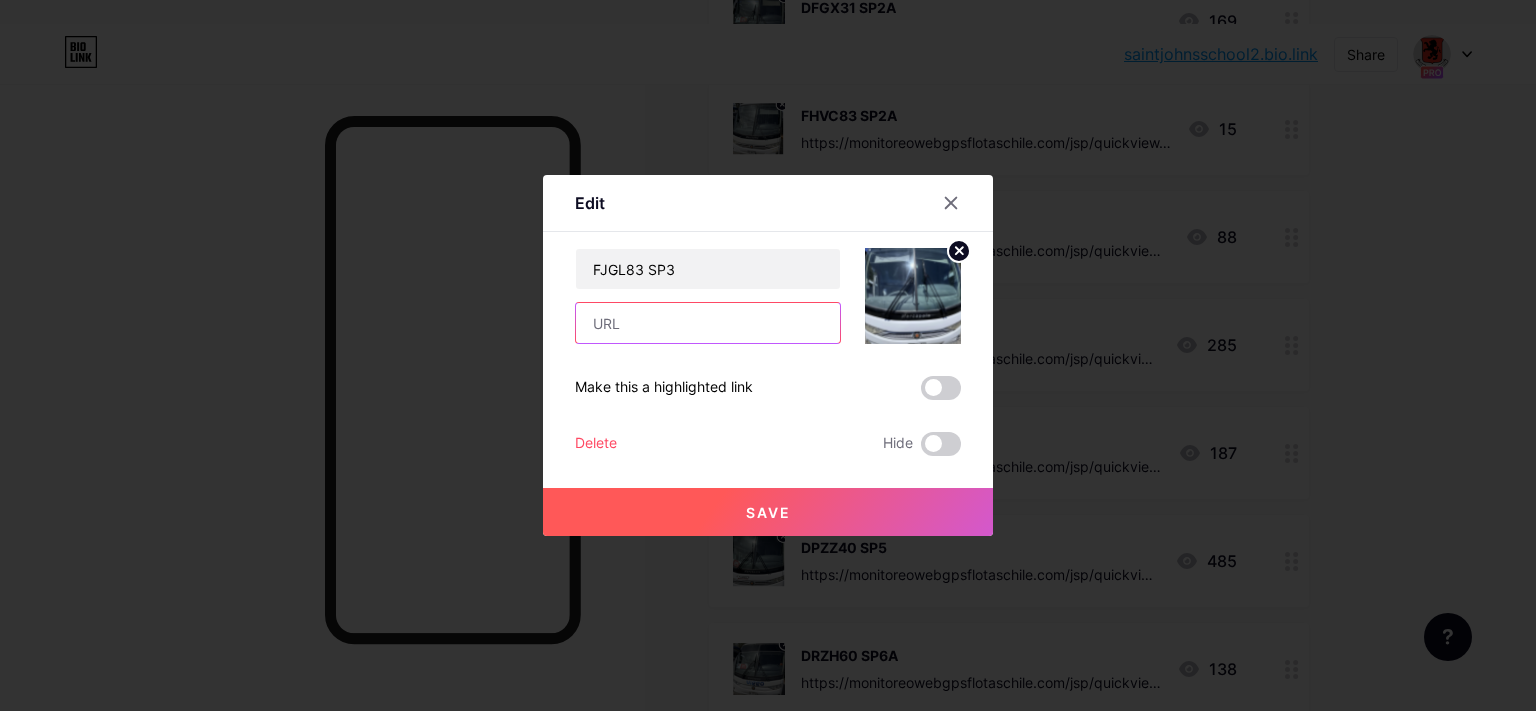paste on "https://monitoreowebgpsflotaschile.com/jsp/quickview.jsp?param=NDczOCZCdXMmRVM=" 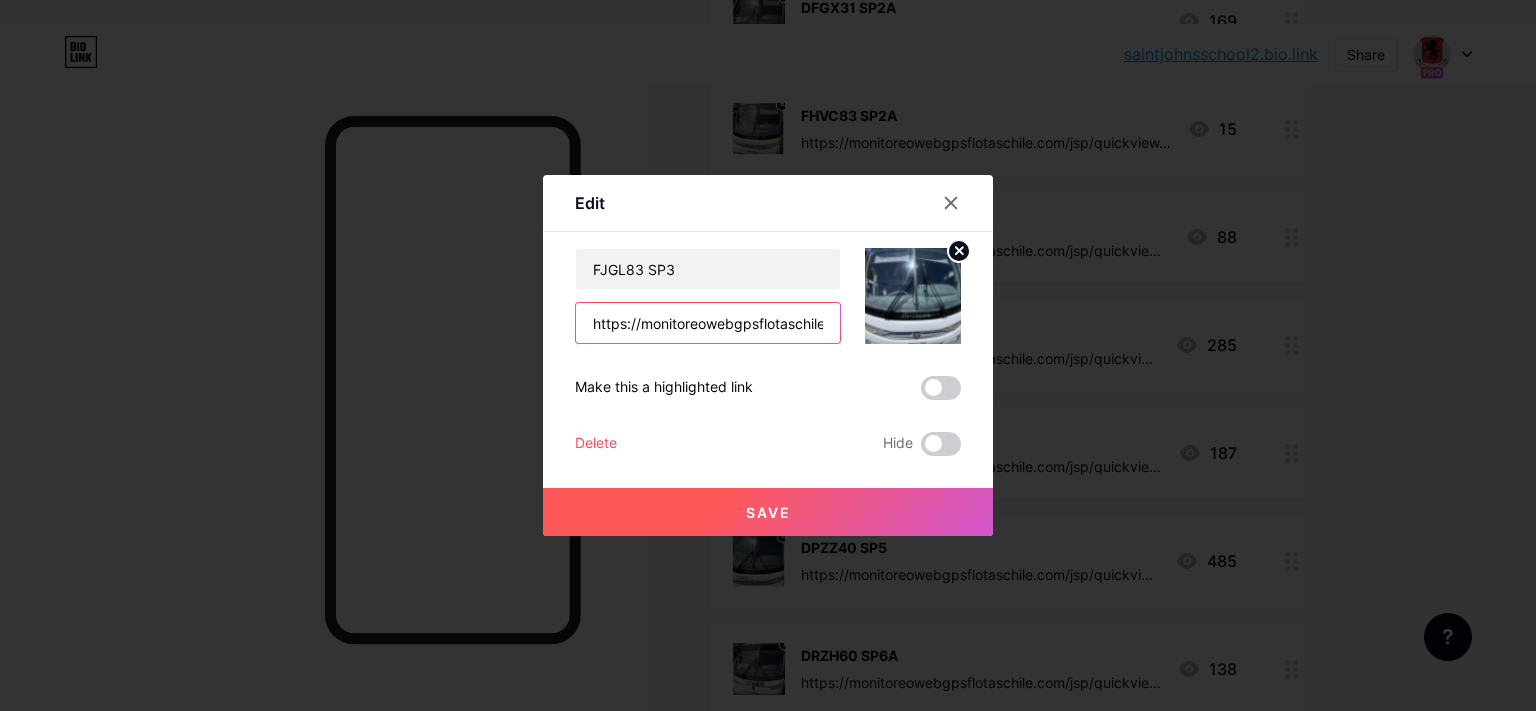scroll, scrollTop: 0, scrollLeft: 369, axis: horizontal 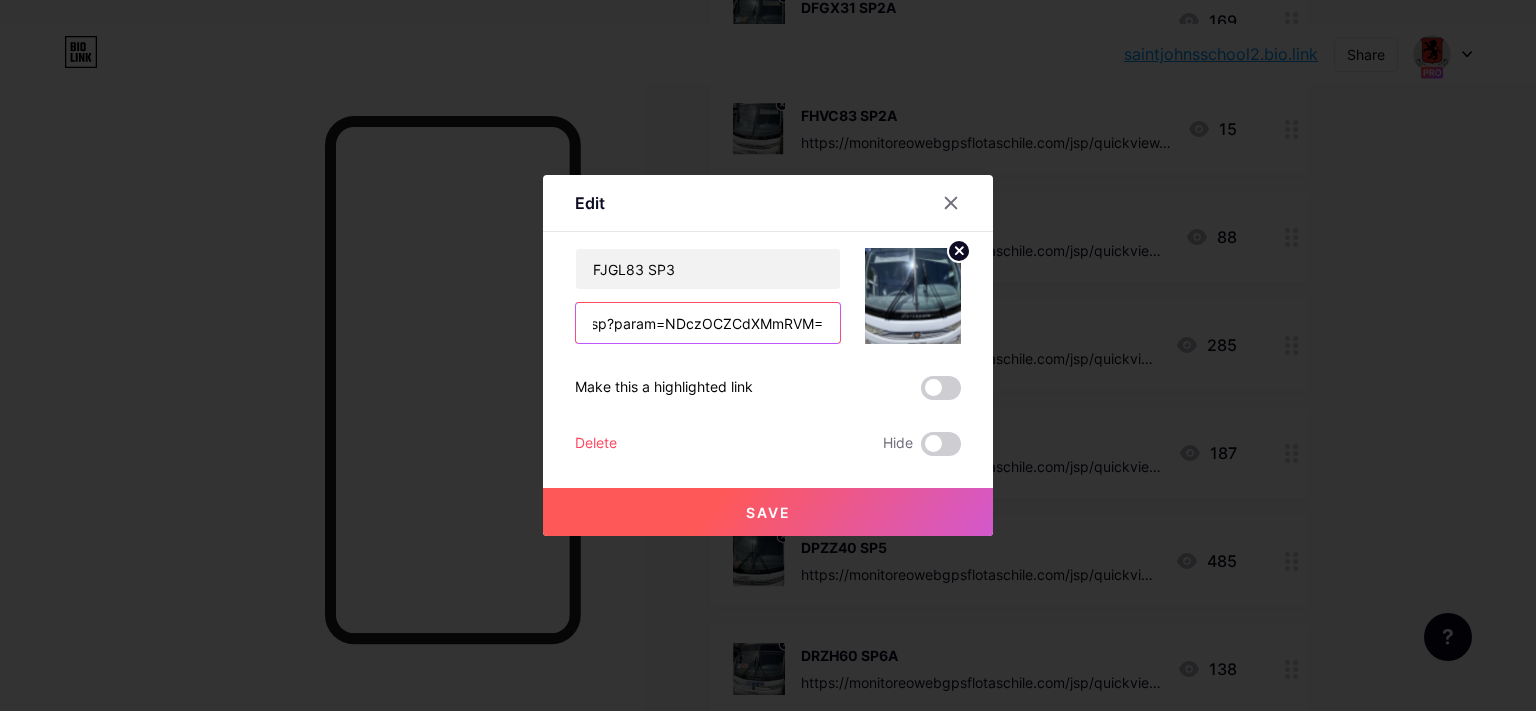 type on "https://monitoreowebgpsflotaschile.com/jsp/quickview.jsp?param=NDczOCZCdXMmRVM=" 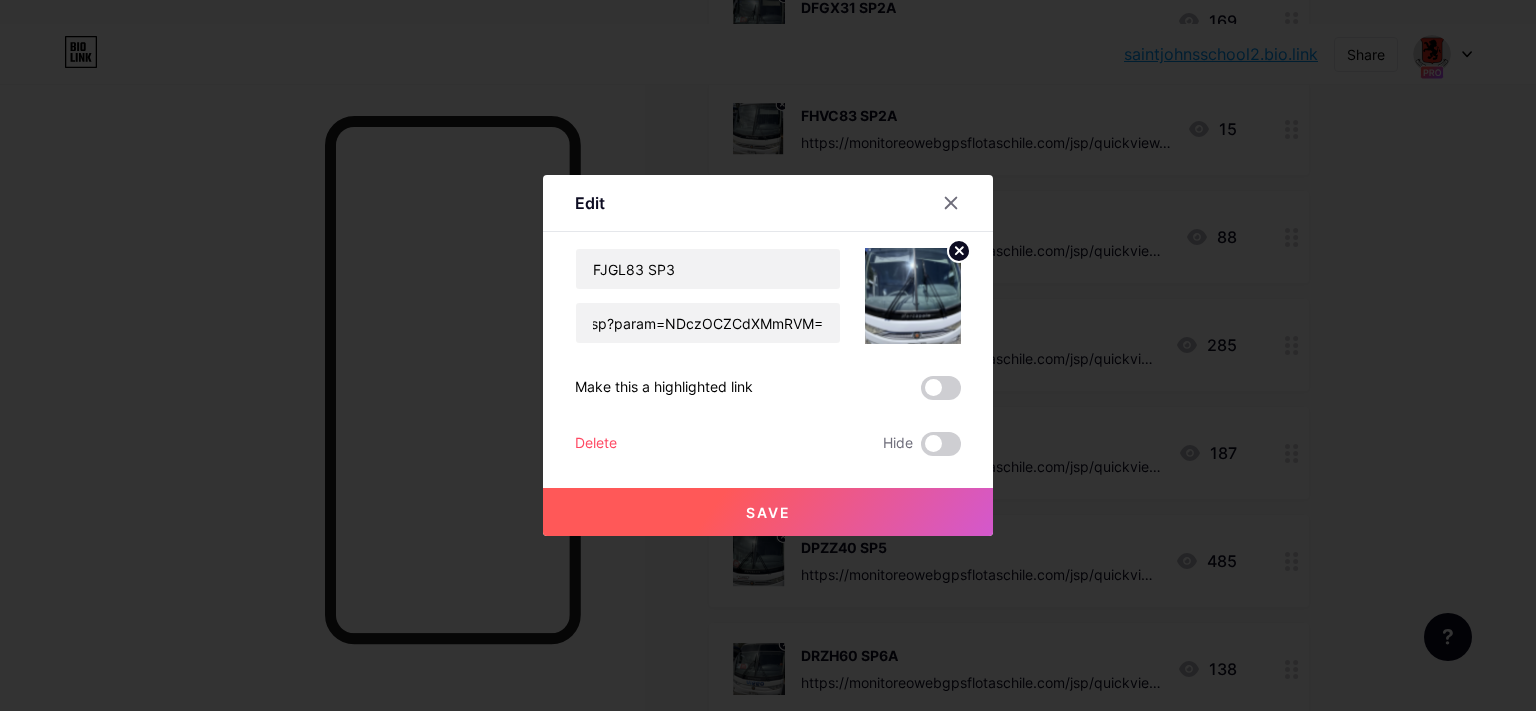 click on "Save" at bounding box center (768, 512) 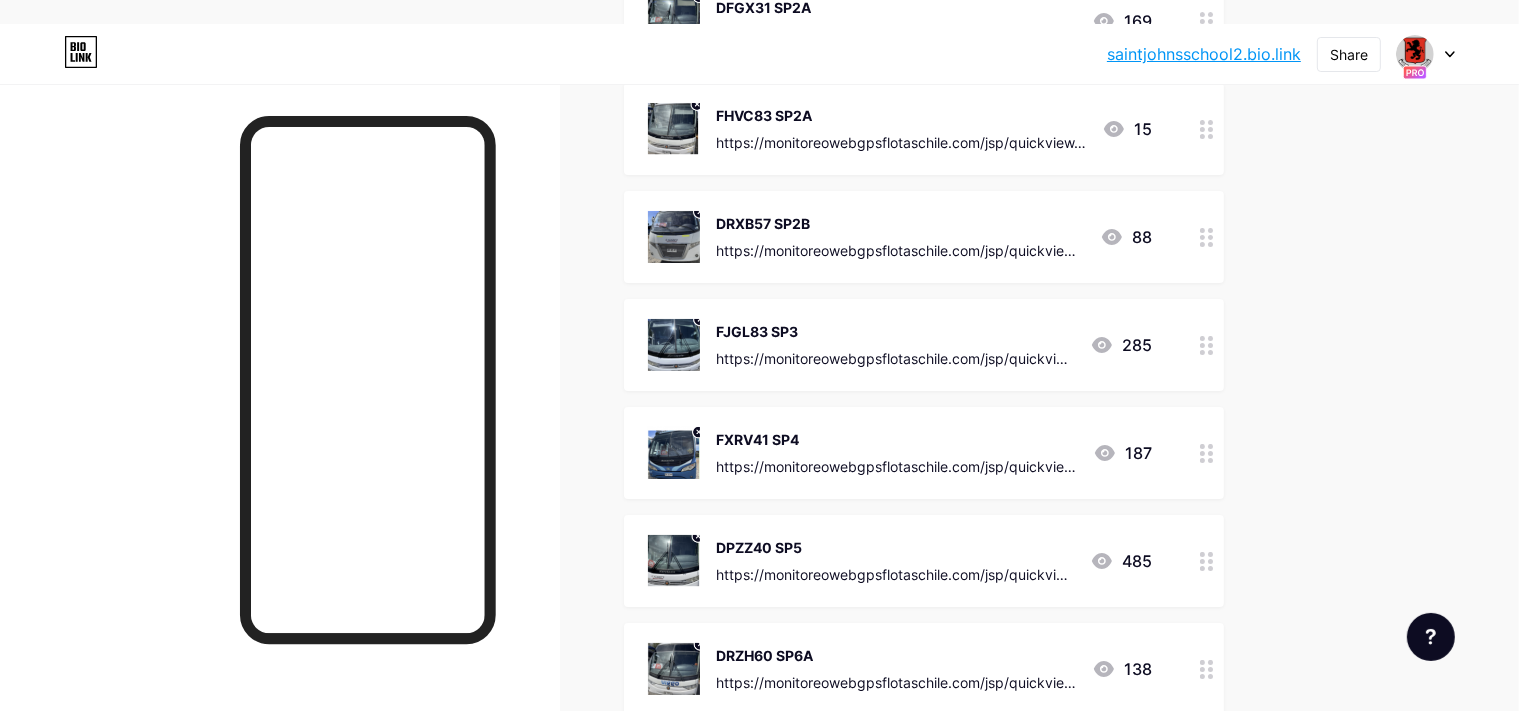 click on "FXRV41 SP4" at bounding box center [896, 439] 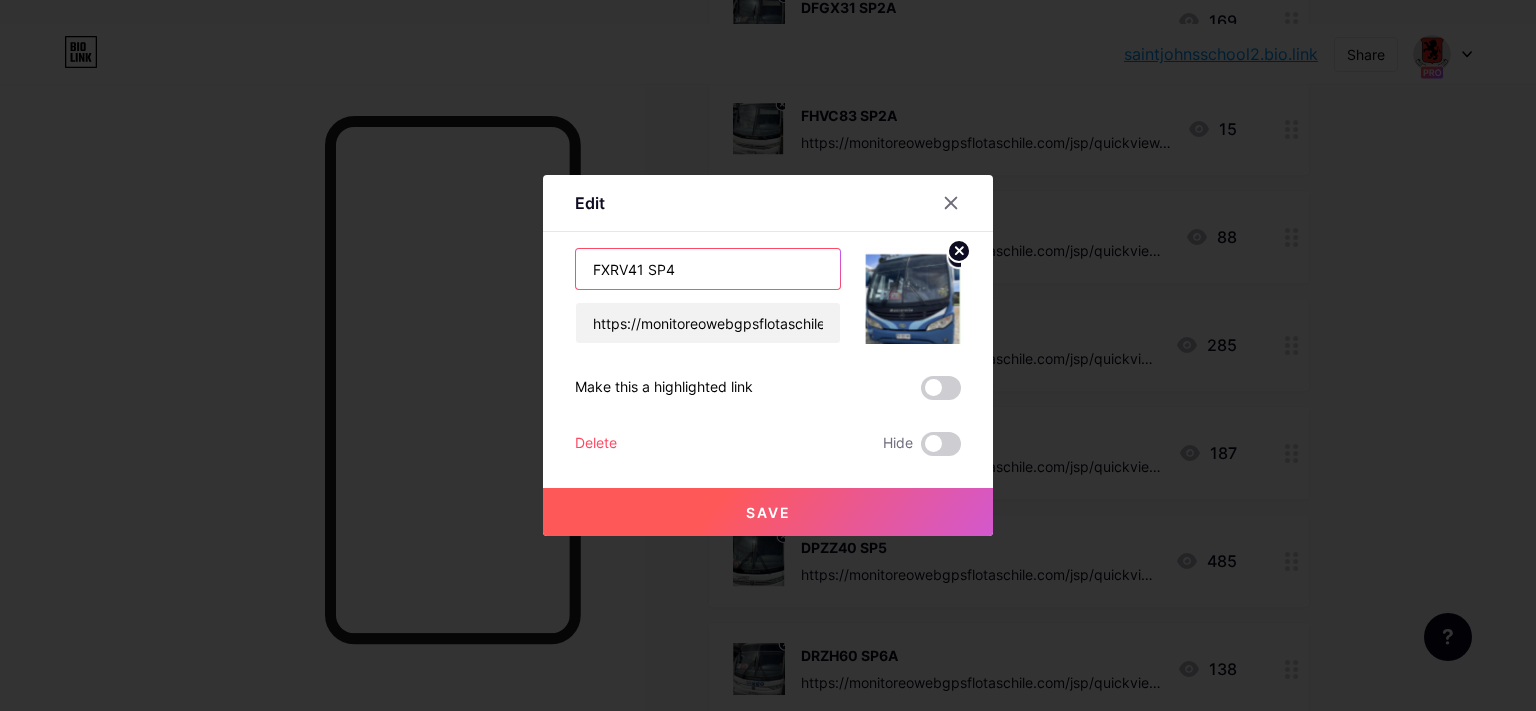 drag, startPoint x: 634, startPoint y: 272, endPoint x: 465, endPoint y: 312, distance: 173.66922 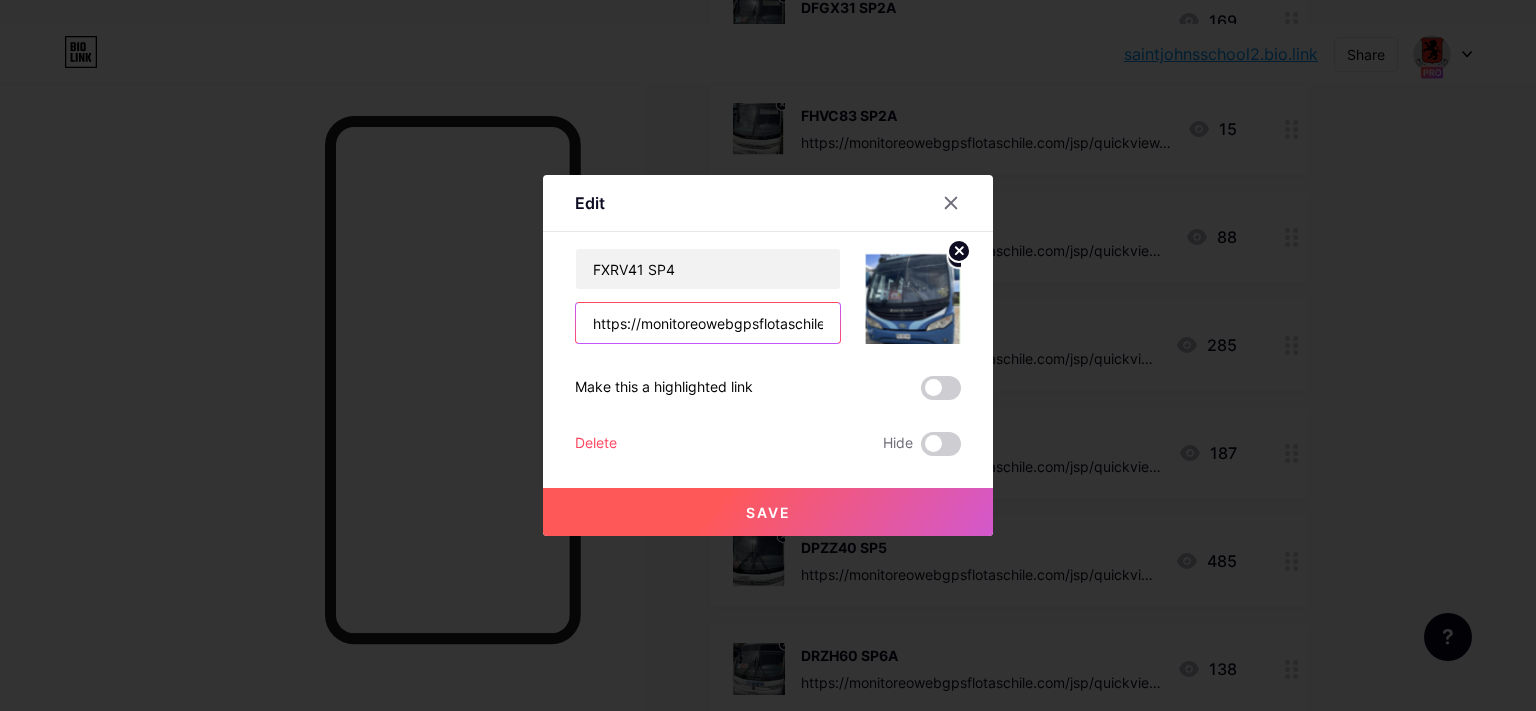 click on "https://monitoreowebgpsflotaschile.com/jsp/quickview.jsp?param=NDU4NCZCdXMmRVM=" at bounding box center [708, 323] 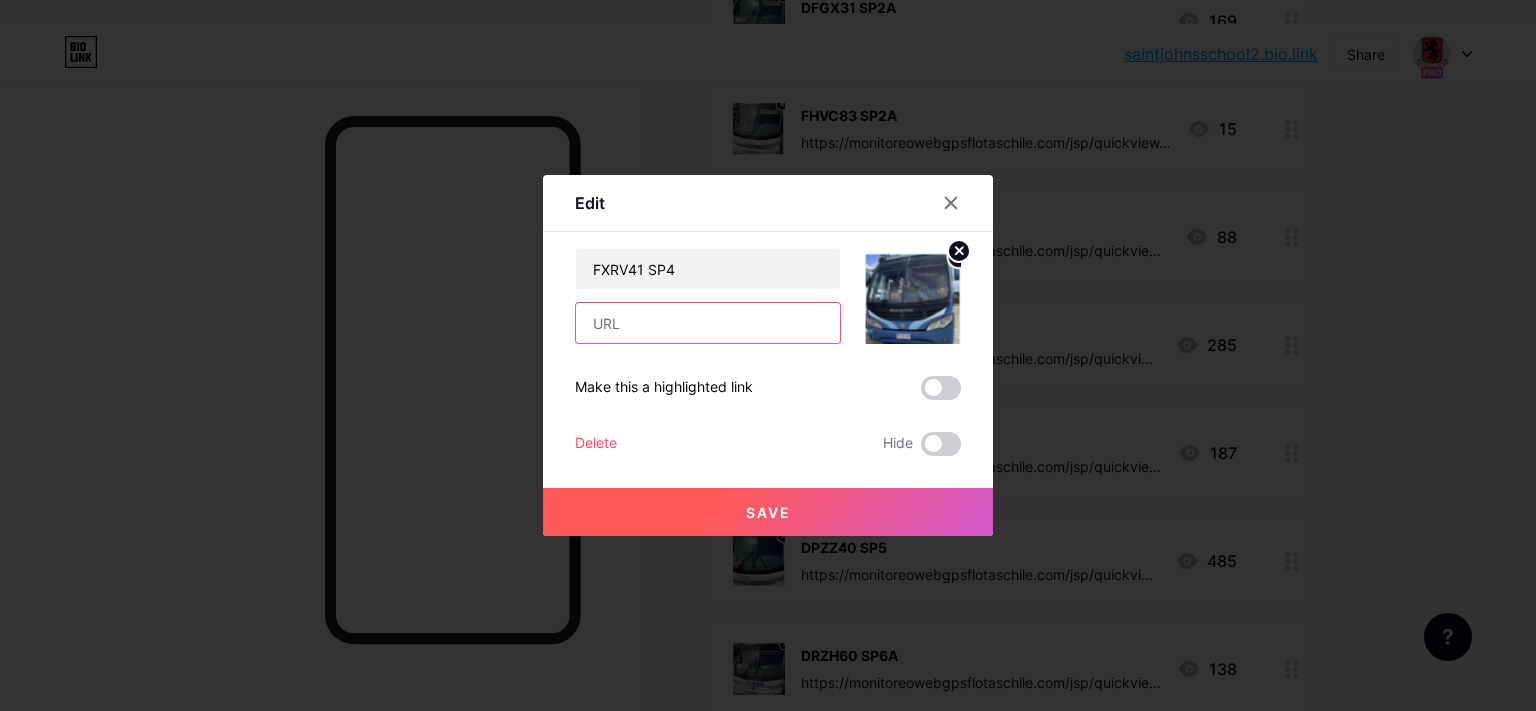 paste on "https://monitoreowebgpsflotaschile.com/jsp/quickview.jsp?param=NDc0MCZCdXMmRVM=" 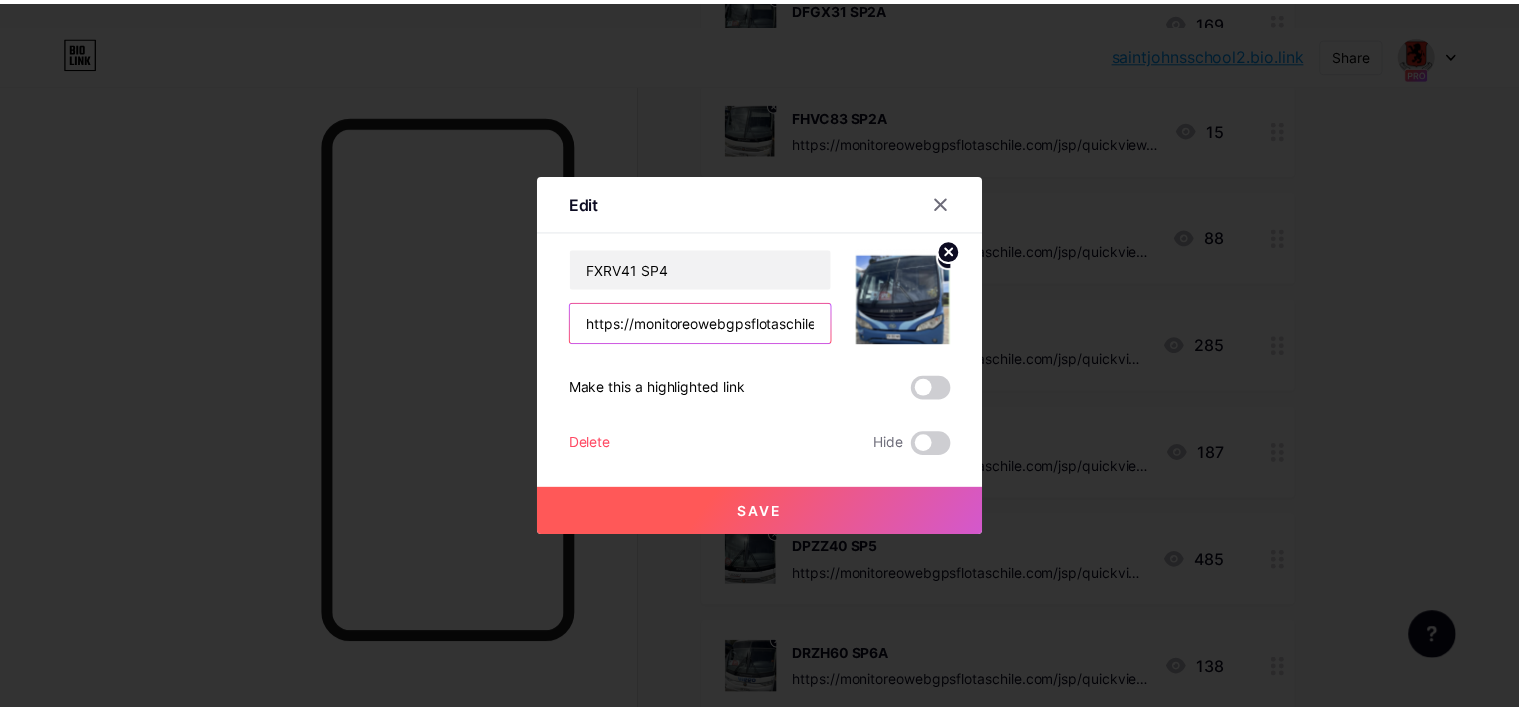 scroll, scrollTop: 0, scrollLeft: 372, axis: horizontal 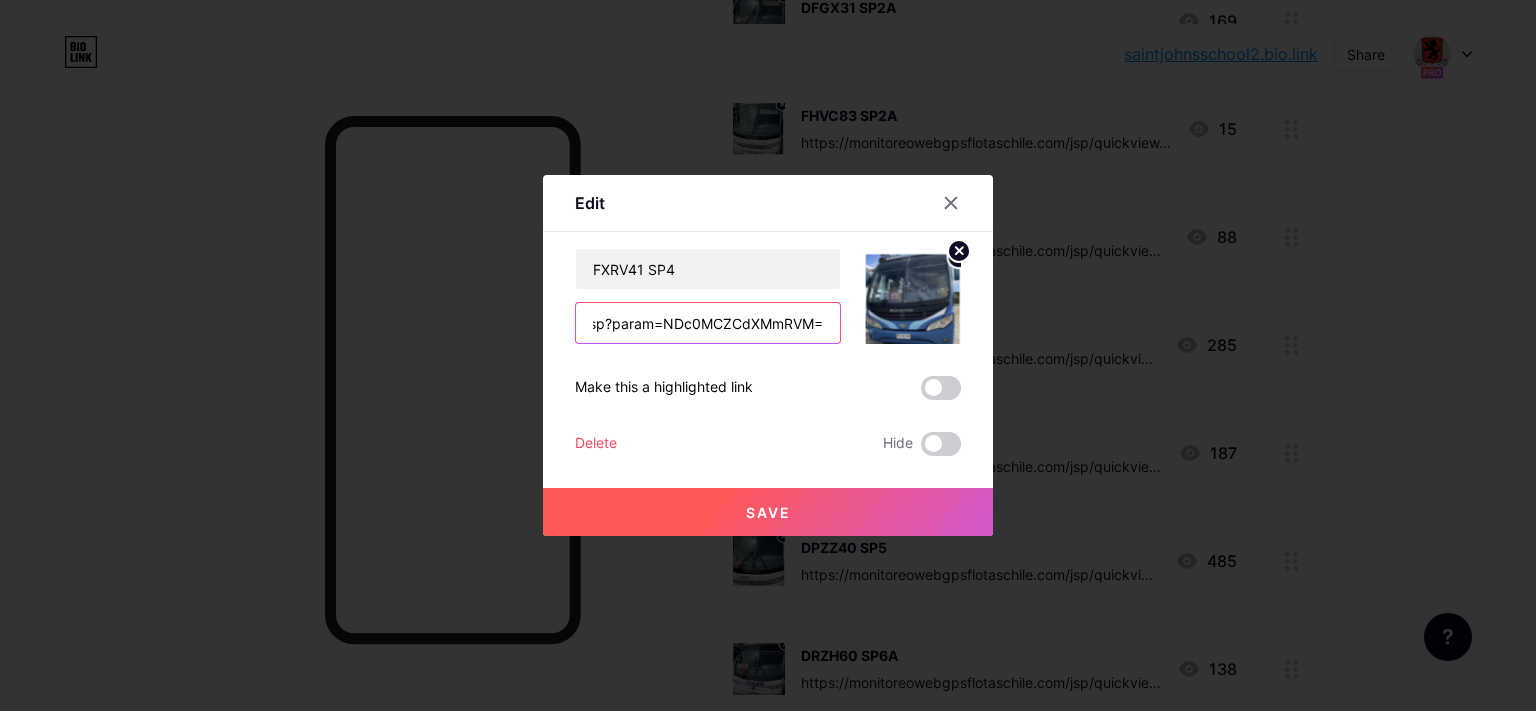 type on "https://monitoreowebgpsflotaschile.com/jsp/quickview.jsp?param=NDc0MCZCdXMmRVM=" 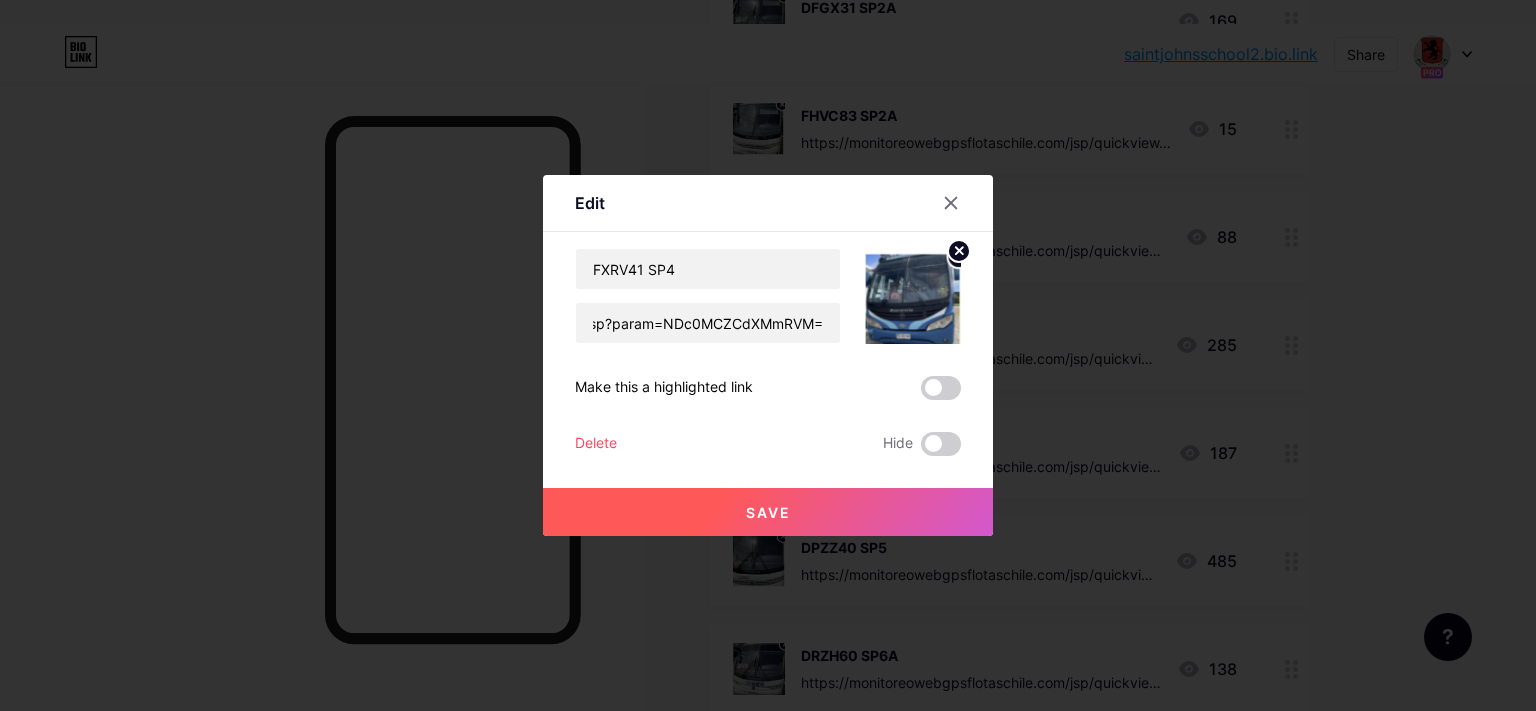 click on "Save" at bounding box center (768, 512) 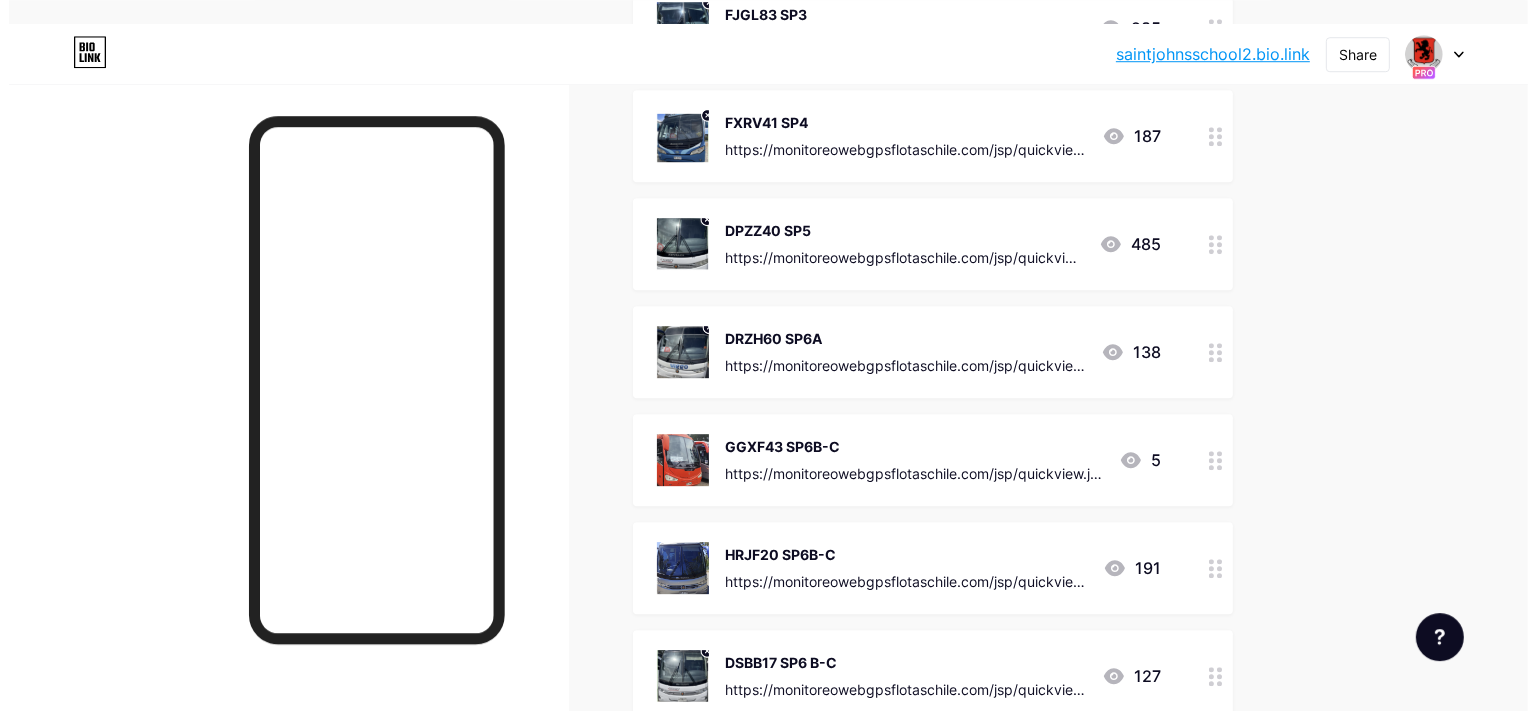 scroll, scrollTop: 2200, scrollLeft: 0, axis: vertical 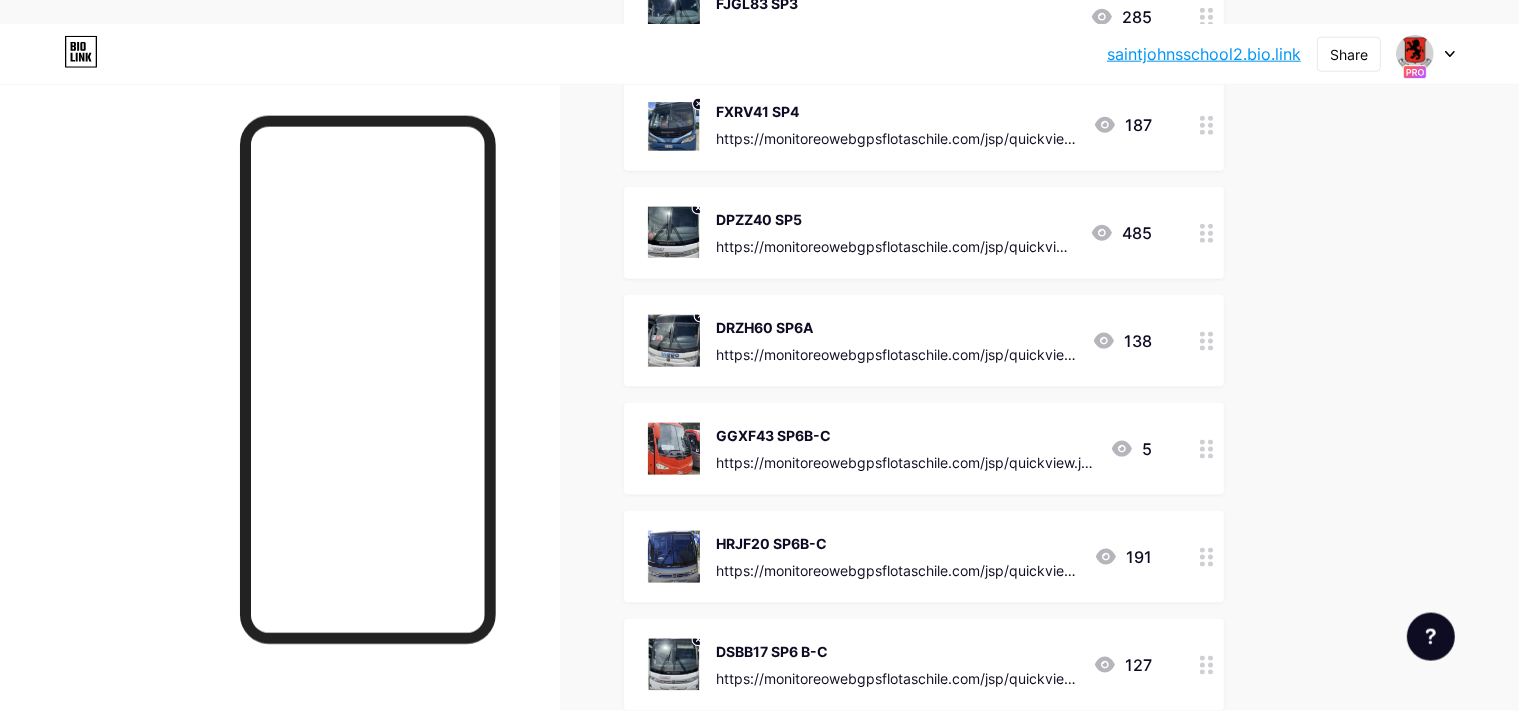 click on "DPZZ40 SP5
https://monitoreowebgpsflotaschile.com/jsp/quickview.jsp?param=NDU4NSZCdXMmRVM=" at bounding box center [895, 233] 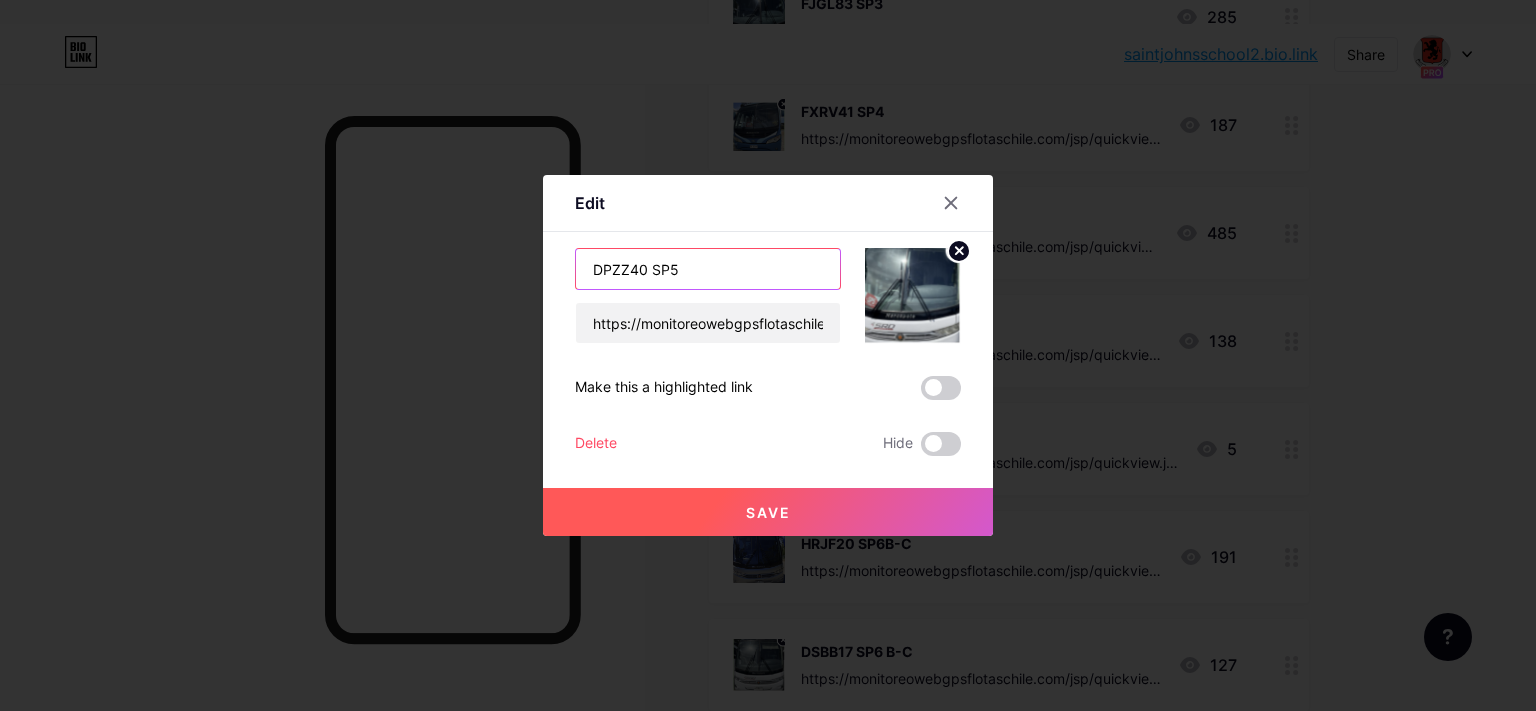 drag, startPoint x: 638, startPoint y: 269, endPoint x: 166, endPoint y: 300, distance: 473.0169 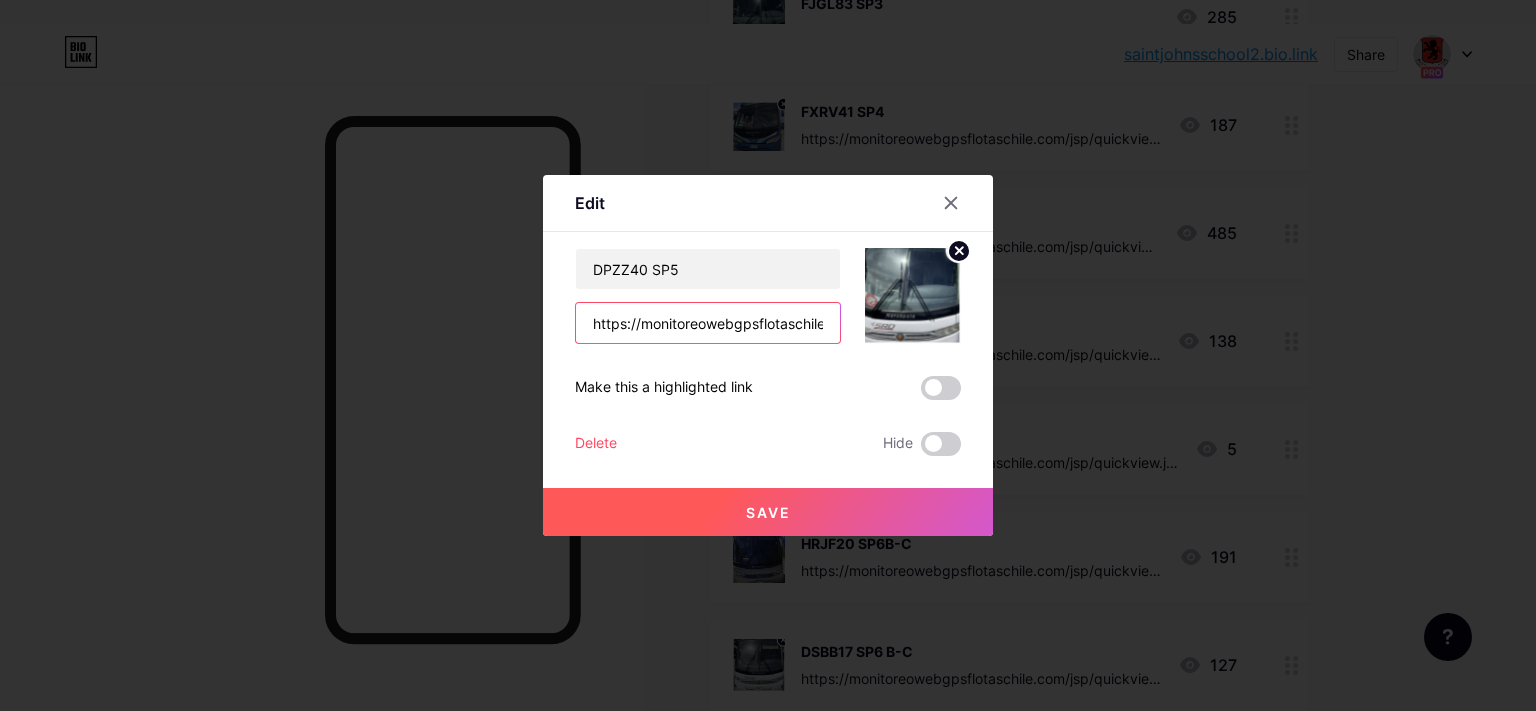 click on "https://monitoreowebgpsflotaschile.com/jsp/quickview.jsp?param=NDU4NSZCdXMmRVM=" at bounding box center (708, 323) 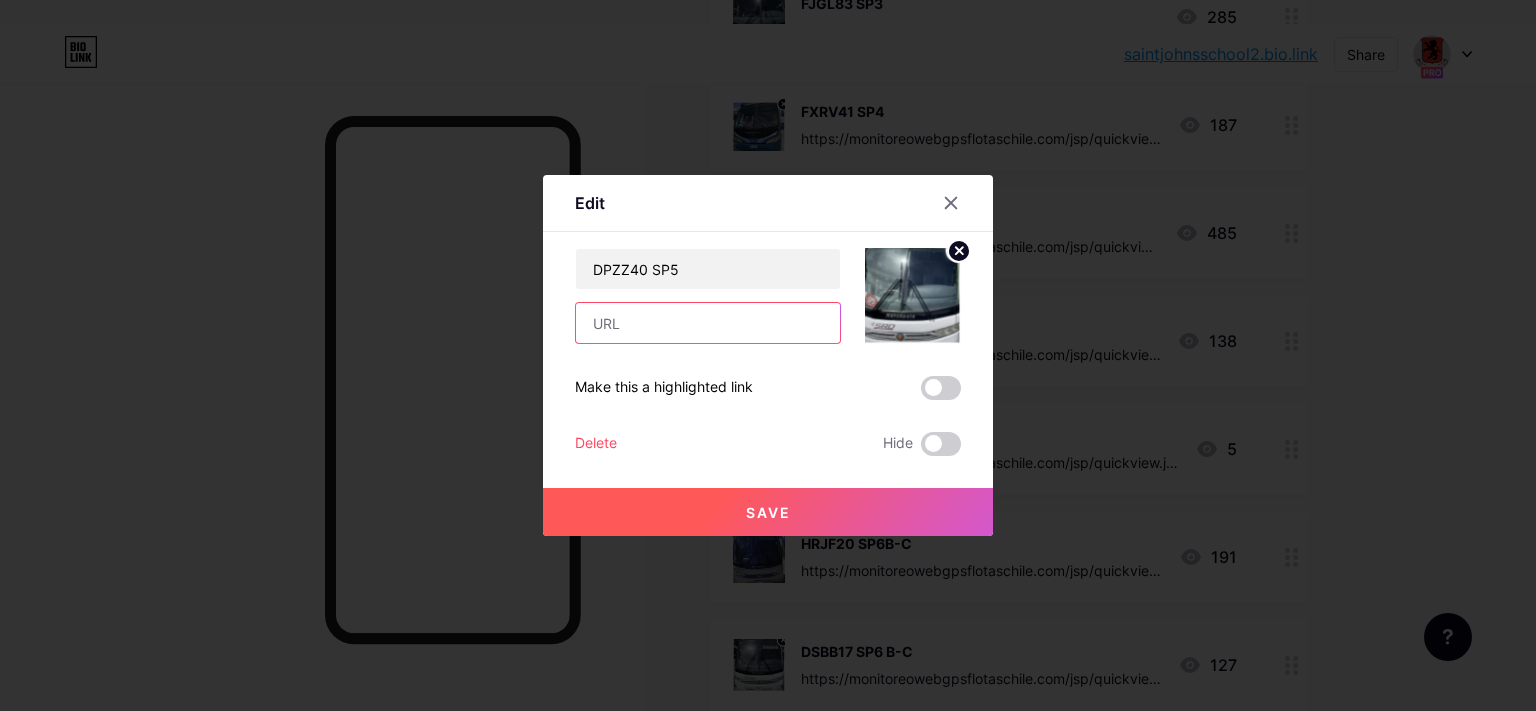 paste on "https://monitoreowebgpsflotaschile.com/jsp/quickview.jsp?param=NDc0MyZCdXMmRVM=" 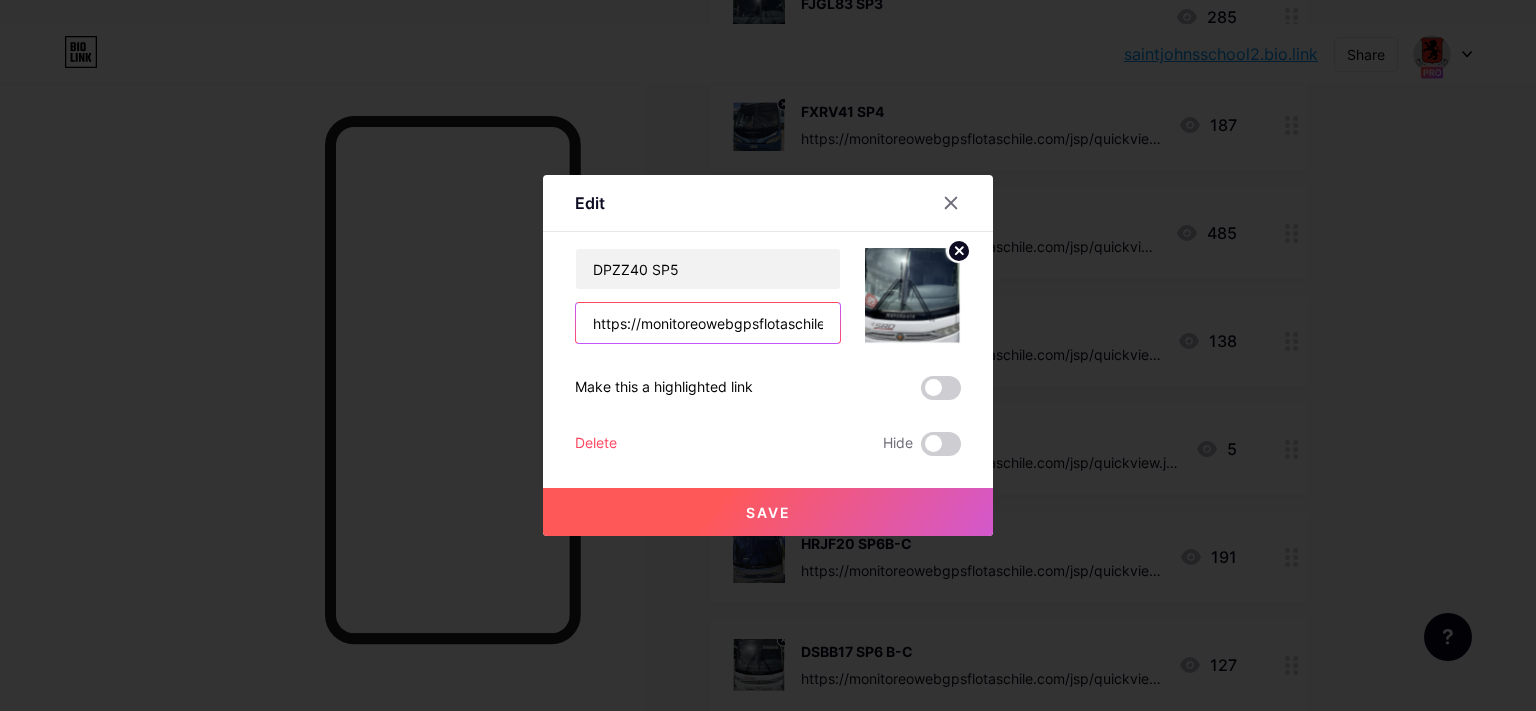 scroll, scrollTop: 0, scrollLeft: 370, axis: horizontal 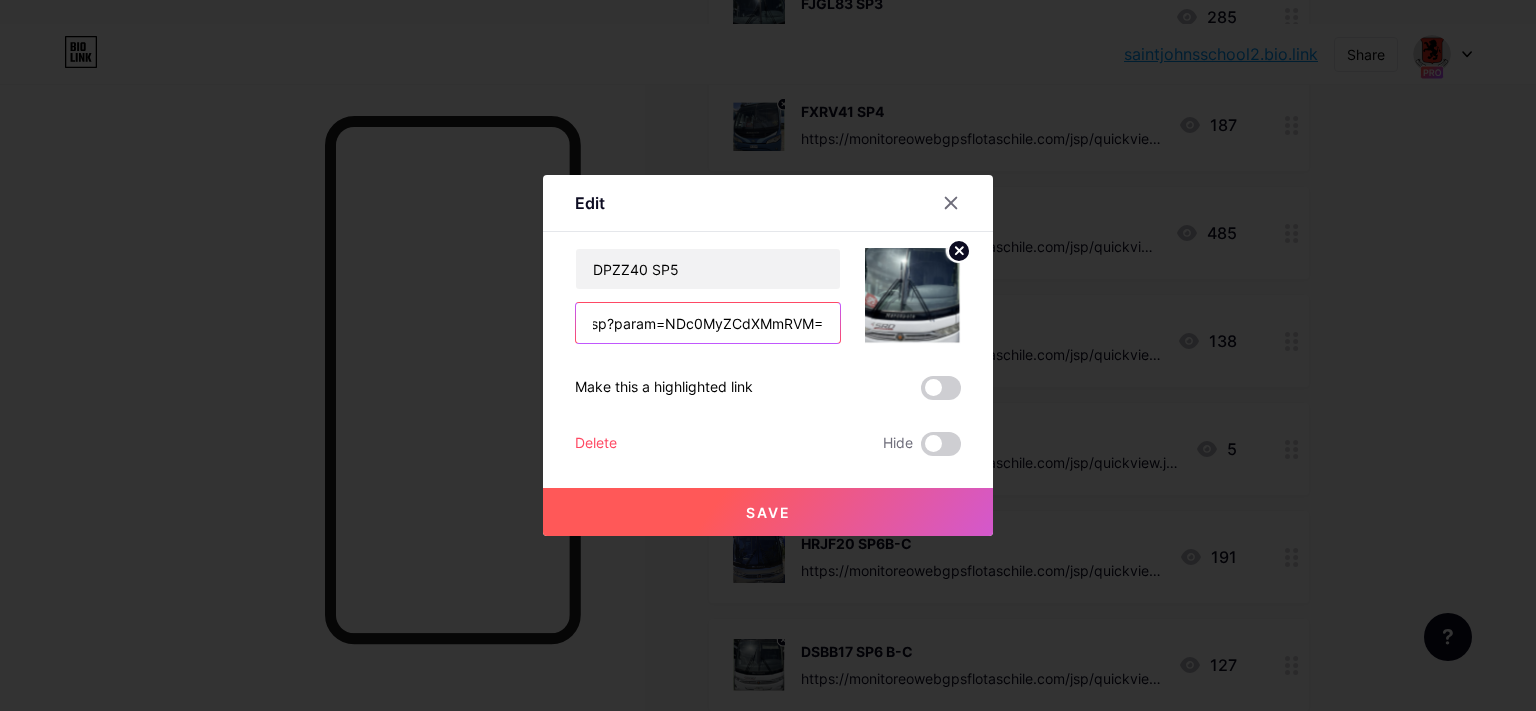type on "https://monitoreowebgpsflotaschile.com/jsp/quickview.jsp?param=NDc0MyZCdXMmRVM=" 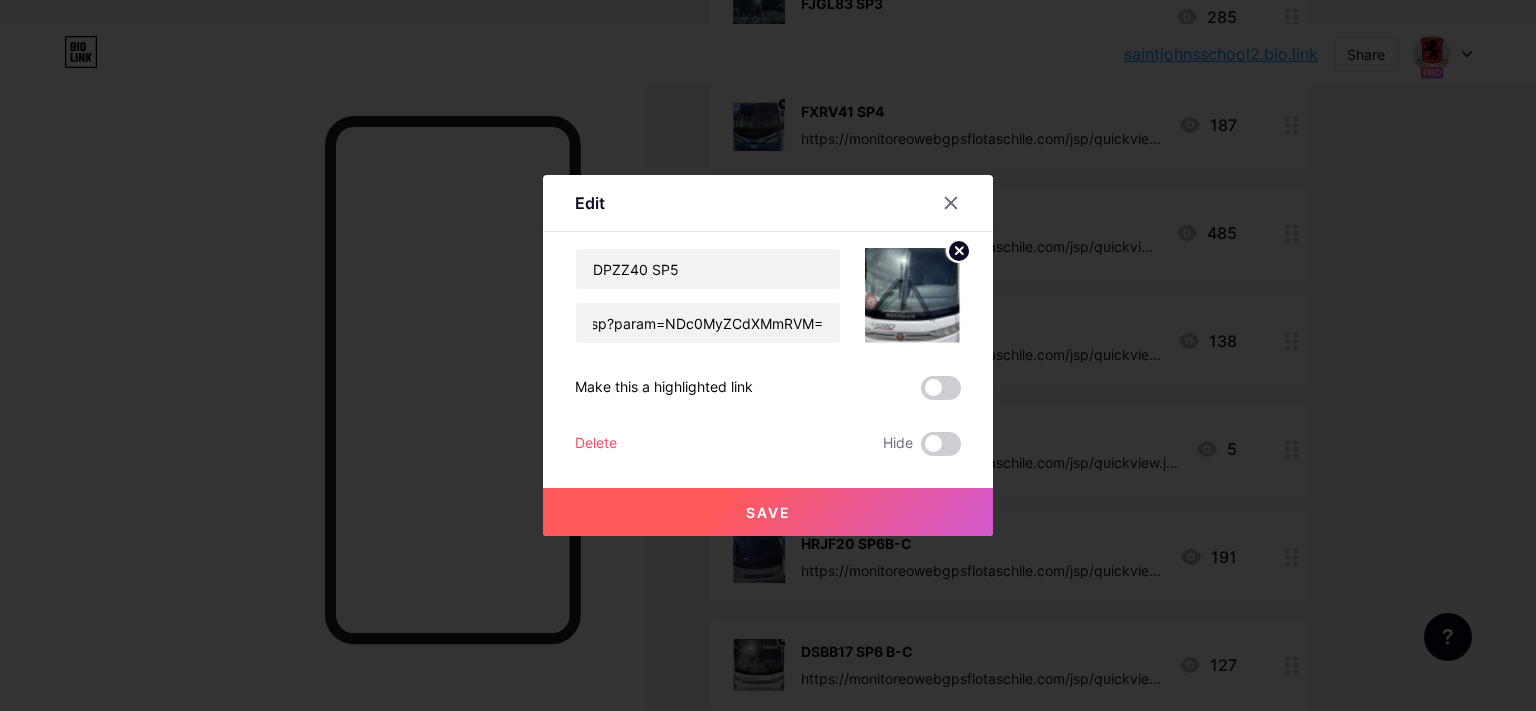 click on "Save" at bounding box center [768, 512] 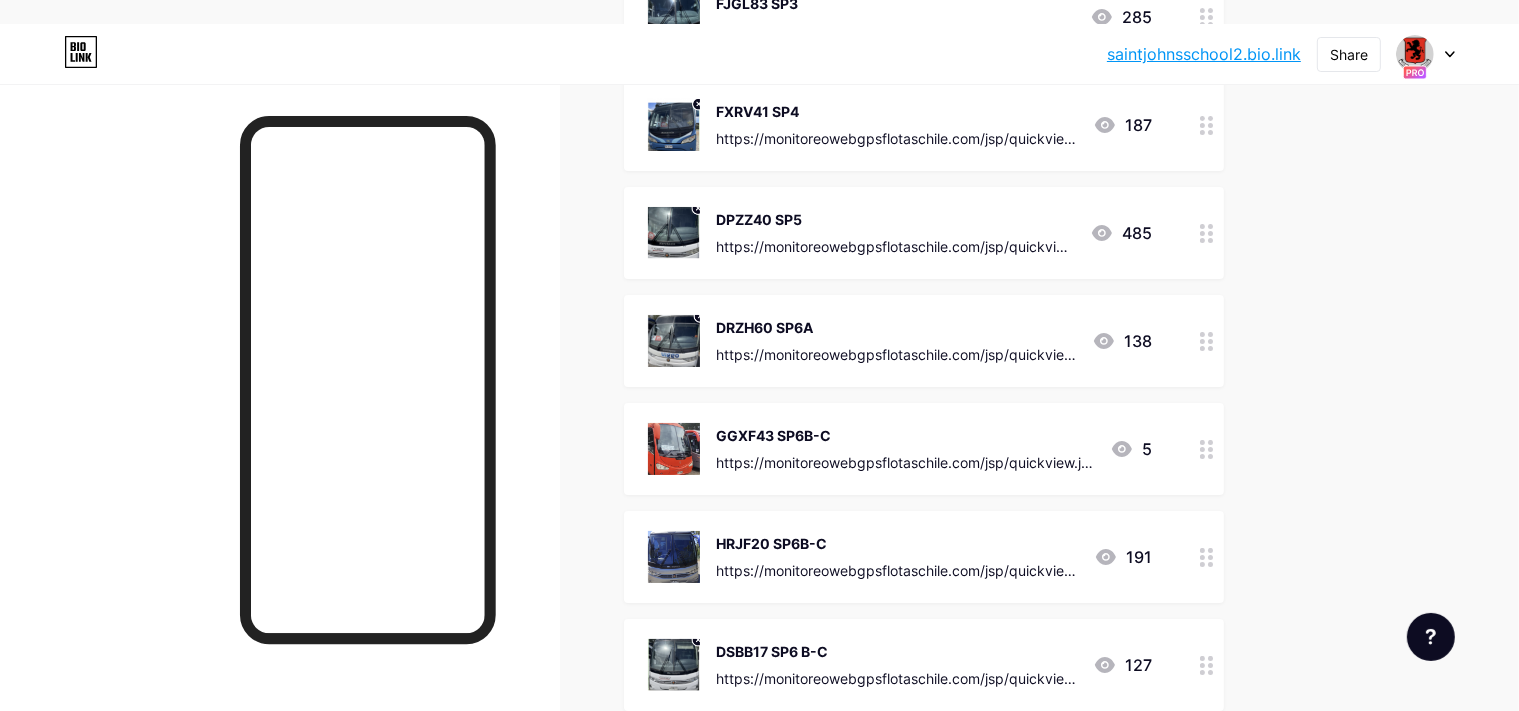 click on "DRZH60 SP6A" at bounding box center (896, 327) 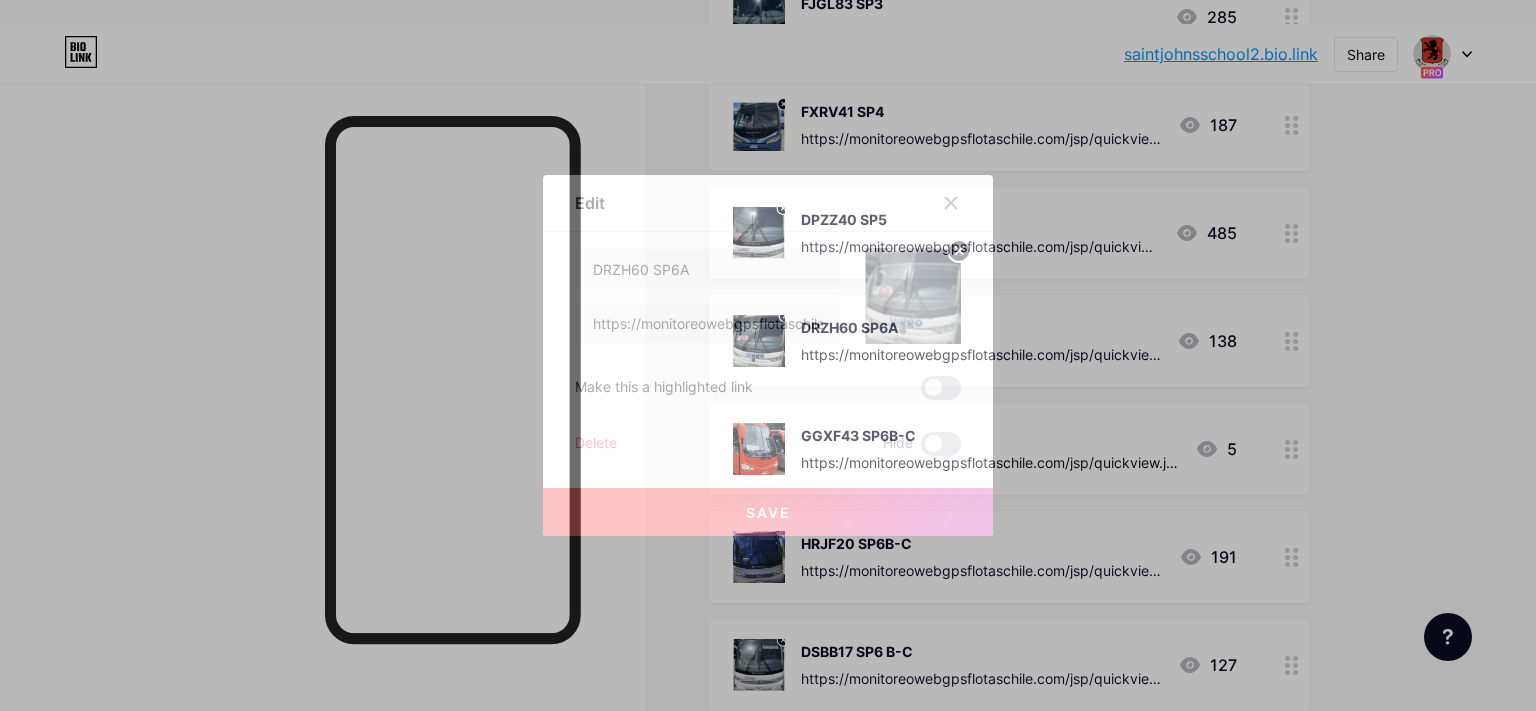 click at bounding box center [913, 296] 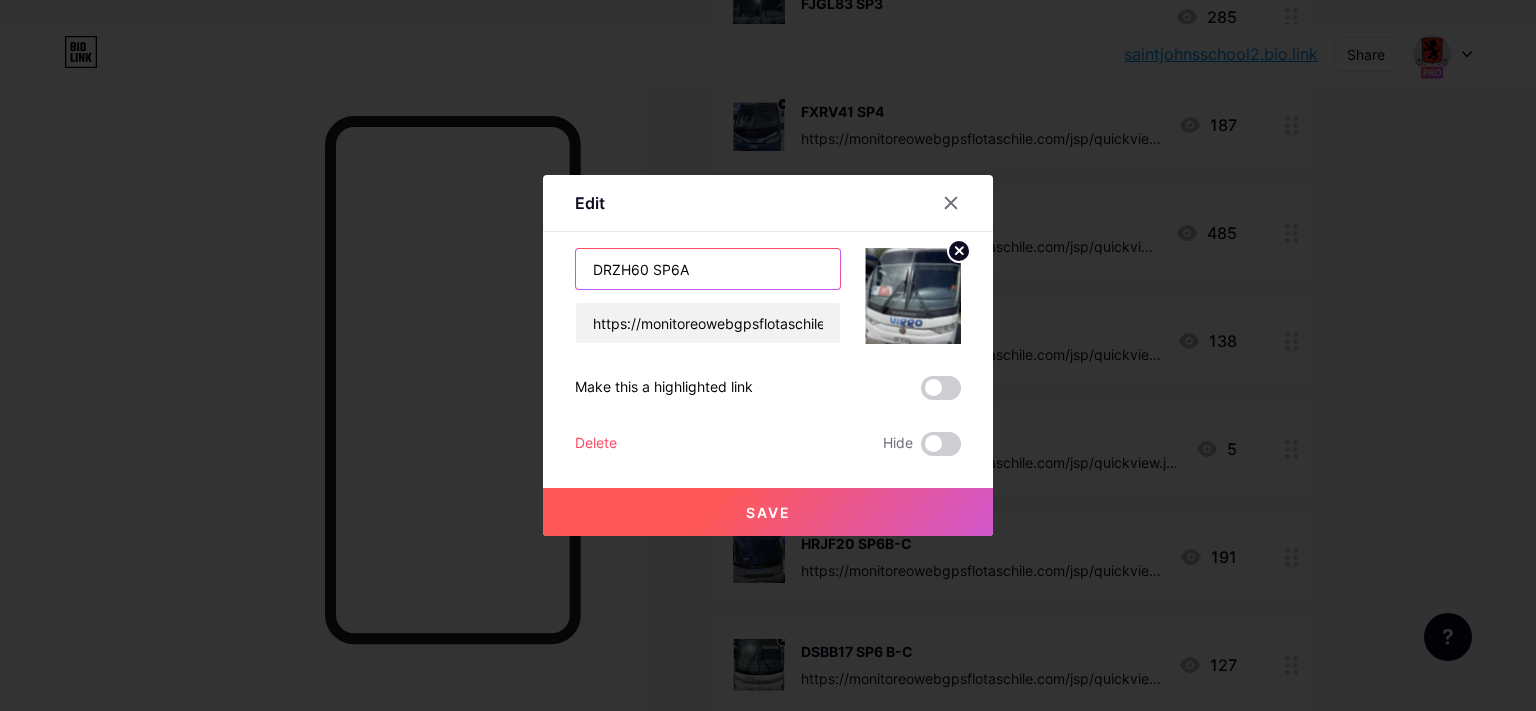 drag, startPoint x: 640, startPoint y: 269, endPoint x: 180, endPoint y: 327, distance: 463.6421 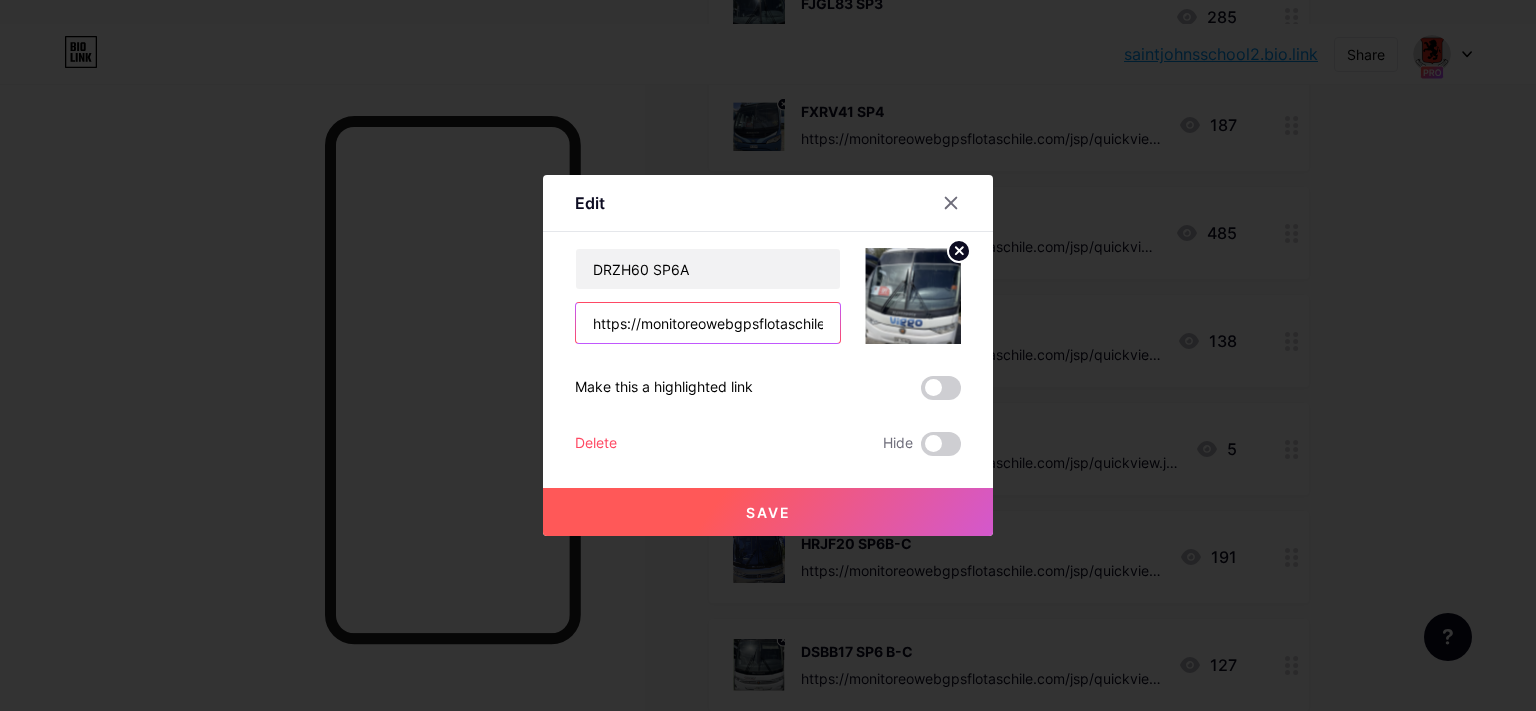 click on "https://monitoreowebgpsflotaschile.com/jsp/quickview.jsp?param=NDU4NiZCdXMmRVM=" at bounding box center (708, 323) 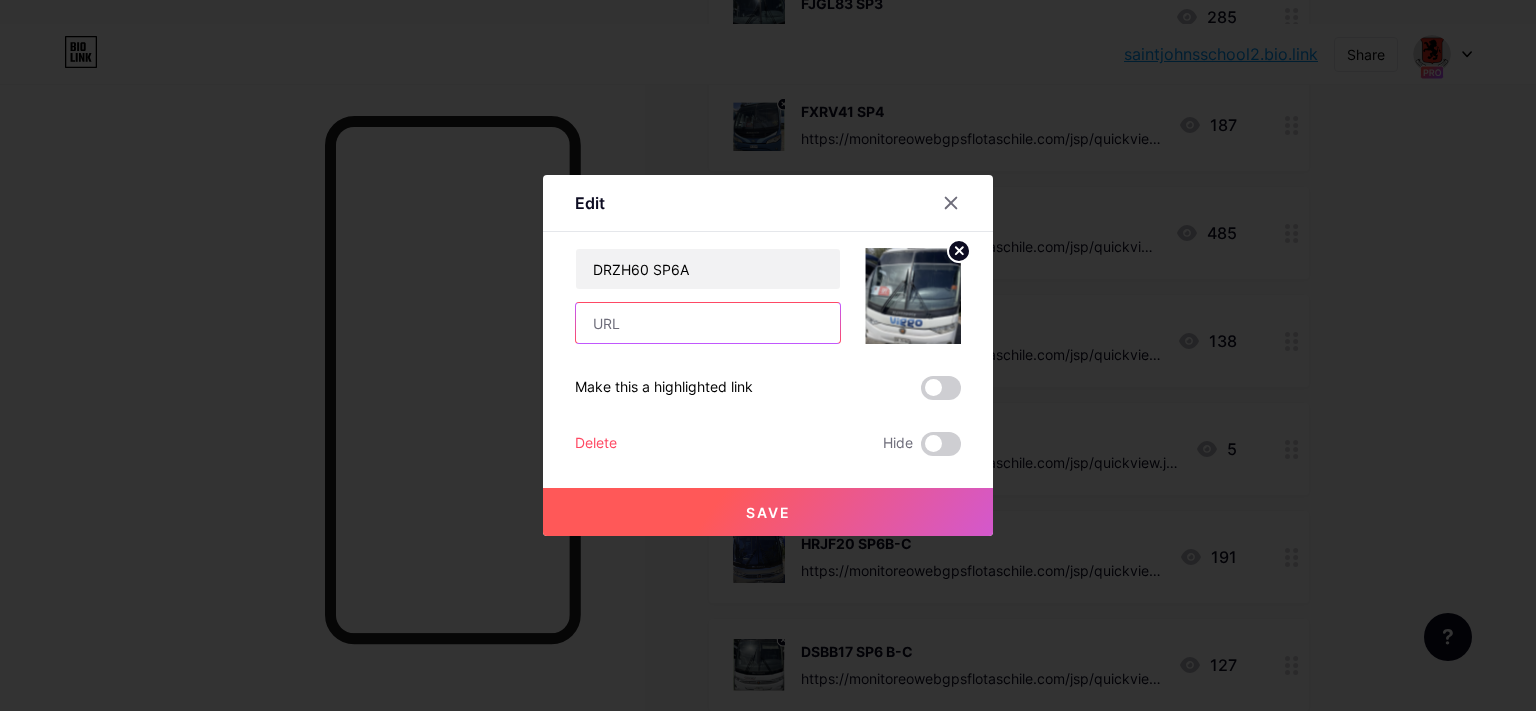 paste on "https://monitoreowebgpsflotaschile.com/jsp/quickview.jsp?param=NDc0NiZCdXMmRVM=" 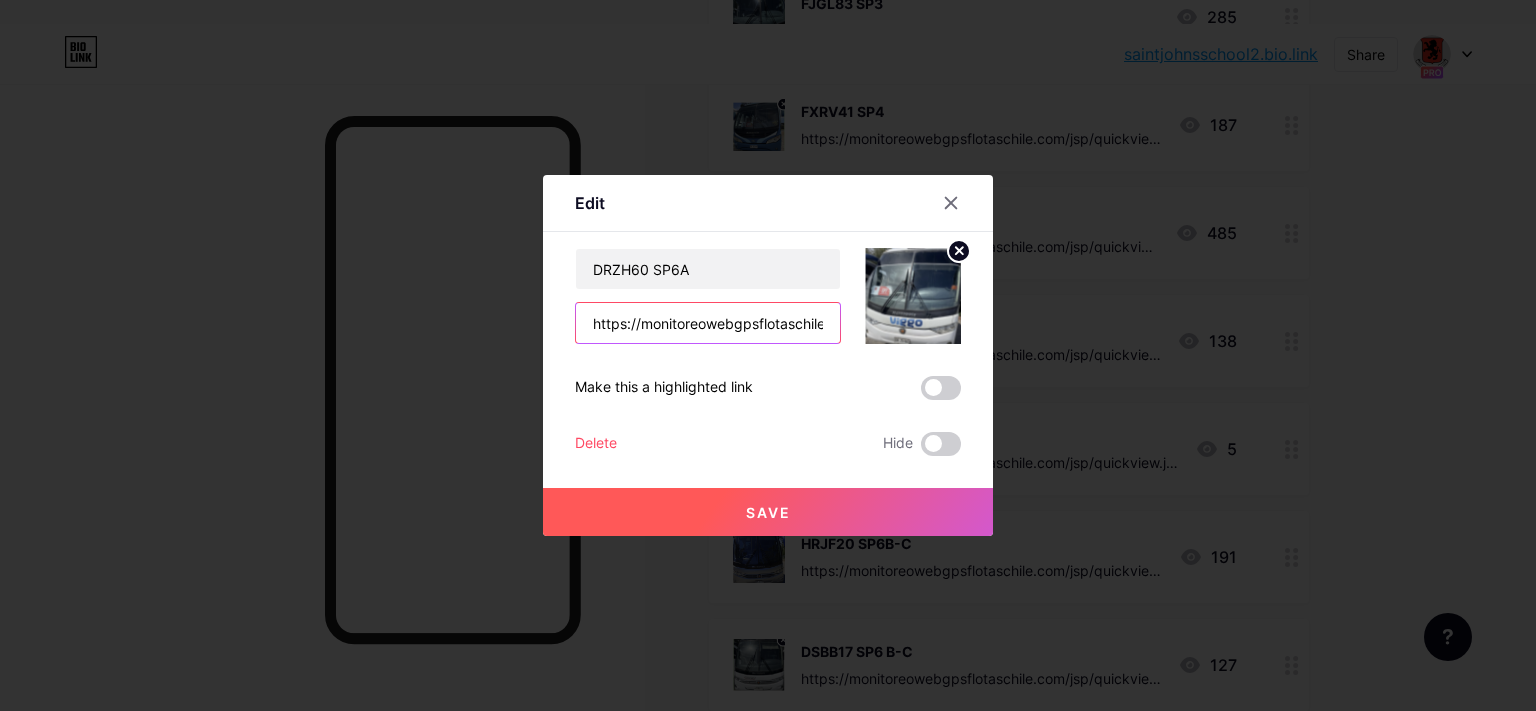 scroll, scrollTop: 0, scrollLeft: 363, axis: horizontal 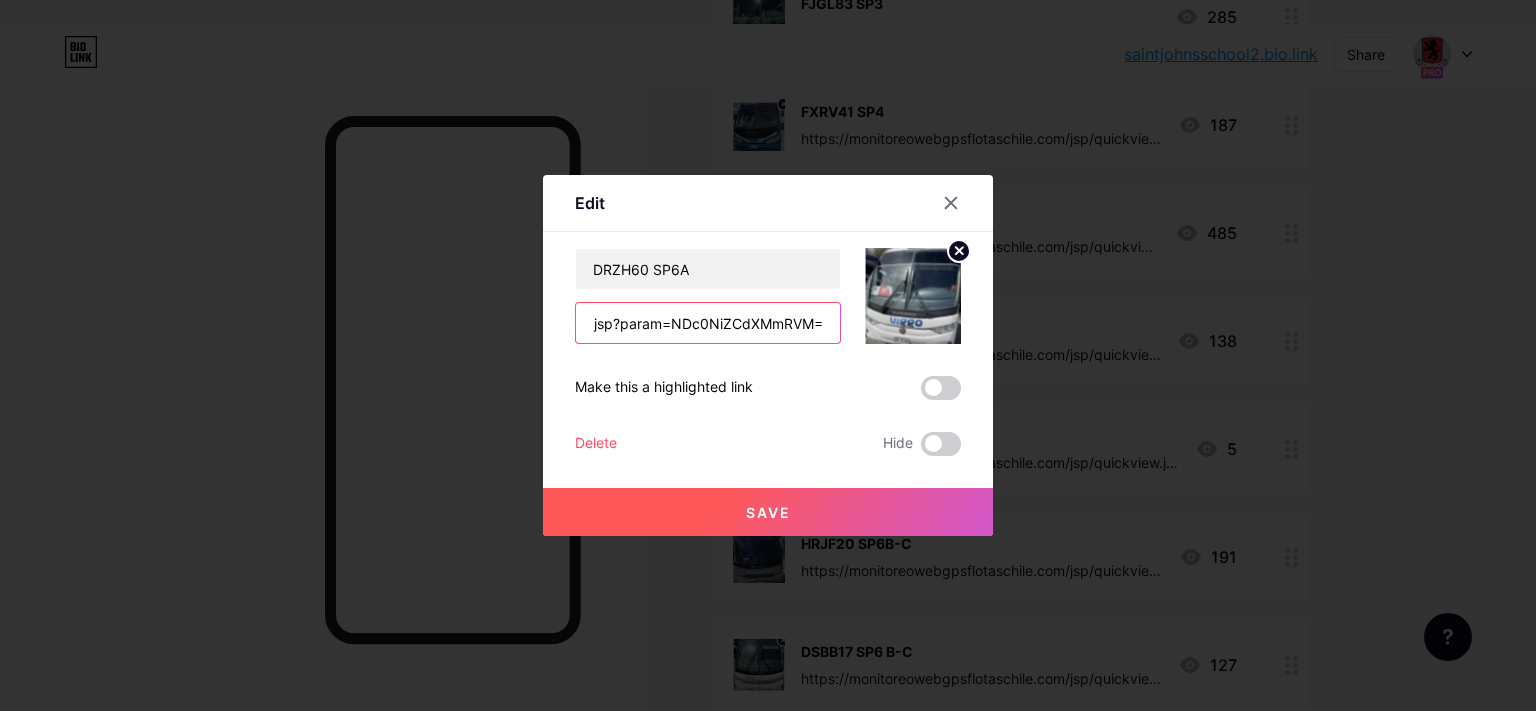 type on "https://monitoreowebgpsflotaschile.com/jsp/quickview.jsp?param=NDc0NiZCdXMmRVM=" 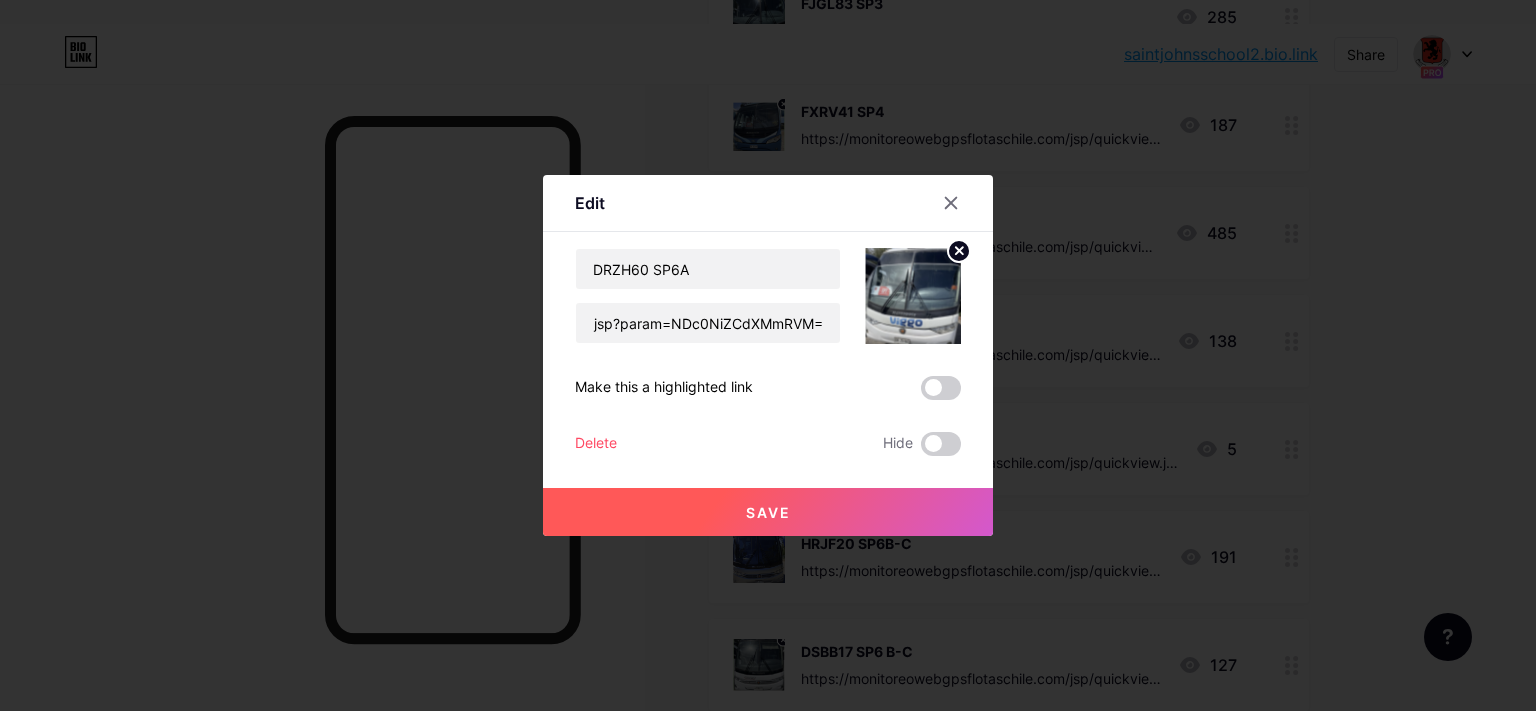 click on "Save" at bounding box center (768, 512) 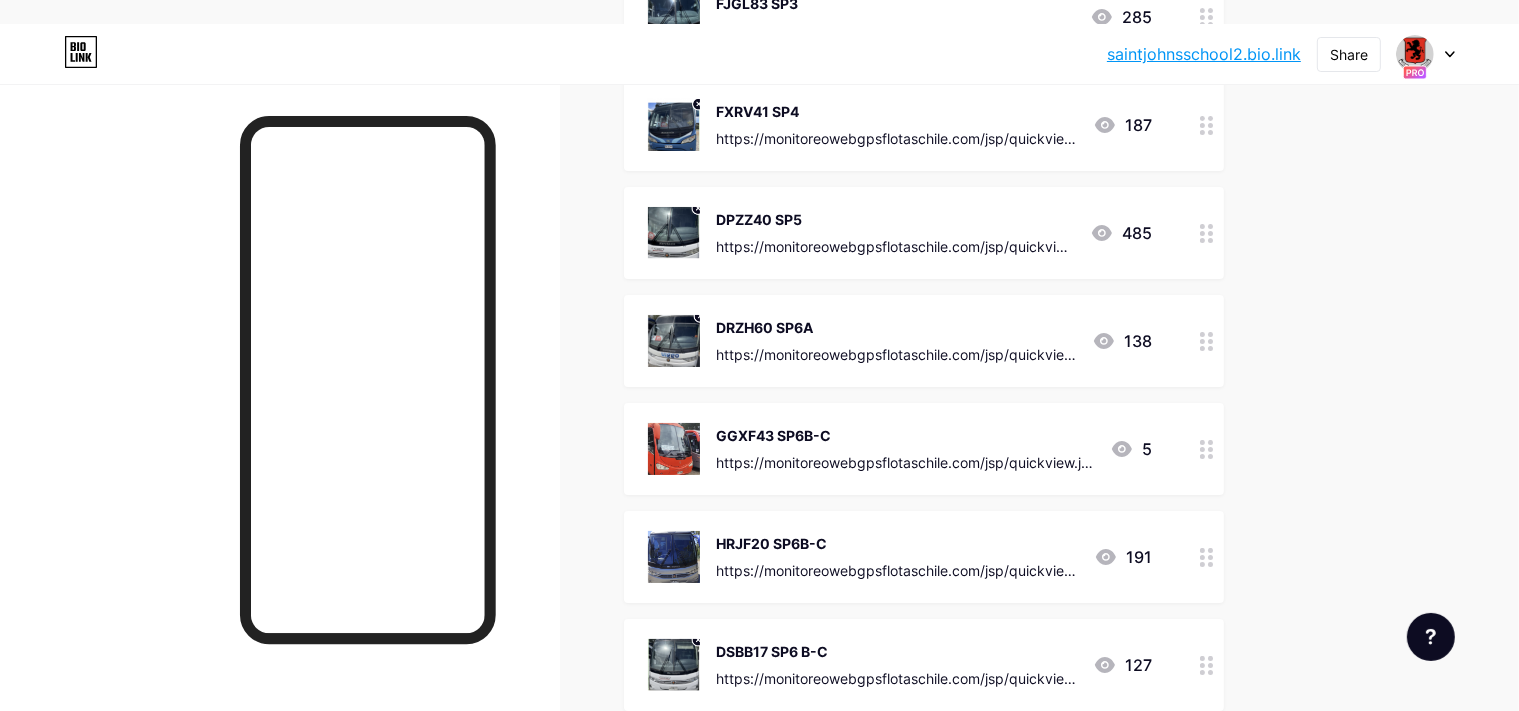 click on "GGXF43 SP6B-C" at bounding box center [905, 435] 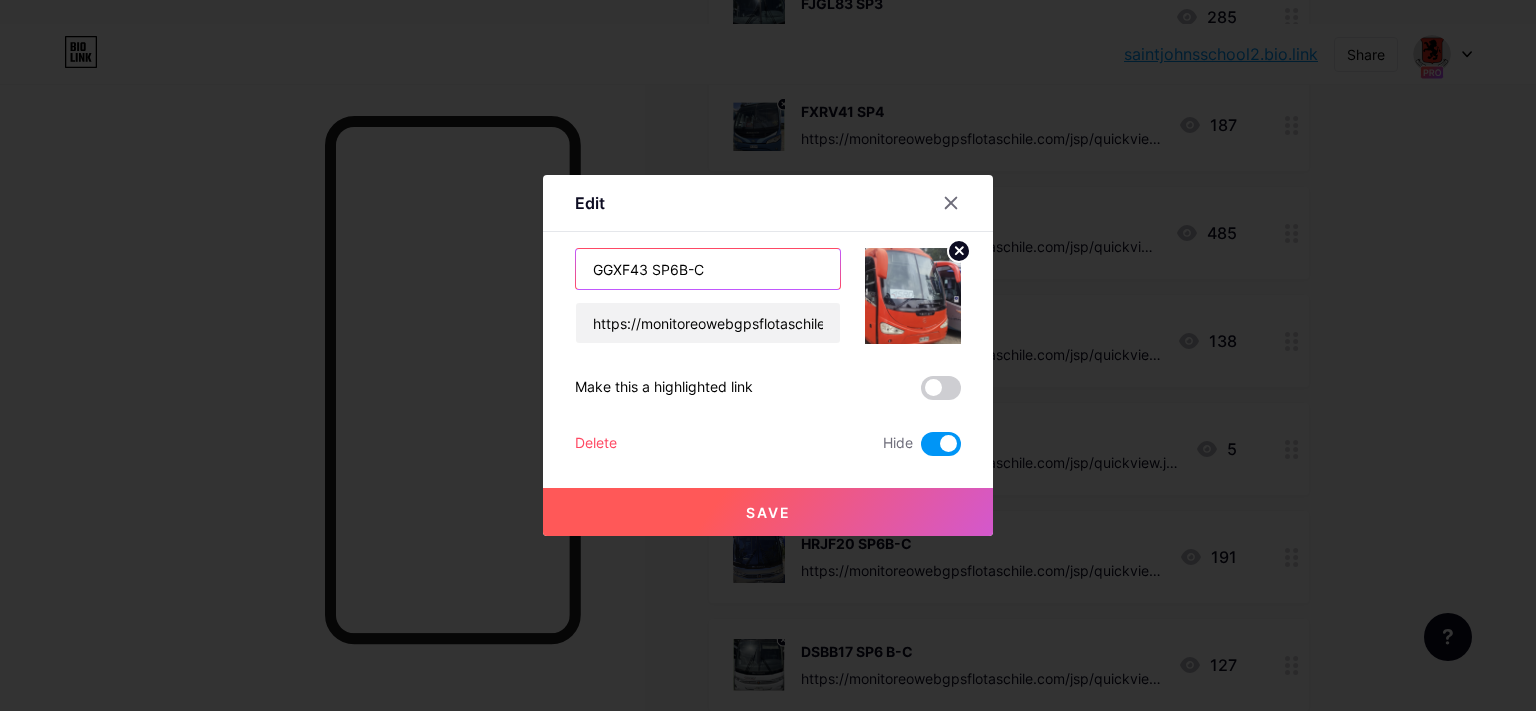 drag, startPoint x: 643, startPoint y: 268, endPoint x: 162, endPoint y: 301, distance: 482.13068 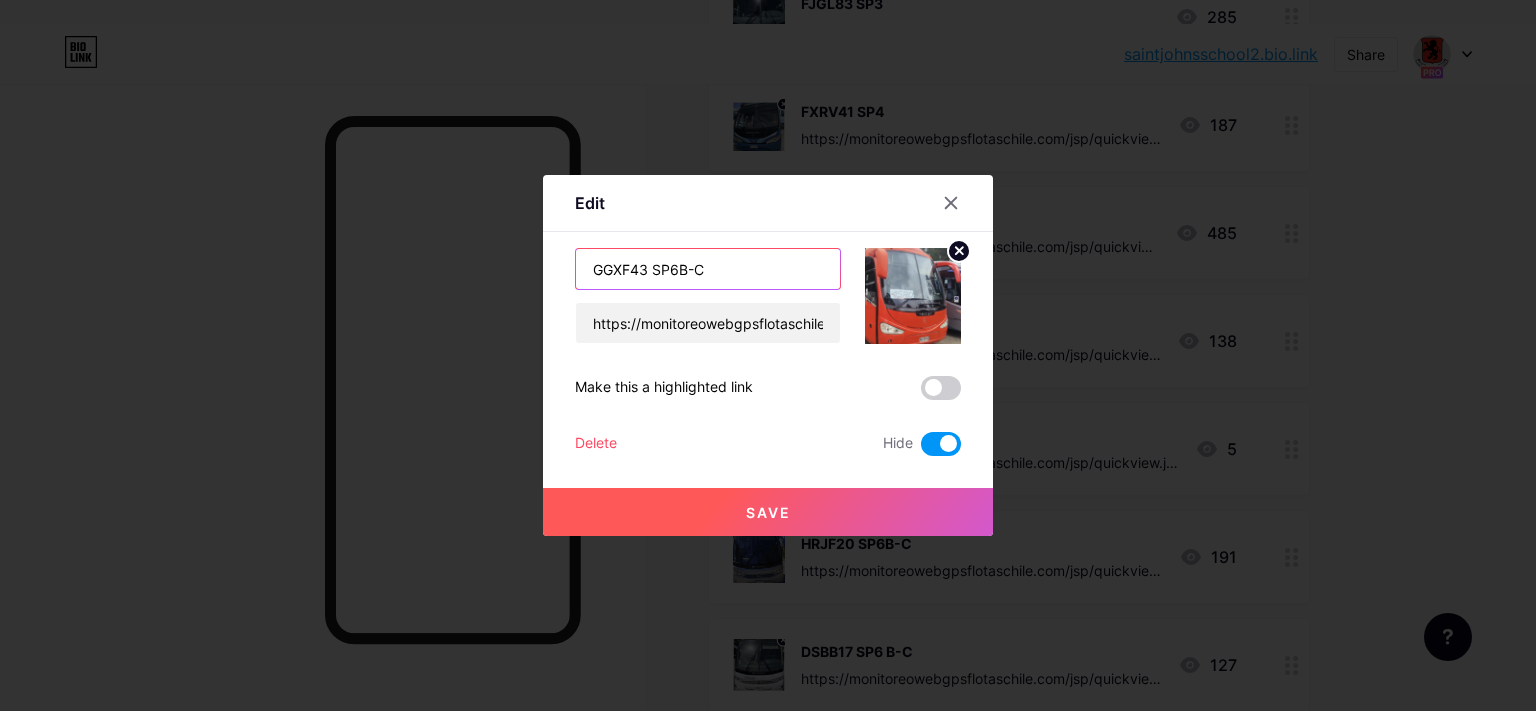 paste on "https://monitoreowebgpsflotaschile.com/jsp/quickview.jsp?param=NDc0NiZCdXMmRVM=" 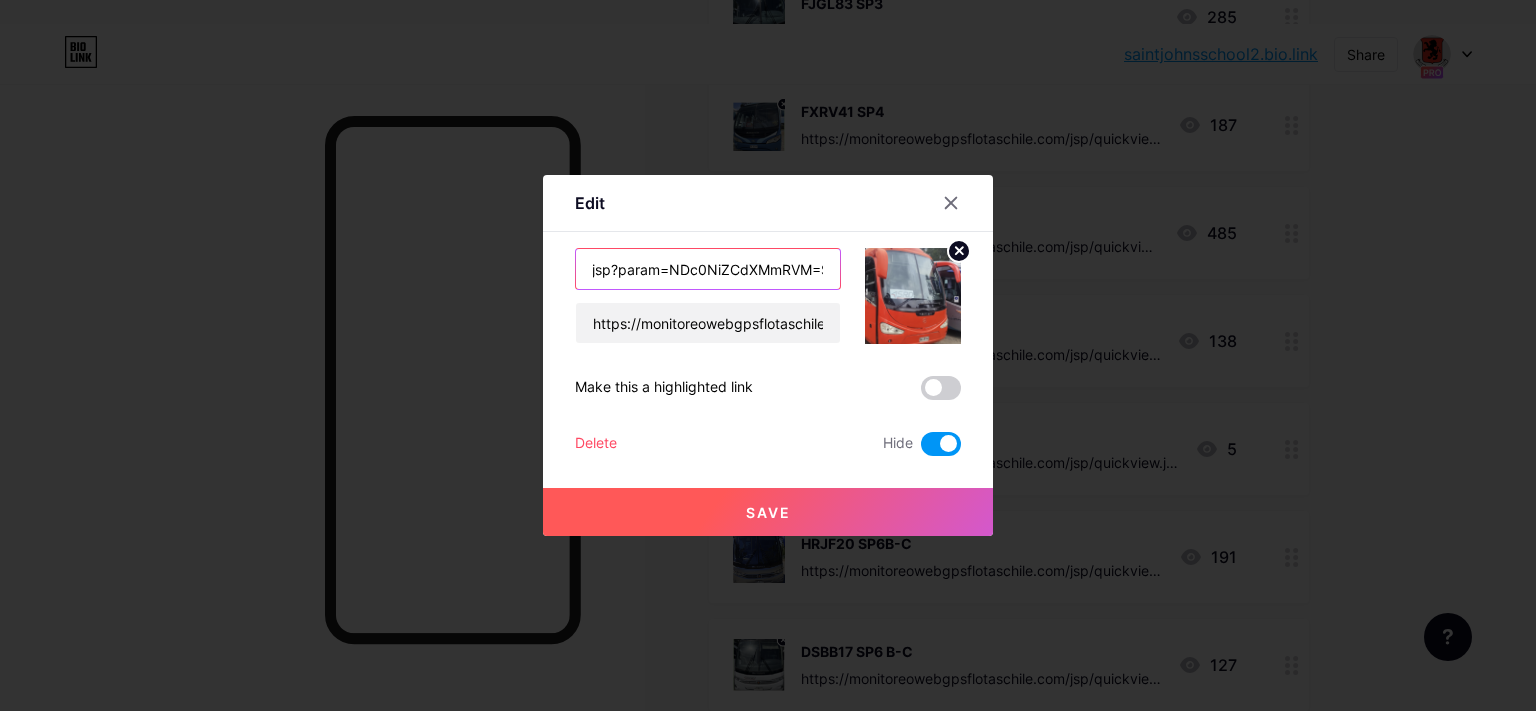 paste on "https://monitoreowebgpsflotaschile.com/jsp/quickview.jsp?param=NDc0NiZCdXMmRVM=" 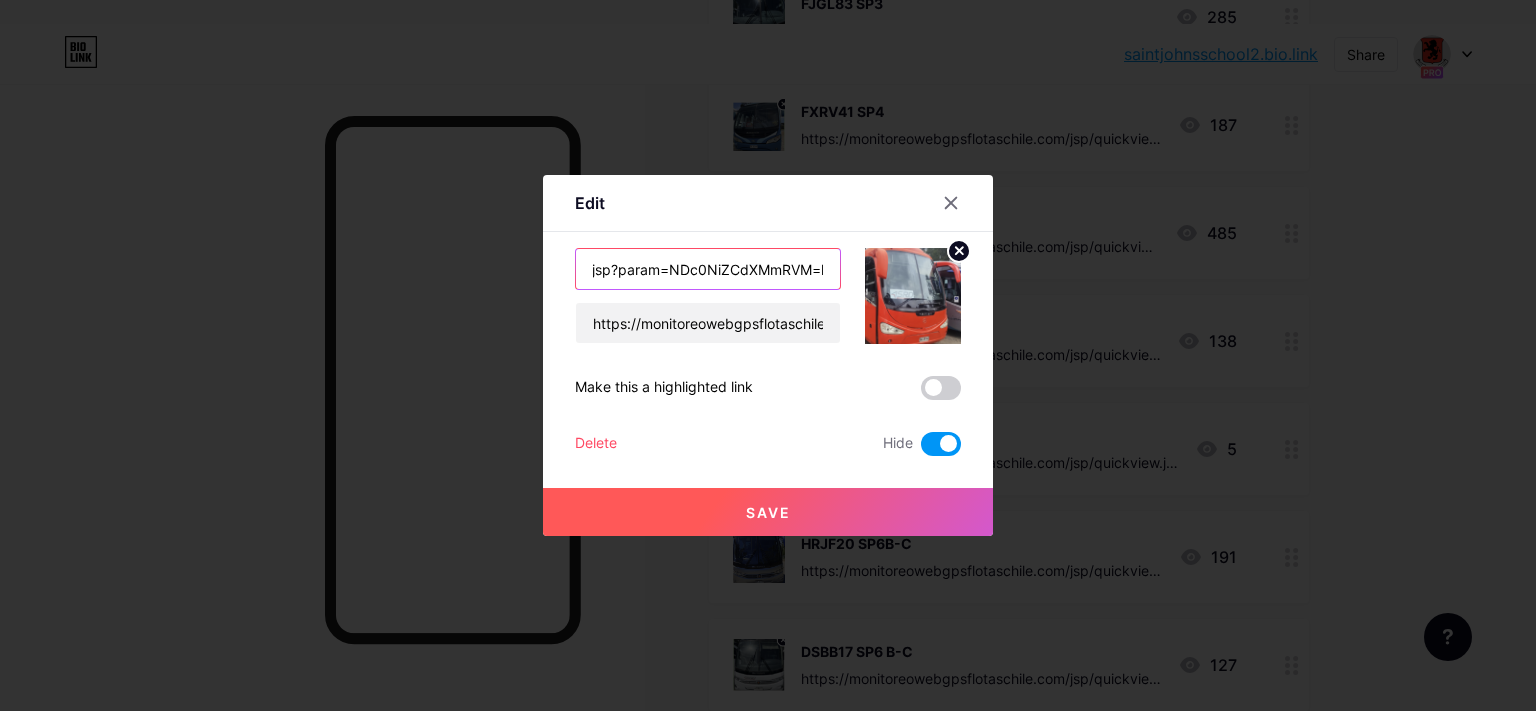 scroll, scrollTop: 0, scrollLeft: 958, axis: horizontal 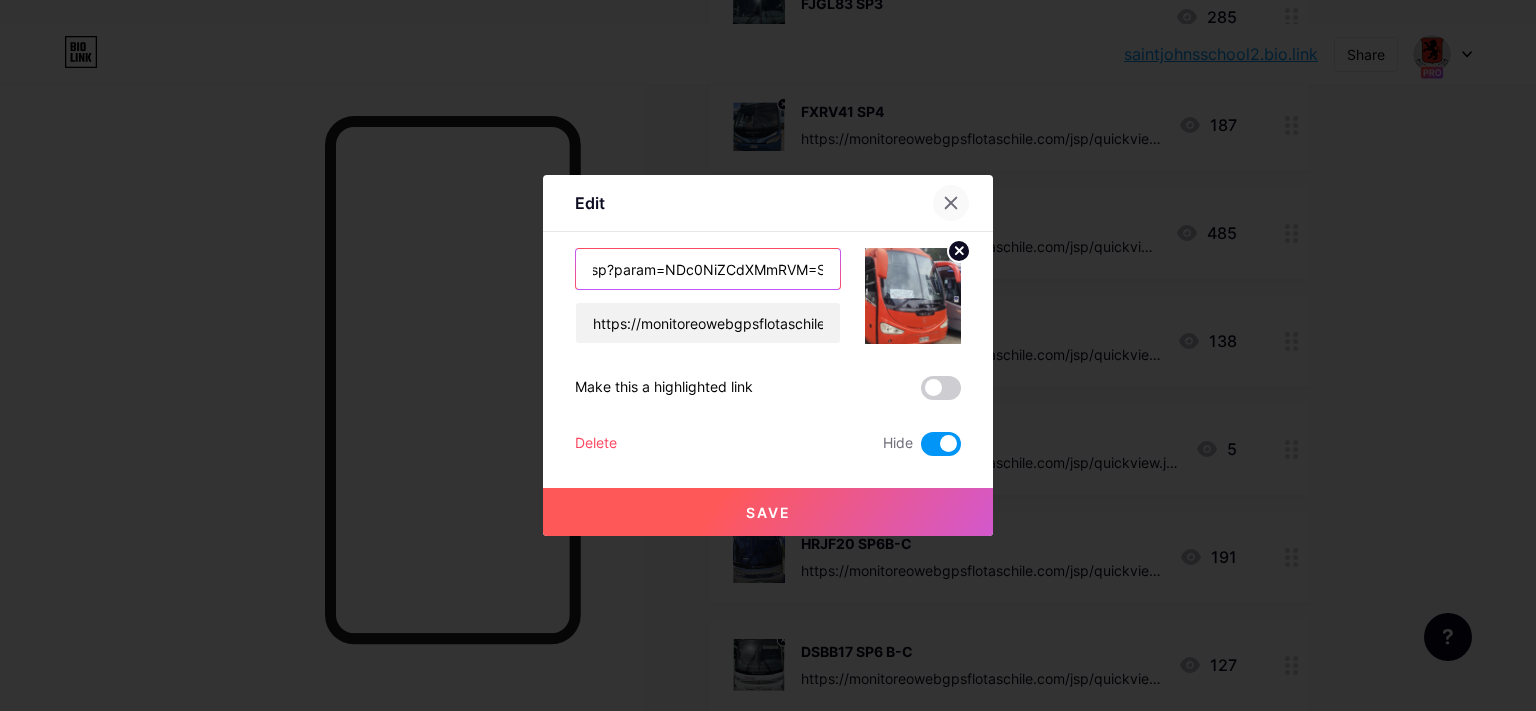 type on "https://monitoreowebgpsflotaschile.com/jsp/quickview.jsp?param=NDc0NiZCdXMmRVM=https://monitoreowebgpsflotaschile.com/jsp/quickview.jsp?param=NDc0NiZCdXMmRVM=SP6B-C" 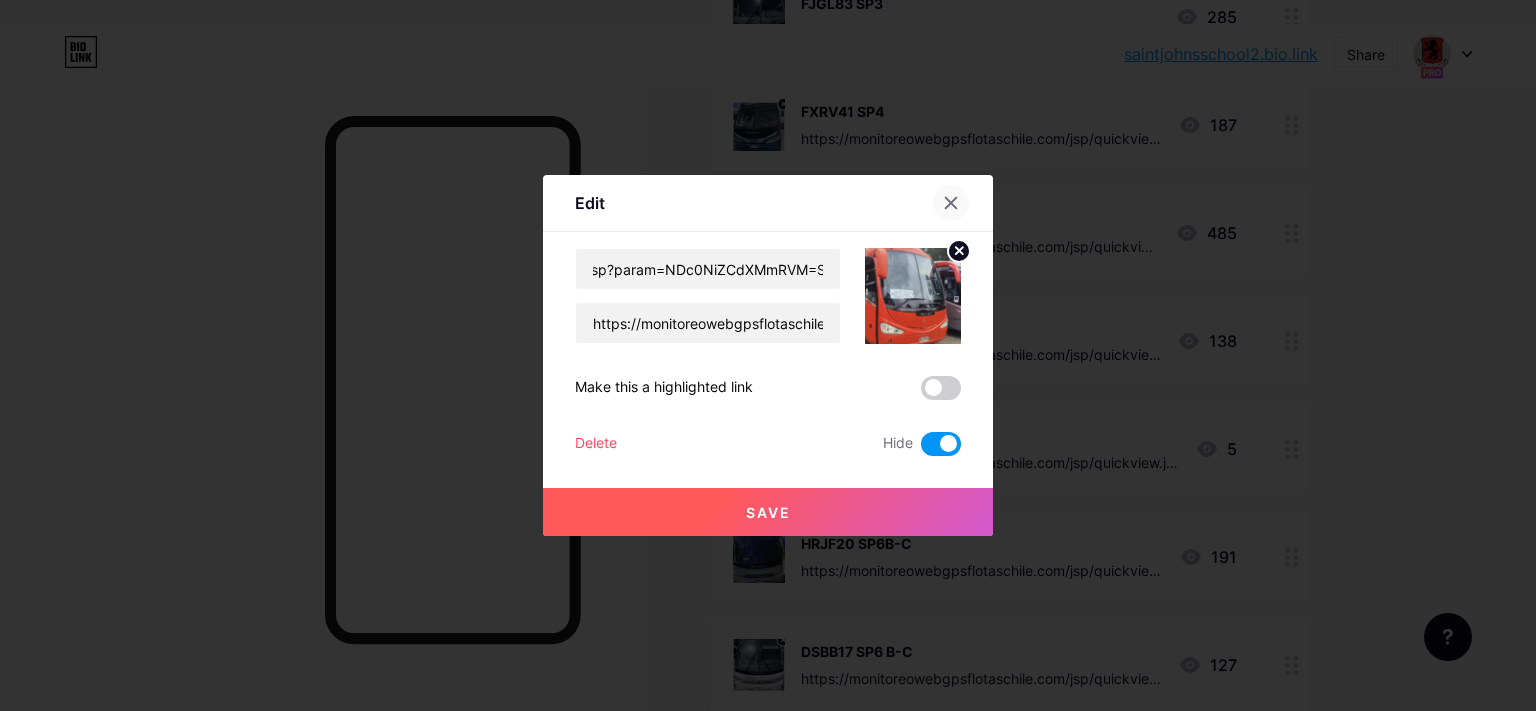 click 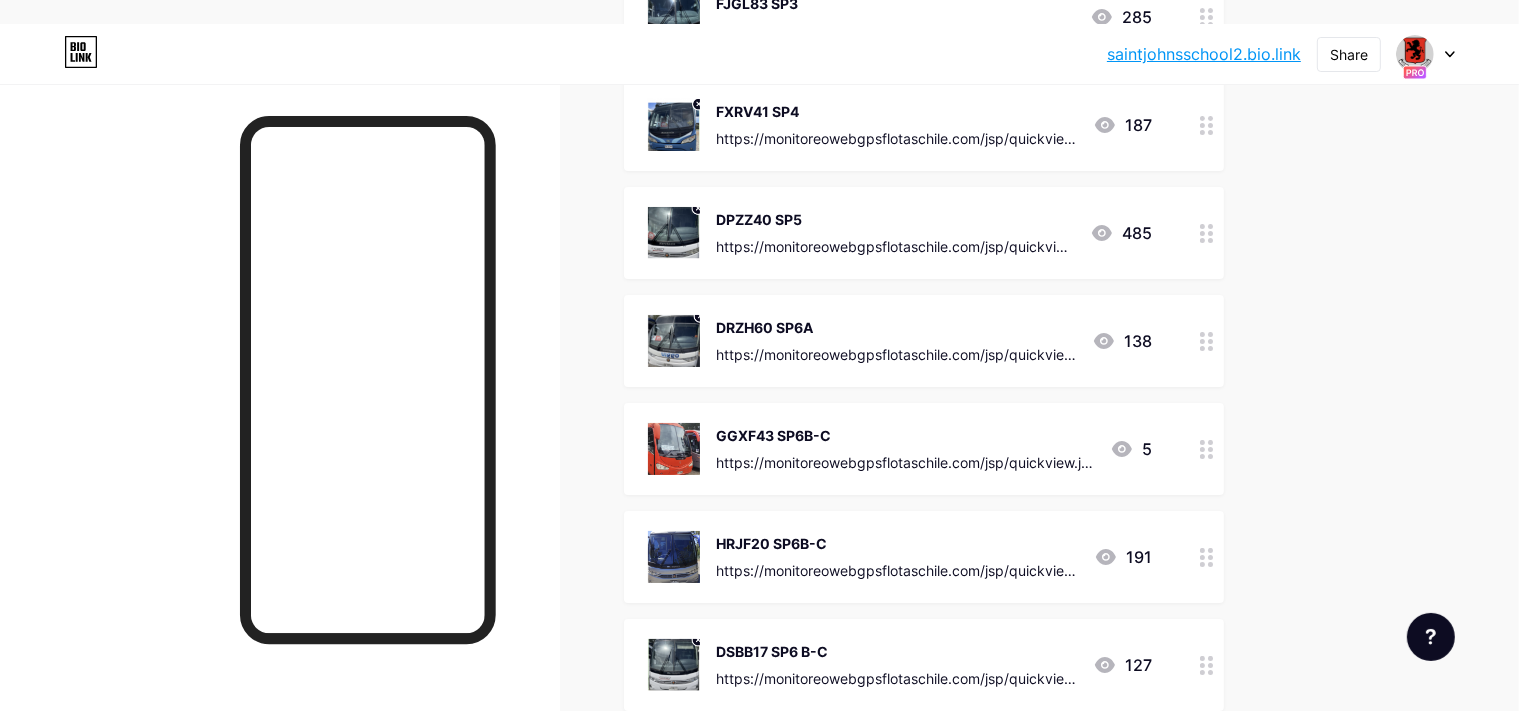 click on "DRZH60 SP6A" at bounding box center (896, 327) 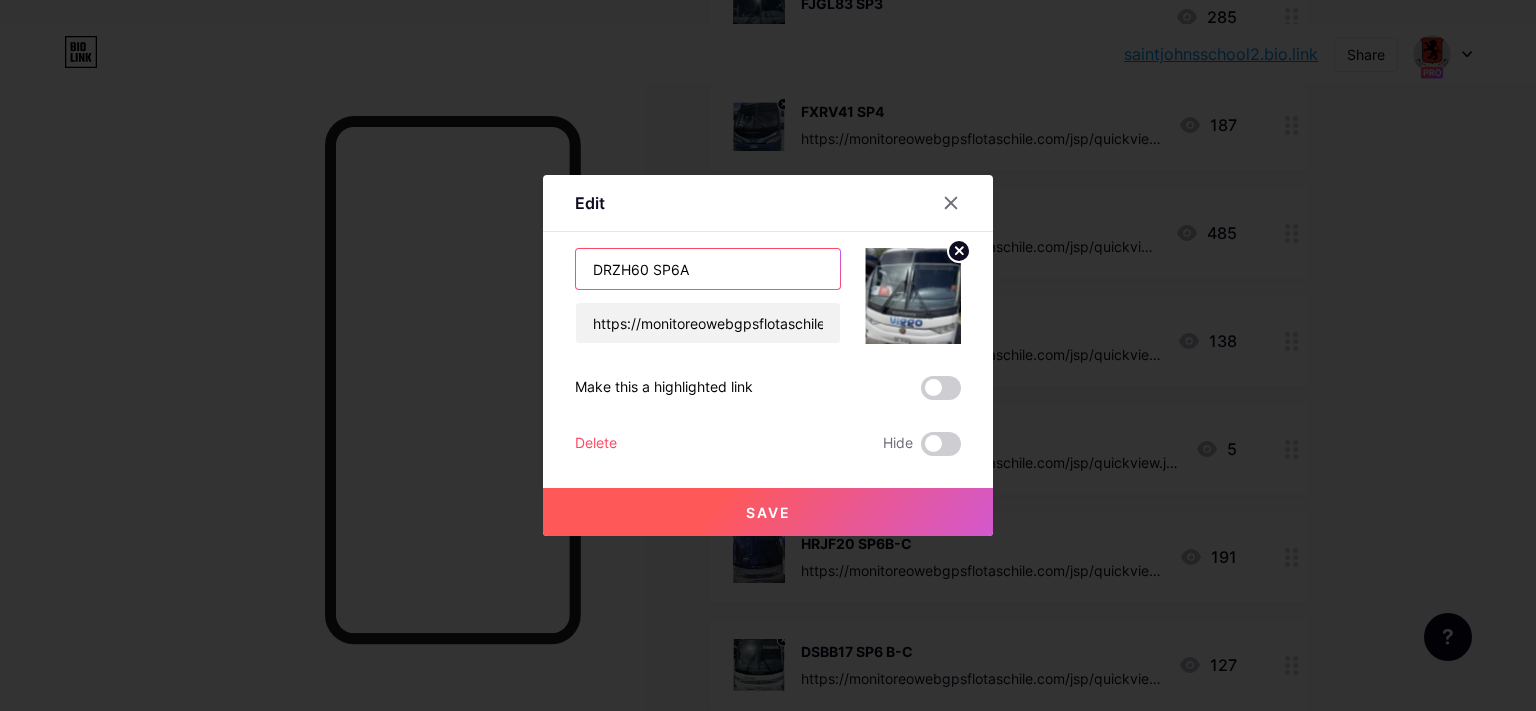 drag, startPoint x: 642, startPoint y: 266, endPoint x: 346, endPoint y: 287, distance: 296.744 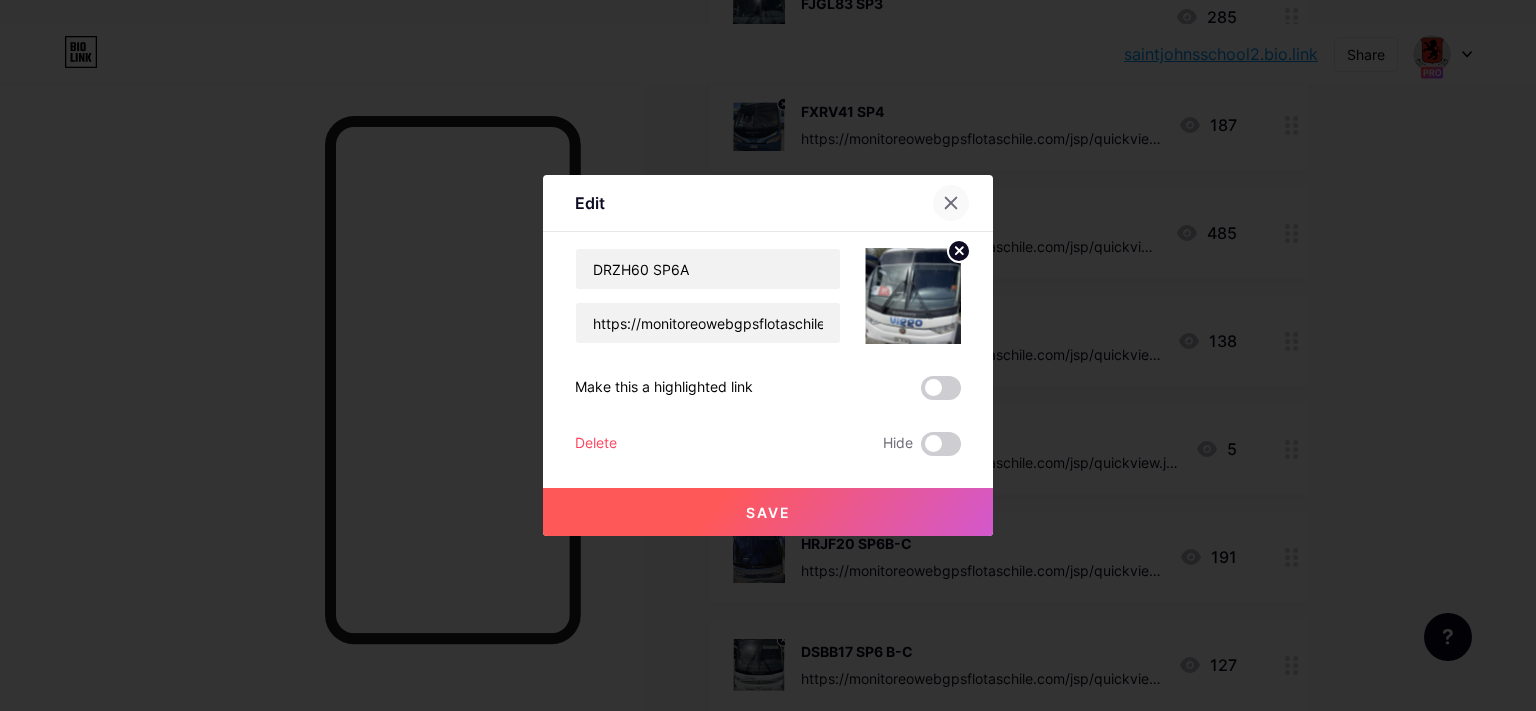 click 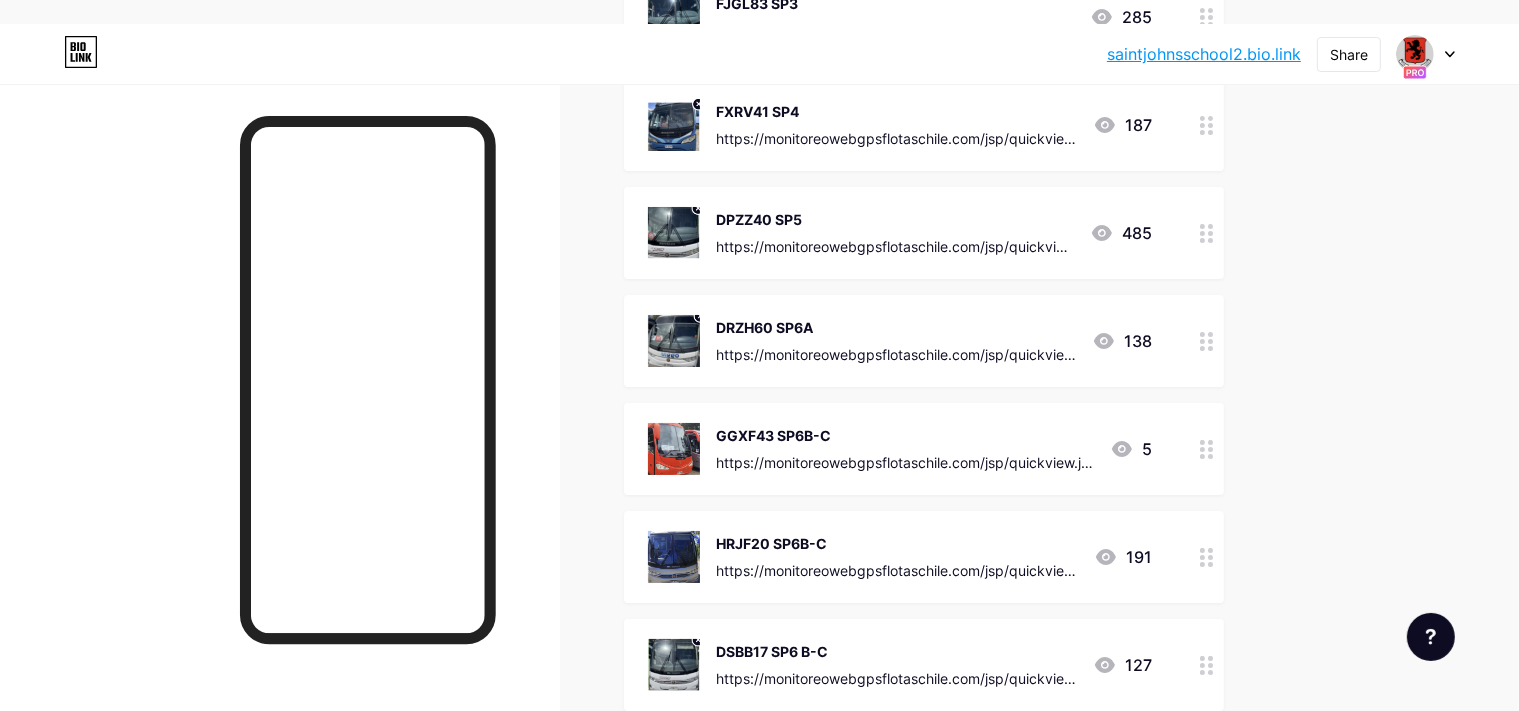 click on "GGXF43 SP6B-C" at bounding box center [905, 435] 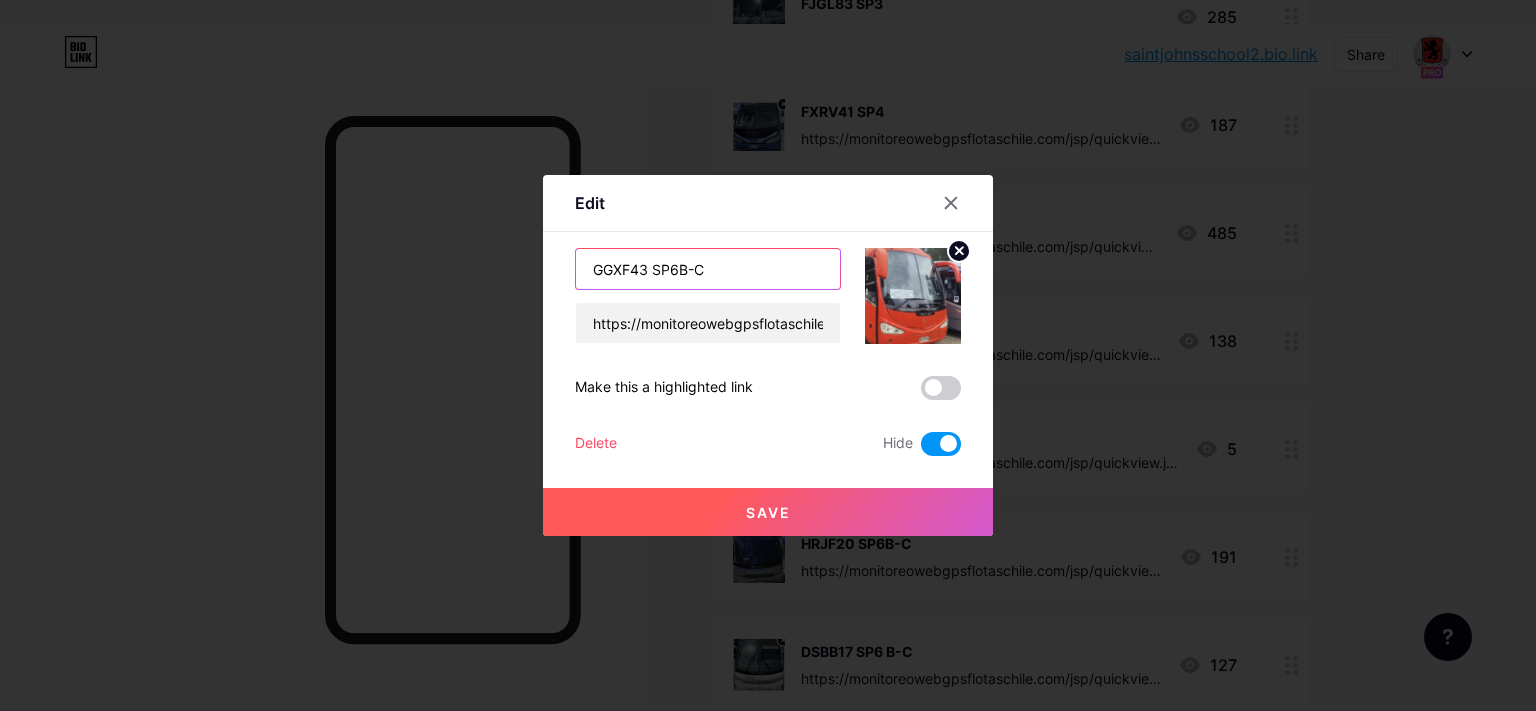 drag, startPoint x: 643, startPoint y: 265, endPoint x: 305, endPoint y: 290, distance: 338.9233 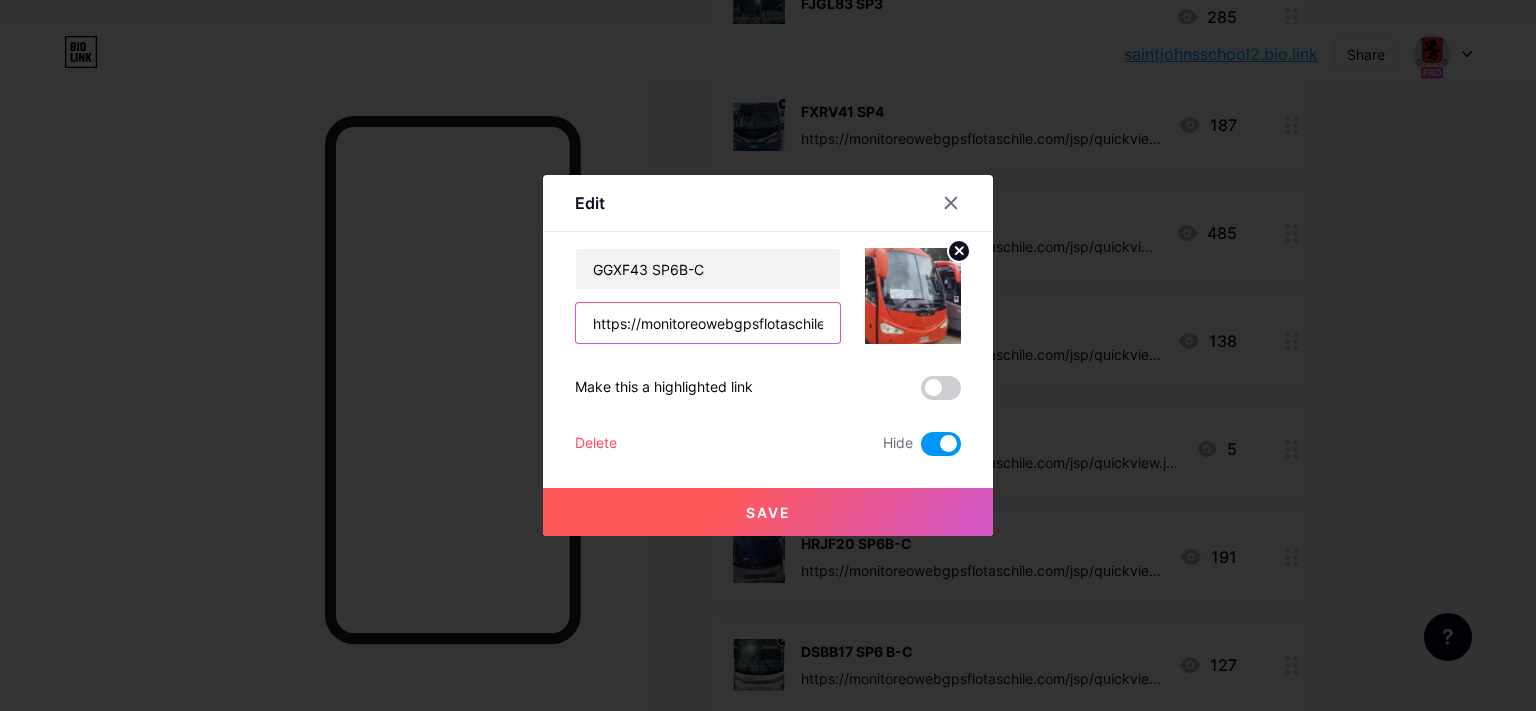 click on "https://monitoreowebgpsflotaschile.com/jsp/quickview.jsp?param=NDU5NyZCdXMmRVM=" at bounding box center [708, 323] 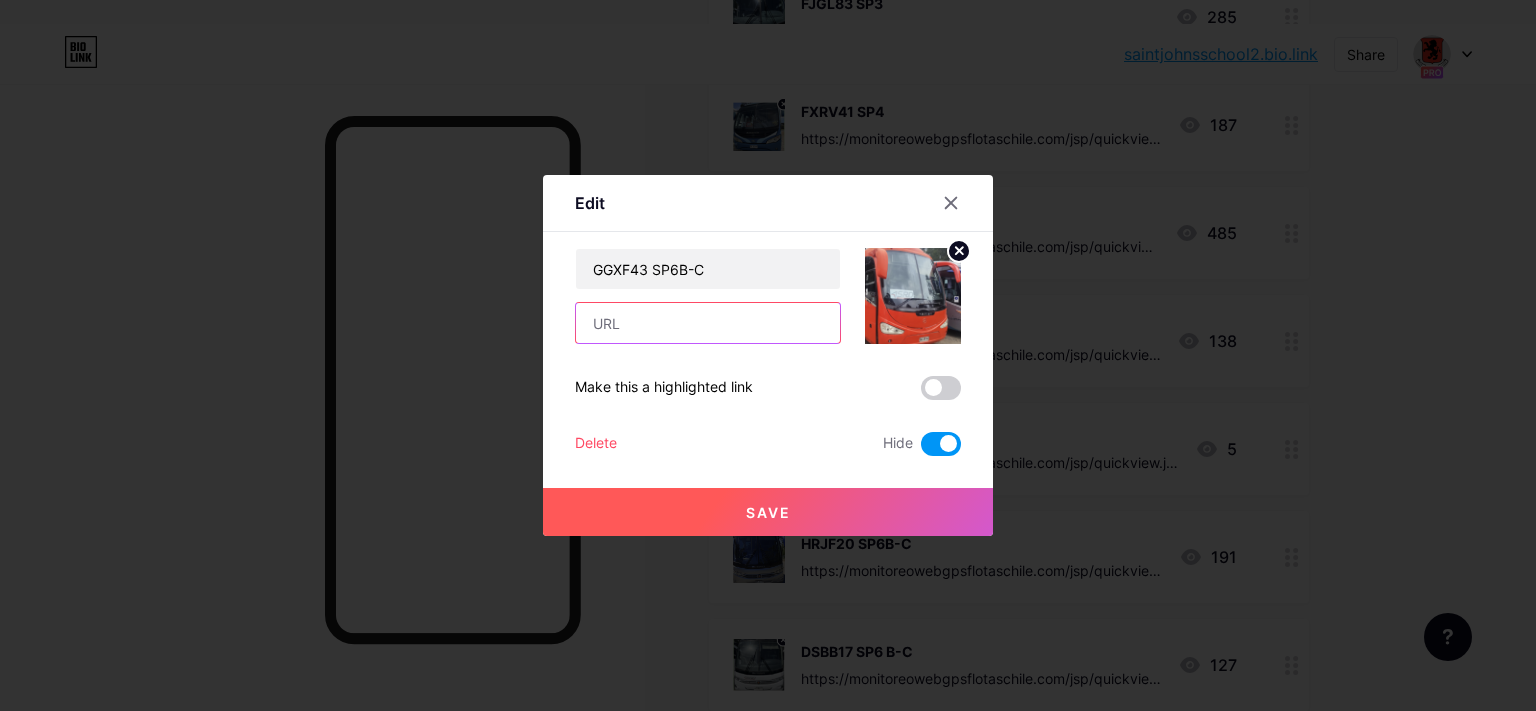 paste on "https://monitoreowebgpsflotaschile.com/jsp/quickview.jsp?param=NDc0OSZCdXMmRVM=" 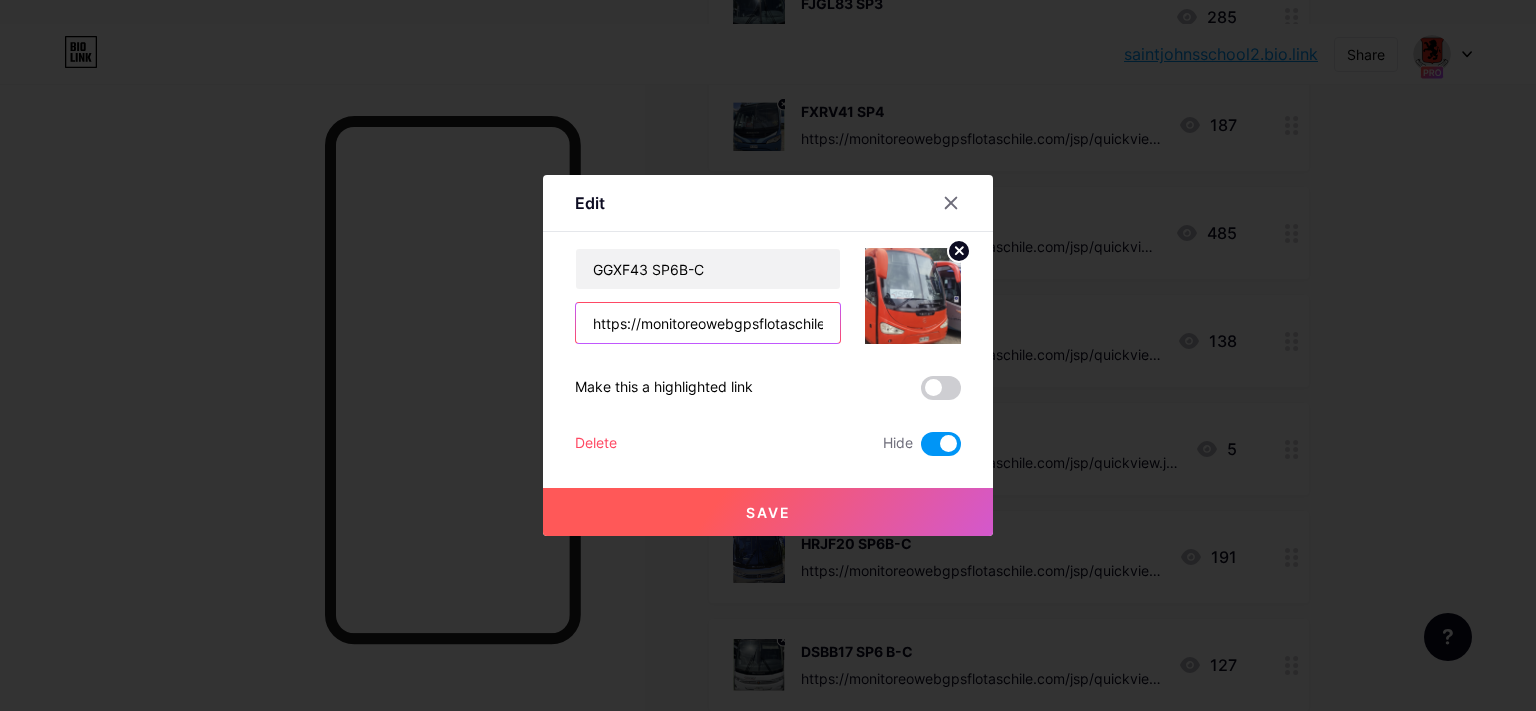 scroll, scrollTop: 0, scrollLeft: 369, axis: horizontal 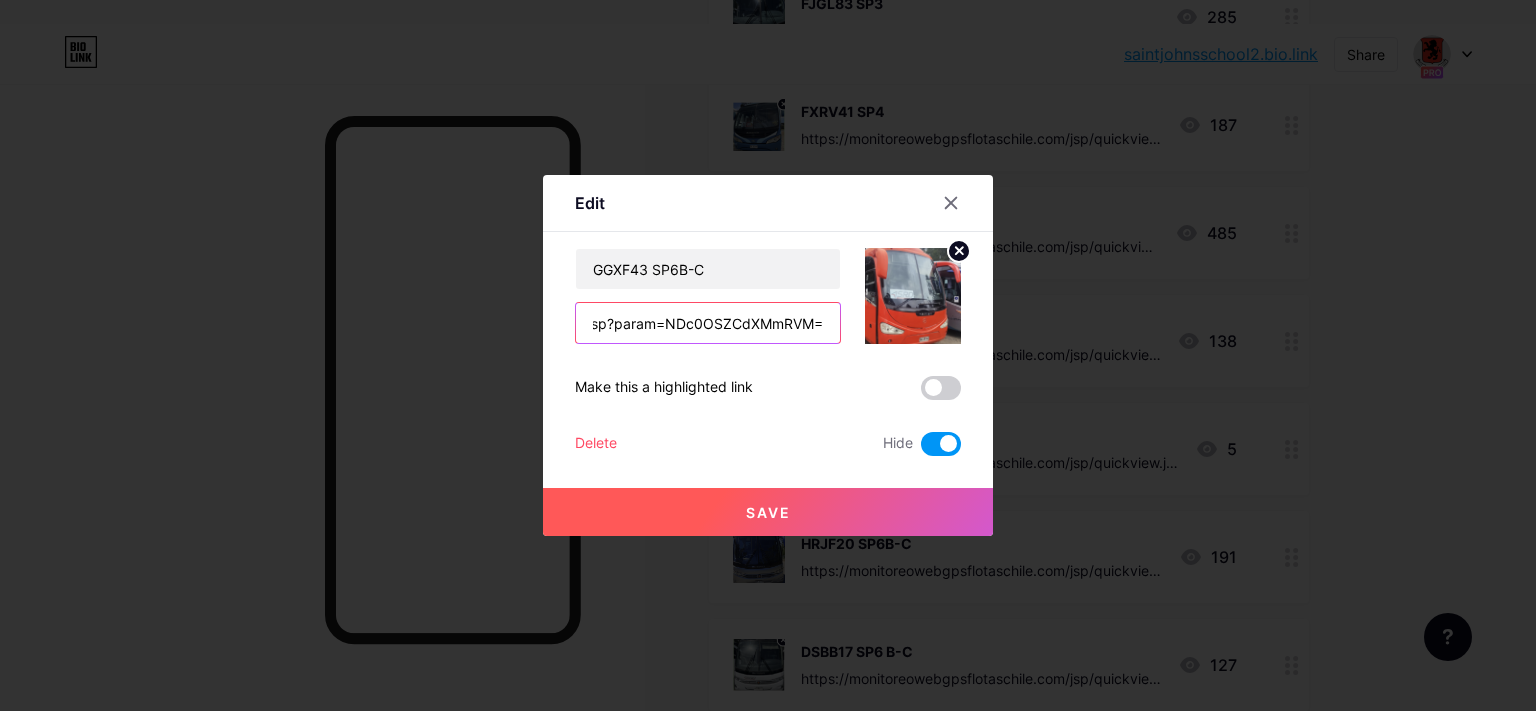 type on "https://monitoreowebgpsflotaschile.com/jsp/quickview.jsp?param=NDc0OSZCdXMmRVM=" 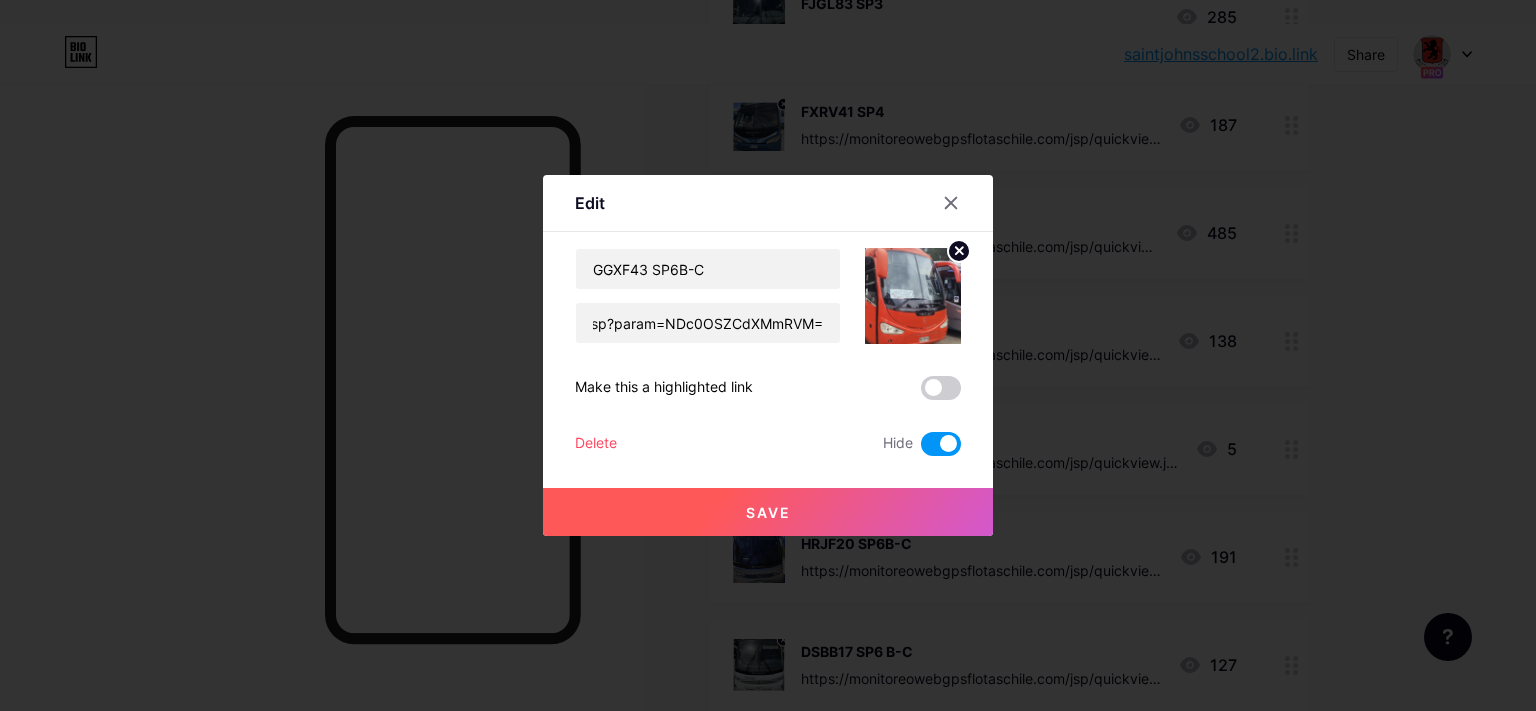 click on "Save" at bounding box center (768, 512) 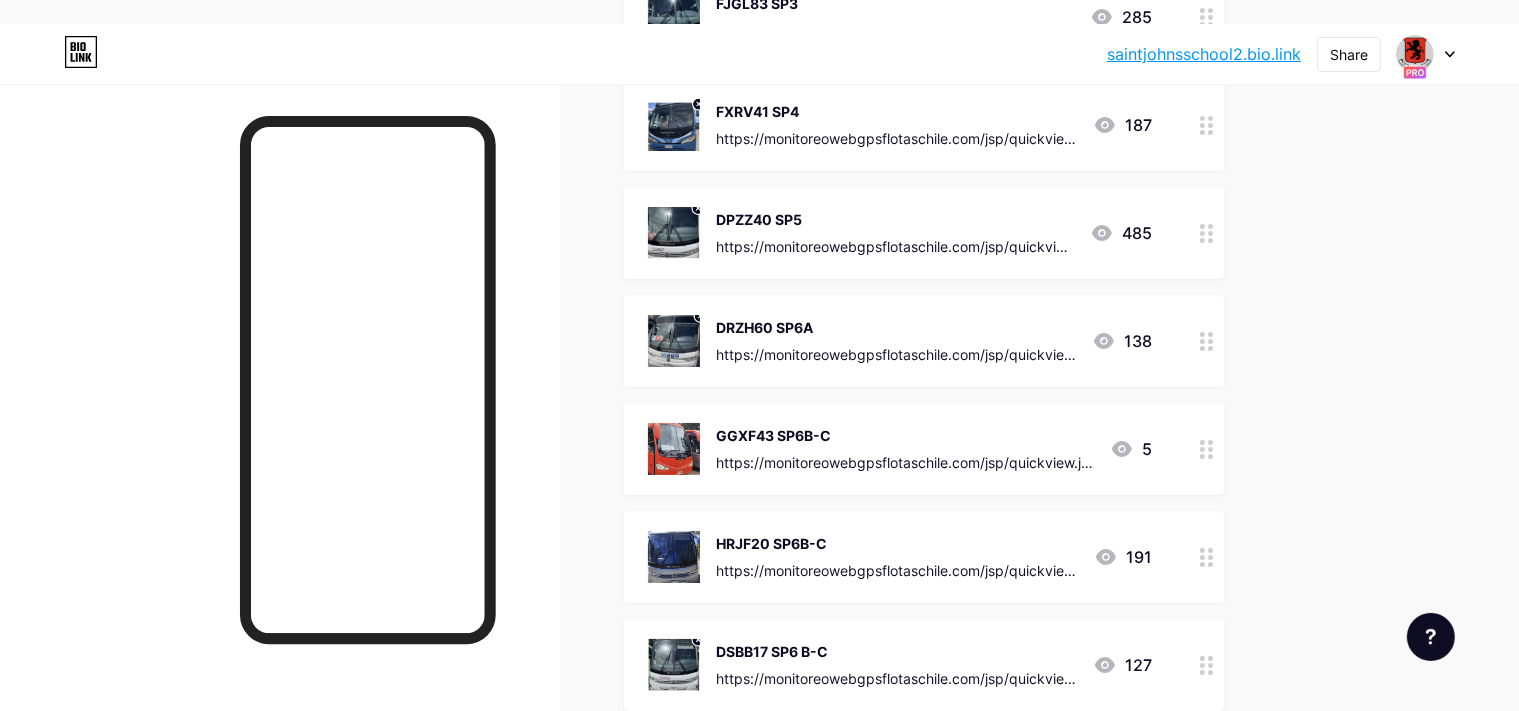 click on "HRJF20 SP6B-C" at bounding box center [897, 543] 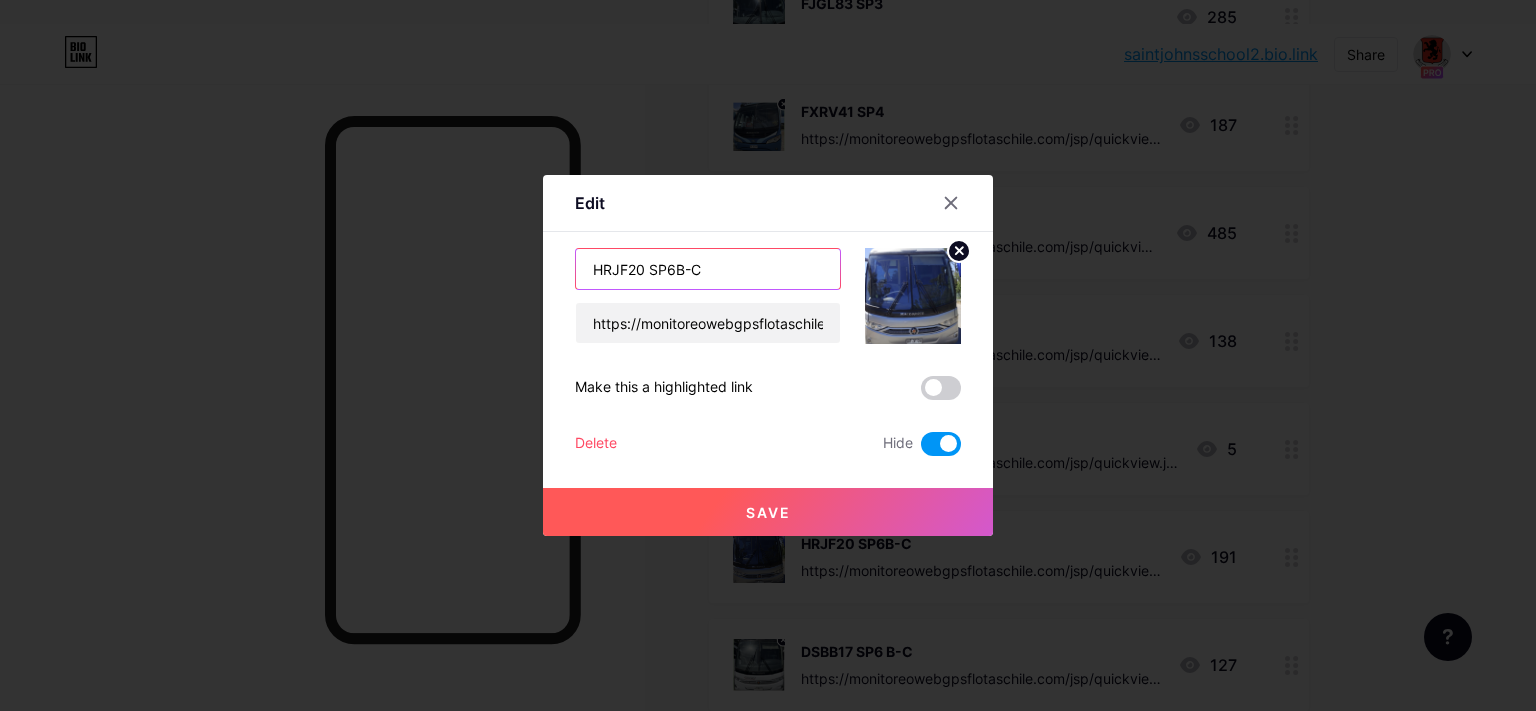 drag, startPoint x: 638, startPoint y: 274, endPoint x: 354, endPoint y: 306, distance: 285.79712 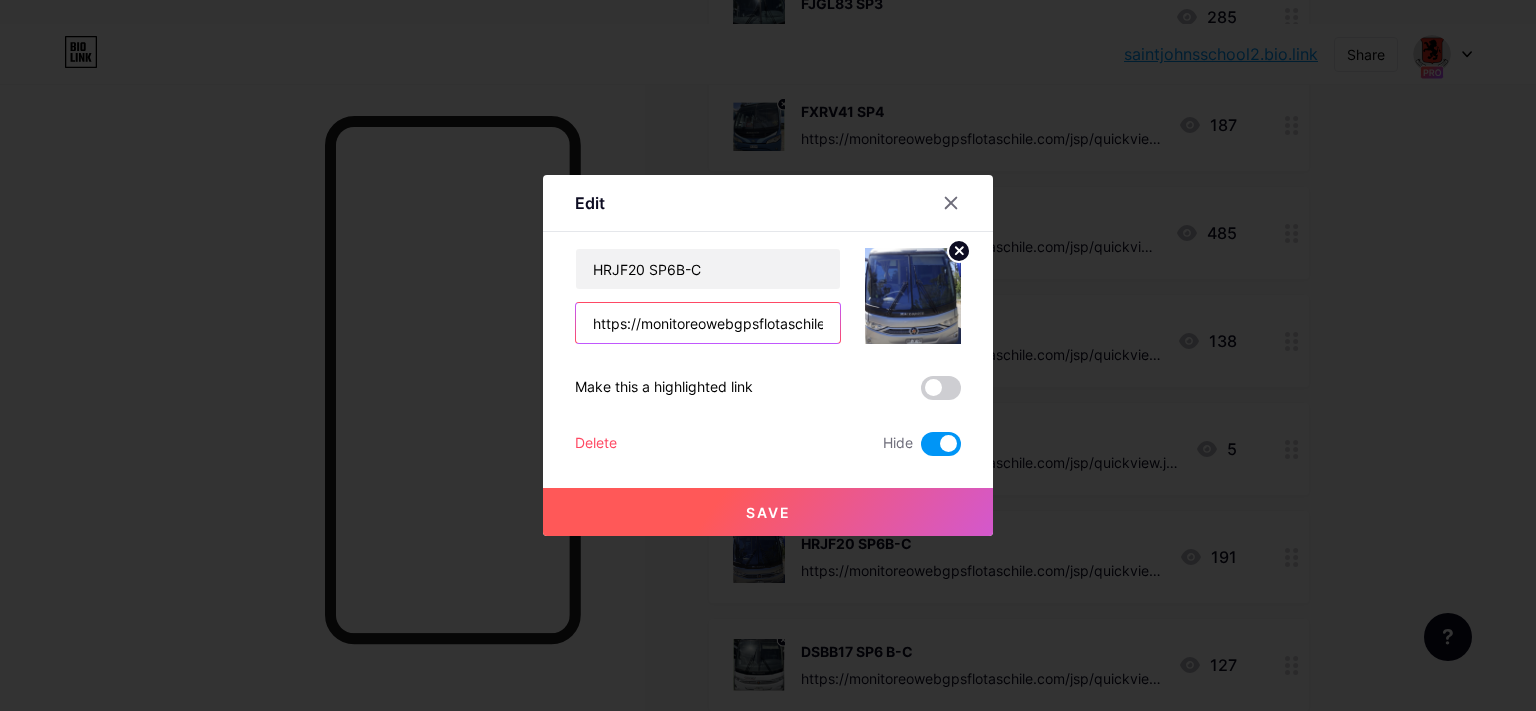 click on "https://monitoreowebgpsflotaschile.com/jsp/quickview.jsp?param=NDU4OSZCdXMmRVM=" at bounding box center (708, 323) 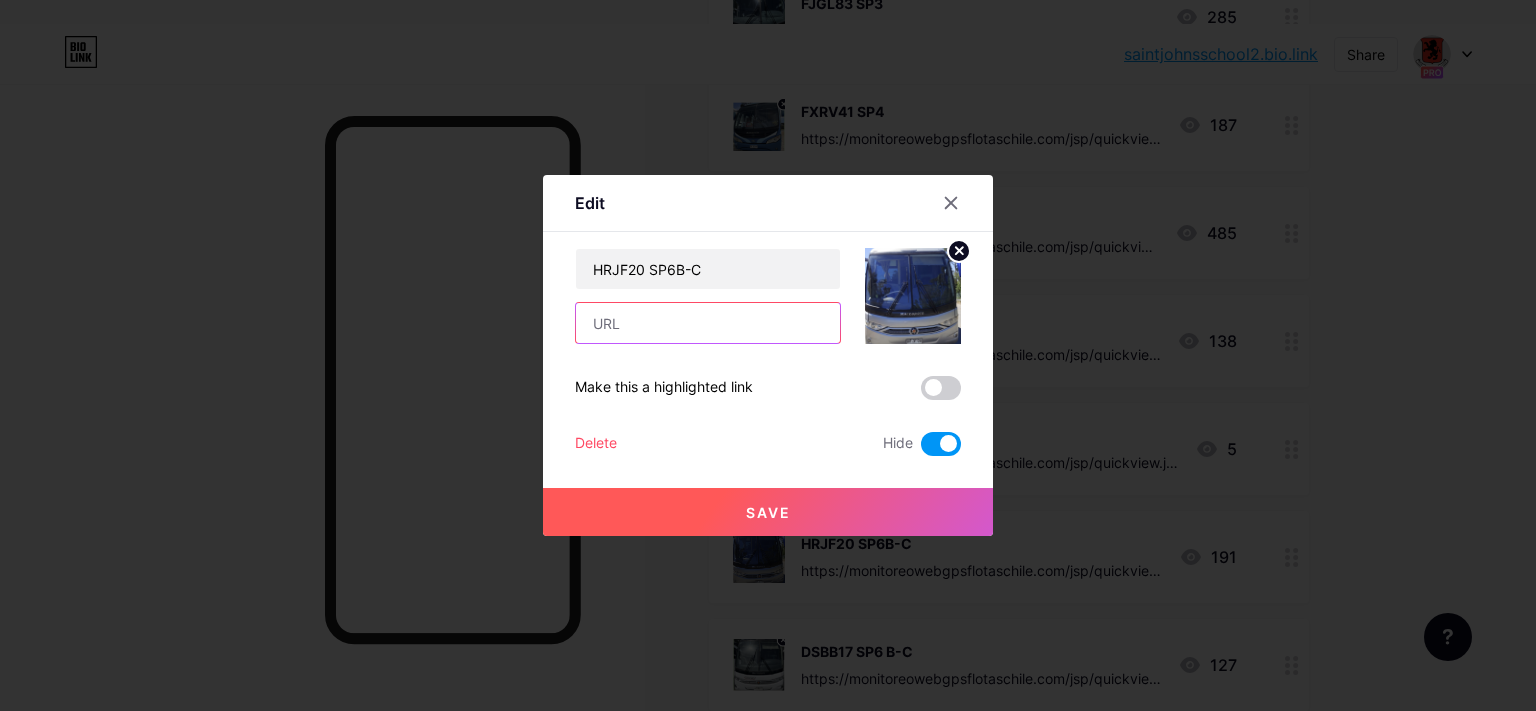 paste on "https://monitoreowebgpsflotaschile.com/jsp/quickview.jsp?param=NDc1MSZCdXMmRVM=" 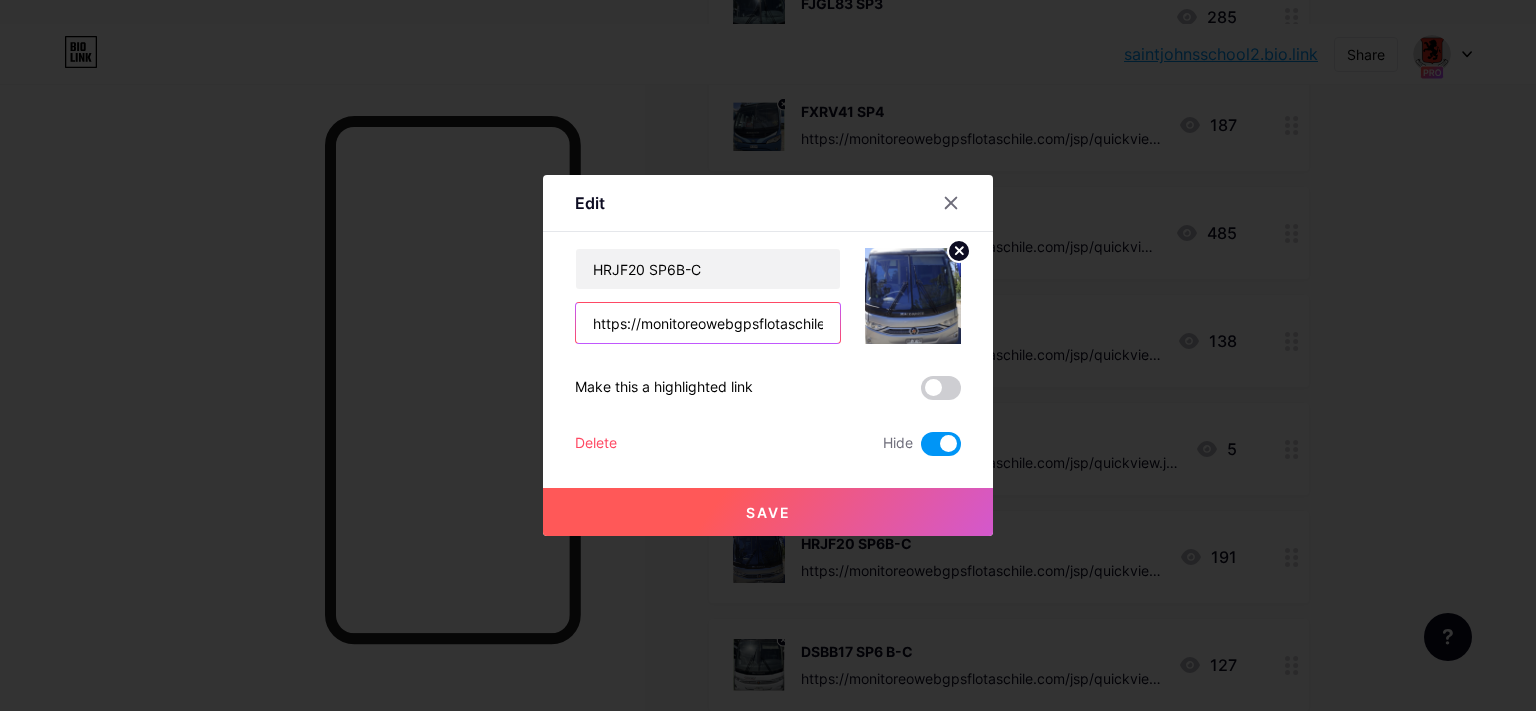 scroll, scrollTop: 0, scrollLeft: 368, axis: horizontal 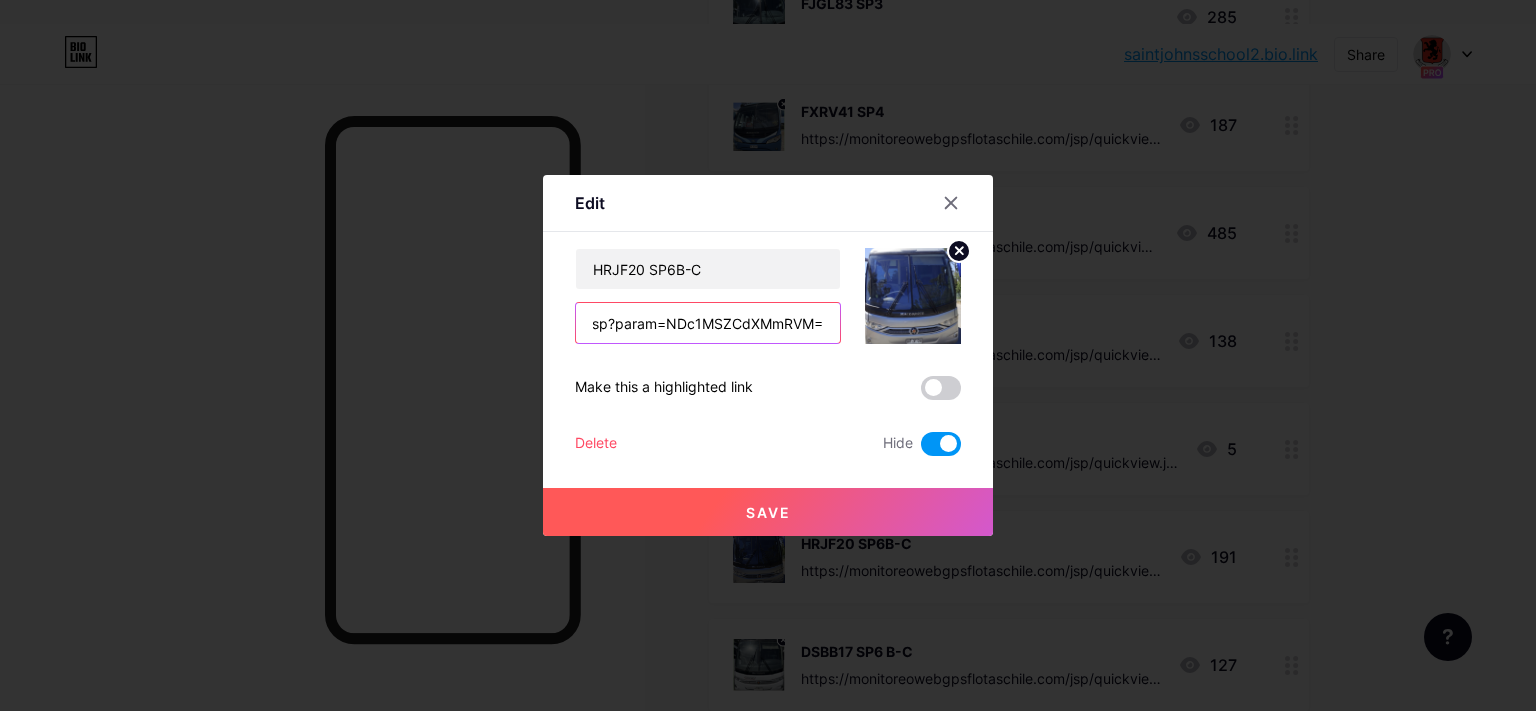 type on "https://monitoreowebgpsflotaschile.com/jsp/quickview.jsp?param=NDc1MSZCdXMmRVM=" 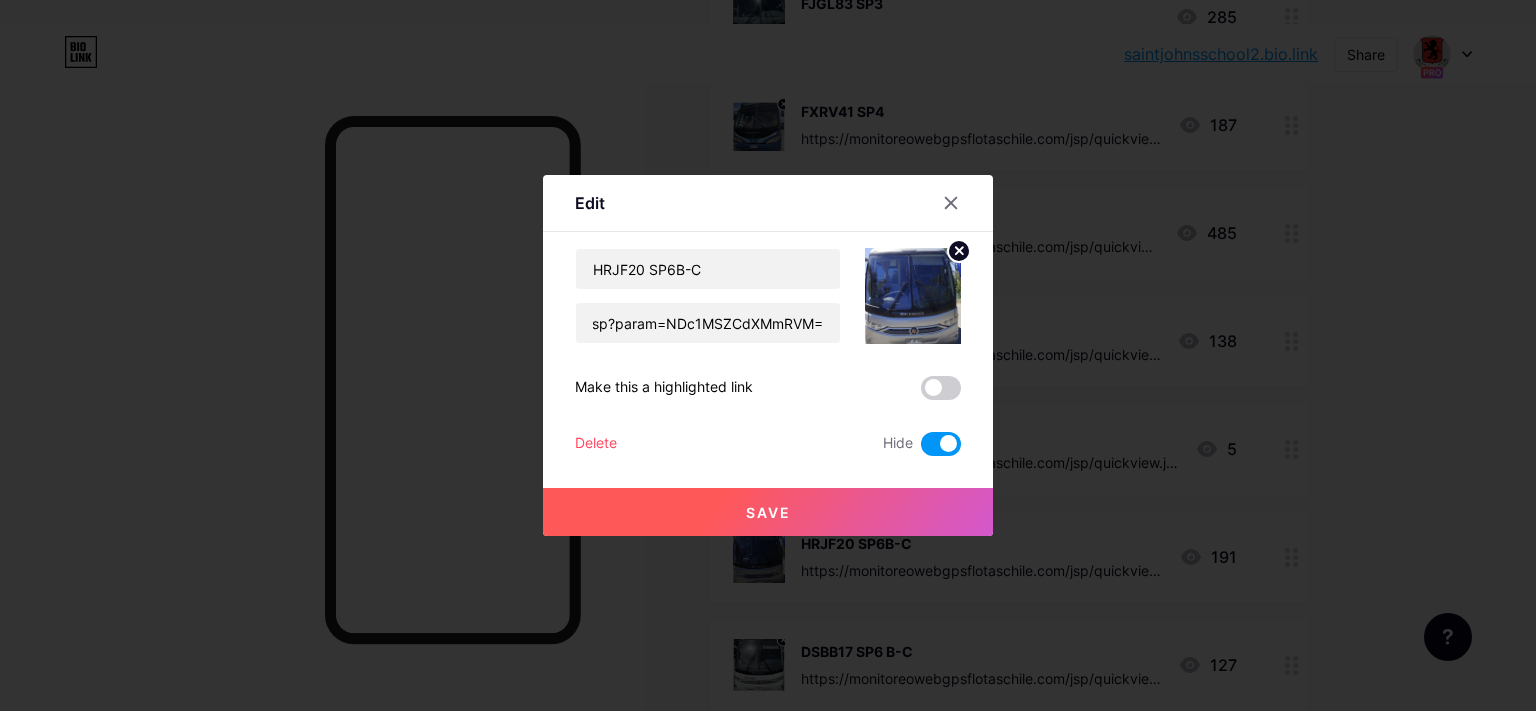 click on "Save" at bounding box center [768, 512] 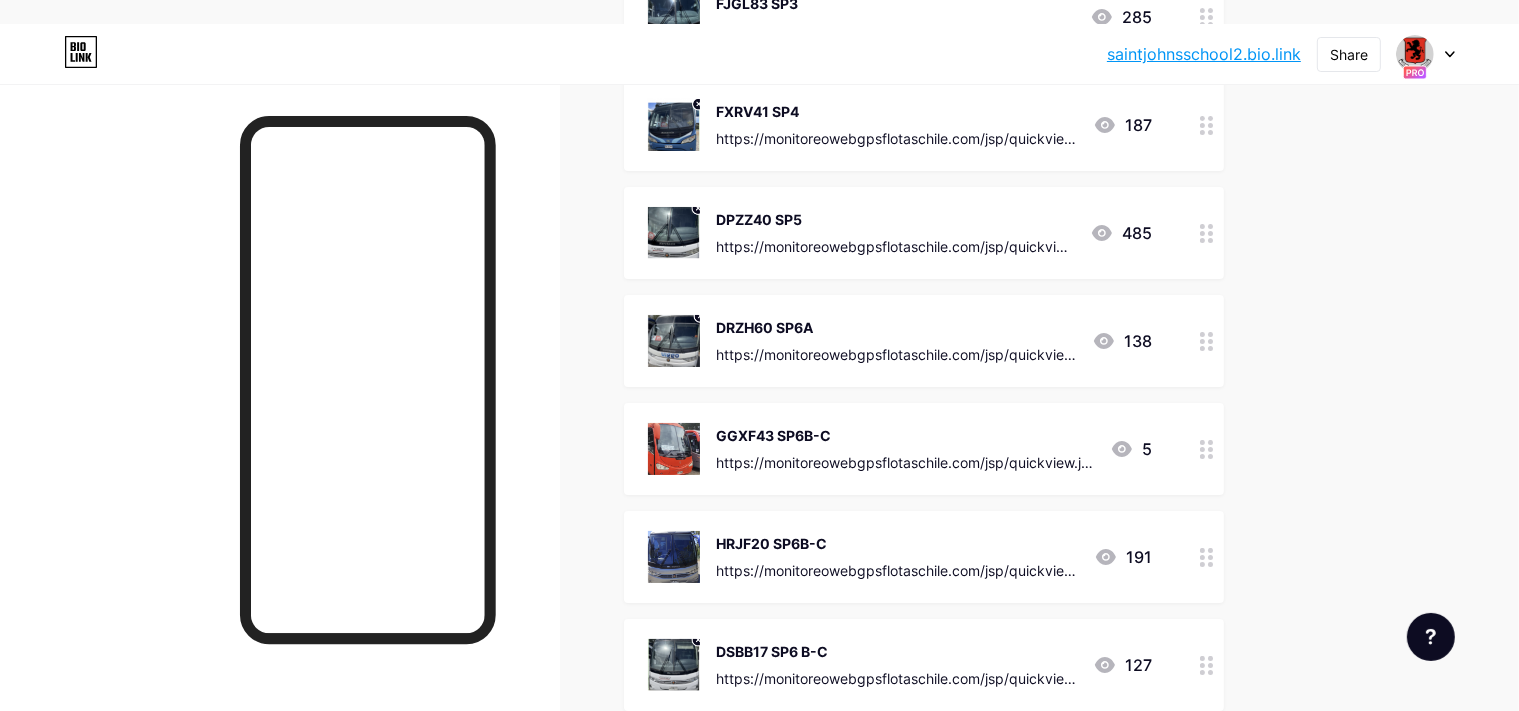 click on "DSBB17 SP6 B-C" at bounding box center (896, 651) 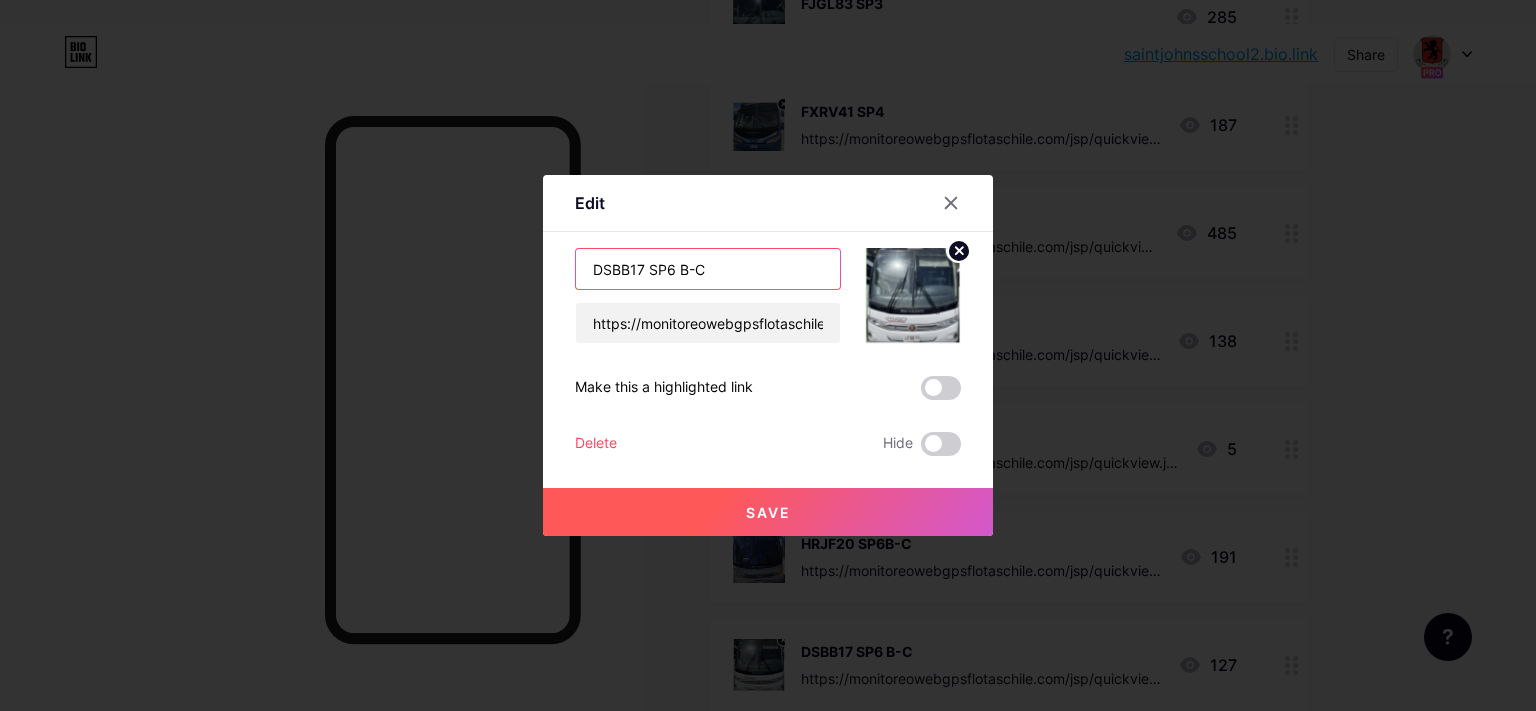 drag, startPoint x: 636, startPoint y: 263, endPoint x: 147, endPoint y: 366, distance: 499.72992 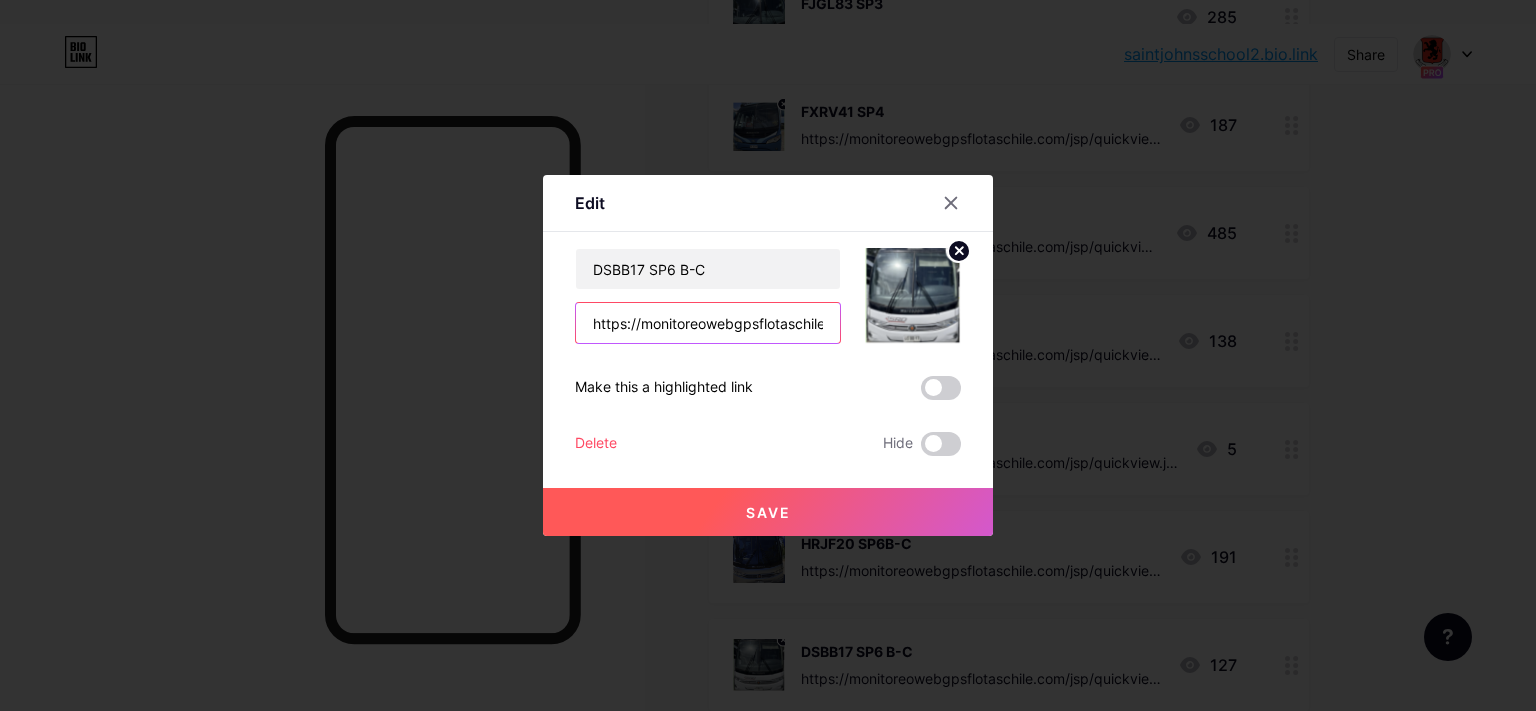 click on "https://monitoreowebgpsflotaschile.com/jsp/quickview.jsp?param=NDU4NyZCdXMmRVM=" at bounding box center (708, 323) 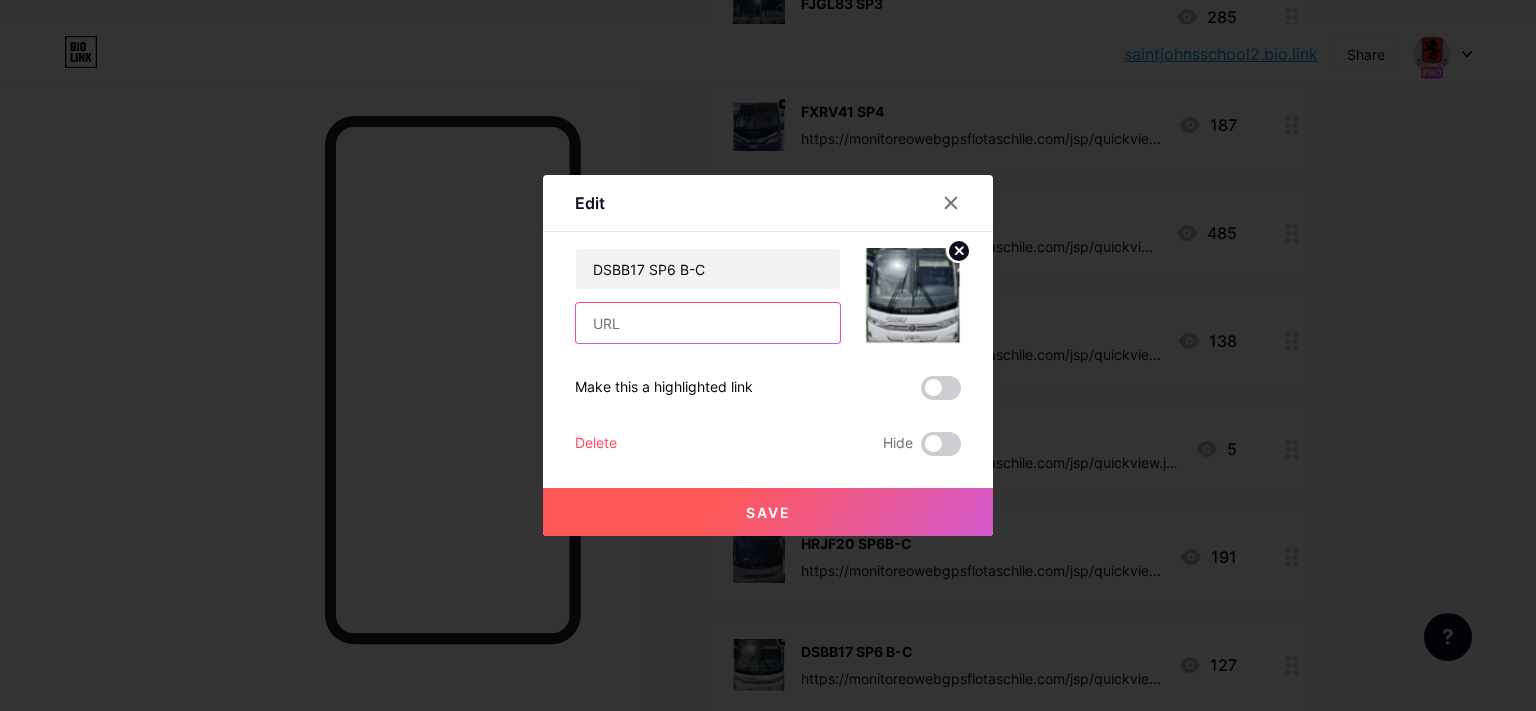 paste on "https://monitoreowebgpsflotaschile.com/jsp/quickview.jsp?param=NDc1NCZCdXMmRVM=" 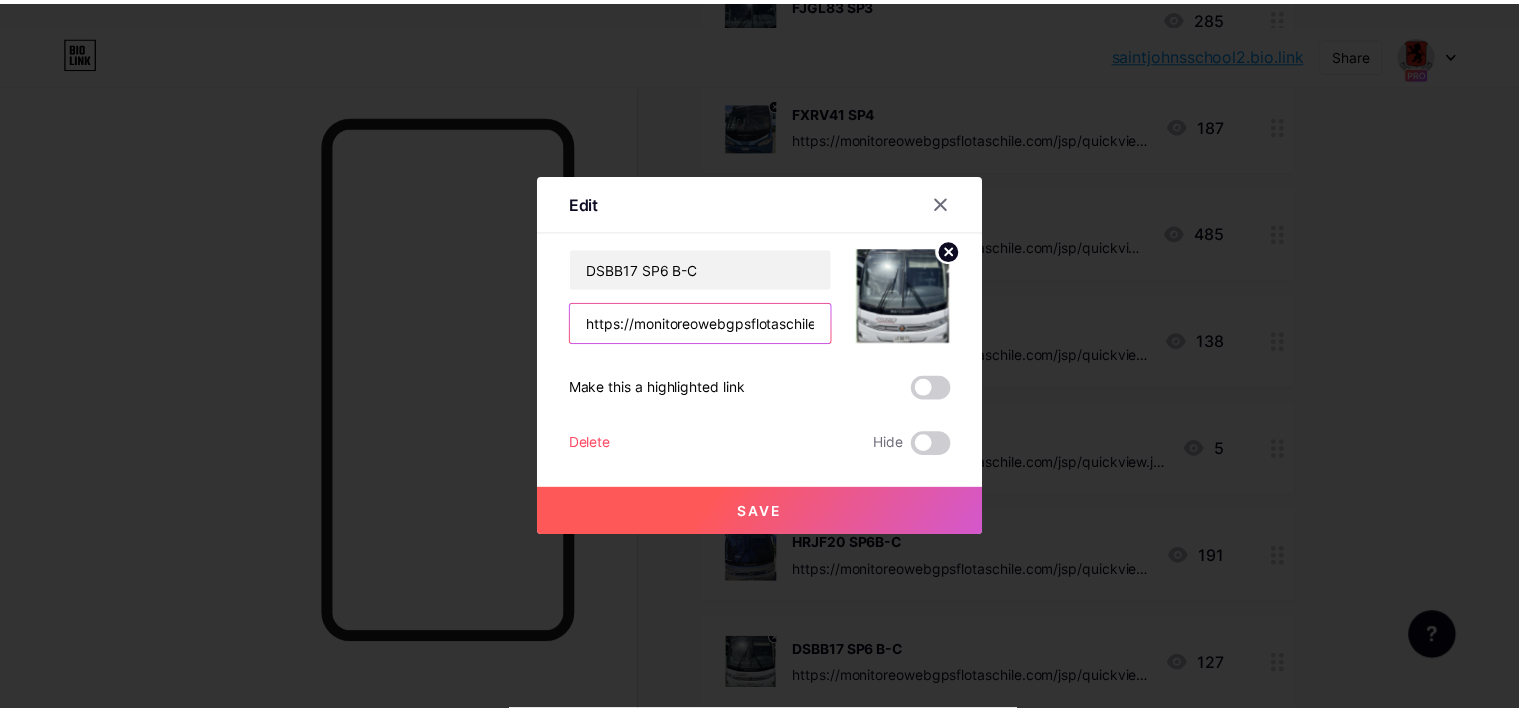 scroll, scrollTop: 0, scrollLeft: 367, axis: horizontal 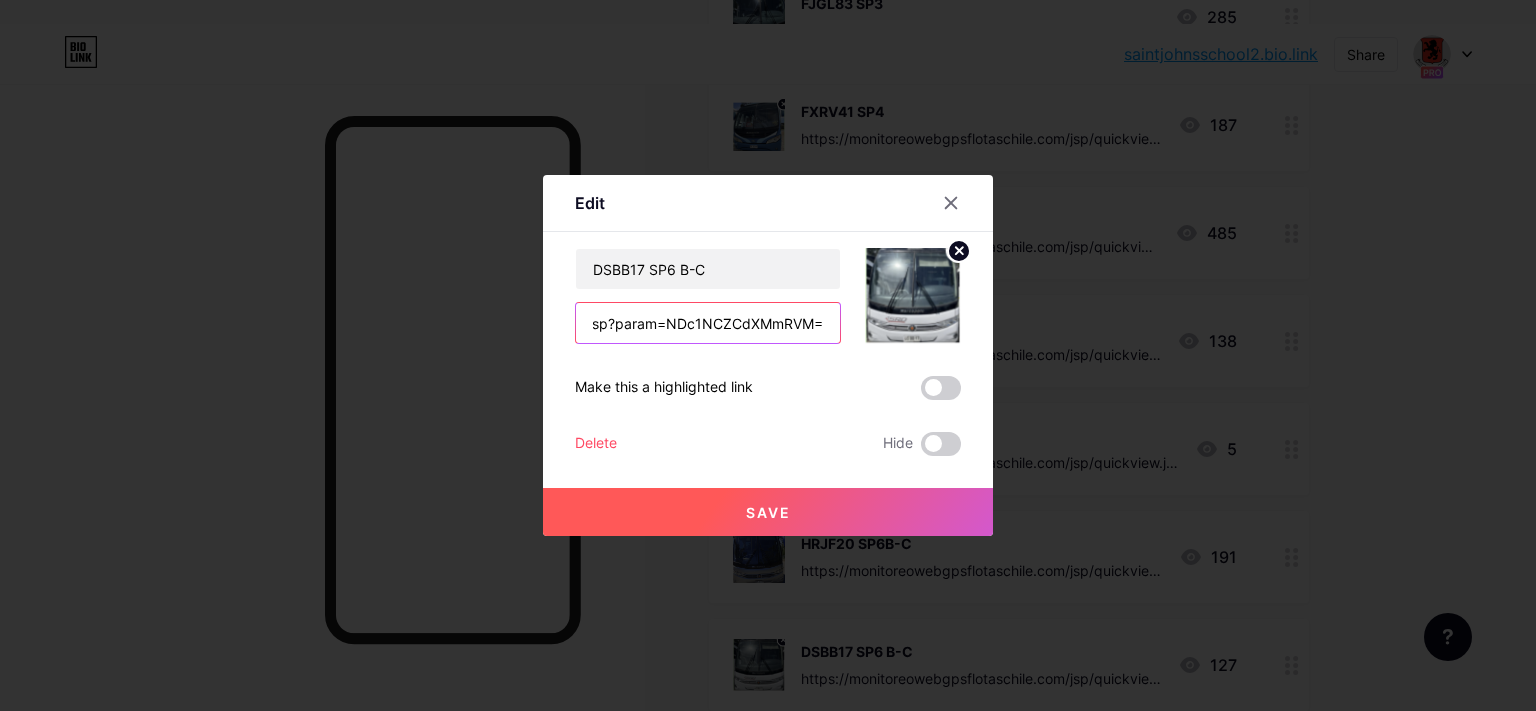 type on "https://monitoreowebgpsflotaschile.com/jsp/quickview.jsp?param=NDc1NCZCdXMmRVM=" 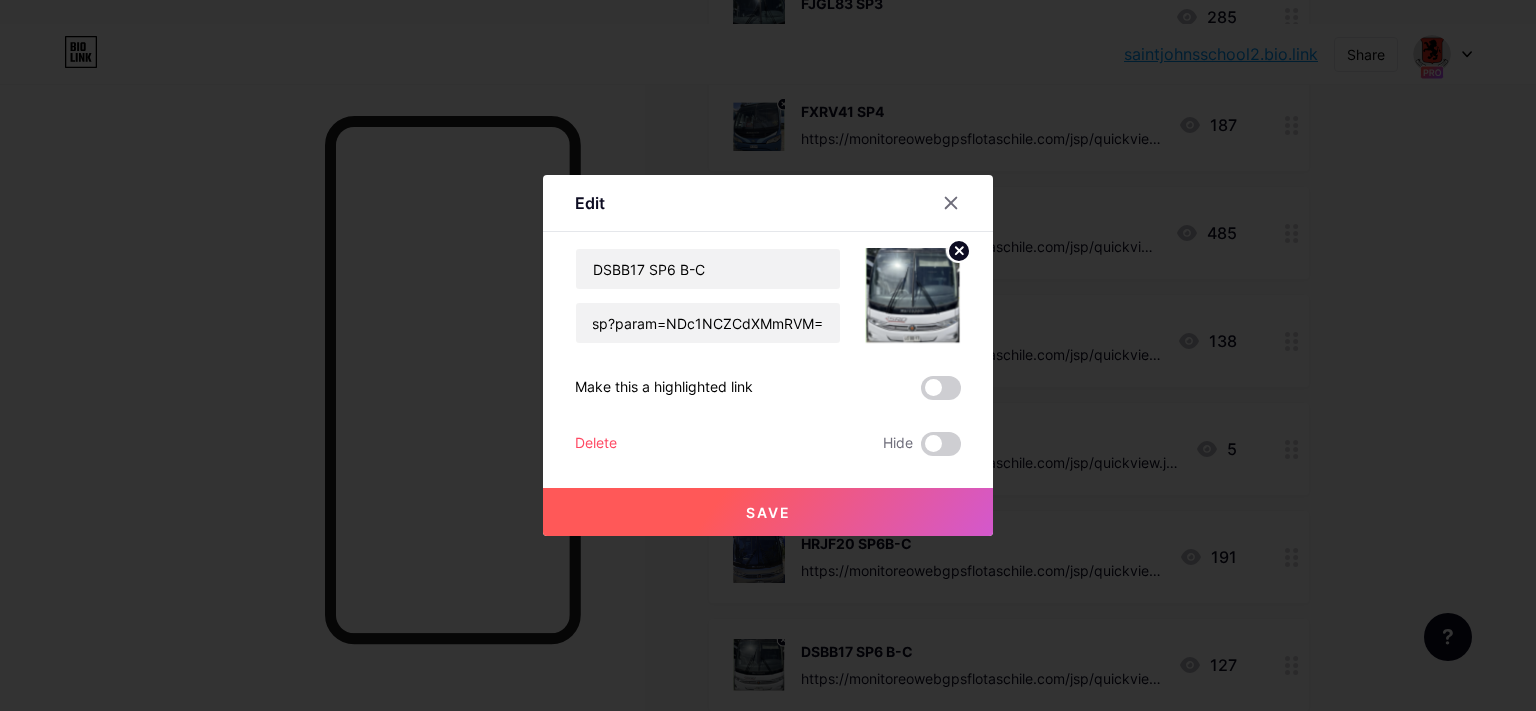 click on "Save" at bounding box center [768, 512] 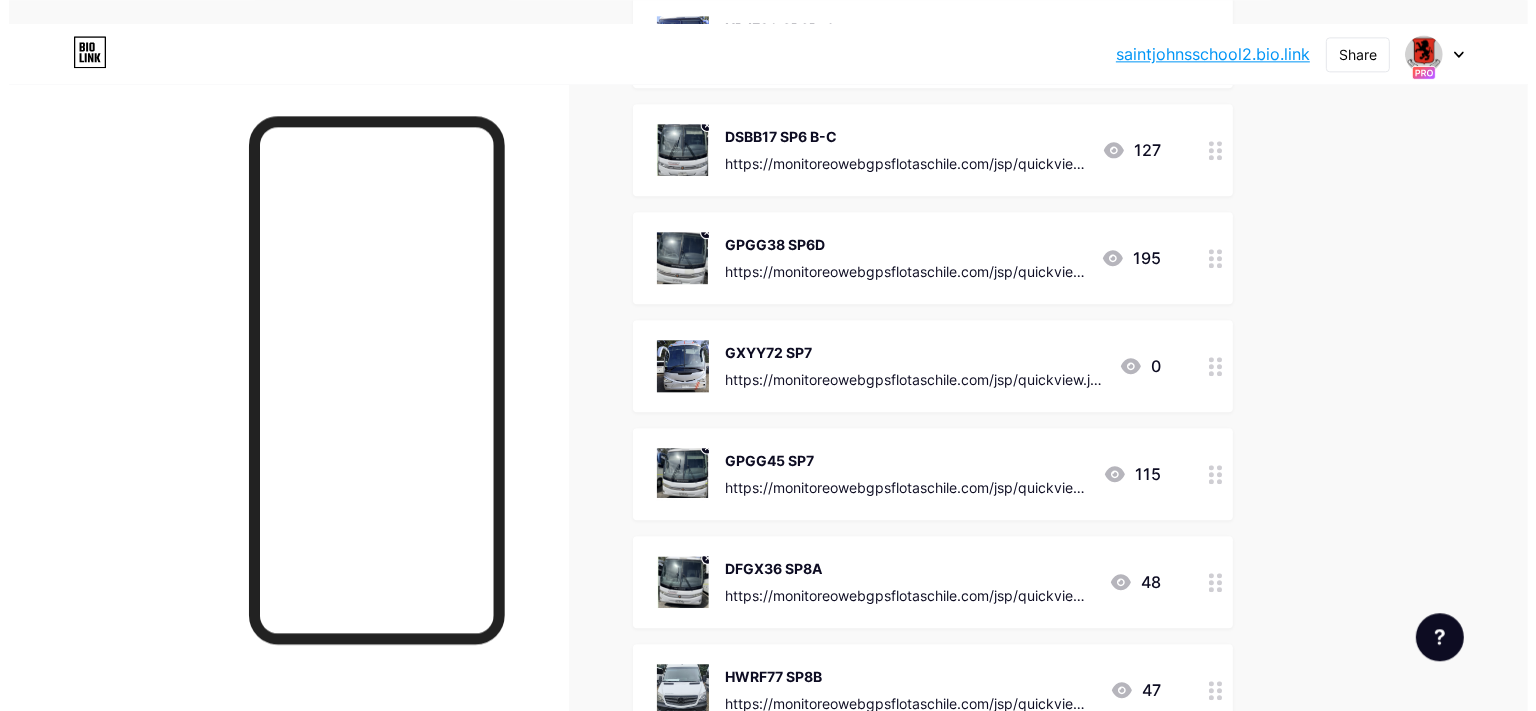scroll, scrollTop: 2720, scrollLeft: 0, axis: vertical 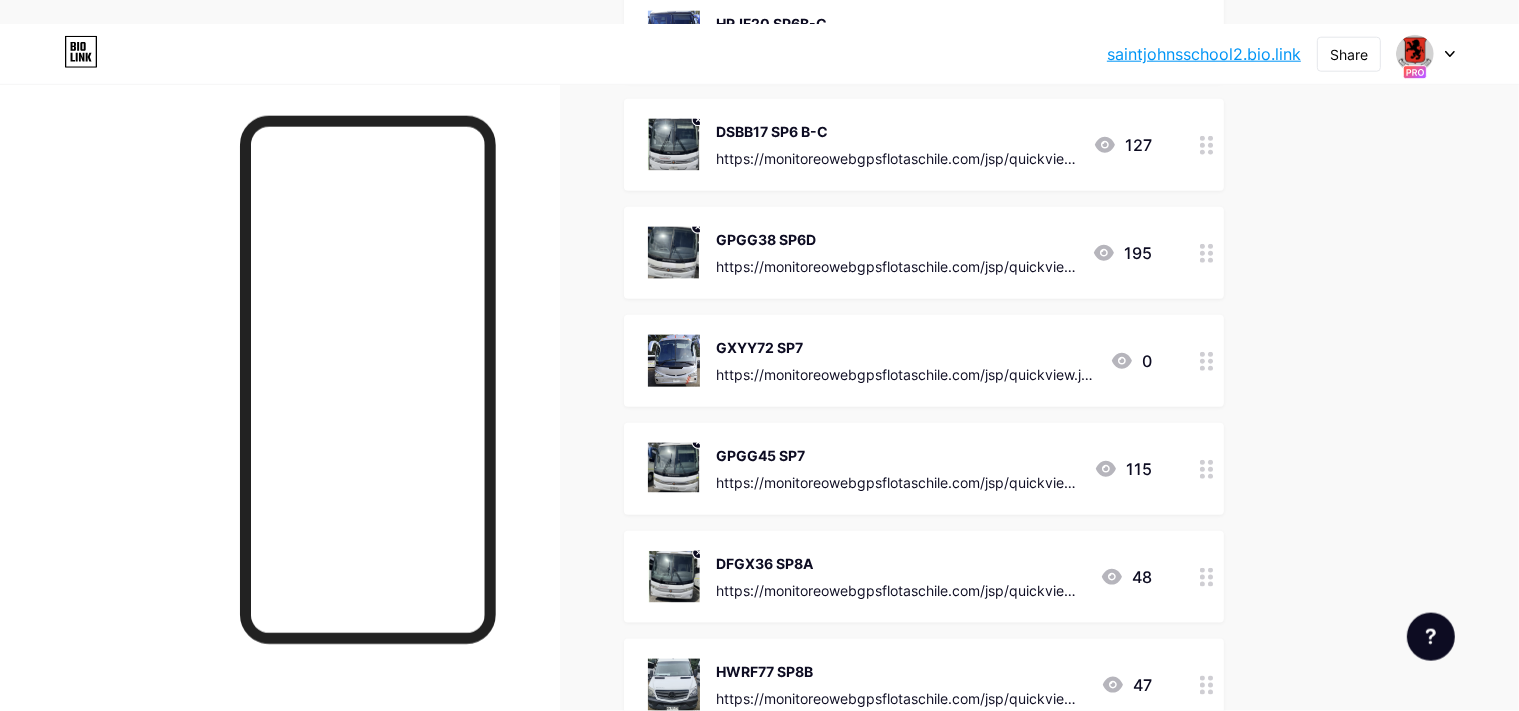 click on "GPGG38 SP6D" at bounding box center (896, 239) 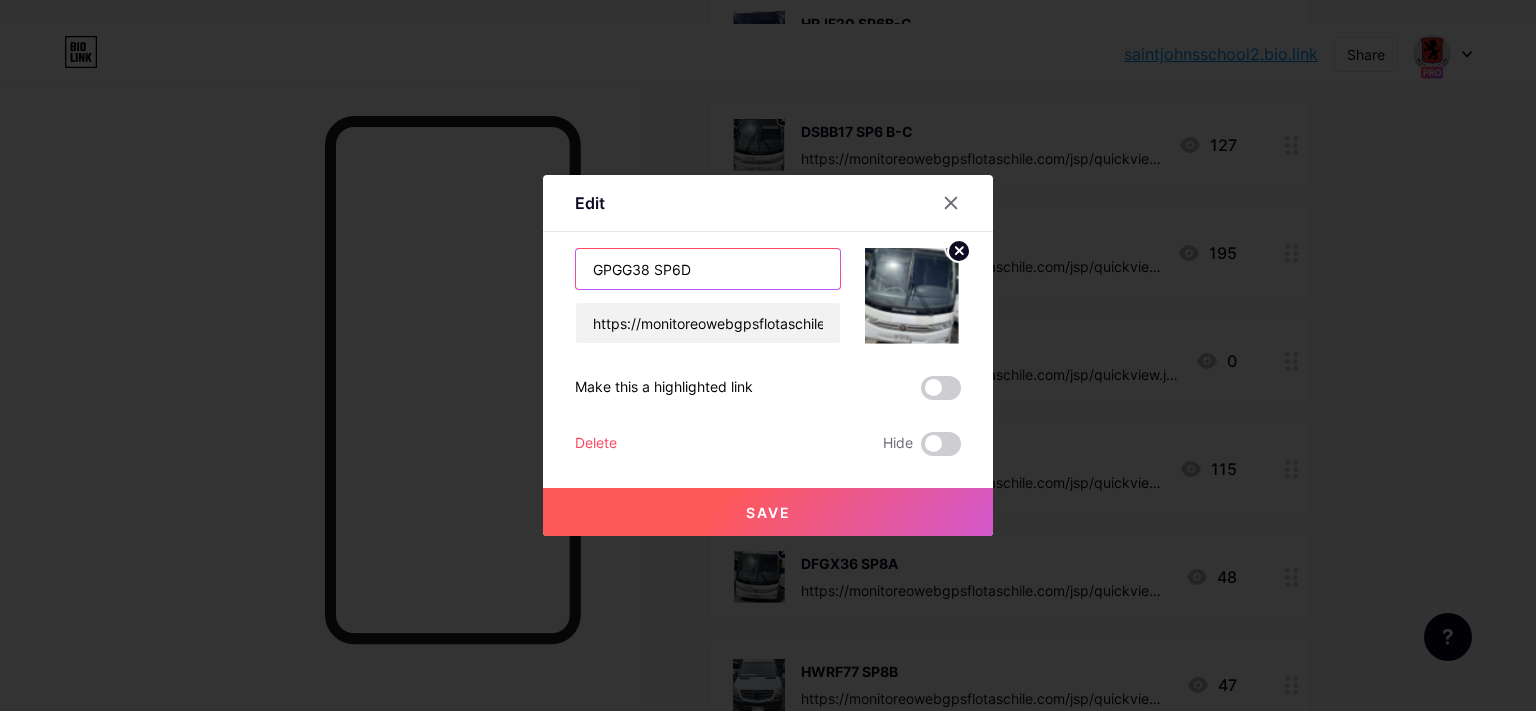 drag, startPoint x: 642, startPoint y: 274, endPoint x: 0, endPoint y: 240, distance: 642.89966 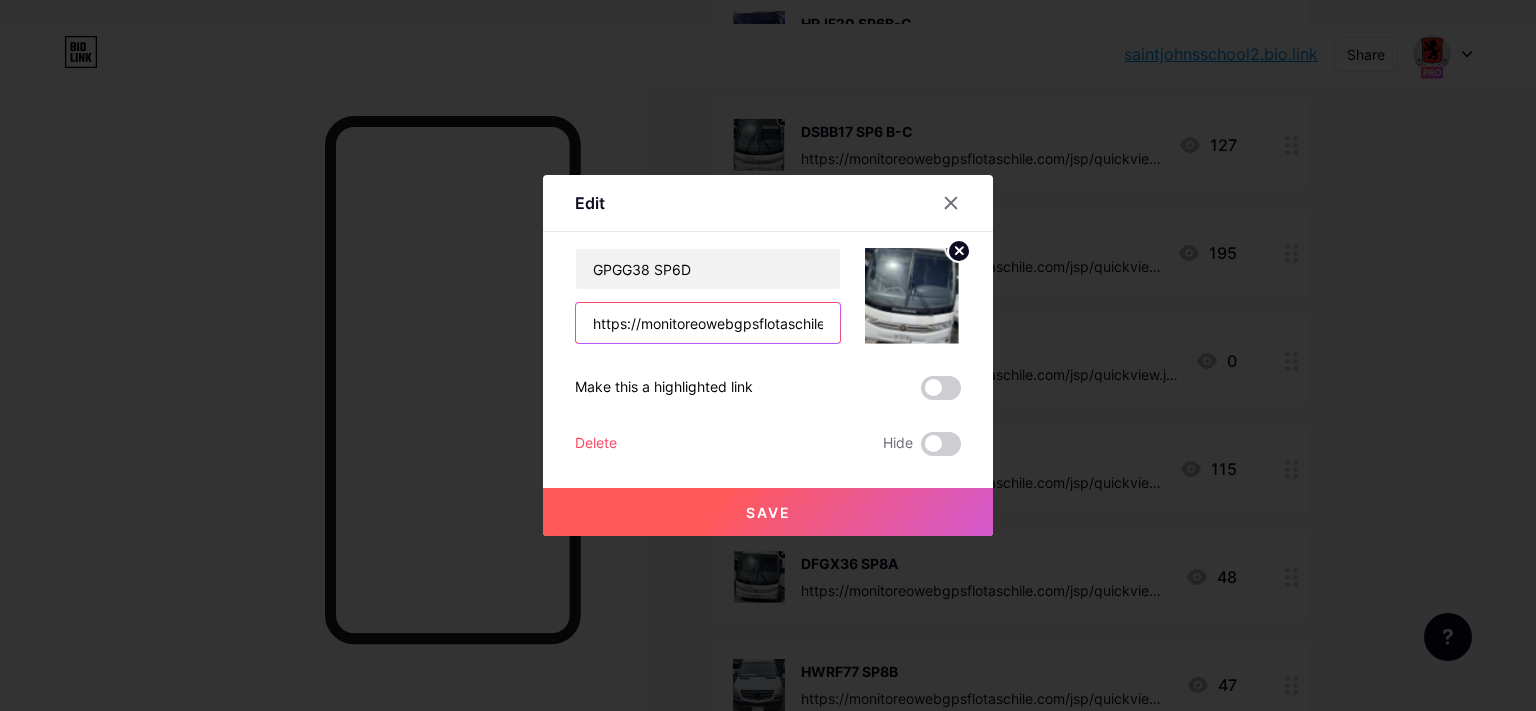 click on "https://monitoreowebgpsflotaschile.com/jsp/quickview.jsp?param=NDU4OCZCdXMmRVM=" at bounding box center [708, 323] 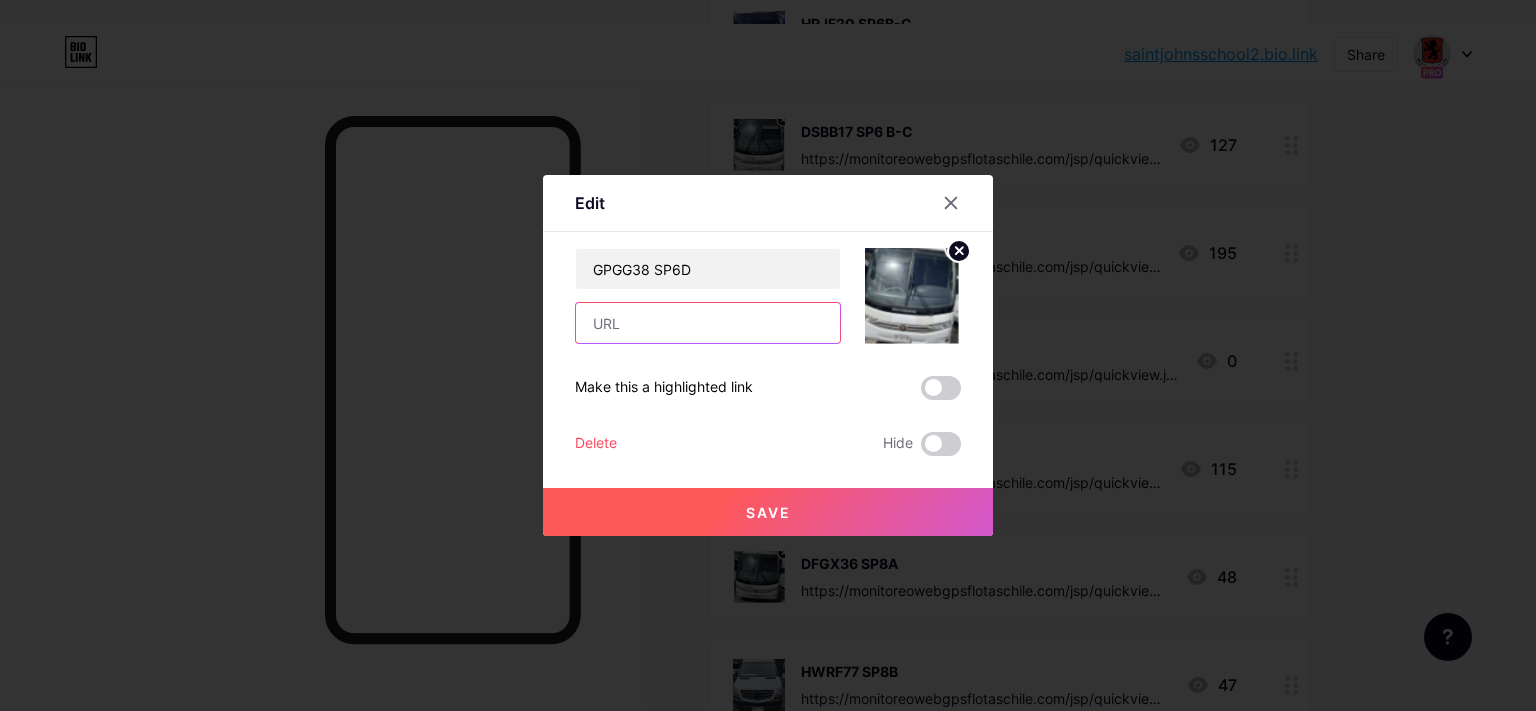 paste on "https://monitoreowebgpsflotaschile.com/jsp/quickview.jsp?param=NDc1NyZCdXMmRVM=" 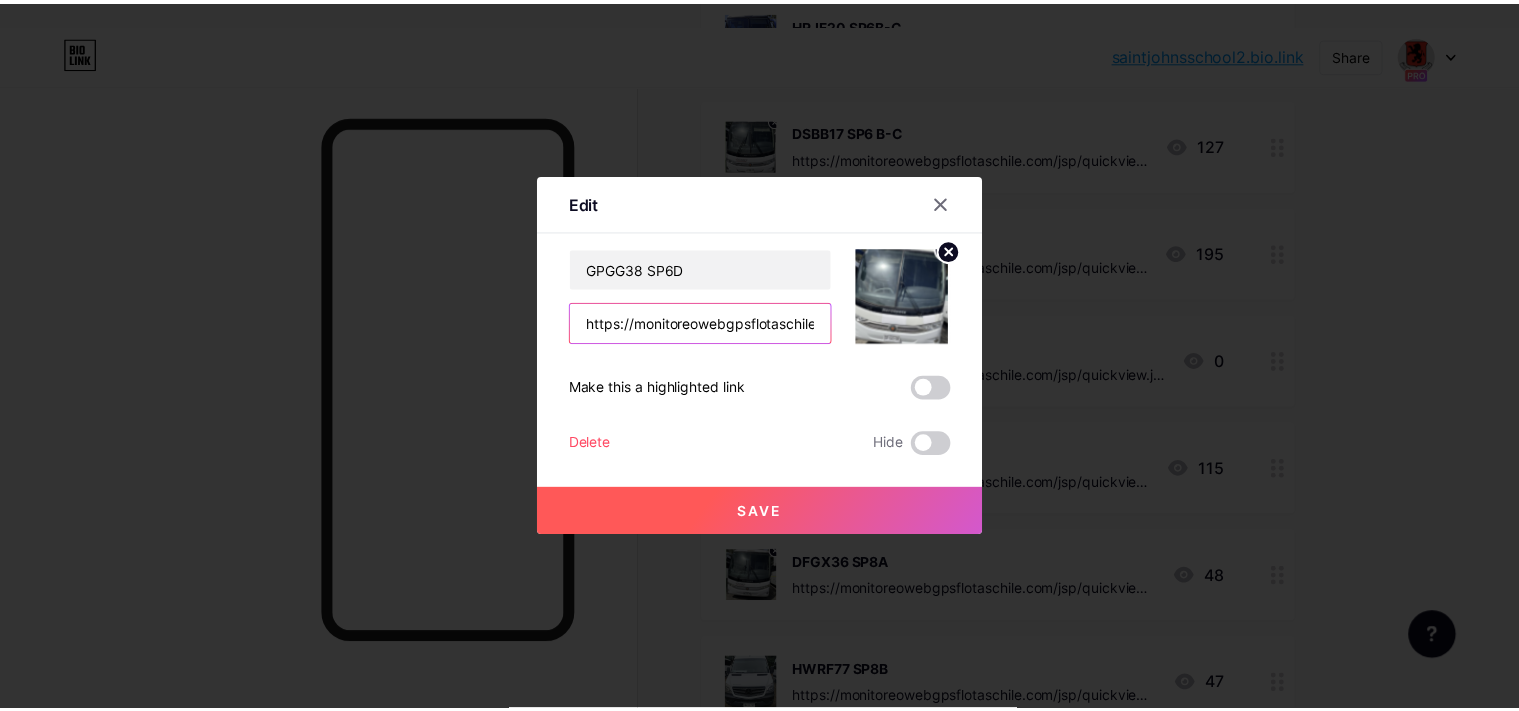 scroll, scrollTop: 0, scrollLeft: 365, axis: horizontal 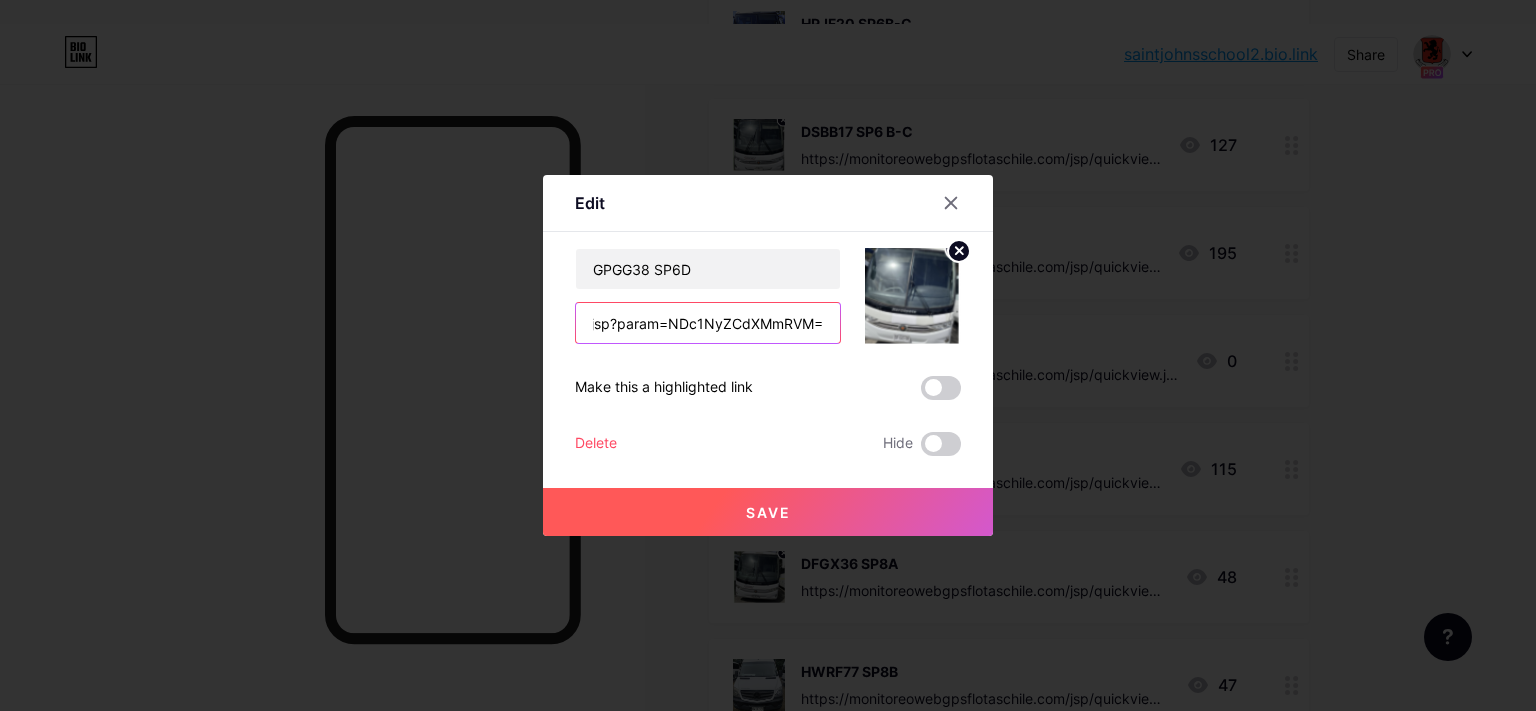 type on "https://monitoreowebgpsflotaschile.com/jsp/quickview.jsp?param=NDc1NyZCdXMmRVM=" 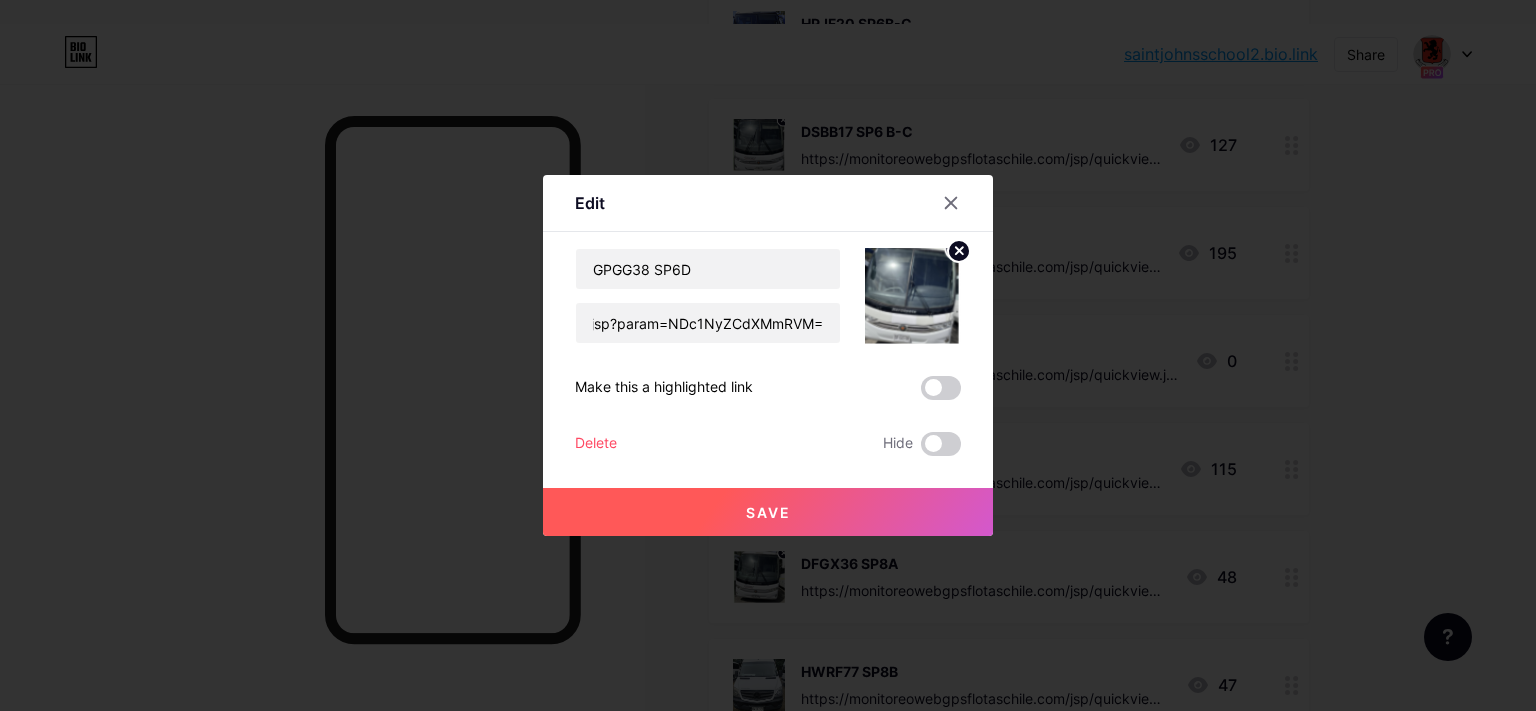 click on "Save" at bounding box center [768, 512] 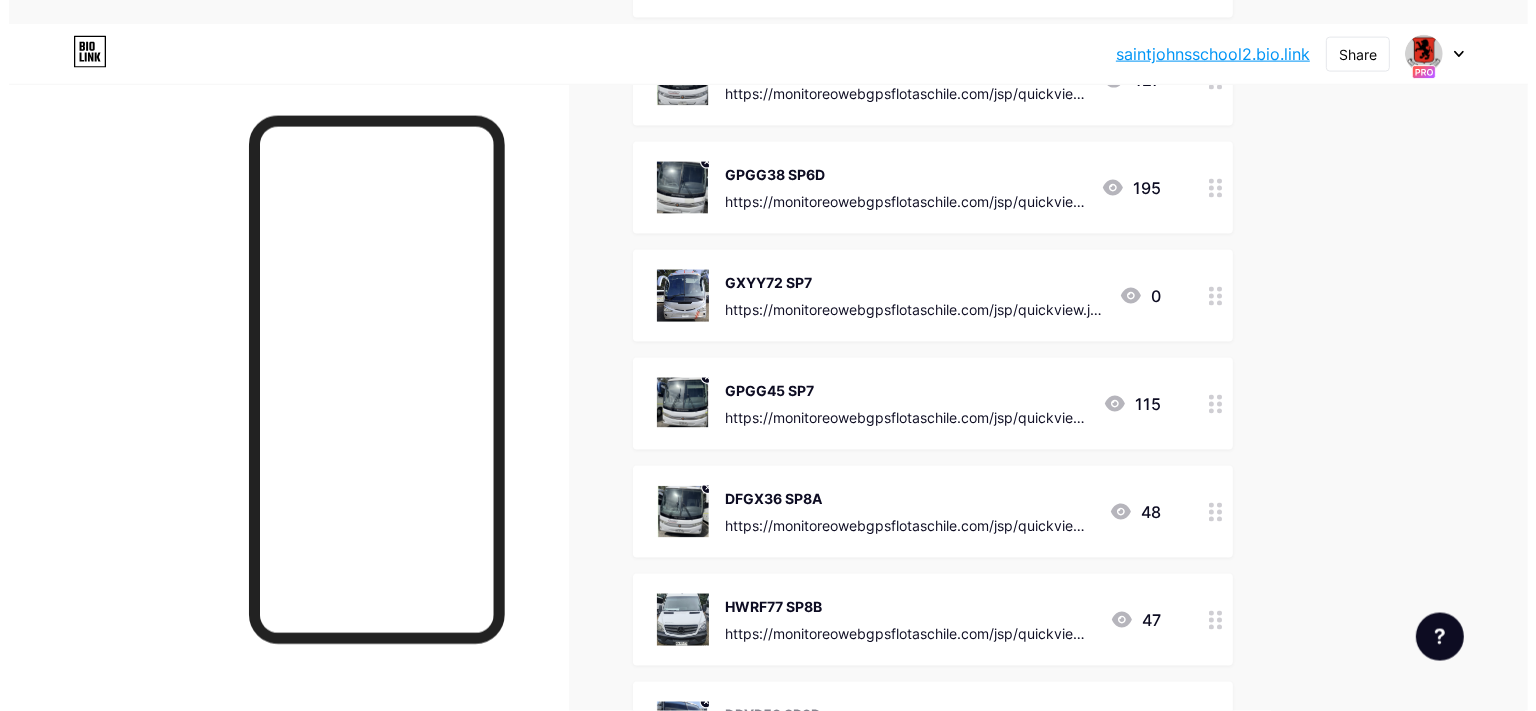 scroll, scrollTop: 2808, scrollLeft: 0, axis: vertical 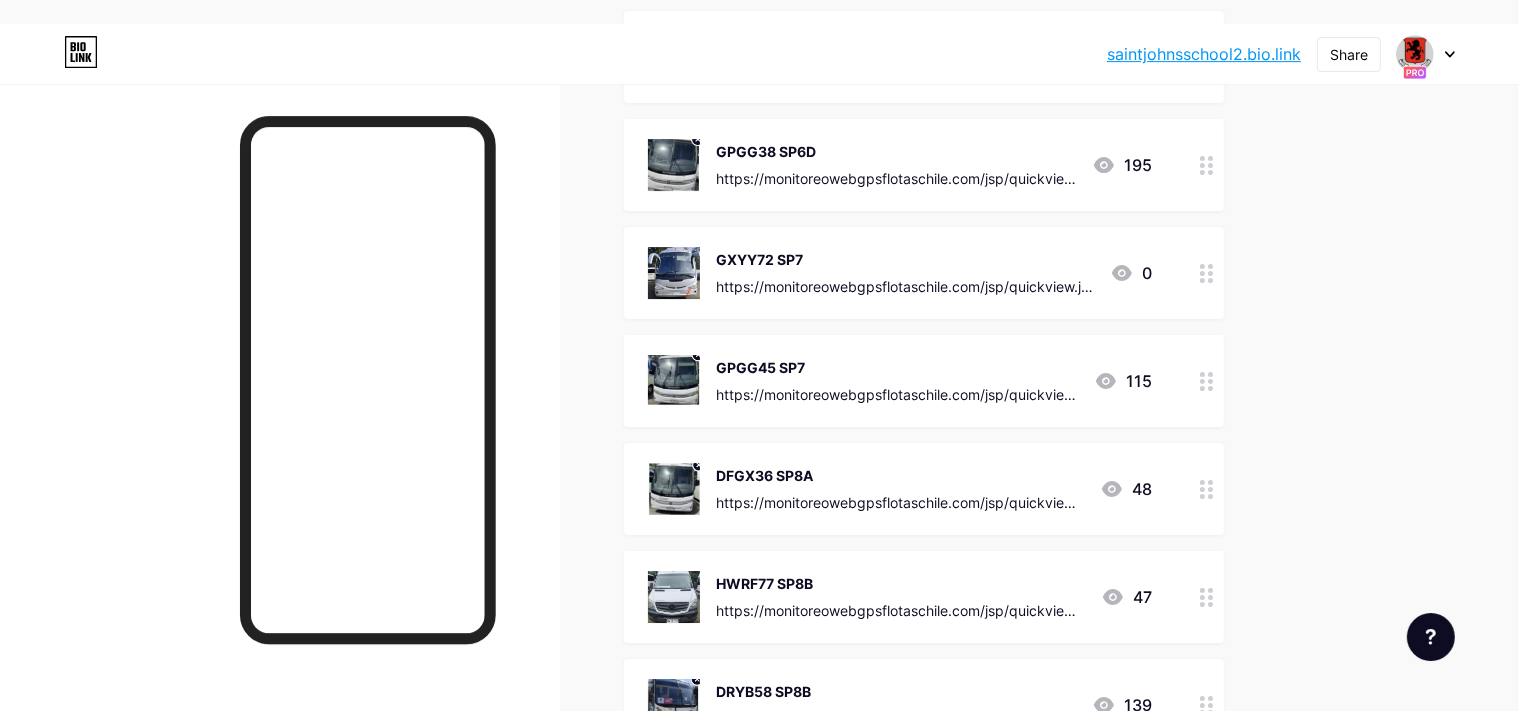 click on "GXYY72 SP7" at bounding box center (905, 259) 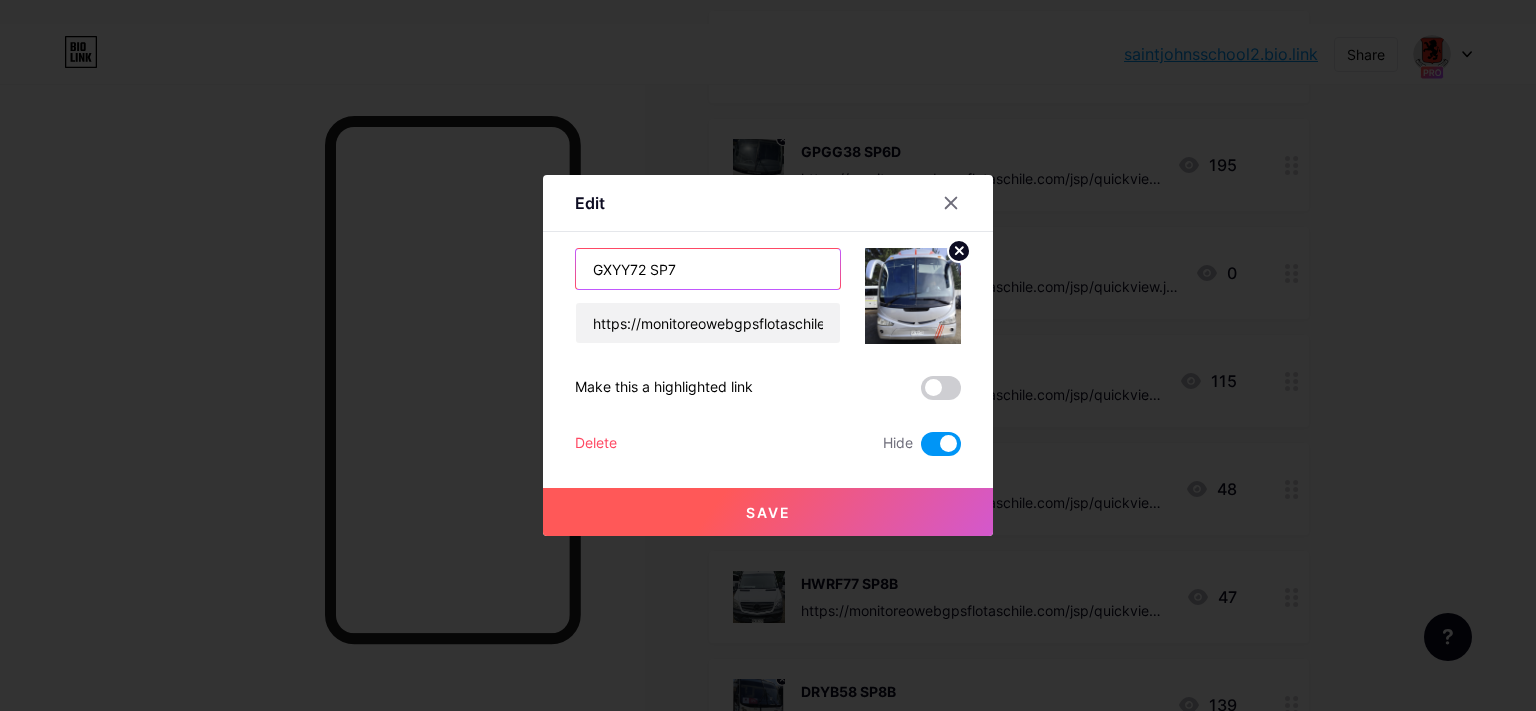 drag, startPoint x: 637, startPoint y: 266, endPoint x: 246, endPoint y: 296, distance: 392.1492 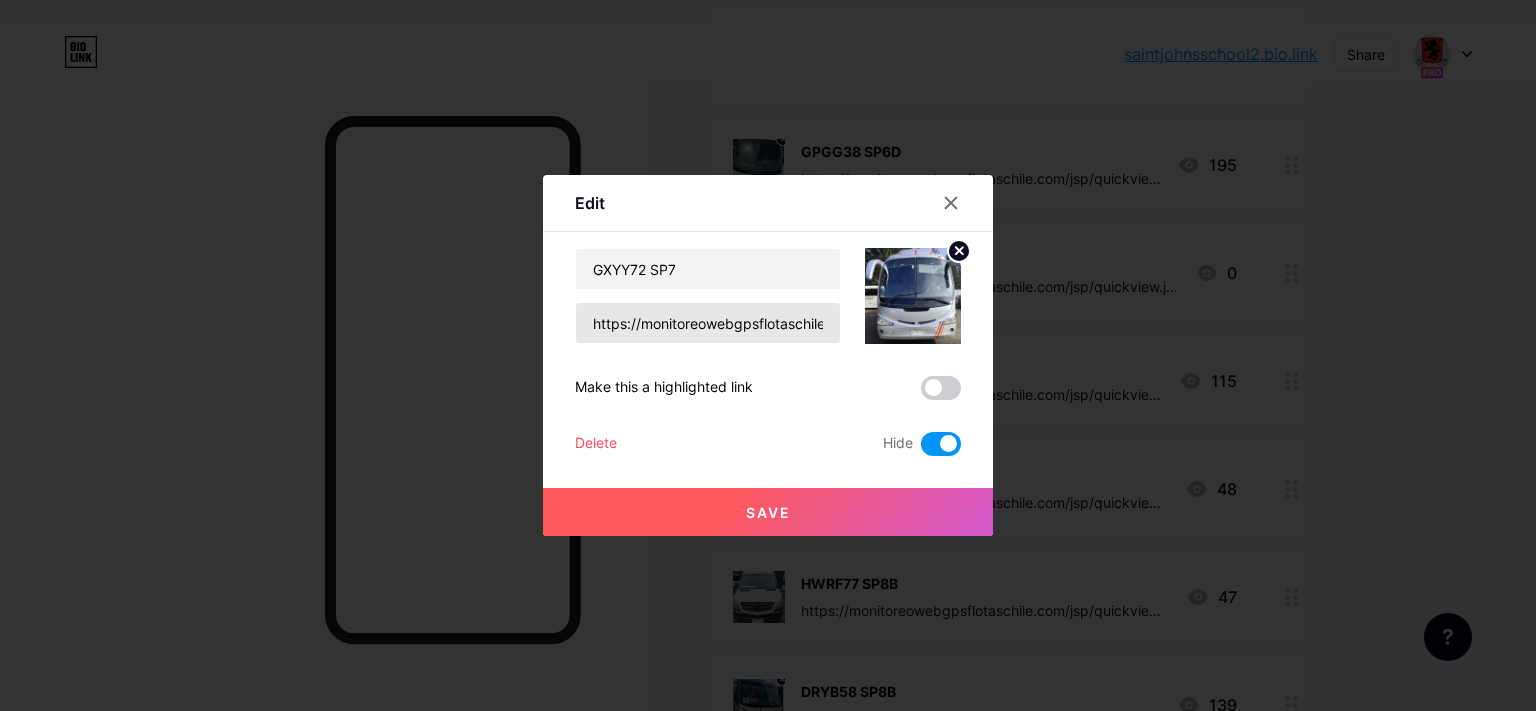 drag, startPoint x: 646, startPoint y: 298, endPoint x: 649, endPoint y: 310, distance: 12.369317 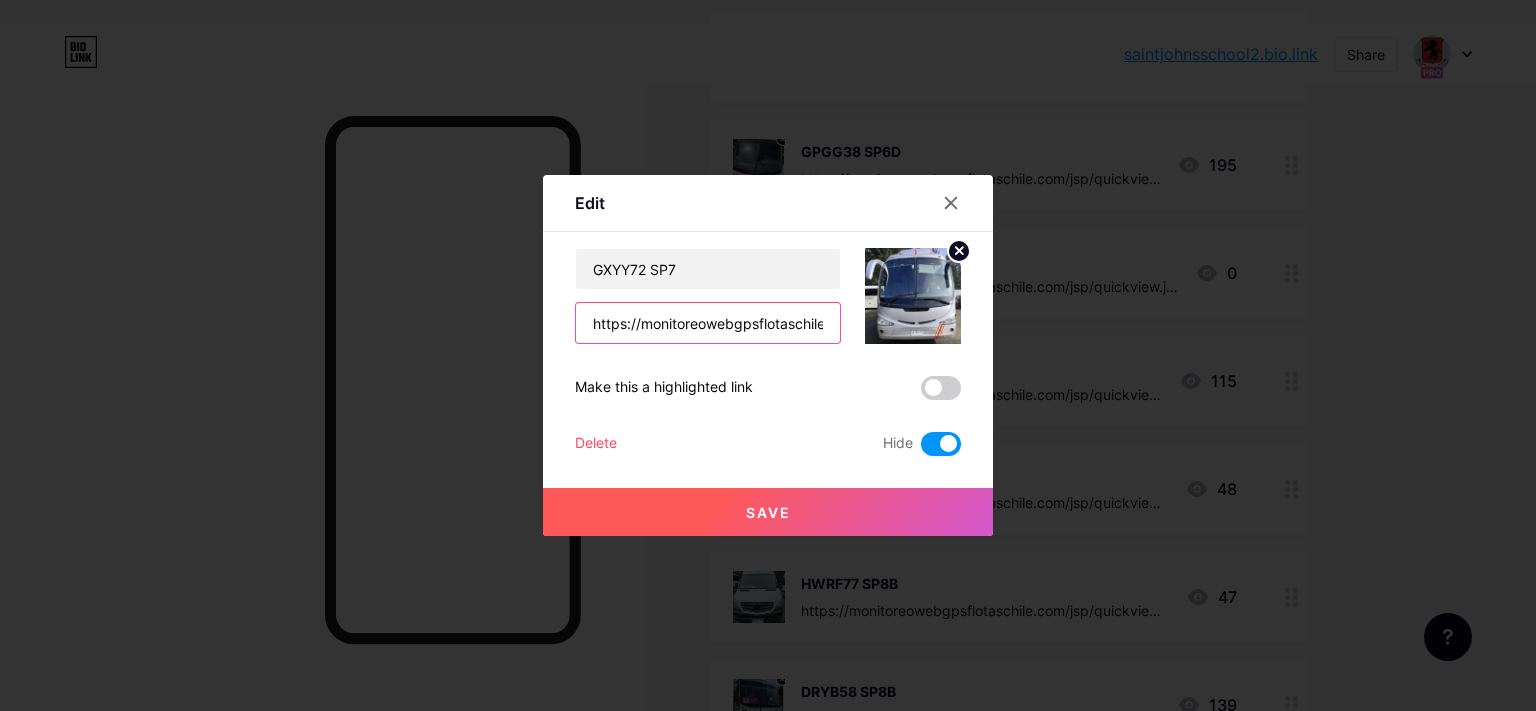 click on "https://monitoreowebgpsflotaschile.com/jsp/quickview.jsp?param=NDU5MCZCdXMmRVM=" at bounding box center (708, 323) 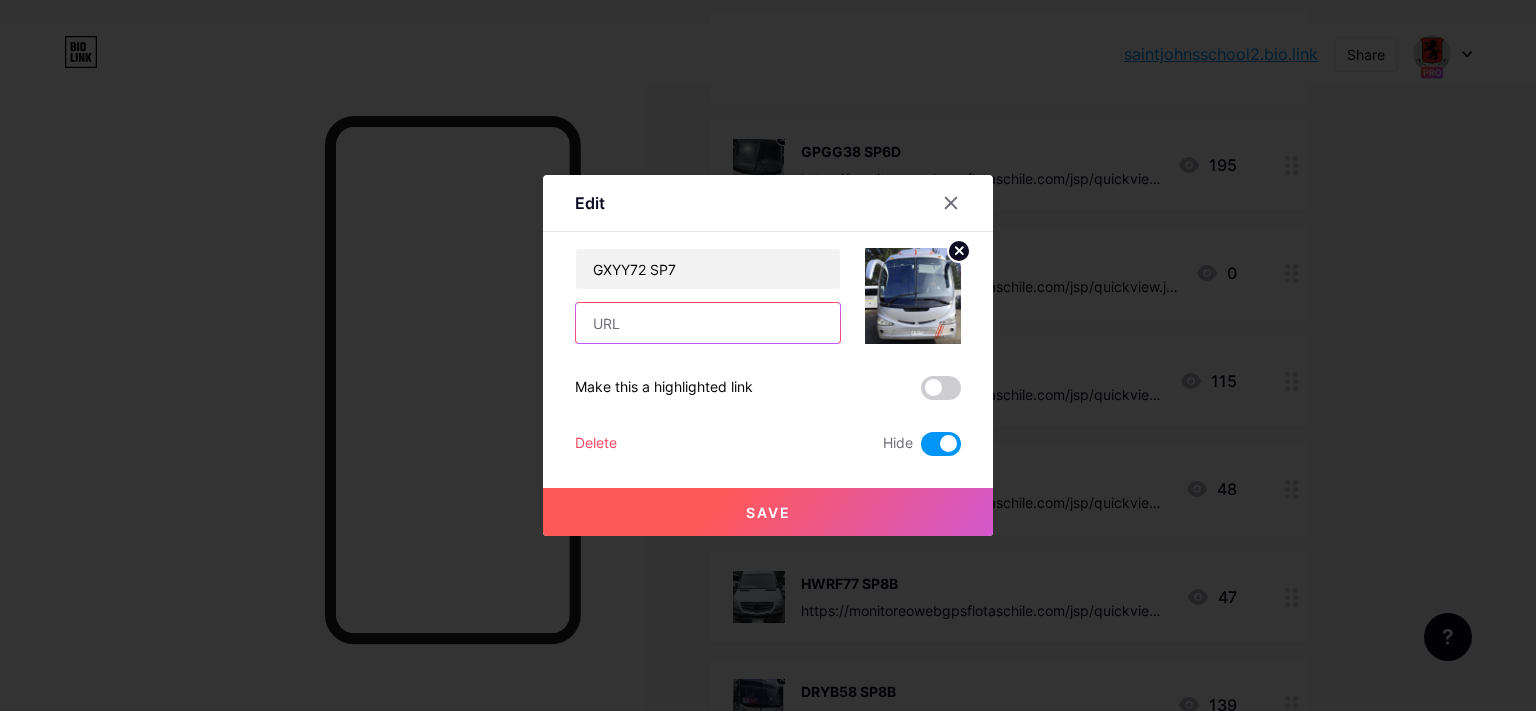 paste on "https://monitoreowebgpsflotaschile.com/jsp/quickview.jsp?param=NDc1OCZCdXMmRVM=" 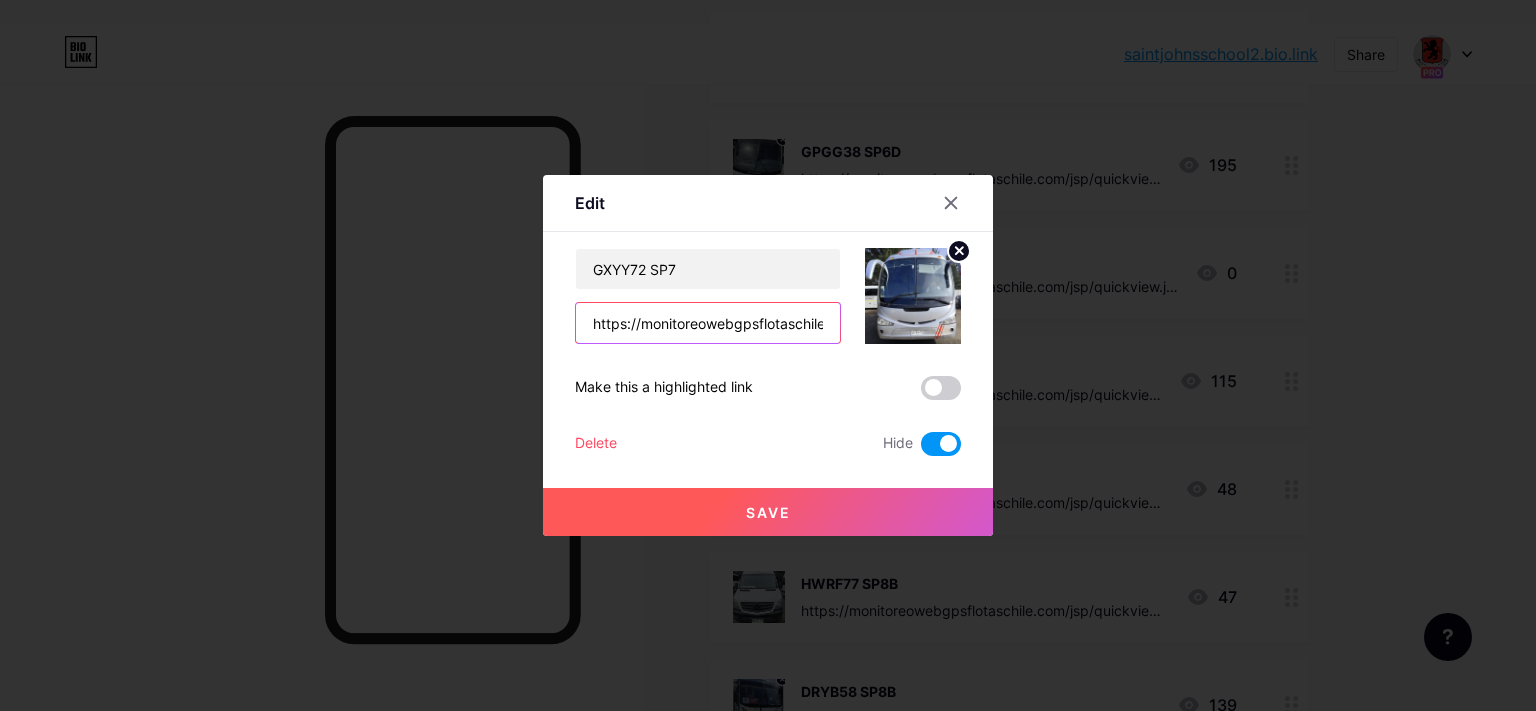 scroll, scrollTop: 0, scrollLeft: 368, axis: horizontal 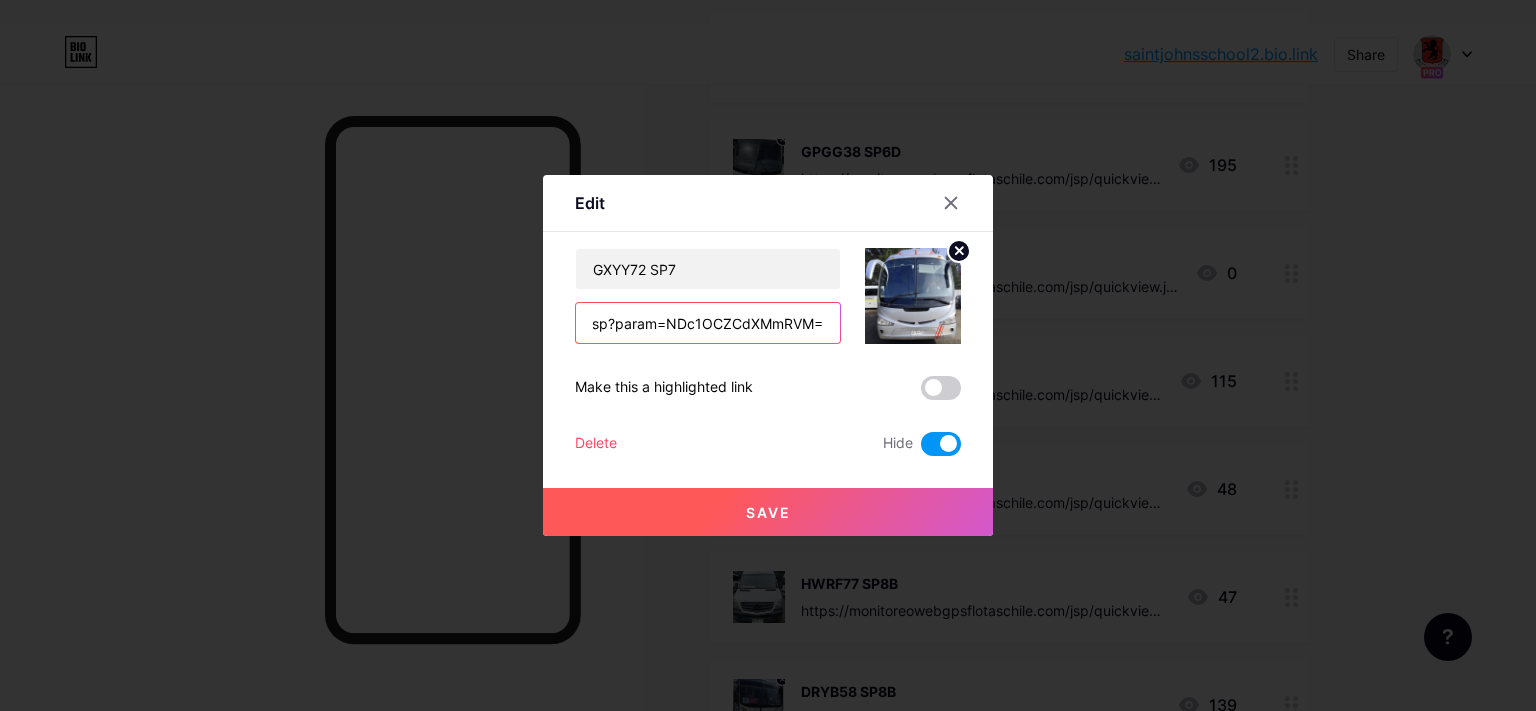 type on "https://monitoreowebgpsflotaschile.com/jsp/quickview.jsp?param=NDc1OCZCdXMmRVM=" 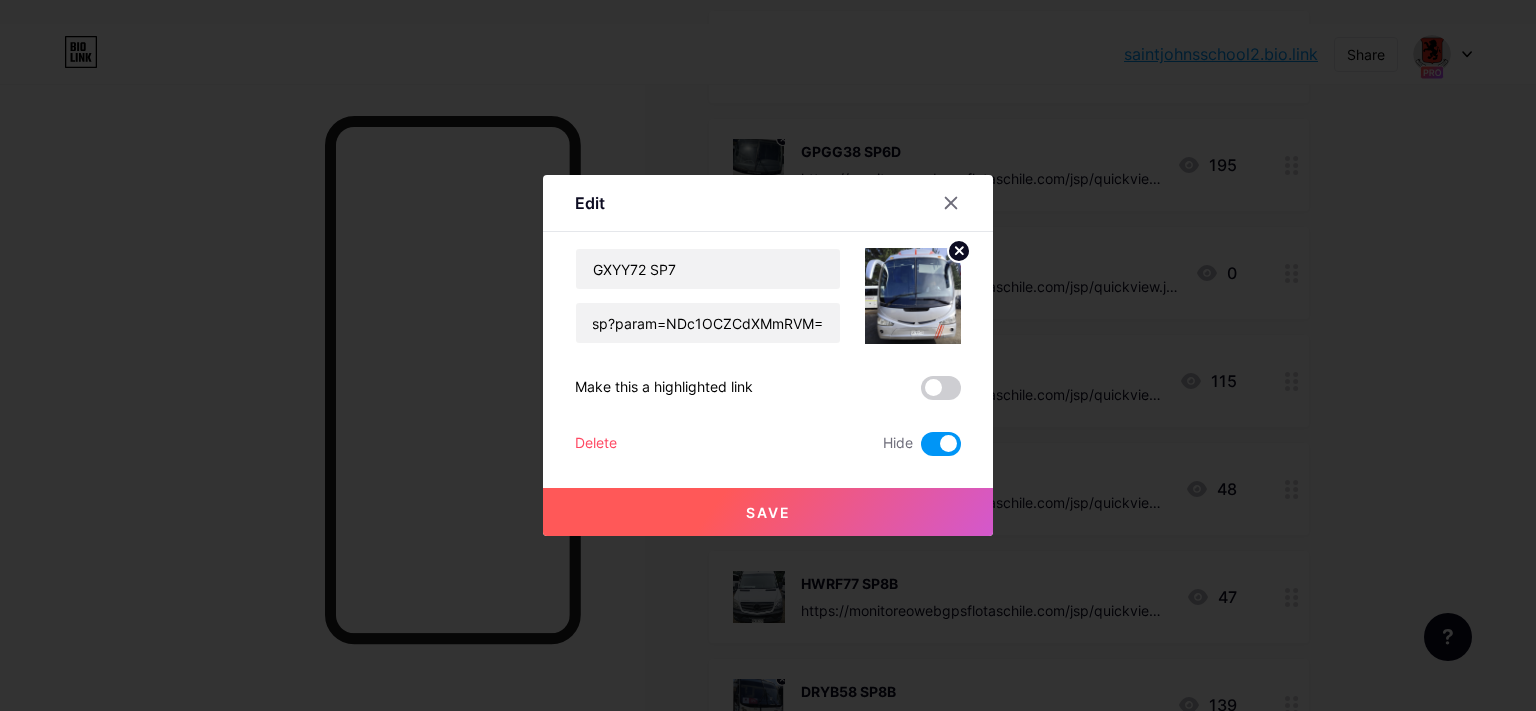 click on "Save" at bounding box center (768, 512) 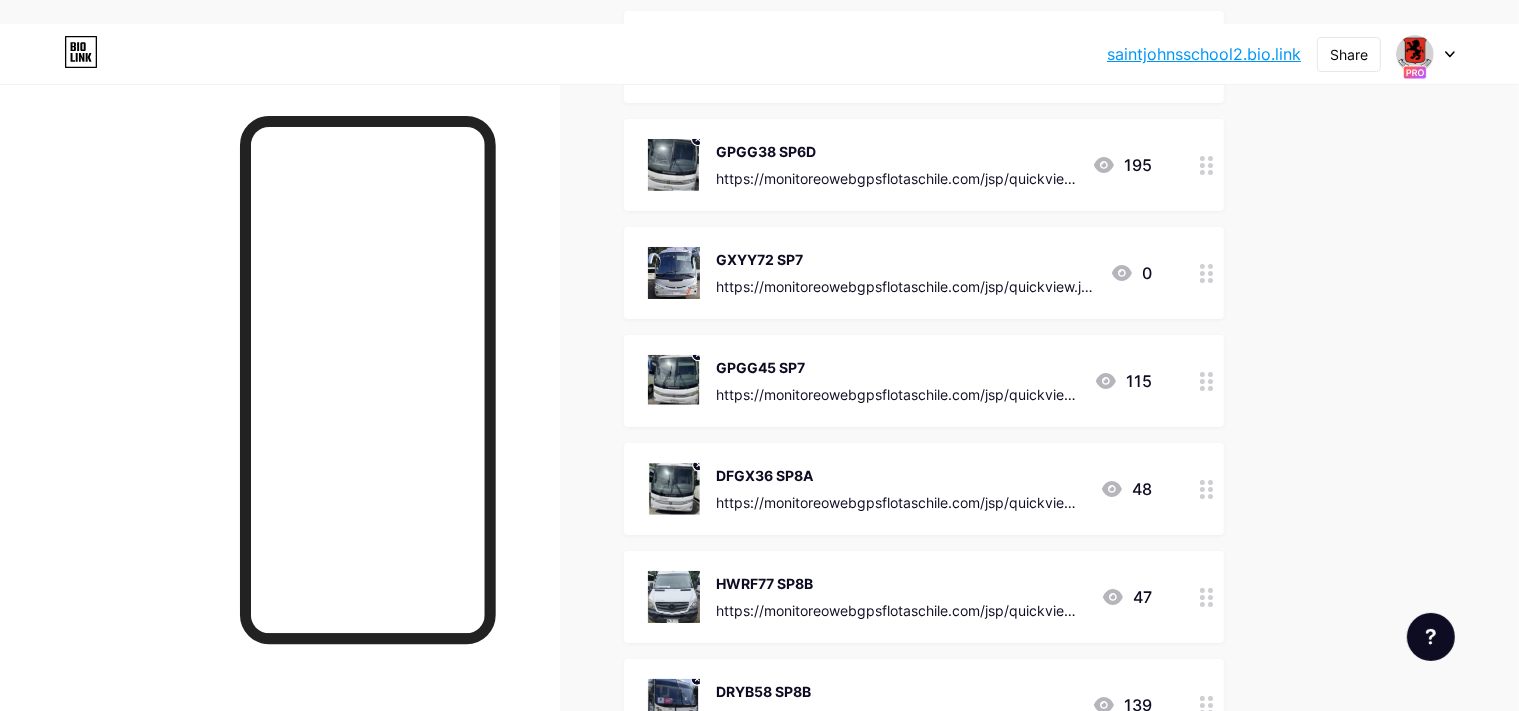 click on "GPGG45 SP7" at bounding box center [897, 367] 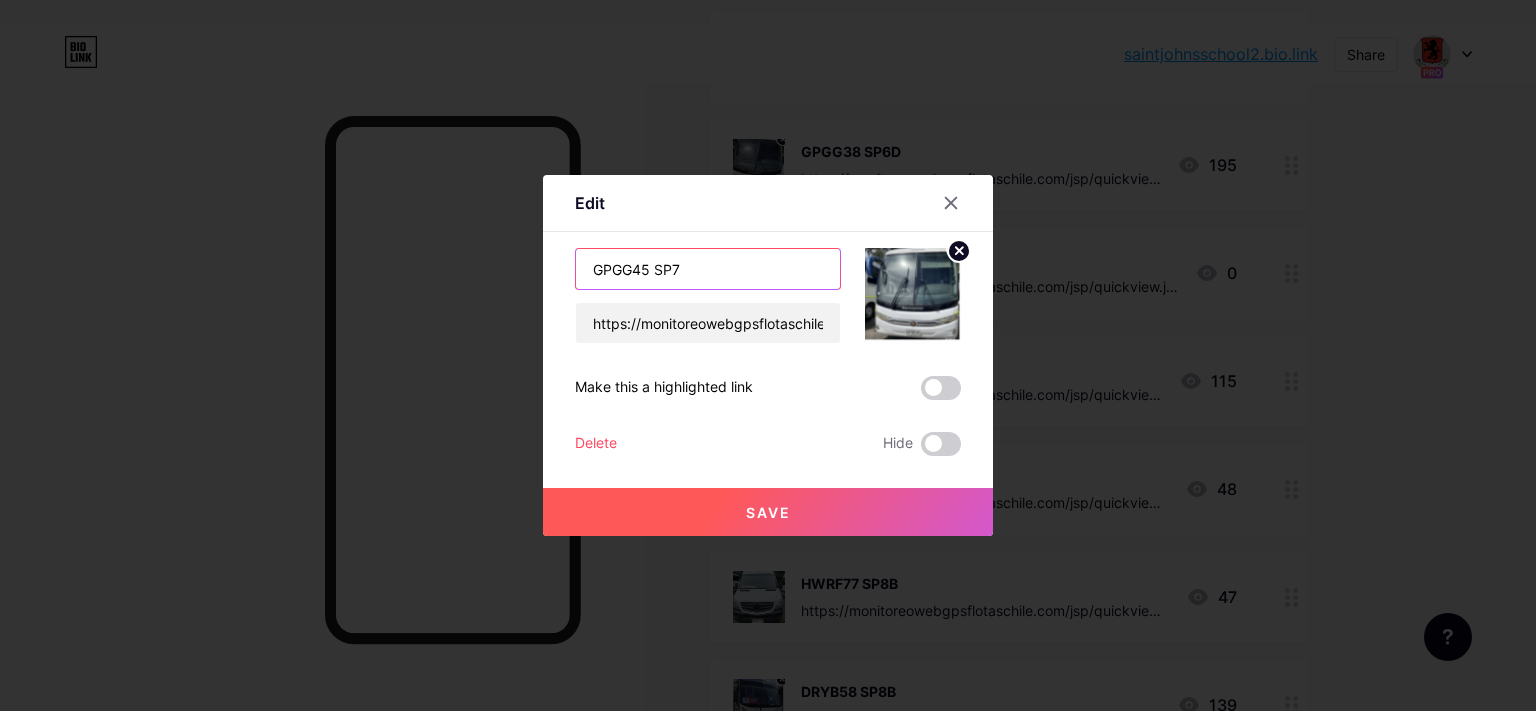 drag, startPoint x: 642, startPoint y: 274, endPoint x: 310, endPoint y: 354, distance: 341.50256 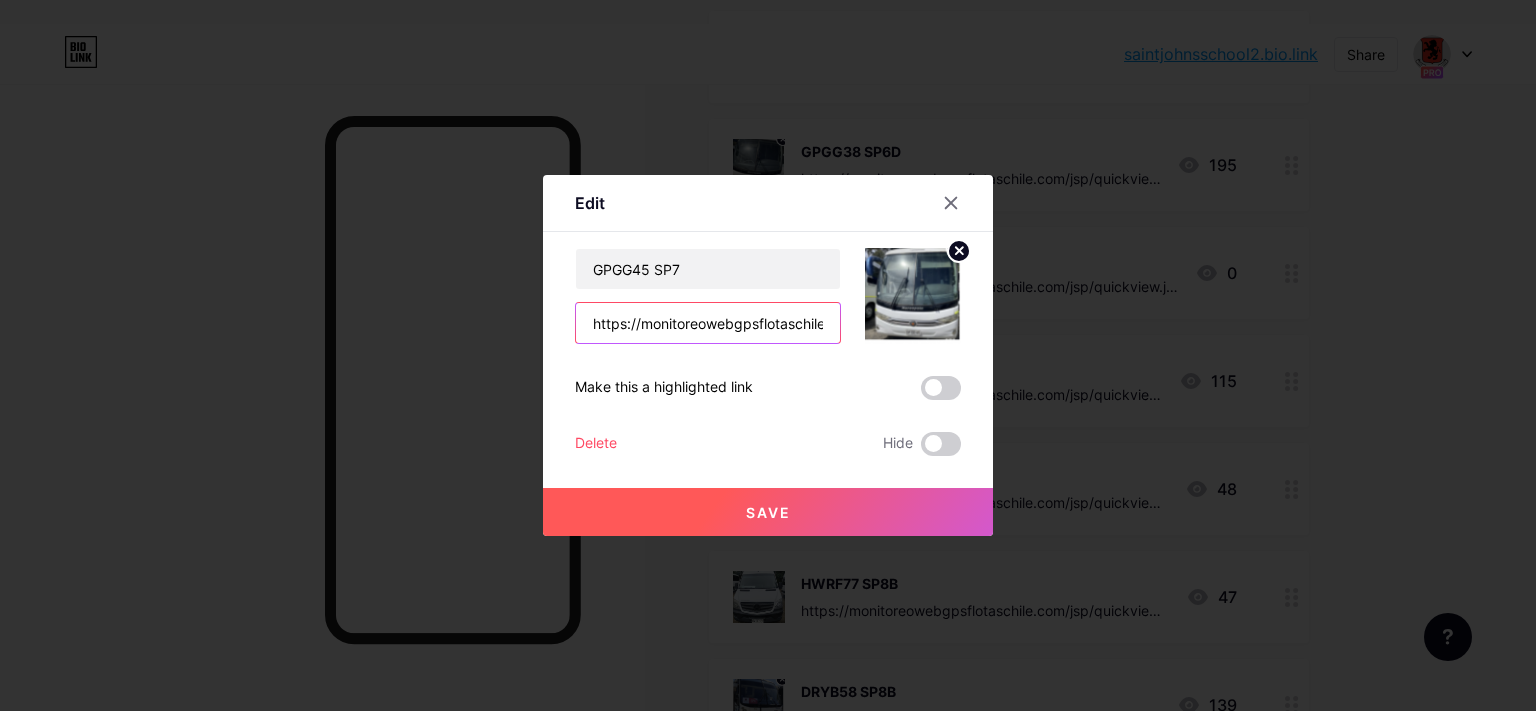 click on "https://monitoreowebgpsflotaschile.com/jsp/quickview.jsp?param=NDU5MSZCdXMmRVM=" at bounding box center [708, 323] 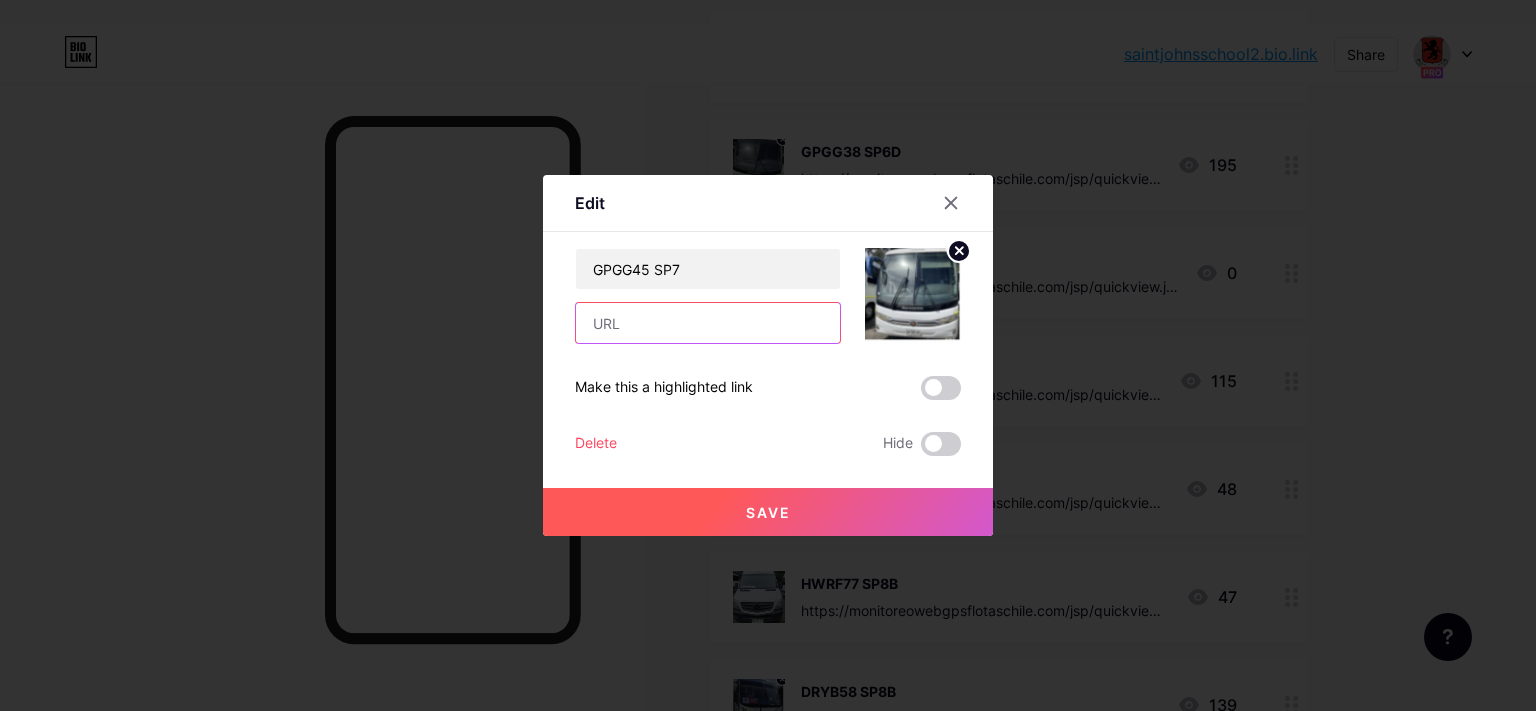 paste on "https://monitoreowebgpsflotaschile.com/jsp/quickview.jsp?param=NDc1OSZCdXMmRVM=" 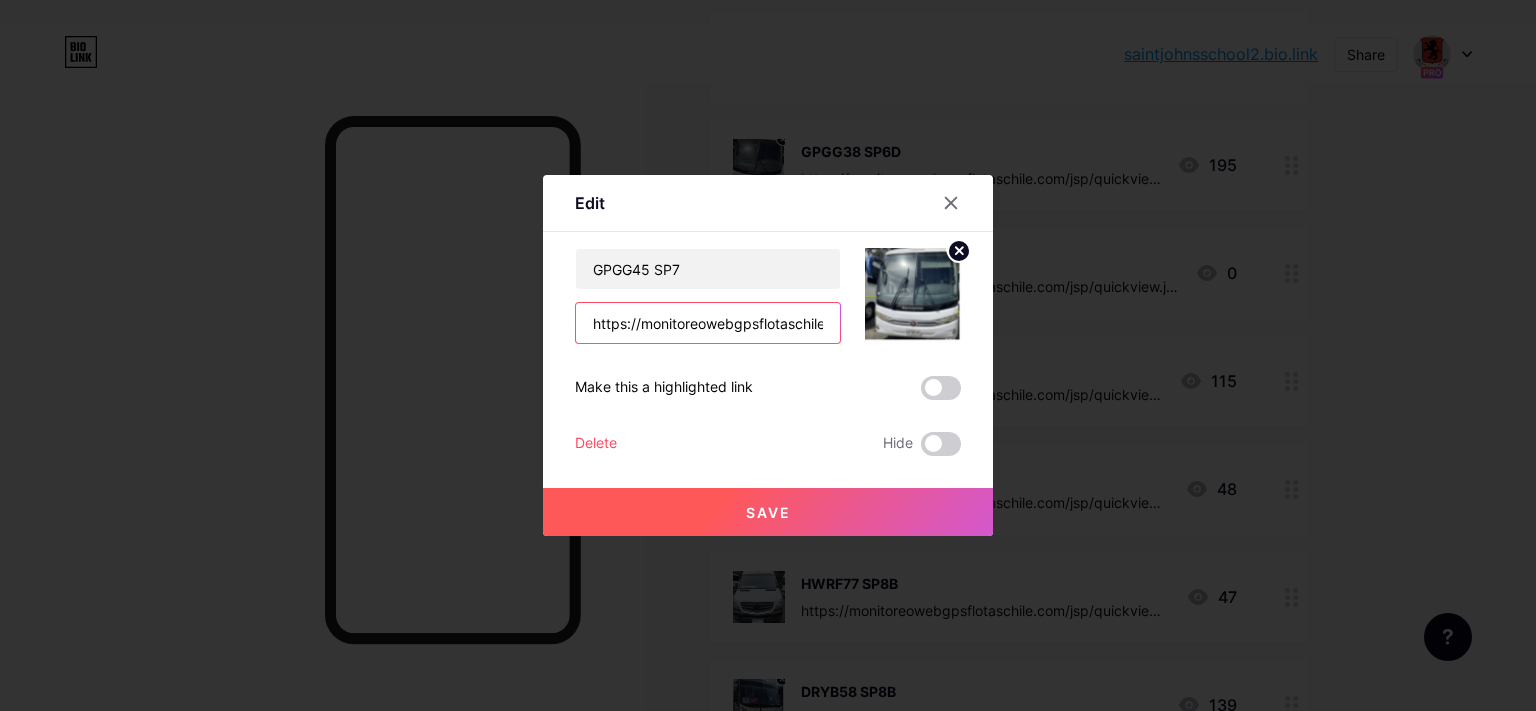 scroll, scrollTop: 0, scrollLeft: 366, axis: horizontal 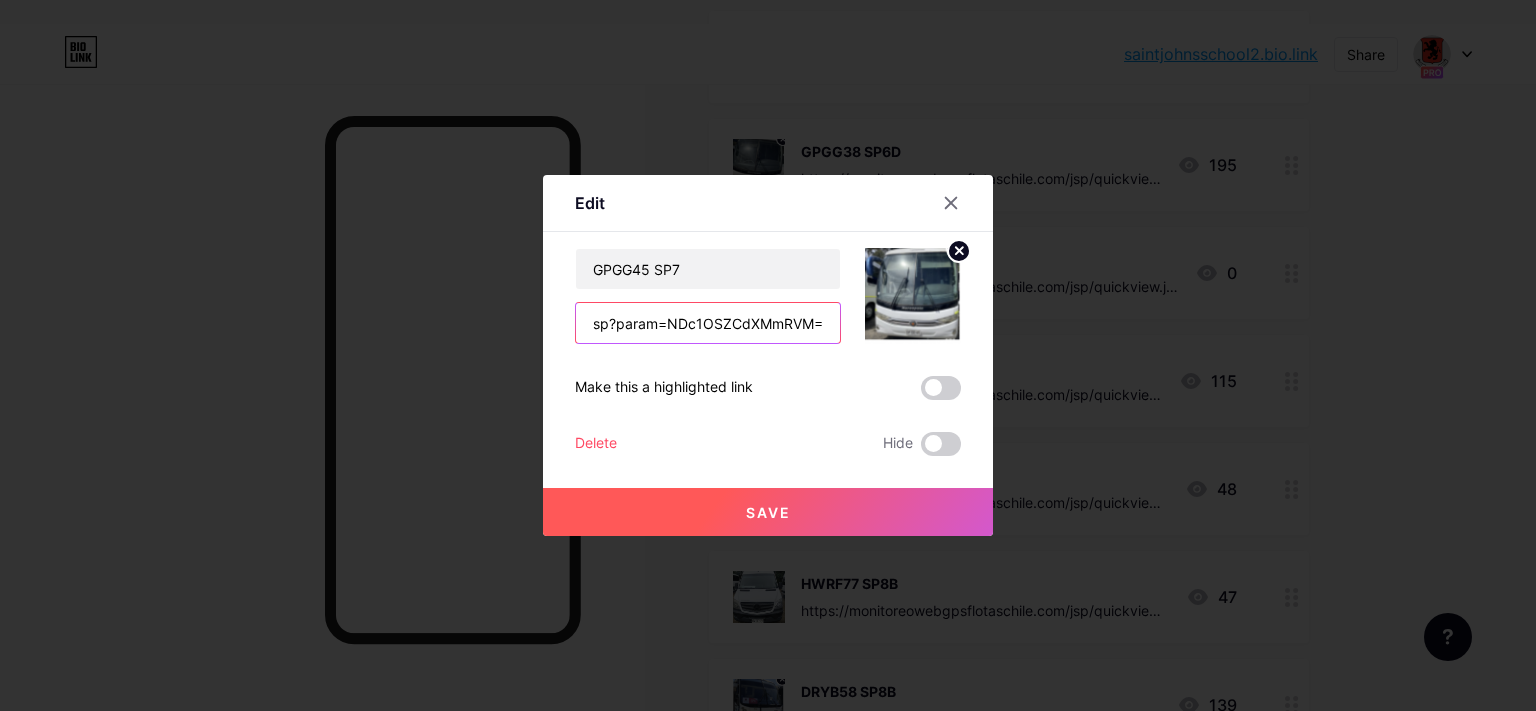 type on "https://monitoreowebgpsflotaschile.com/jsp/quickview.jsp?param=NDc1OSZCdXMmRVM=" 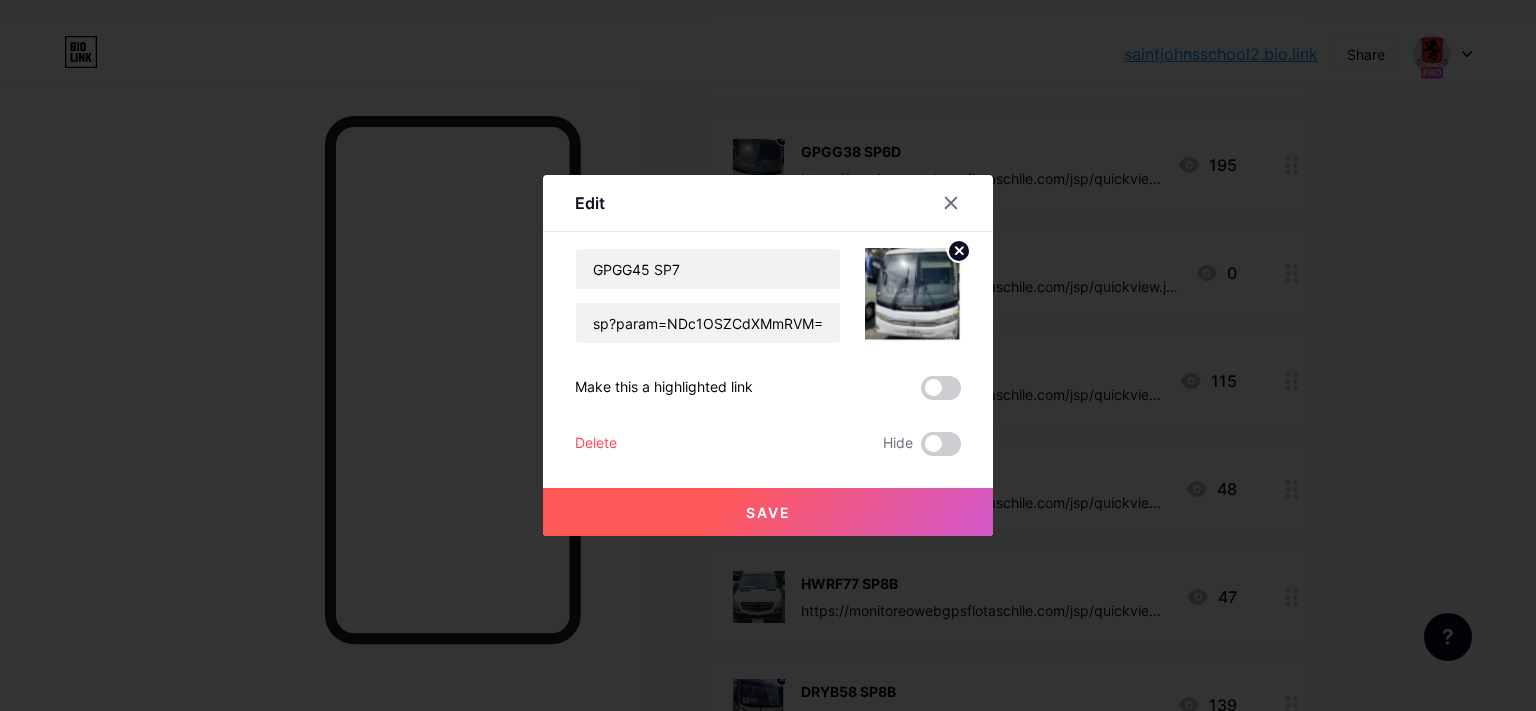 click on "Save" at bounding box center (768, 512) 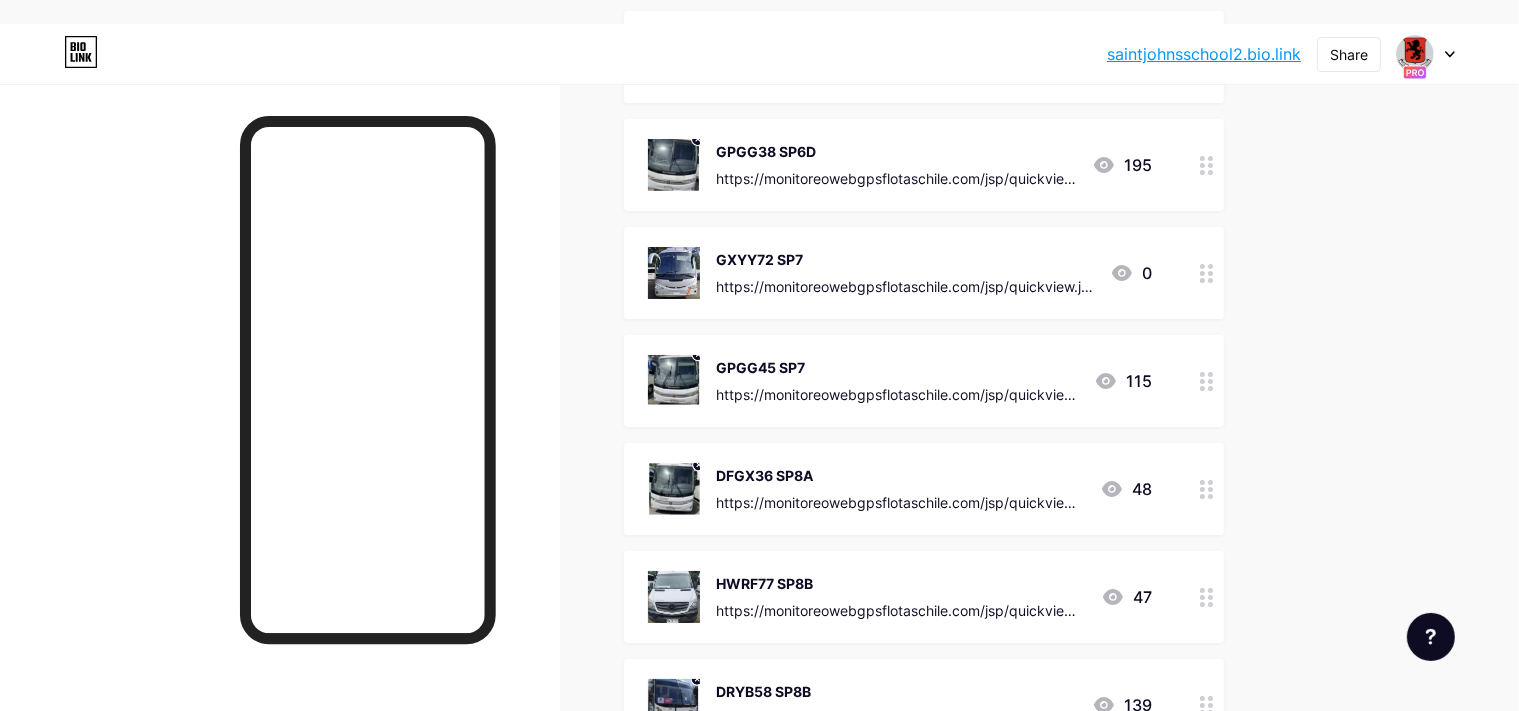 click on "DFGX36 SP8A" at bounding box center [900, 475] 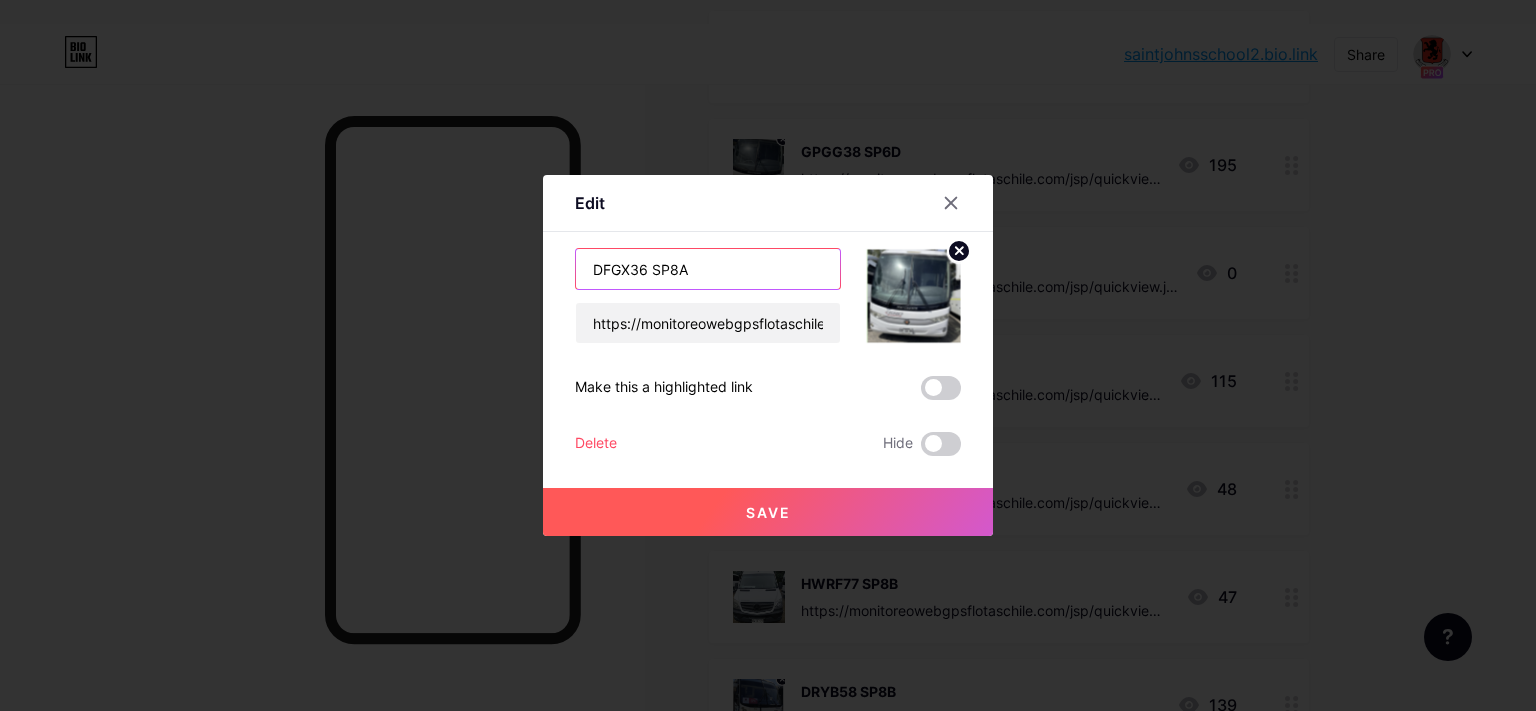 drag, startPoint x: 642, startPoint y: 266, endPoint x: 332, endPoint y: 282, distance: 310.41263 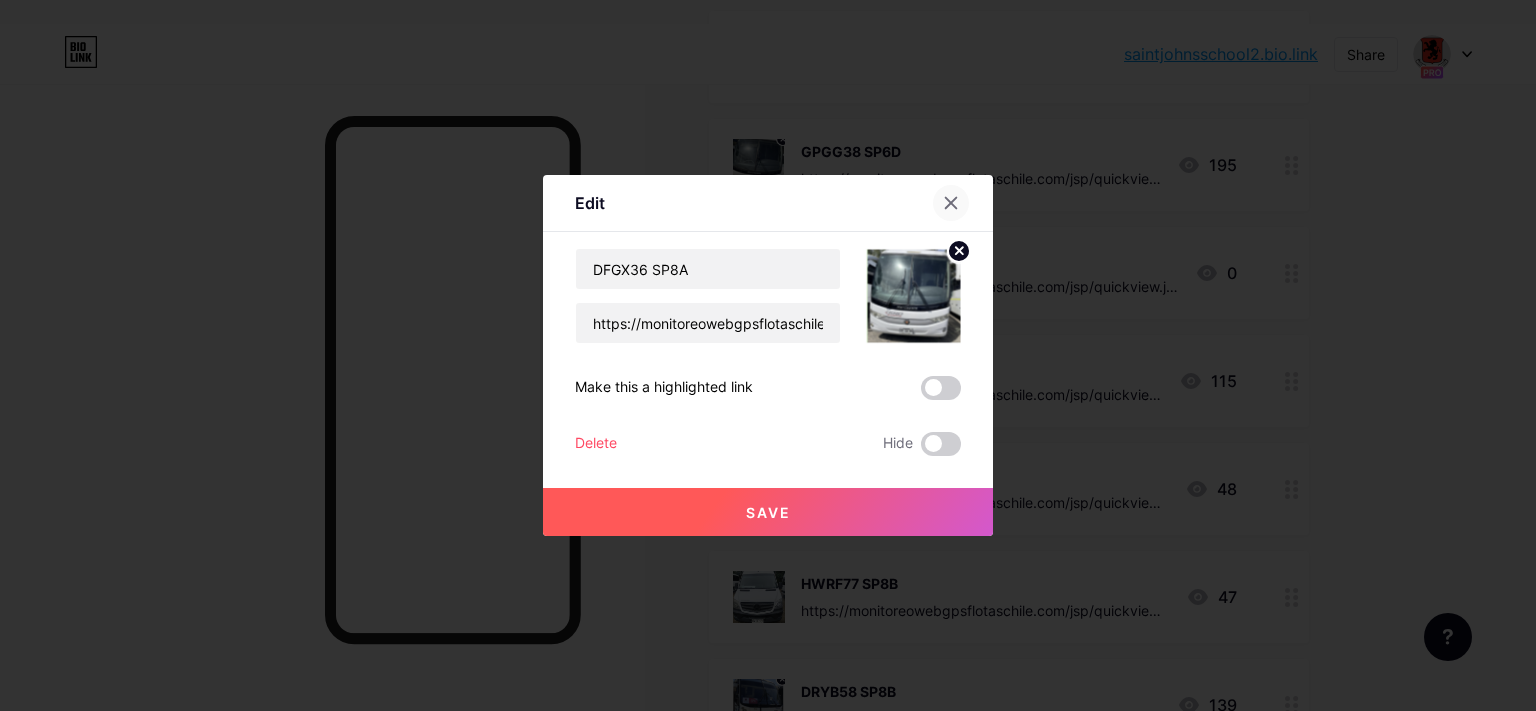 click 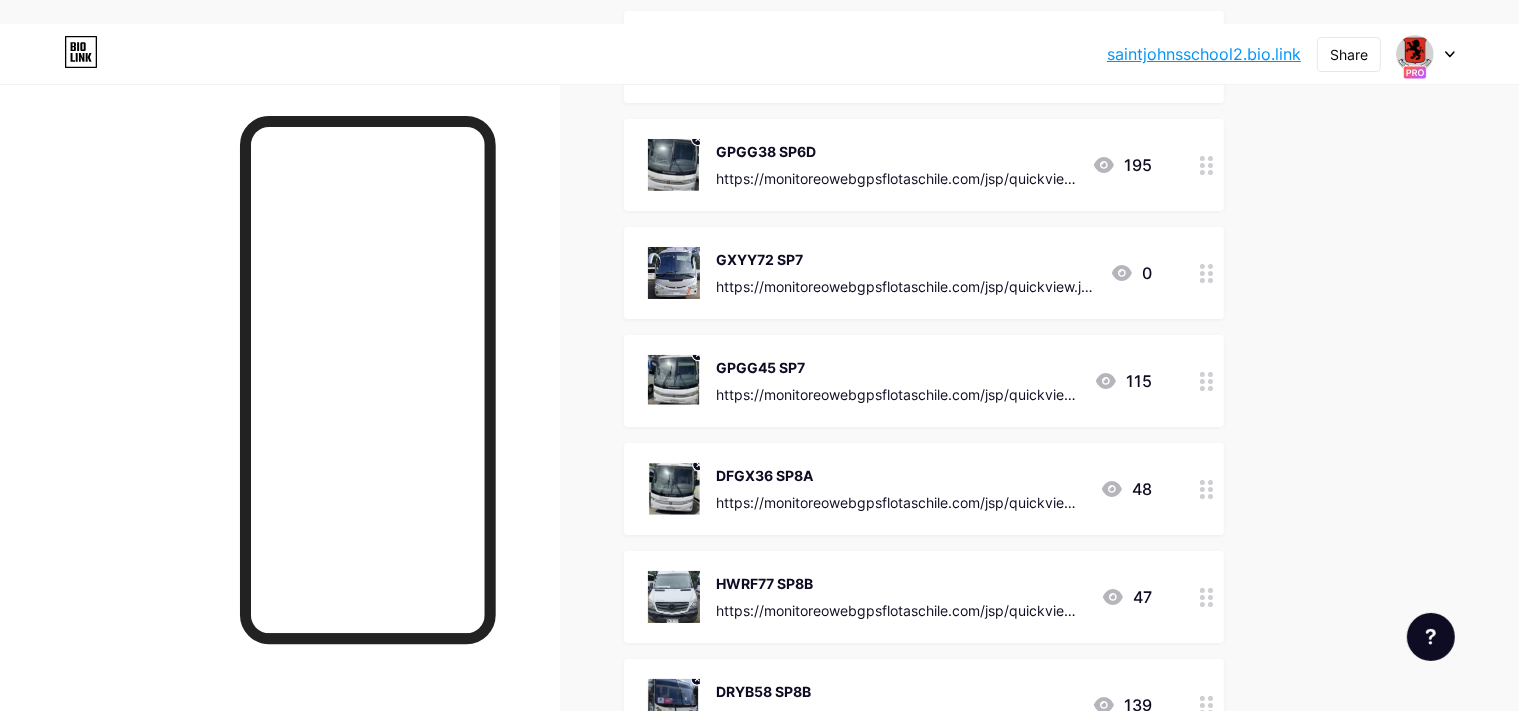 click on "DFGX36 SP8A" at bounding box center (900, 475) 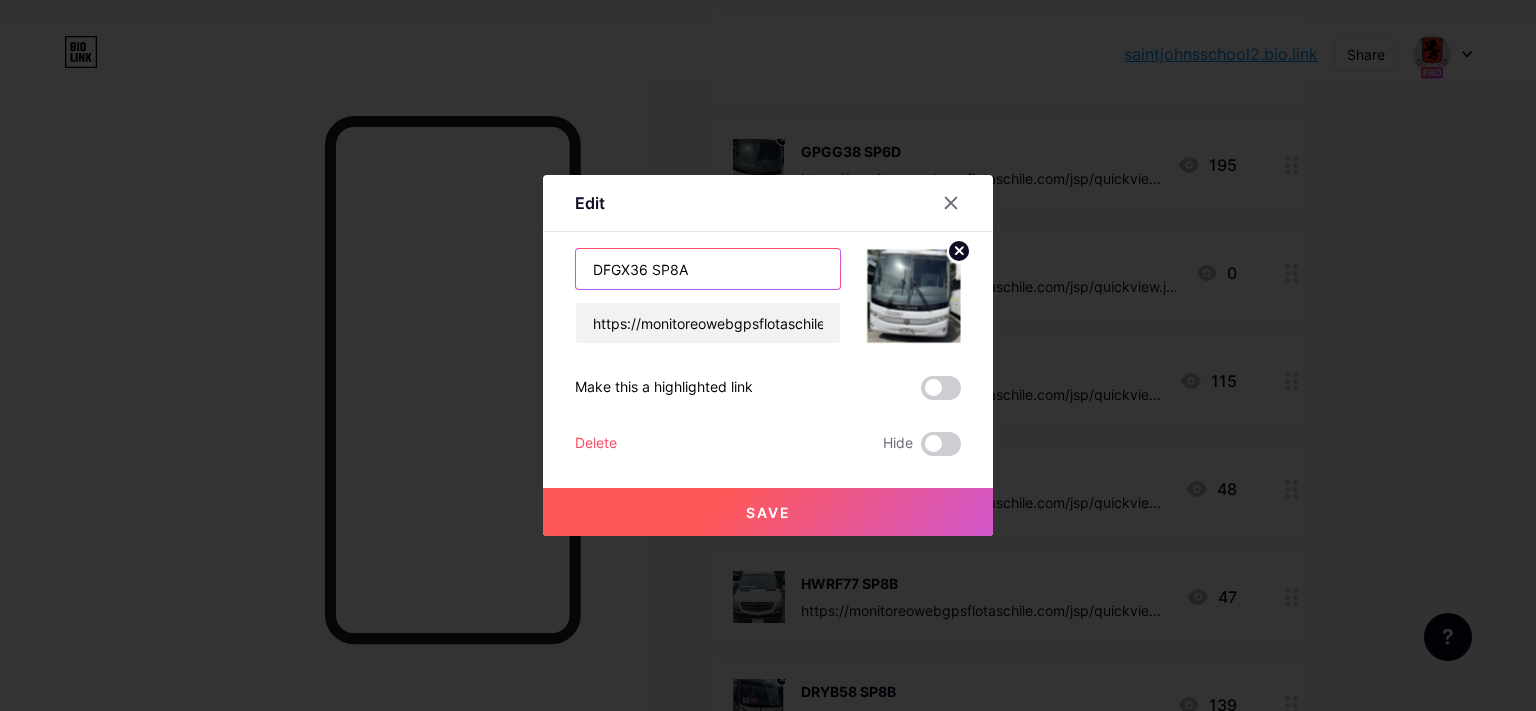 drag, startPoint x: 644, startPoint y: 272, endPoint x: 496, endPoint y: 285, distance: 148.56985 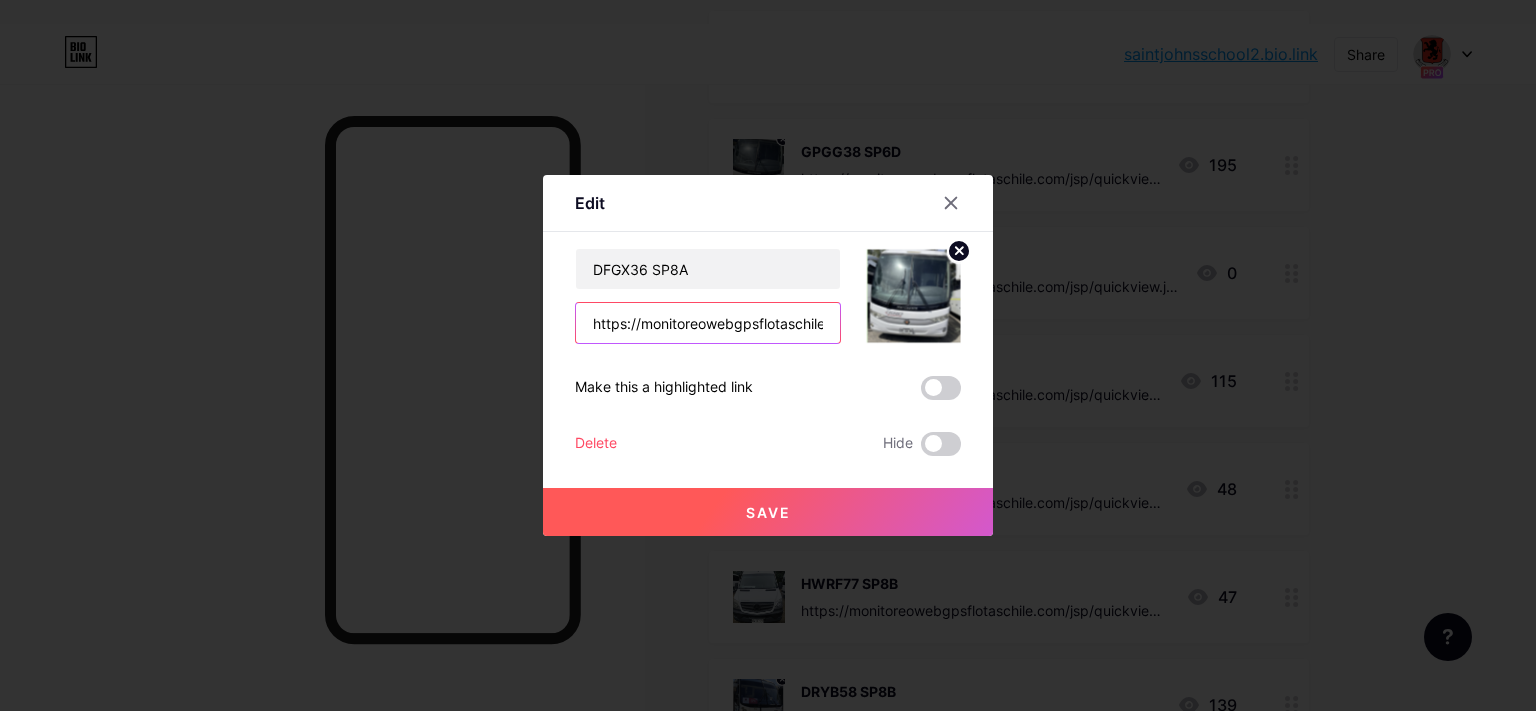 click on "https://monitoreowebgpsflotaschile.com/jsp/quickview.jsp?param=NDU5MyZCdXMmRVM=" at bounding box center (708, 323) 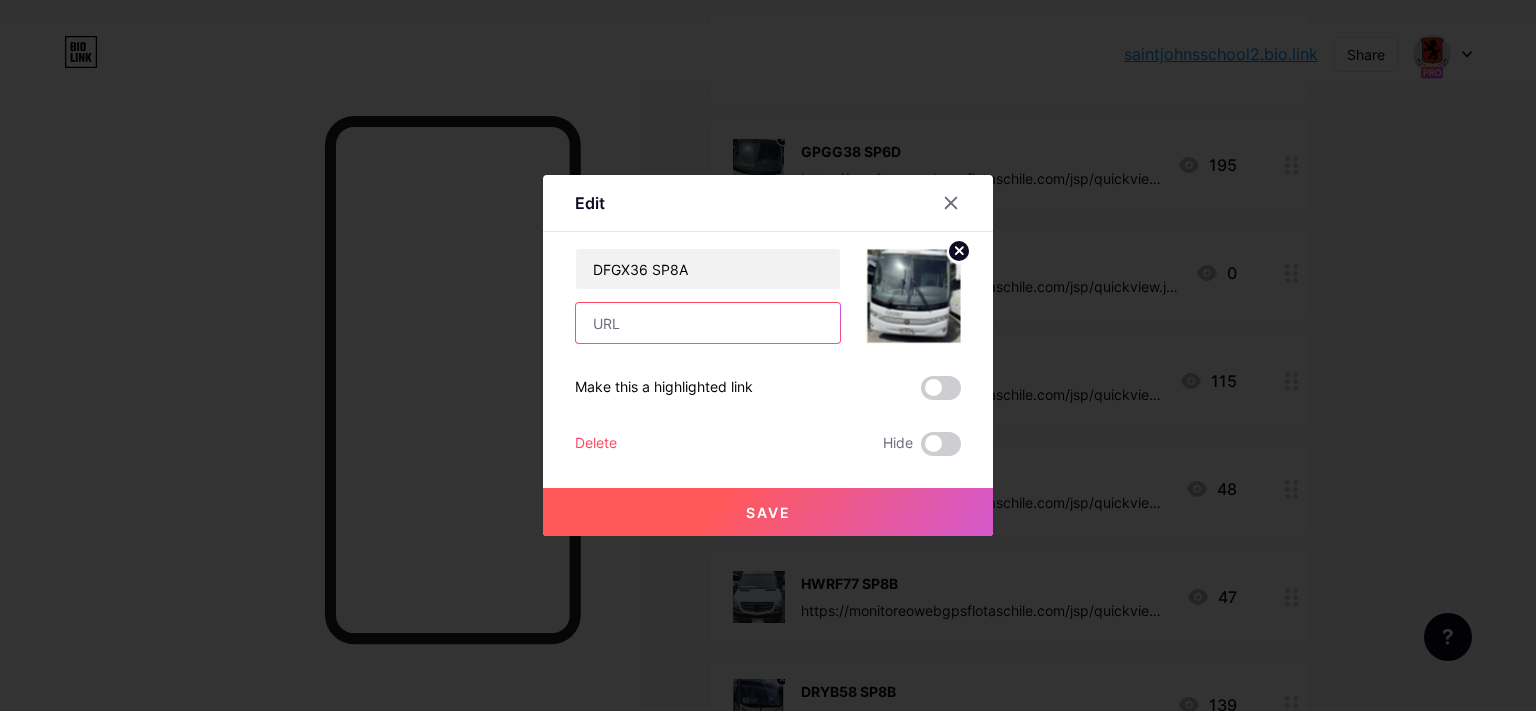 paste on "https://monitoreowebgpsflotaschile.com/jsp/quickview.jsp?param=NDc2MCZCdXMmRVM=" 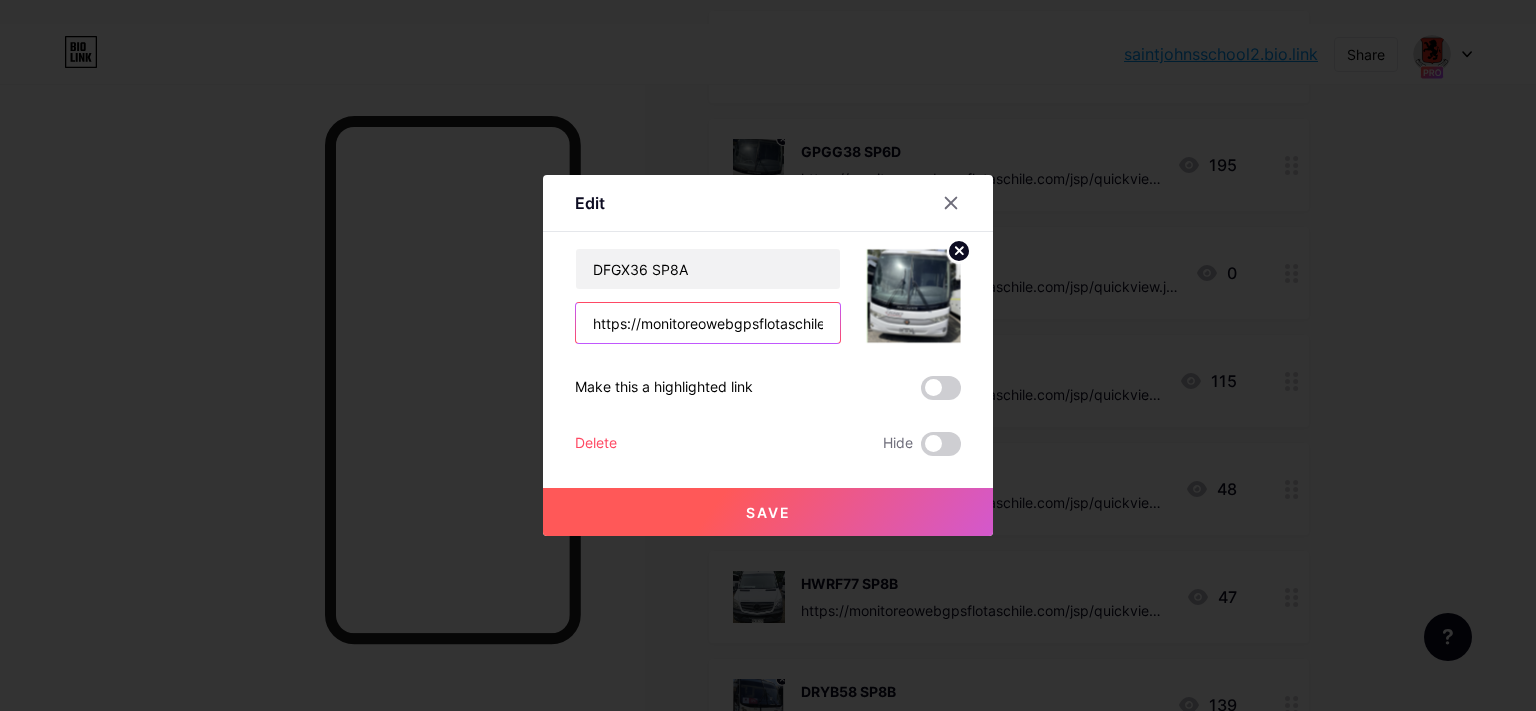scroll, scrollTop: 0, scrollLeft: 371, axis: horizontal 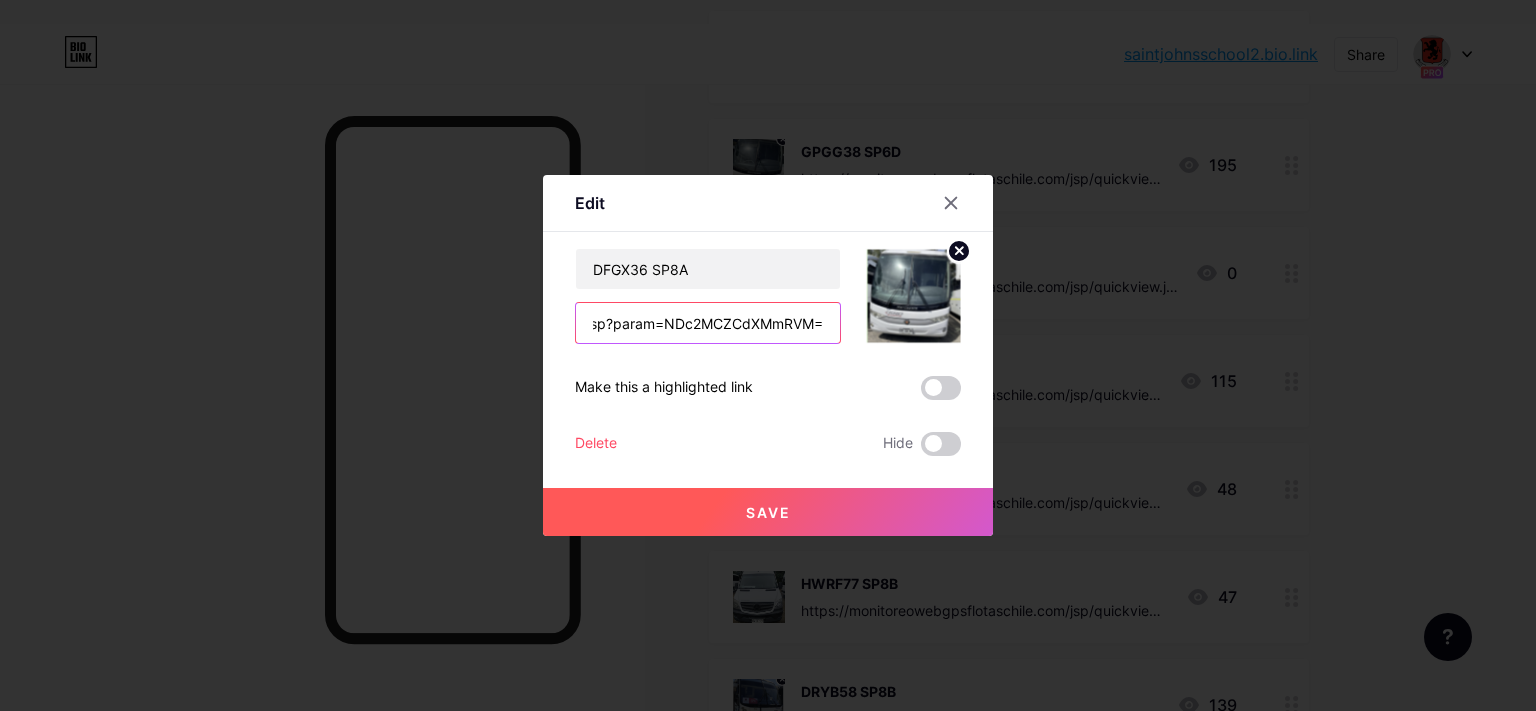 type on "https://monitoreowebgpsflotaschile.com/jsp/quickview.jsp?param=NDc2MCZCdXMmRVM=" 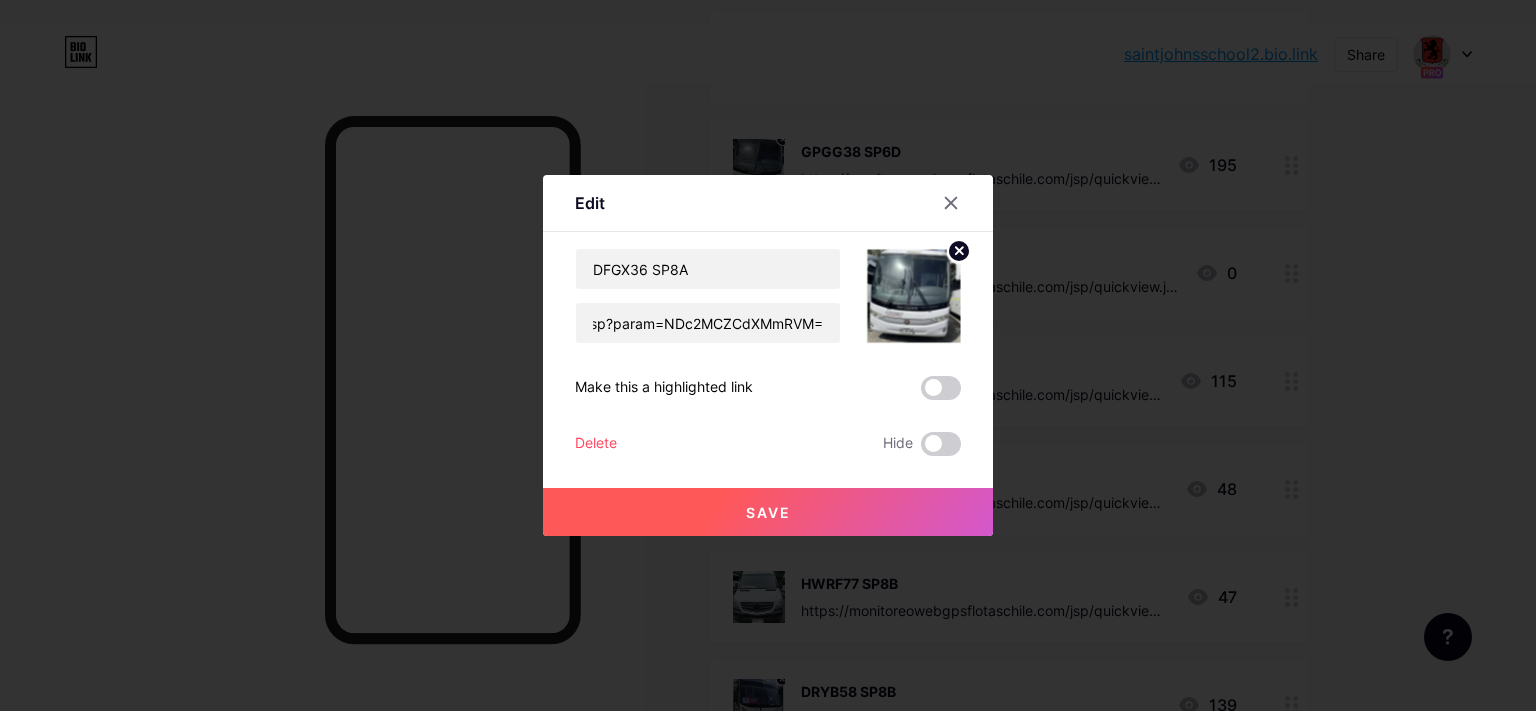 click on "Save" at bounding box center (768, 512) 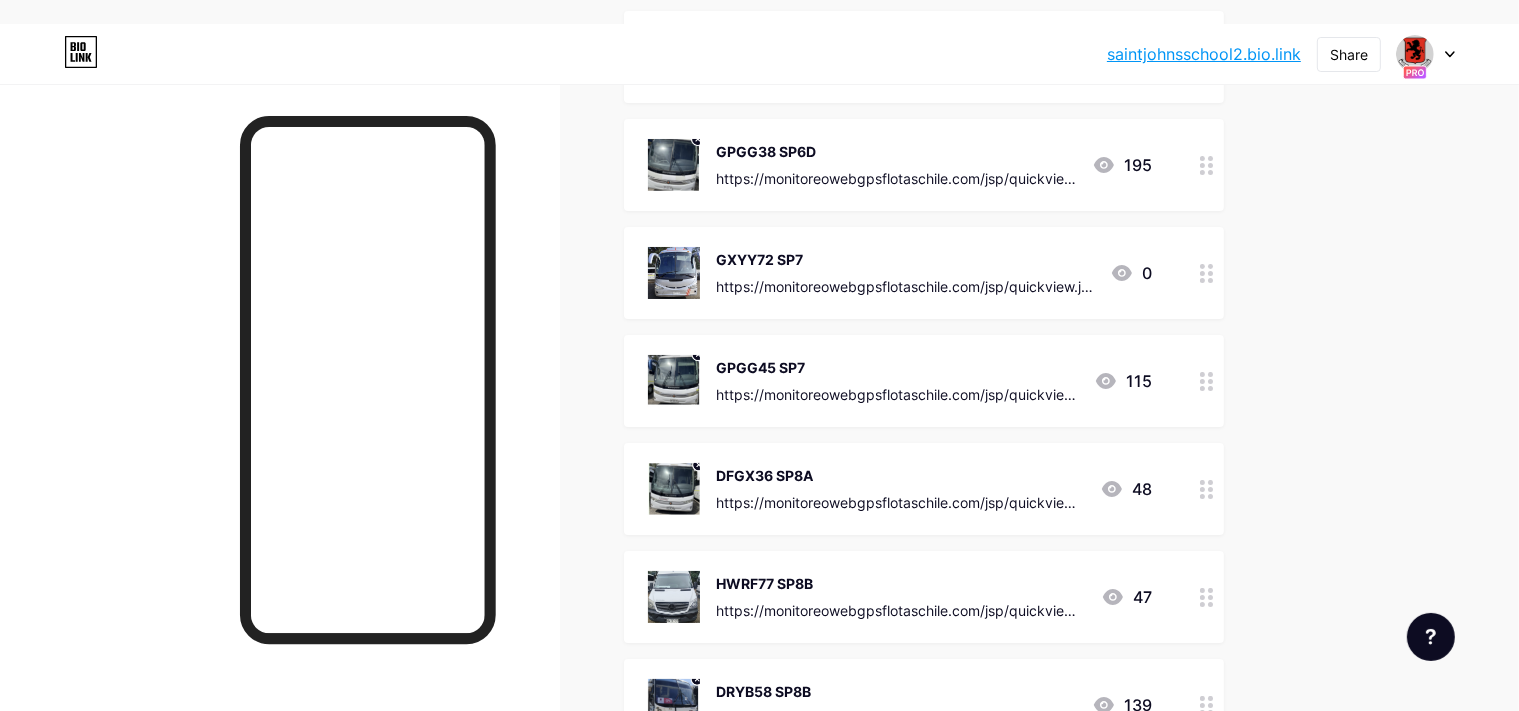 click on "HWRF77  SP8B
https://monitoreowebgpsflotaschile.com/jsp/quickview.jsp?param=NDU5NCZCdXMmRVM=" at bounding box center (900, 597) 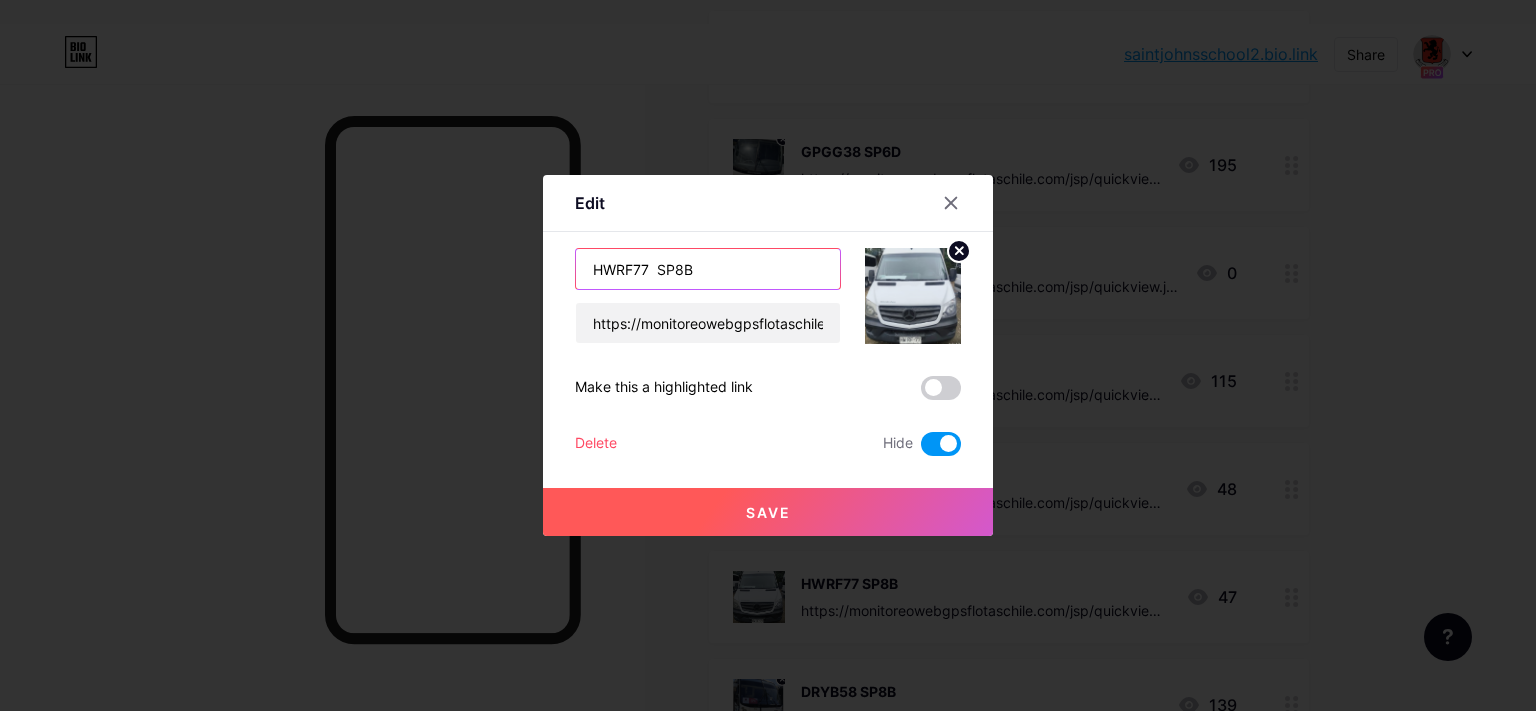 drag, startPoint x: 644, startPoint y: 276, endPoint x: 289, endPoint y: 278, distance: 355.00565 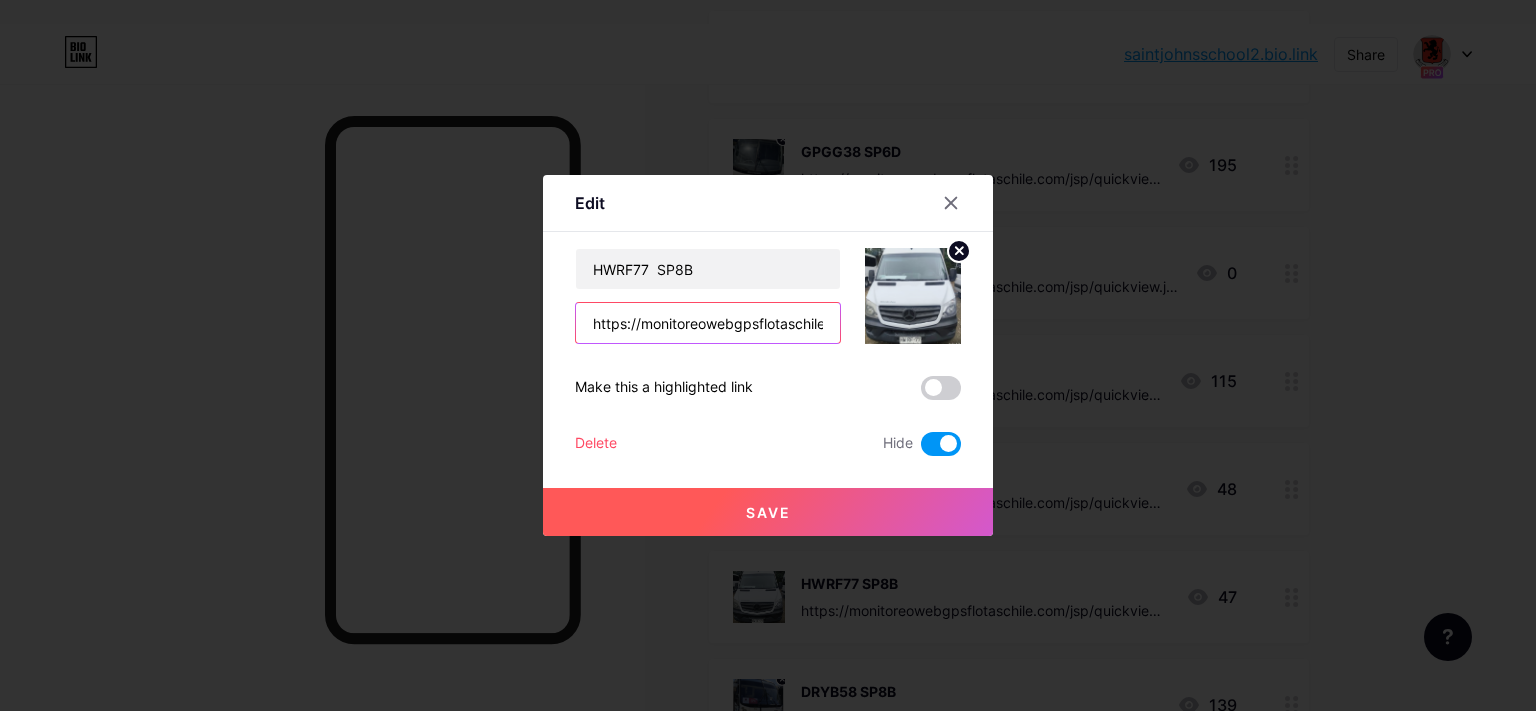 click on "https://monitoreowebgpsflotaschile.com/jsp/quickview.jsp?param=NDU5NCZCdXMmRVM=" at bounding box center [708, 323] 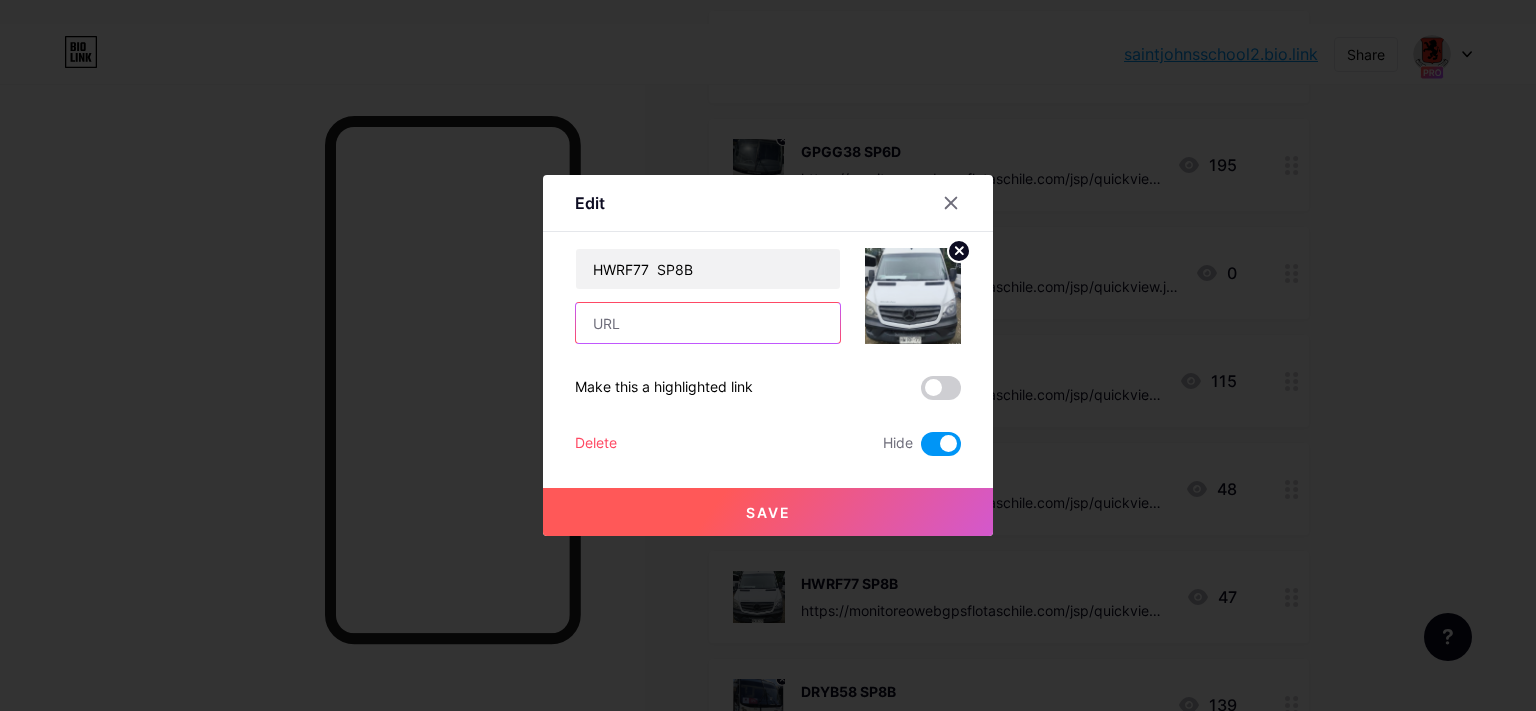 paste on "https://monitoreowebgpsflotaschile.com/jsp/quickview.jsp?param=NDc2MSZCdXMmRVM=" 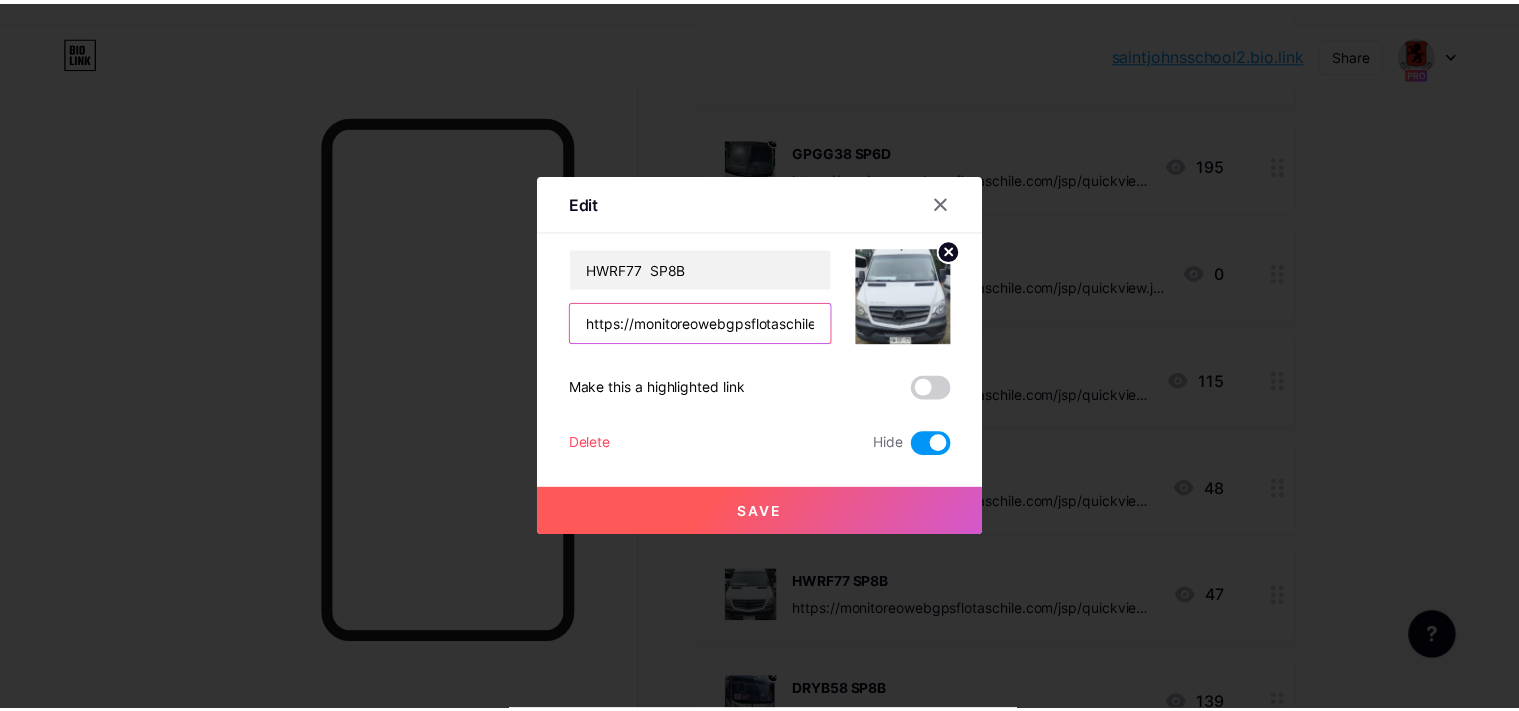 scroll, scrollTop: 0, scrollLeft: 370, axis: horizontal 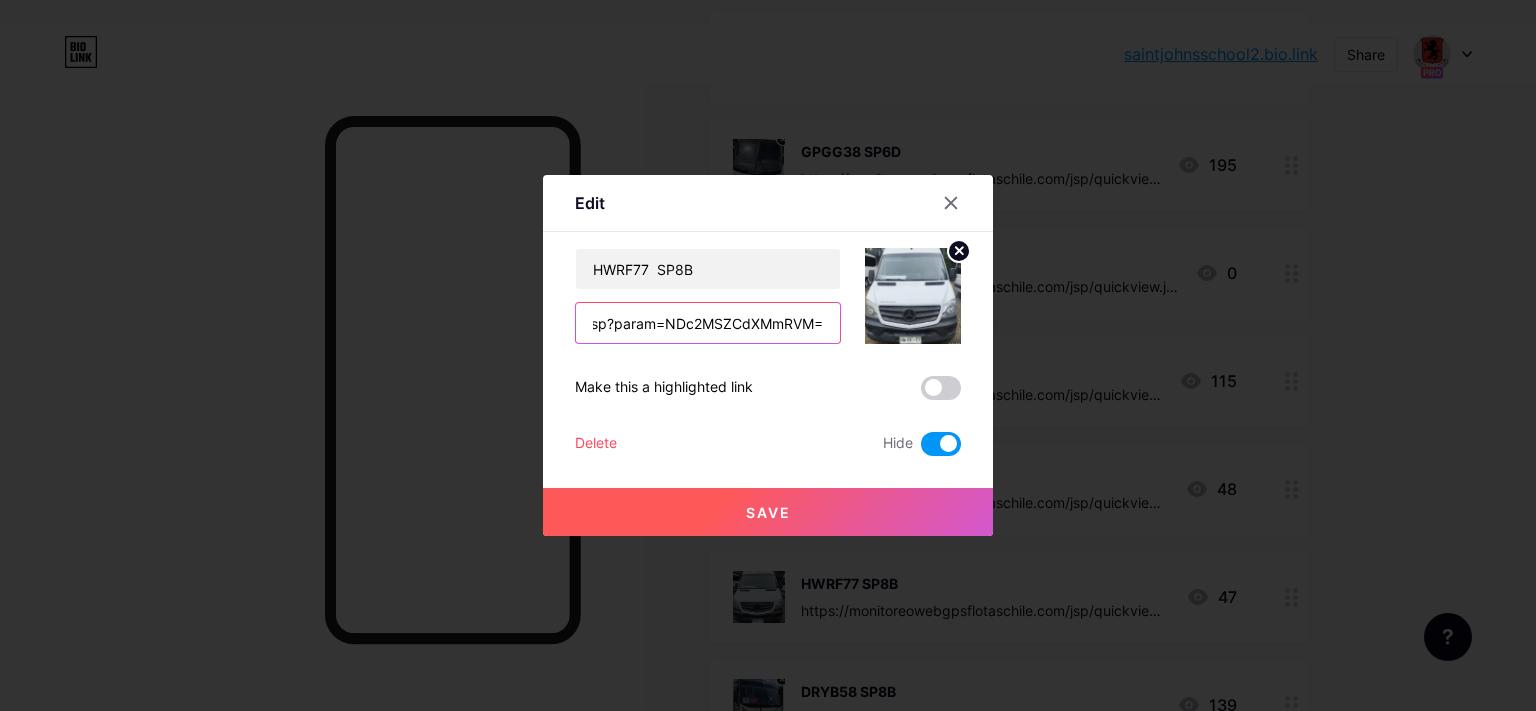 type on "https://monitoreowebgpsflotaschile.com/jsp/quickview.jsp?param=NDc2MSZCdXMmRVM=" 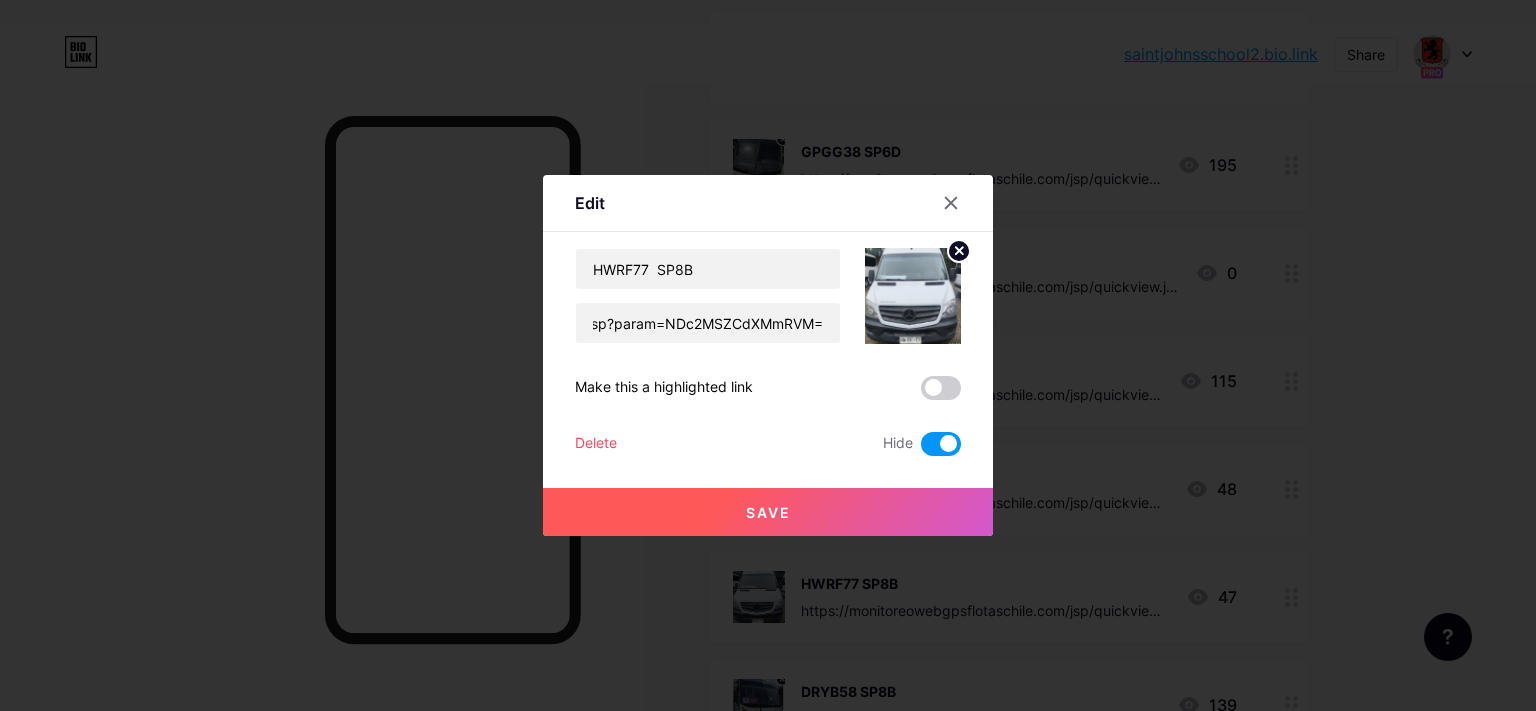 click on "Save" at bounding box center (768, 512) 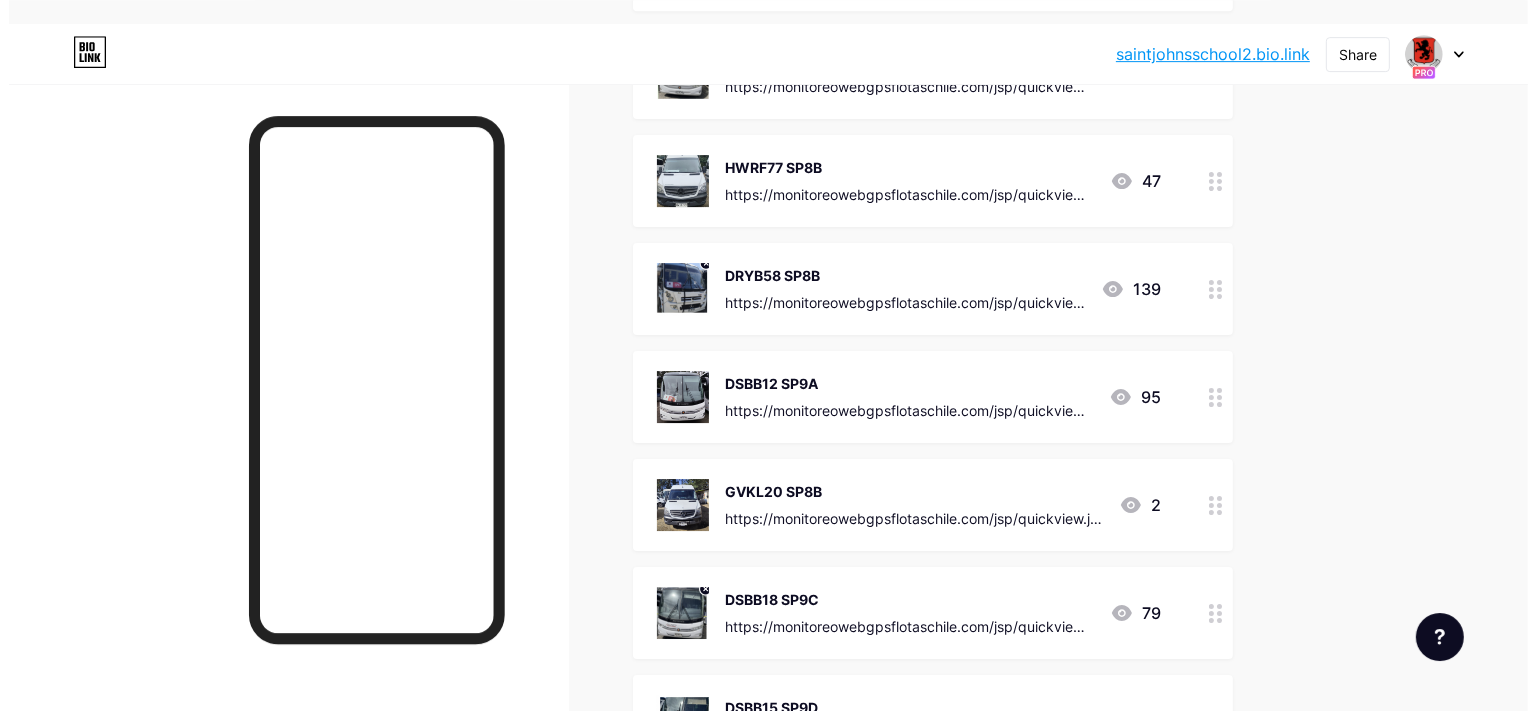 scroll, scrollTop: 3229, scrollLeft: 0, axis: vertical 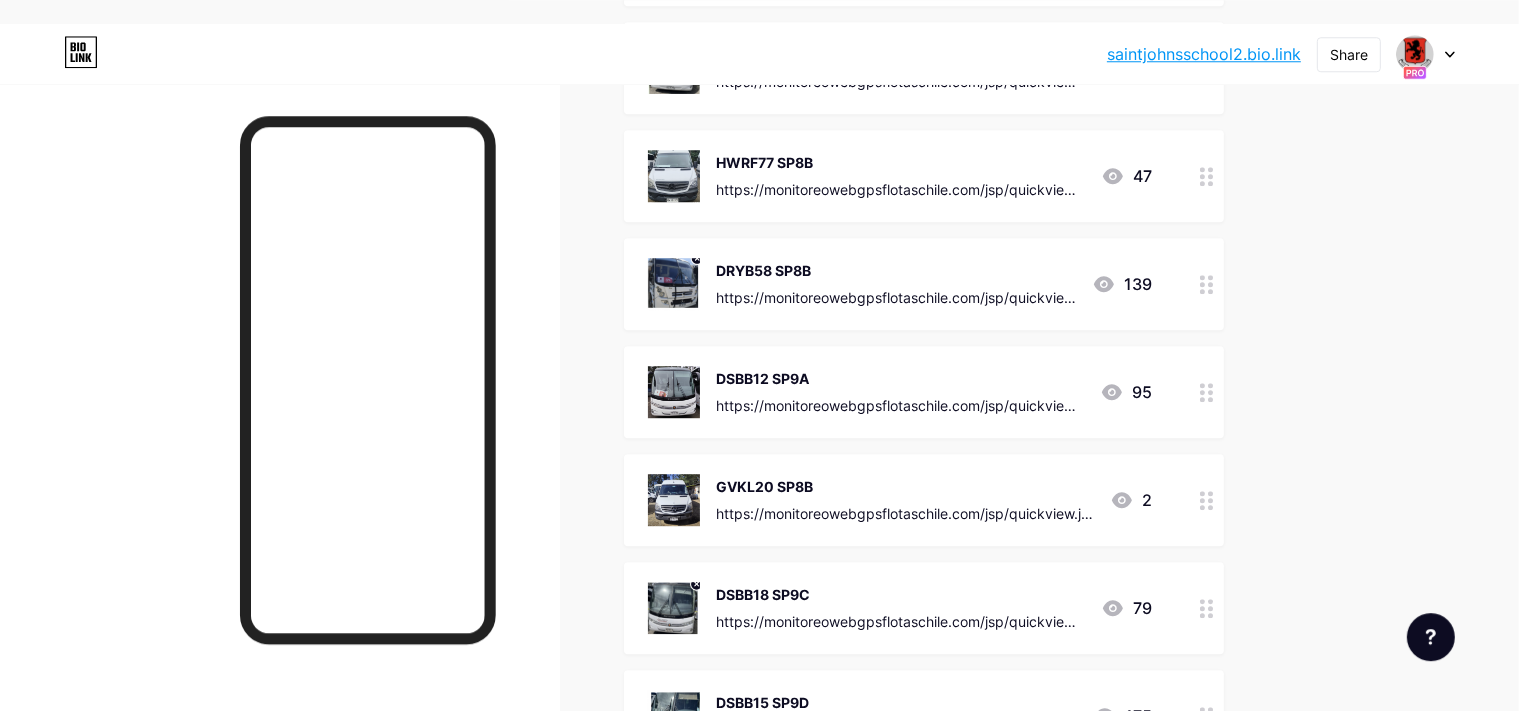 click on "DRYB58 SP8B" at bounding box center [896, 270] 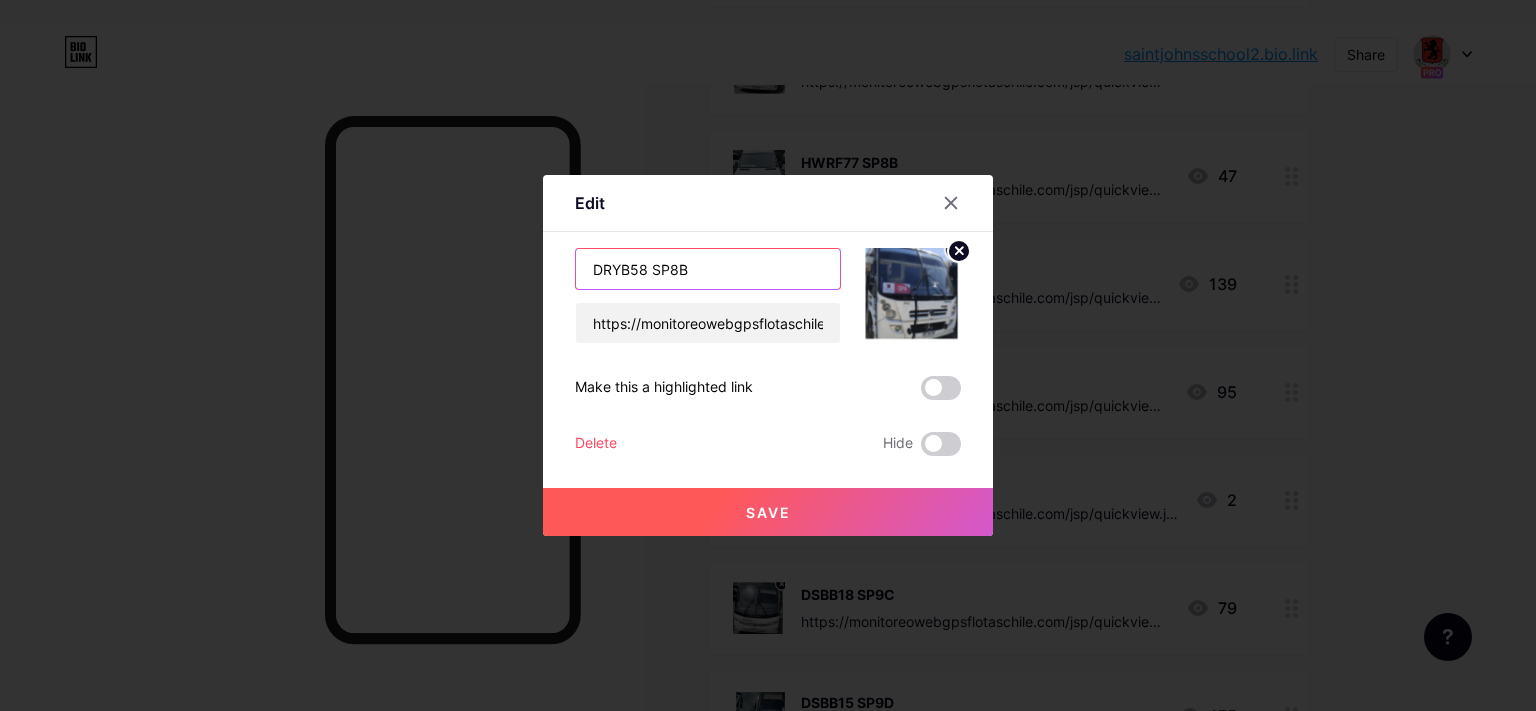 drag, startPoint x: 640, startPoint y: 265, endPoint x: 405, endPoint y: 304, distance: 238.21419 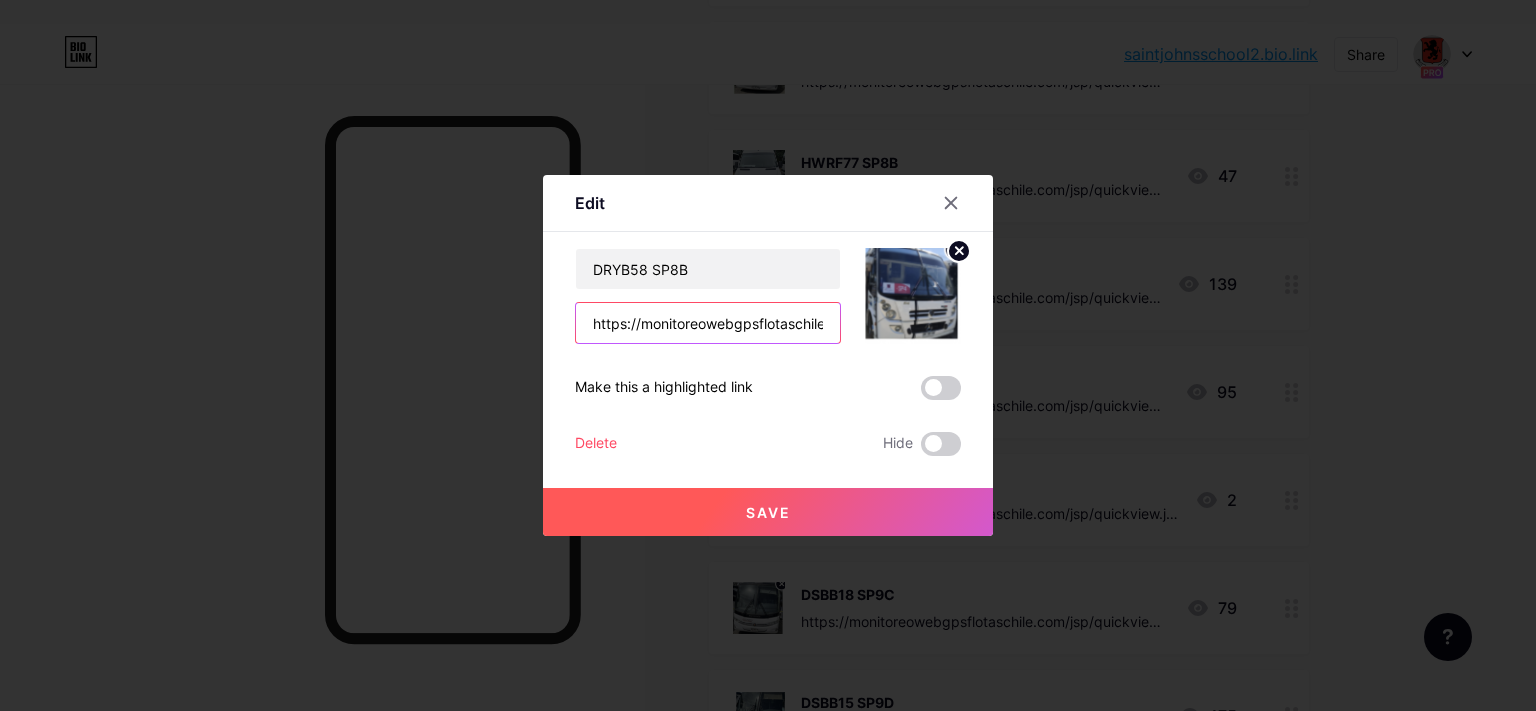 click on "https://monitoreowebgpsflotaschile.com/jsp/quickview.jsp?param=NDU5NSZCdXMmRVM=" at bounding box center (708, 323) 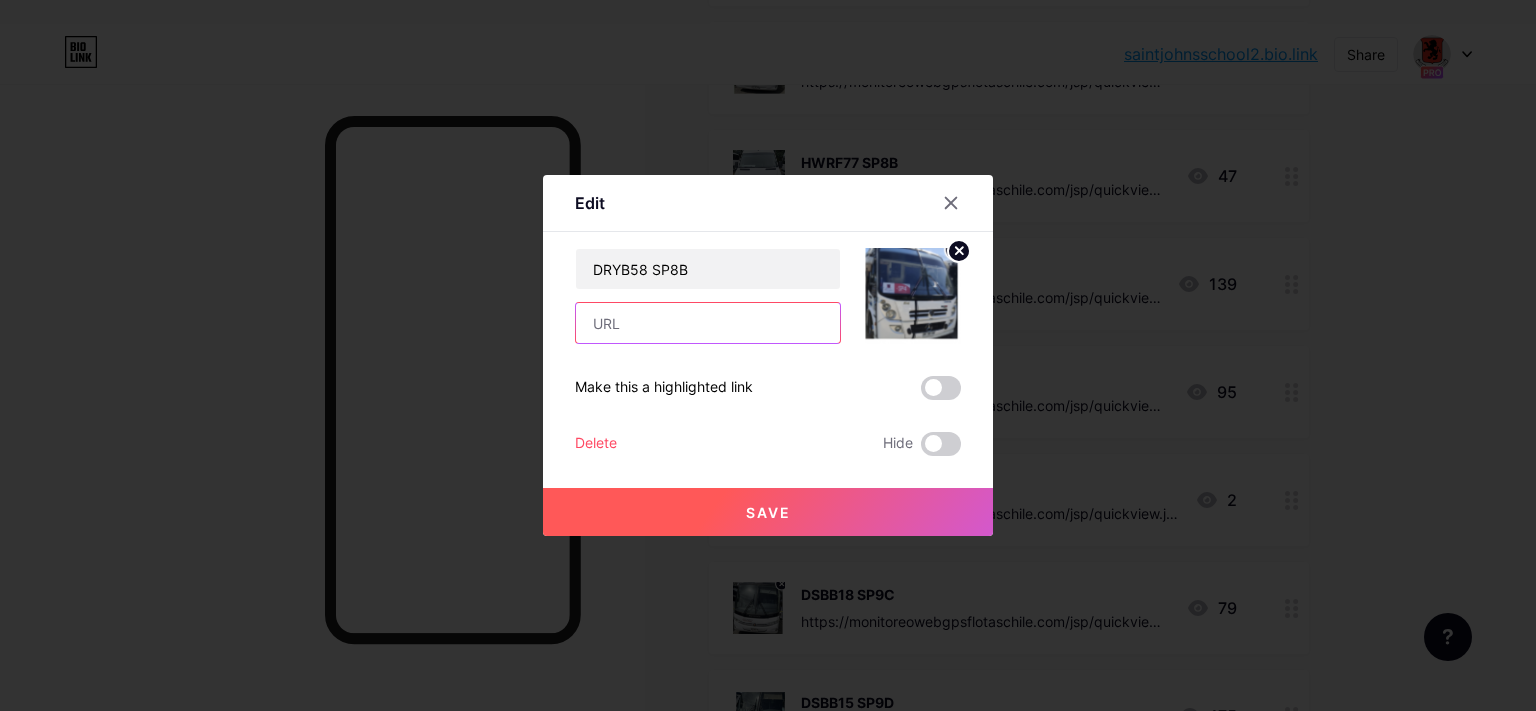 paste on "https://monitoreowebgpsflotaschile.com/jsp/quickview.jsp?param=NDc2MiZCdXMmRVM=" 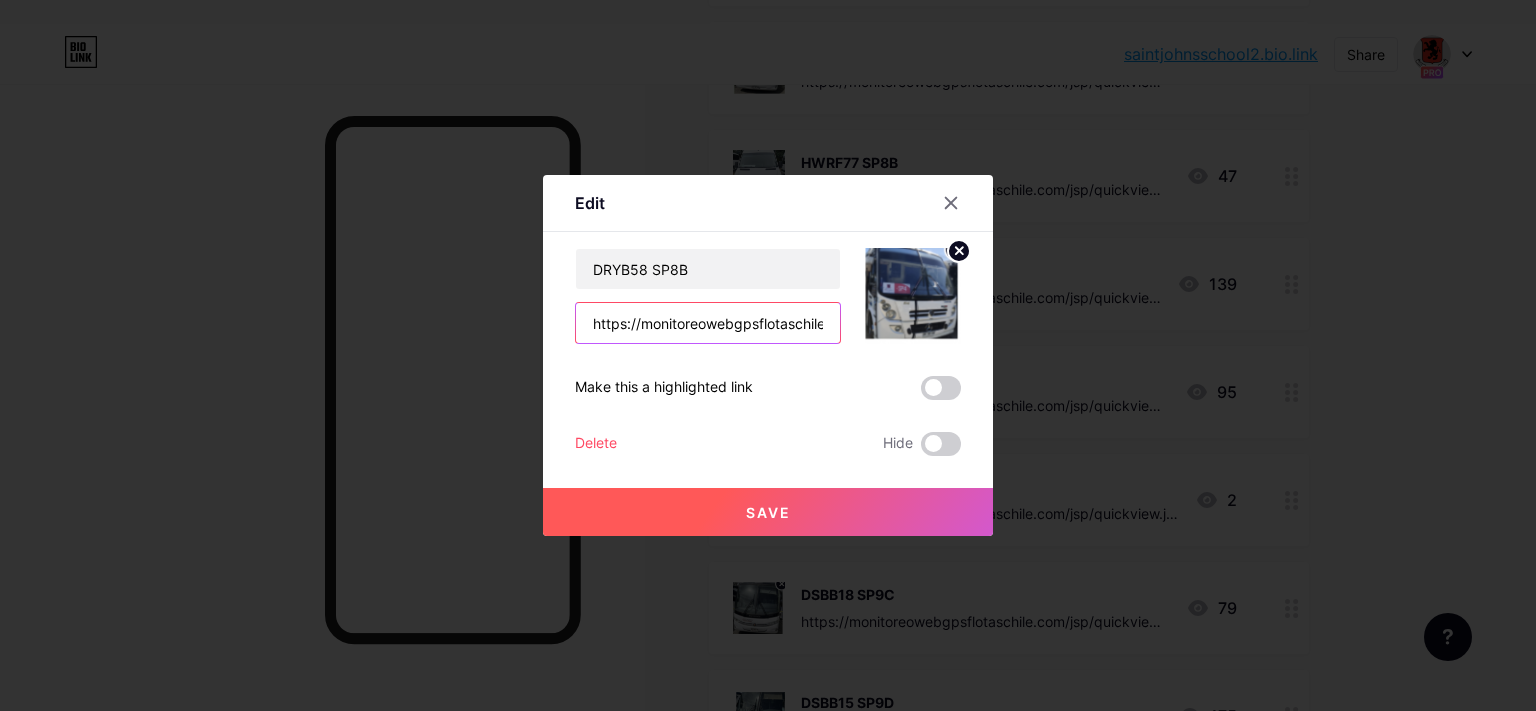 scroll, scrollTop: 0, scrollLeft: 365, axis: horizontal 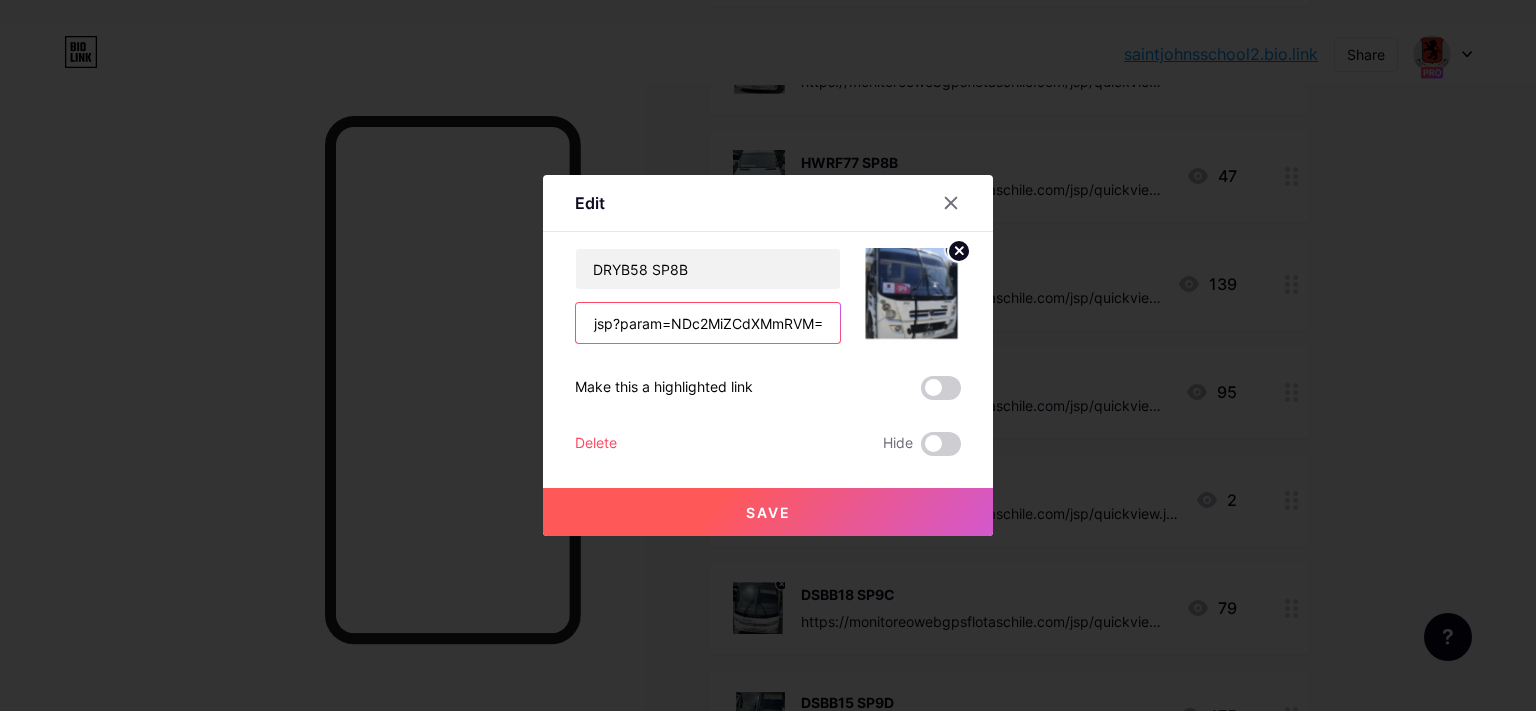 type on "https://monitoreowebgpsflotaschile.com/jsp/quickview.jsp?param=NDc2MiZCdXMmRVM=" 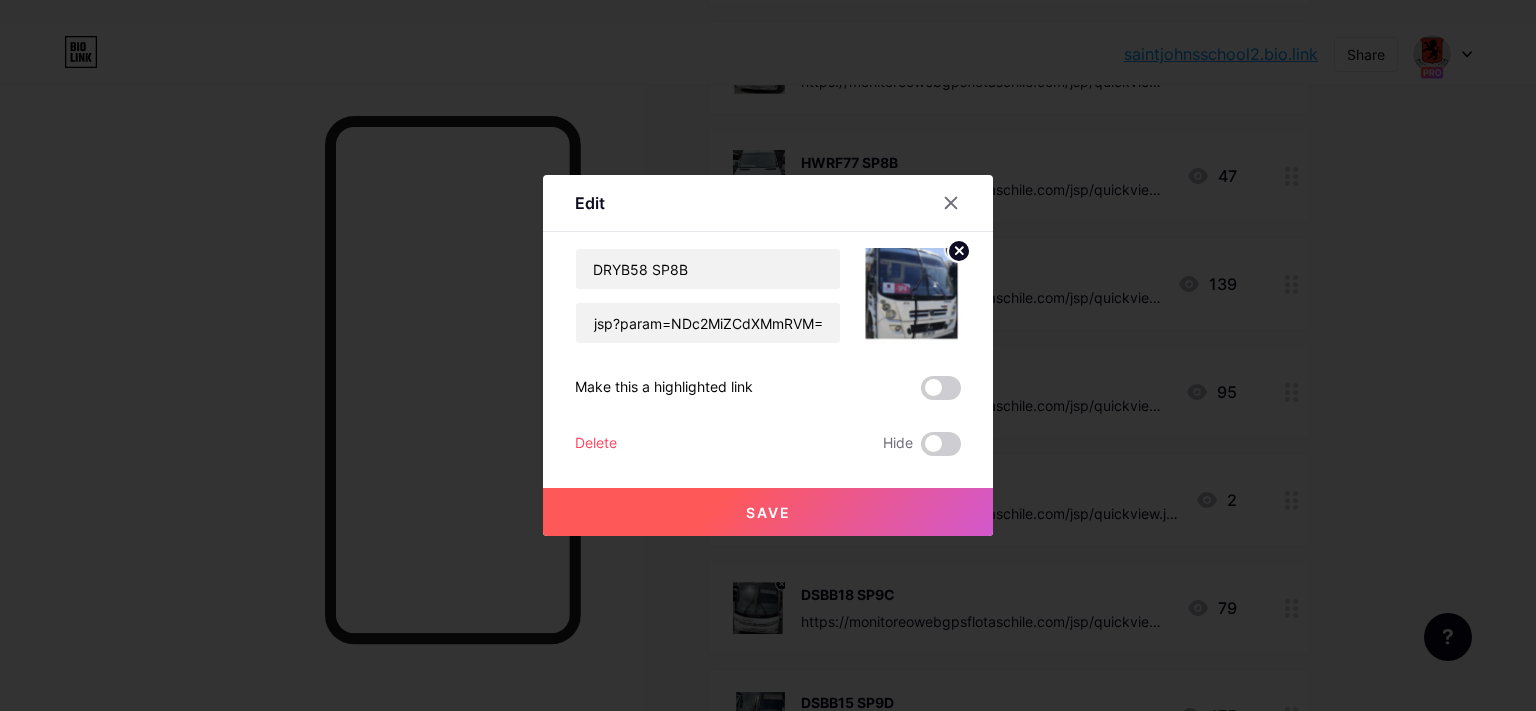 click on "Save" at bounding box center (768, 512) 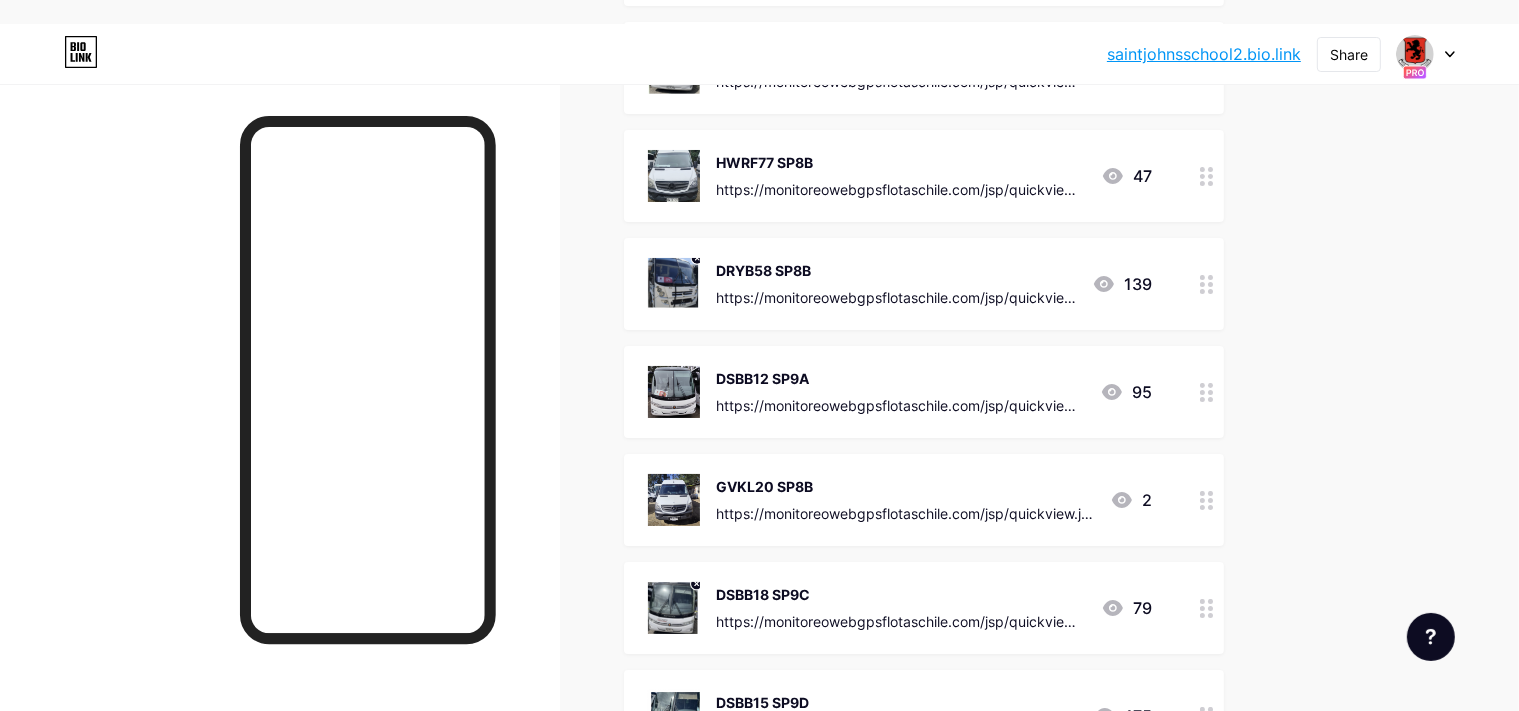 click on "DSBB12 SP9A
https://monitoreowebgpsflotaschile.com/jsp/quickview.jsp?param=NDU5NiZCdXMmRVM=" at bounding box center (900, 392) 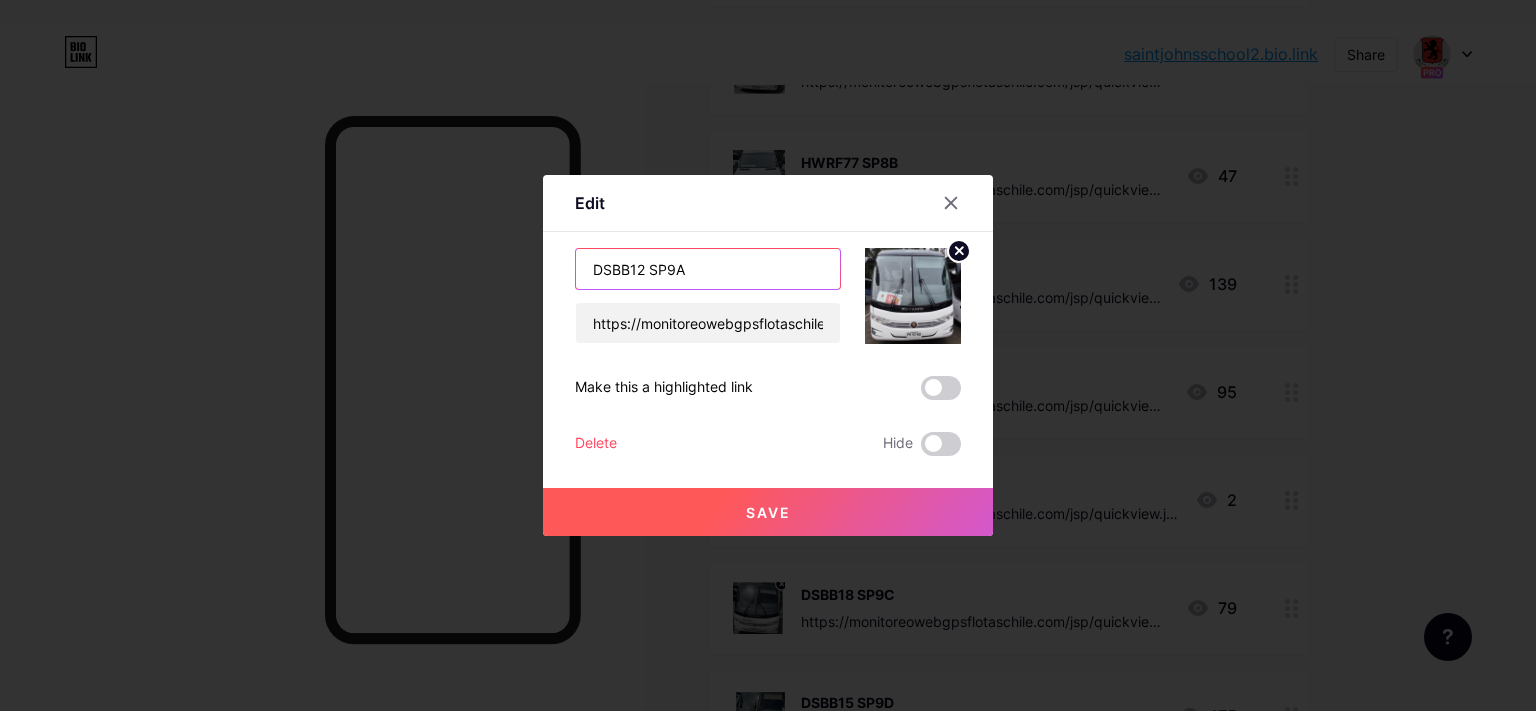 drag, startPoint x: 635, startPoint y: 265, endPoint x: 455, endPoint y: 274, distance: 180.22485 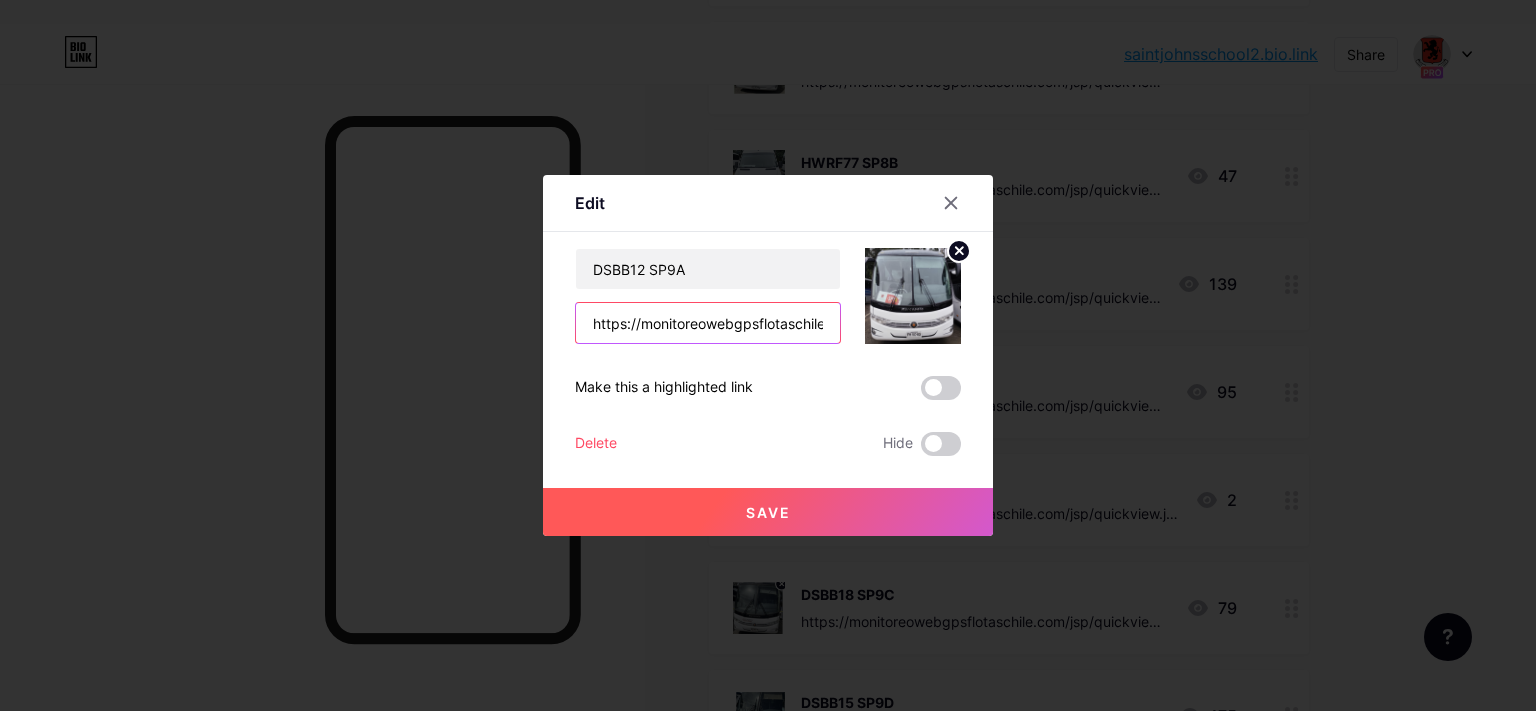 click on "https://monitoreowebgpsflotaschile.com/jsp/quickview.jsp?param=NDU5NiZCdXMmRVM=" at bounding box center (708, 323) 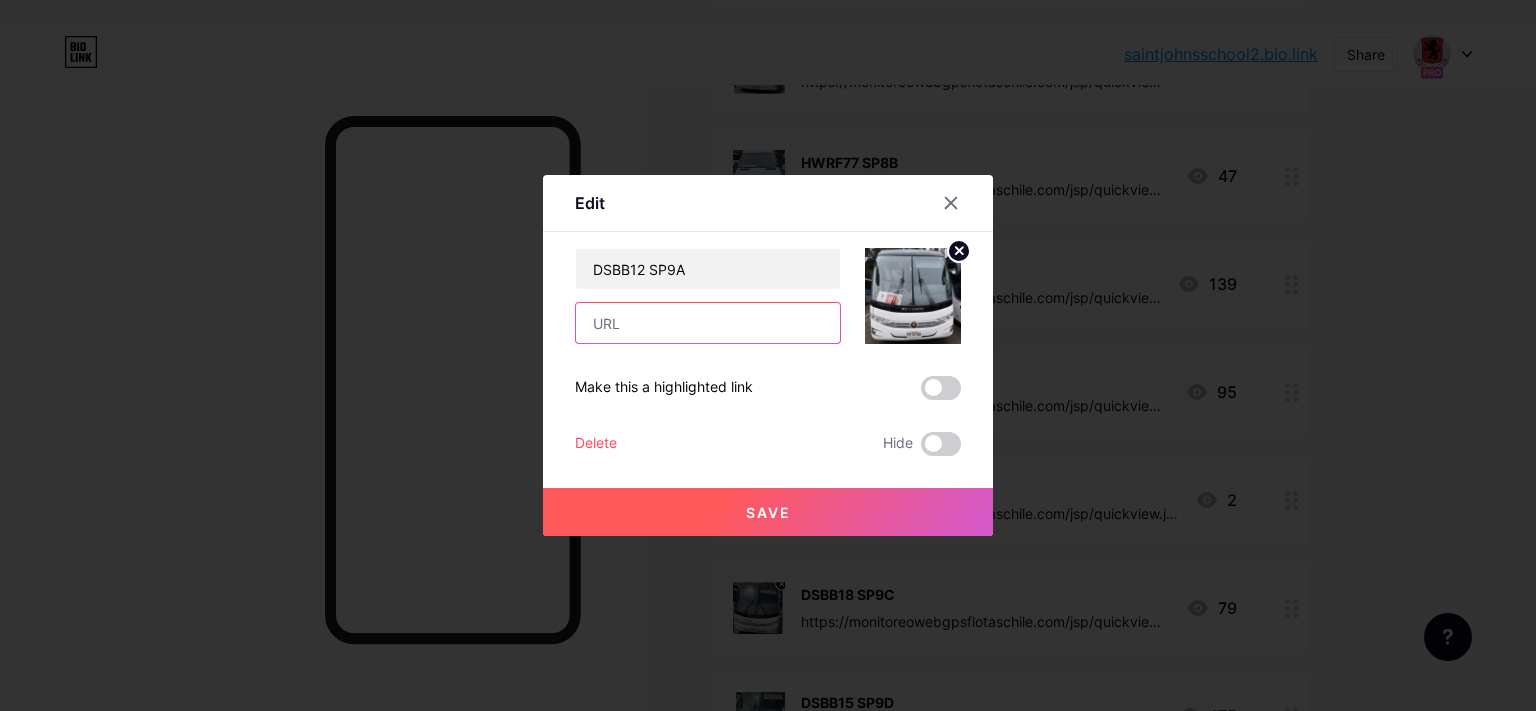 paste on "https://monitoreowebgpsflotaschile.com/jsp/quickview.jsp?param=NDc2MyZCdXMmRVM=" 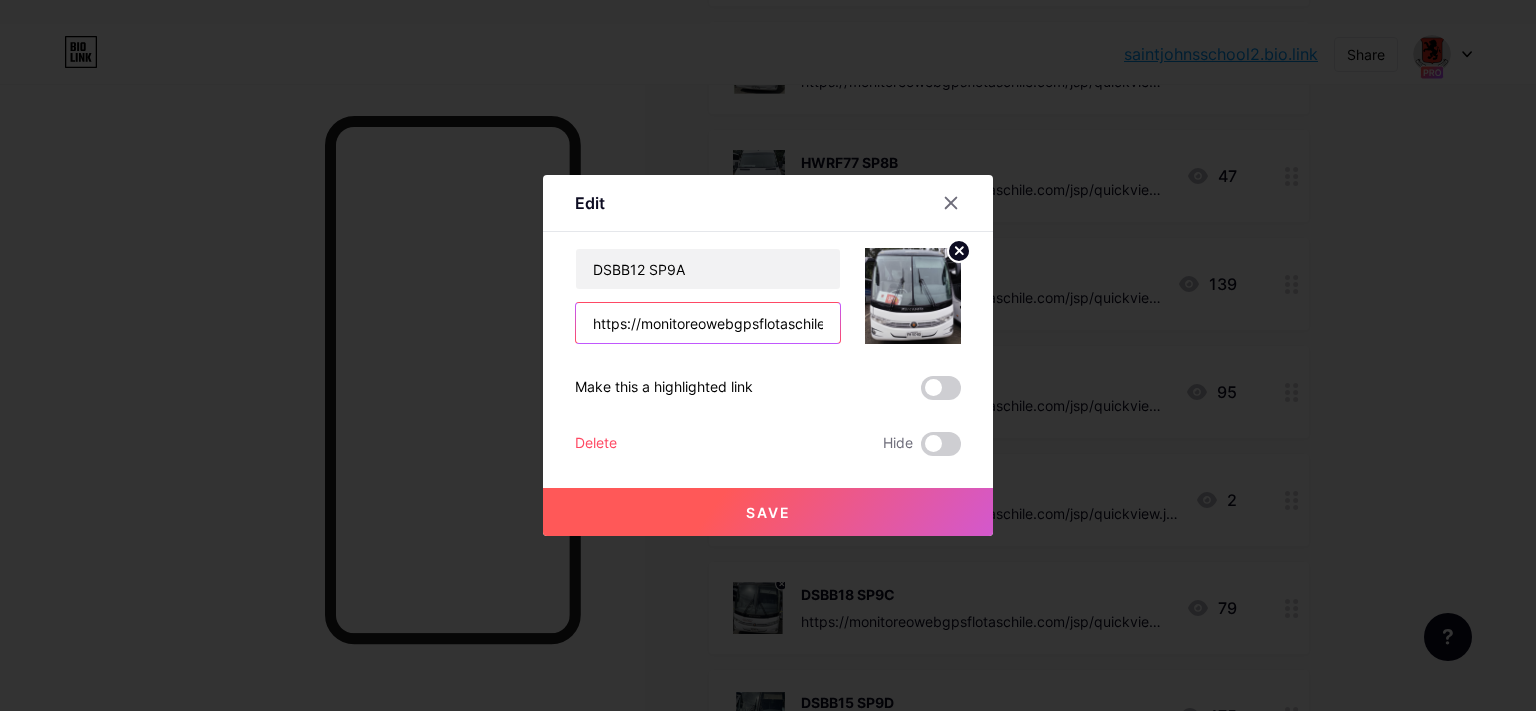 scroll, scrollTop: 0, scrollLeft: 369, axis: horizontal 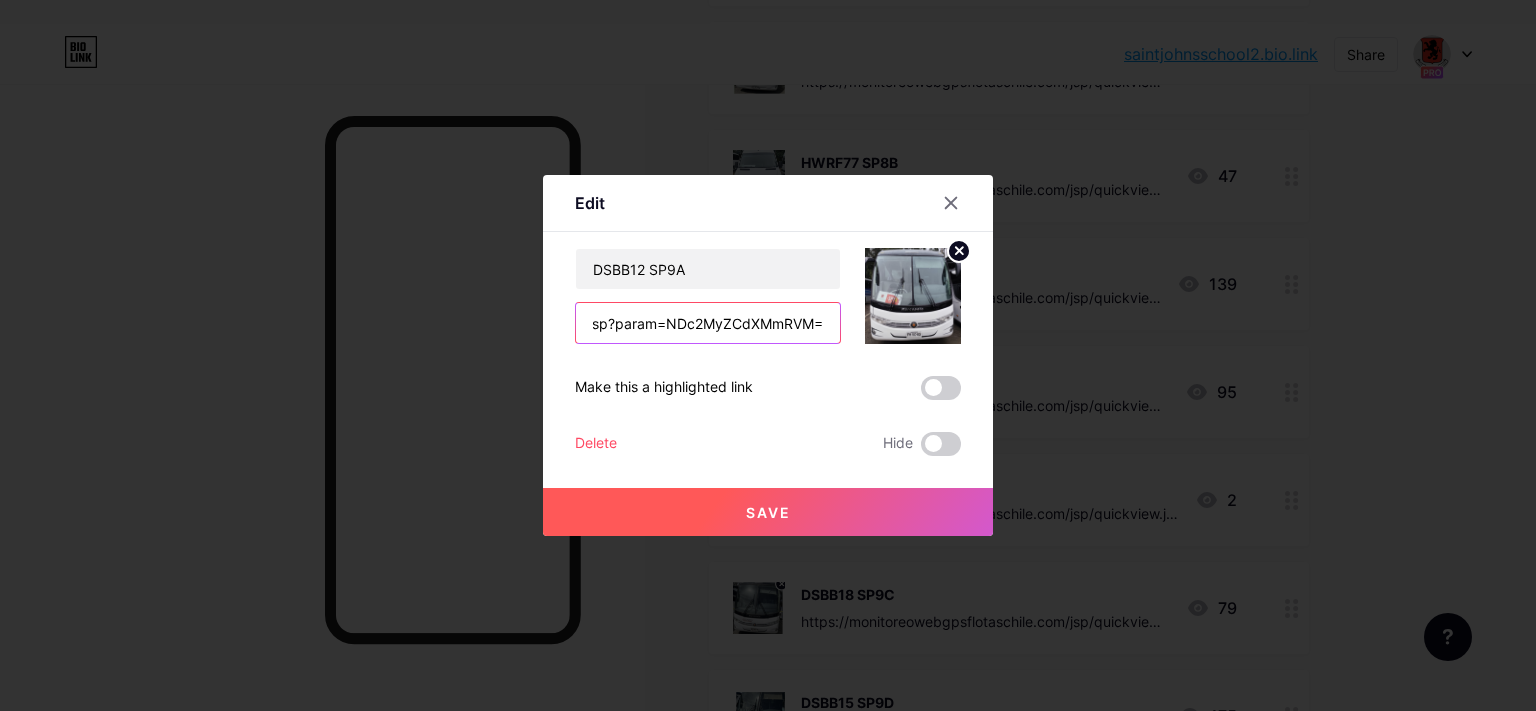 type on "https://monitoreowebgpsflotaschile.com/jsp/quickview.jsp?param=NDc2MyZCdXMmRVM=" 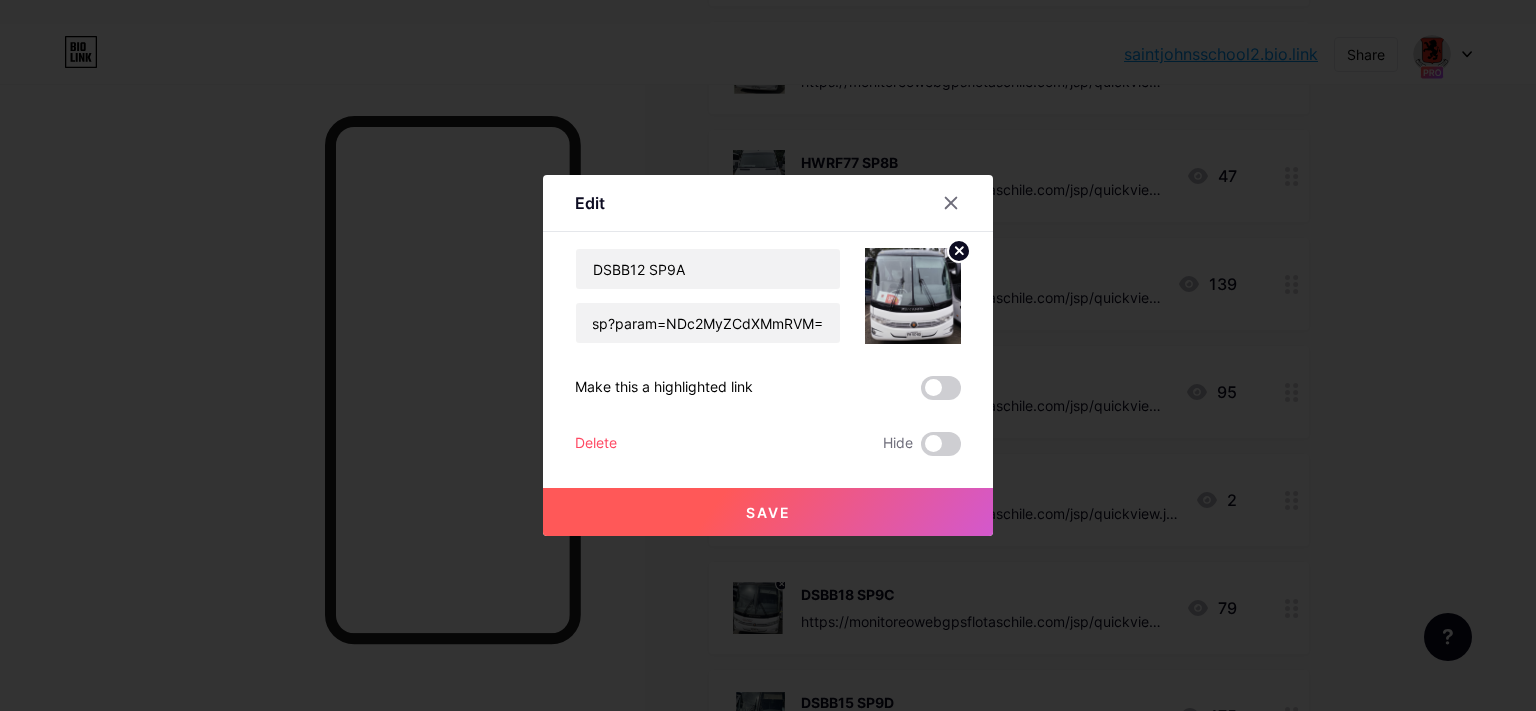 click on "Save" at bounding box center (768, 512) 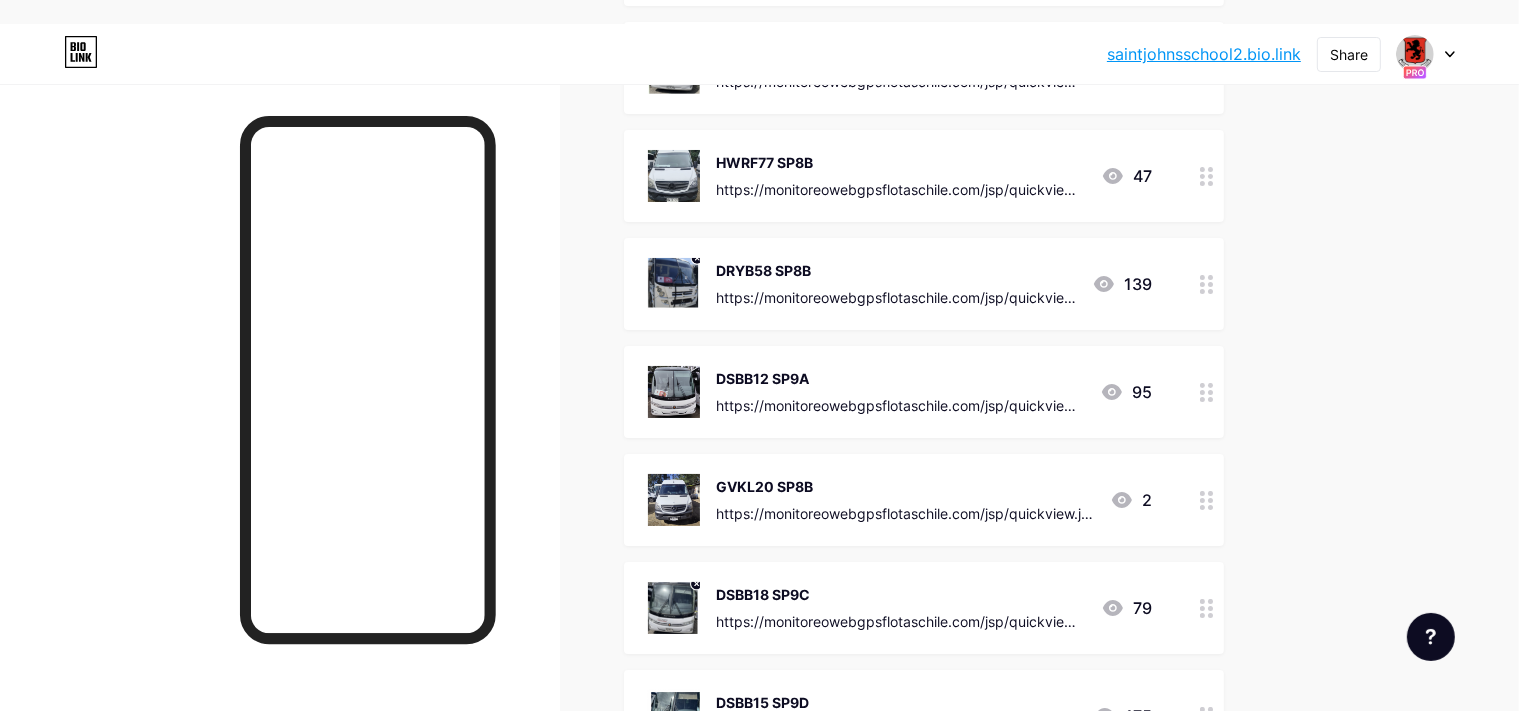 click on "GVKL20 SP8B" at bounding box center [905, 486] 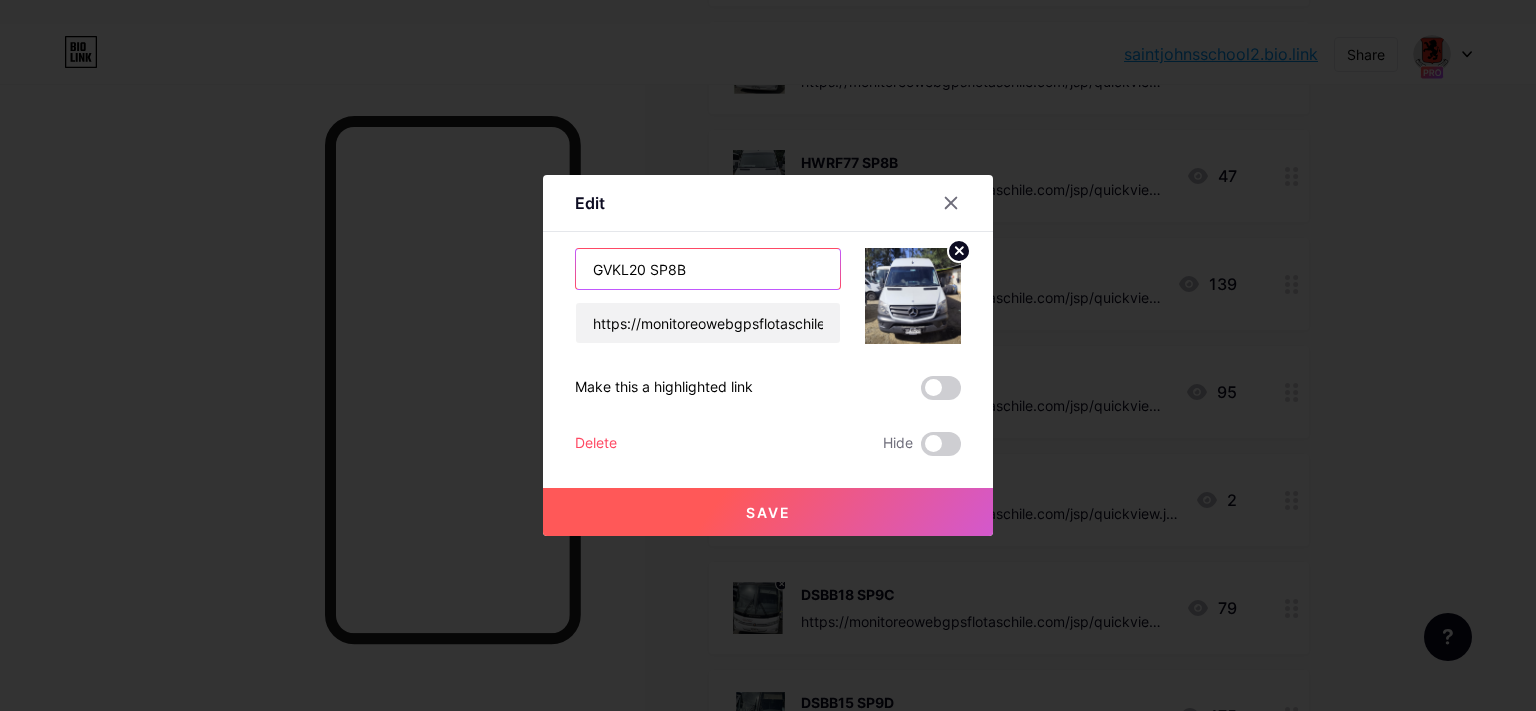 drag, startPoint x: 640, startPoint y: 269, endPoint x: 221, endPoint y: 374, distance: 431.95602 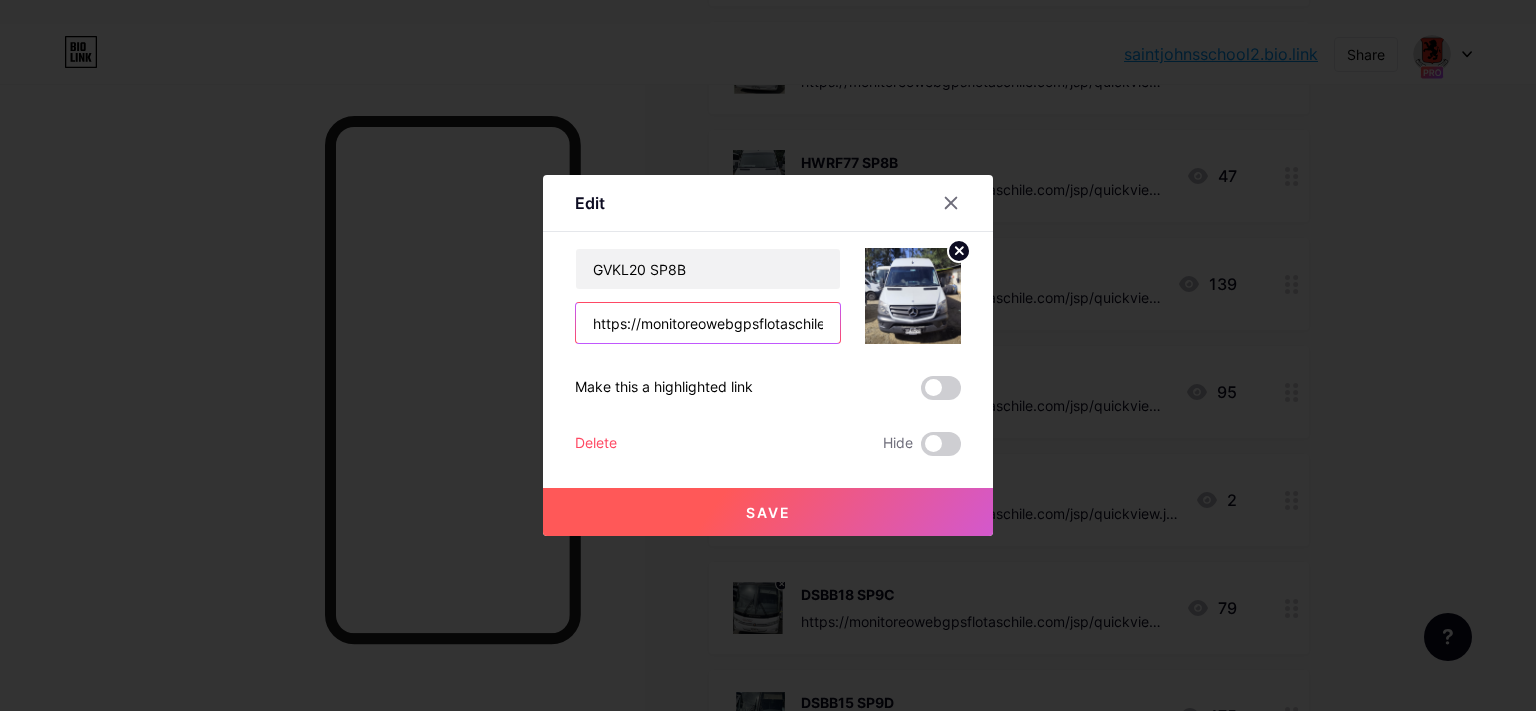 click on "https://monitoreowebgpsflotaschile.com/jsp/quickview.jsp?param=NDU5OSZCdXMmRVM=" at bounding box center (708, 323) 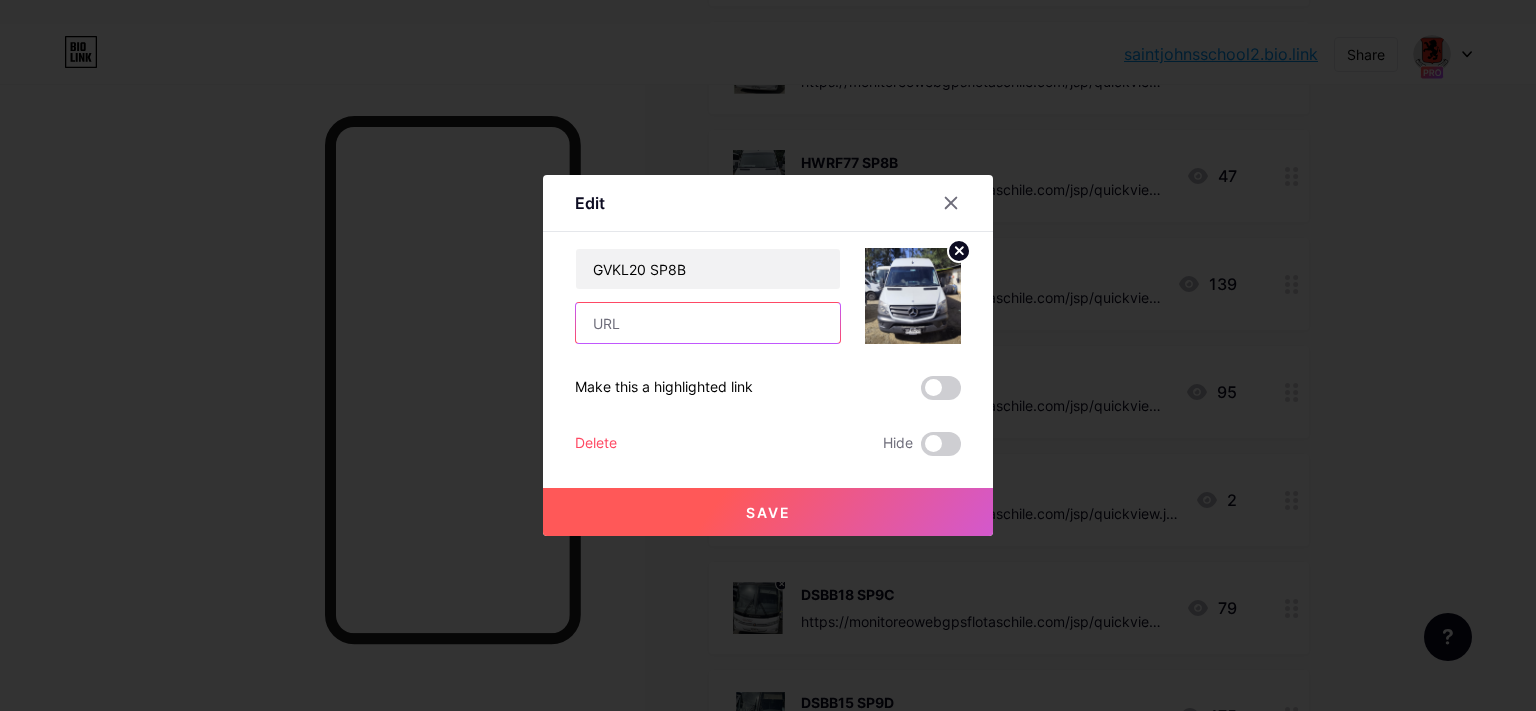 paste on "https://monitoreowebgpsflotaschile.com/jsp/quickview.jsp?param=NDc2NCZCdXMmRVM=" 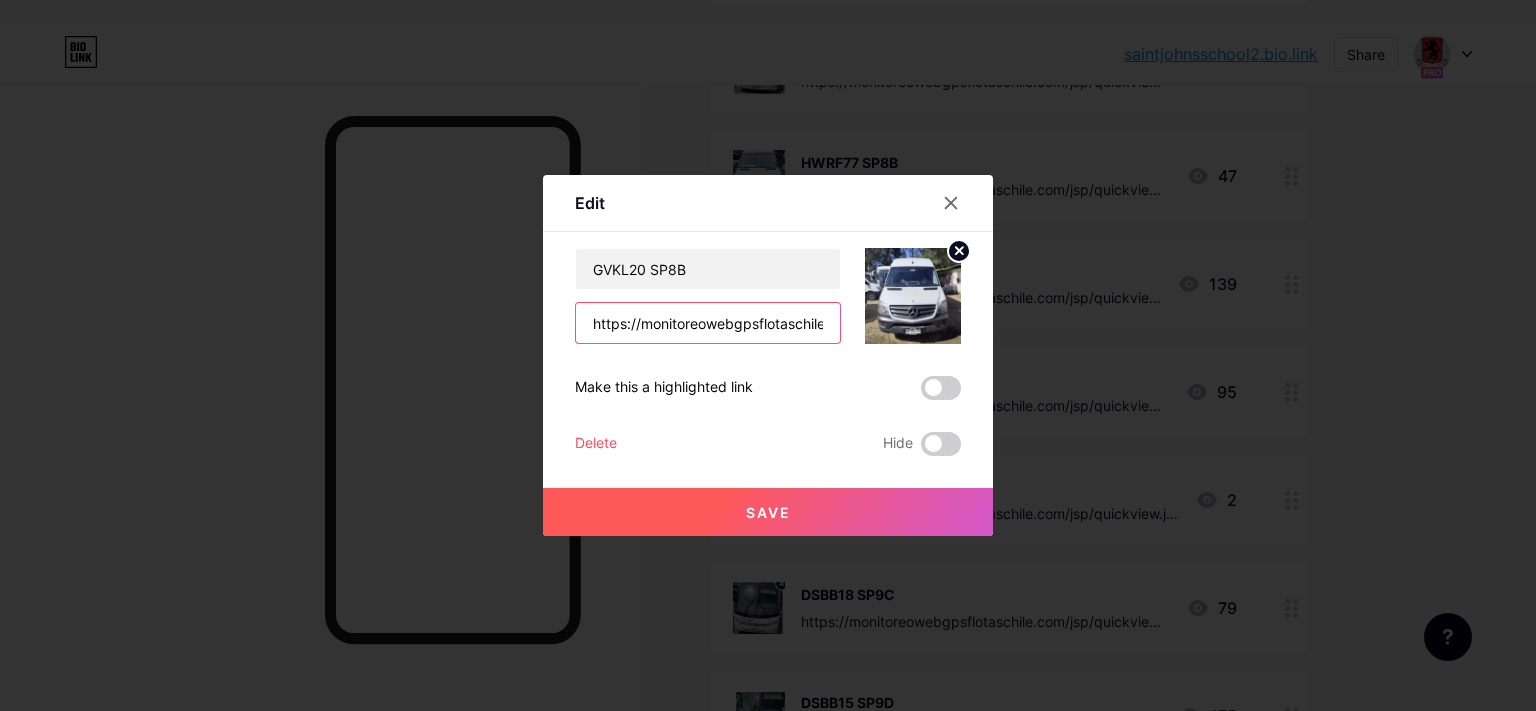 scroll, scrollTop: 0, scrollLeft: 370, axis: horizontal 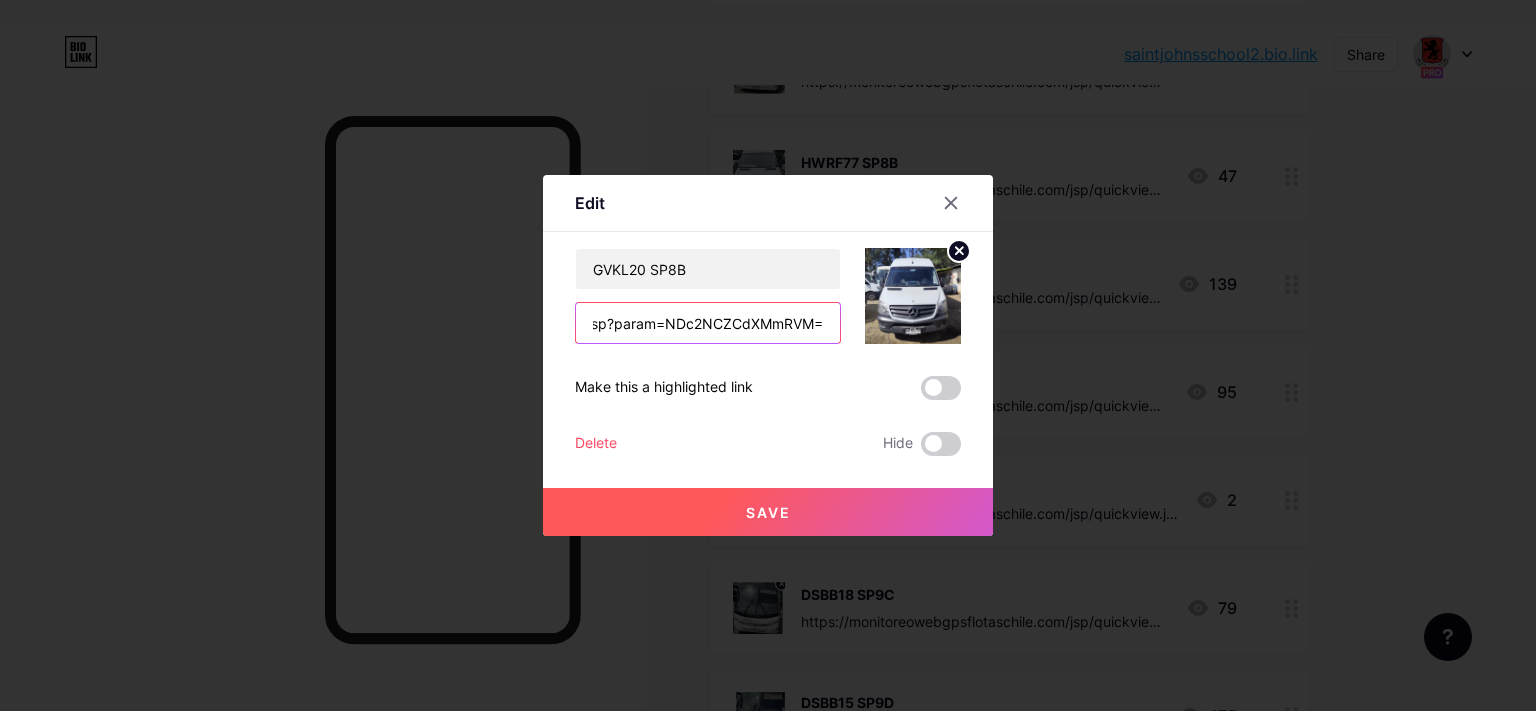 type on "https://monitoreowebgpsflotaschile.com/jsp/quickview.jsp?param=NDc2NCZCdXMmRVM=" 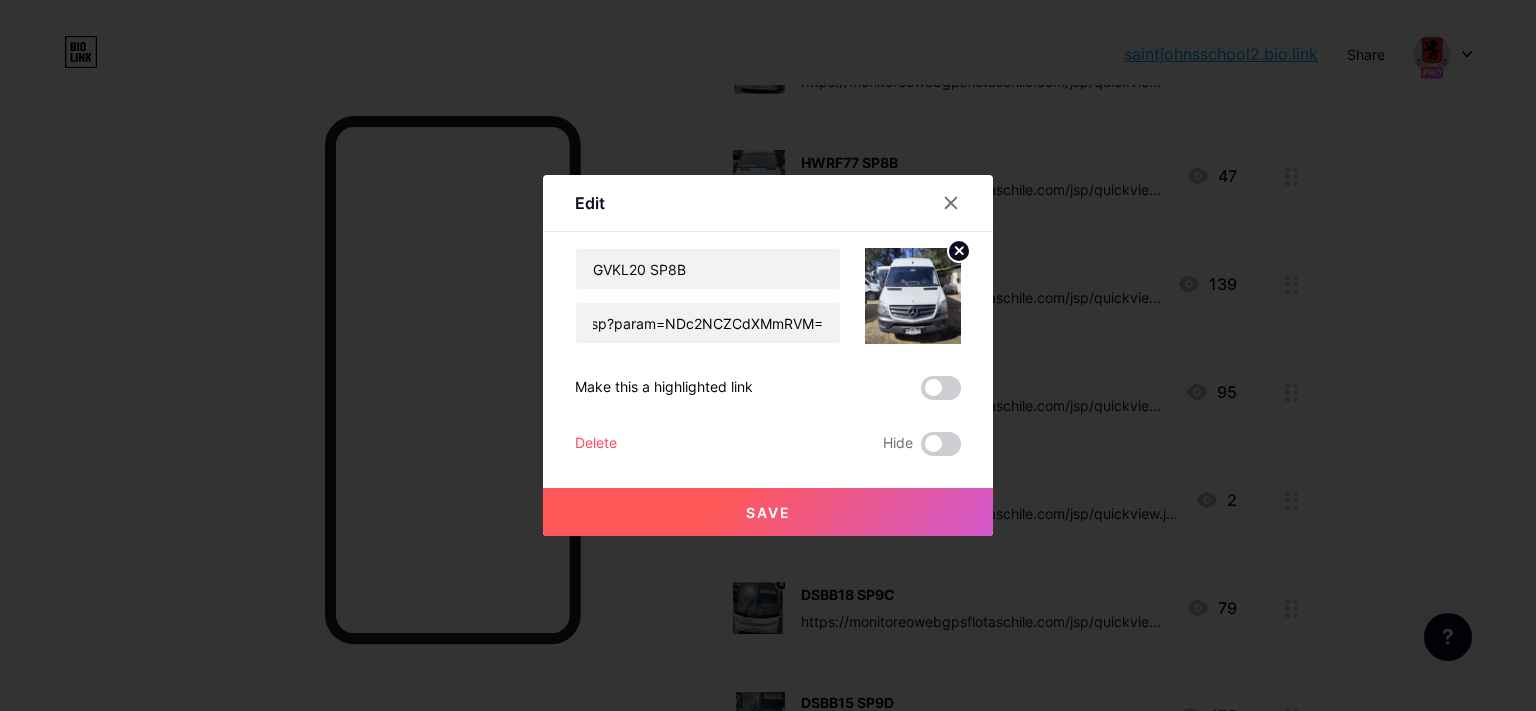click on "Save" at bounding box center [768, 512] 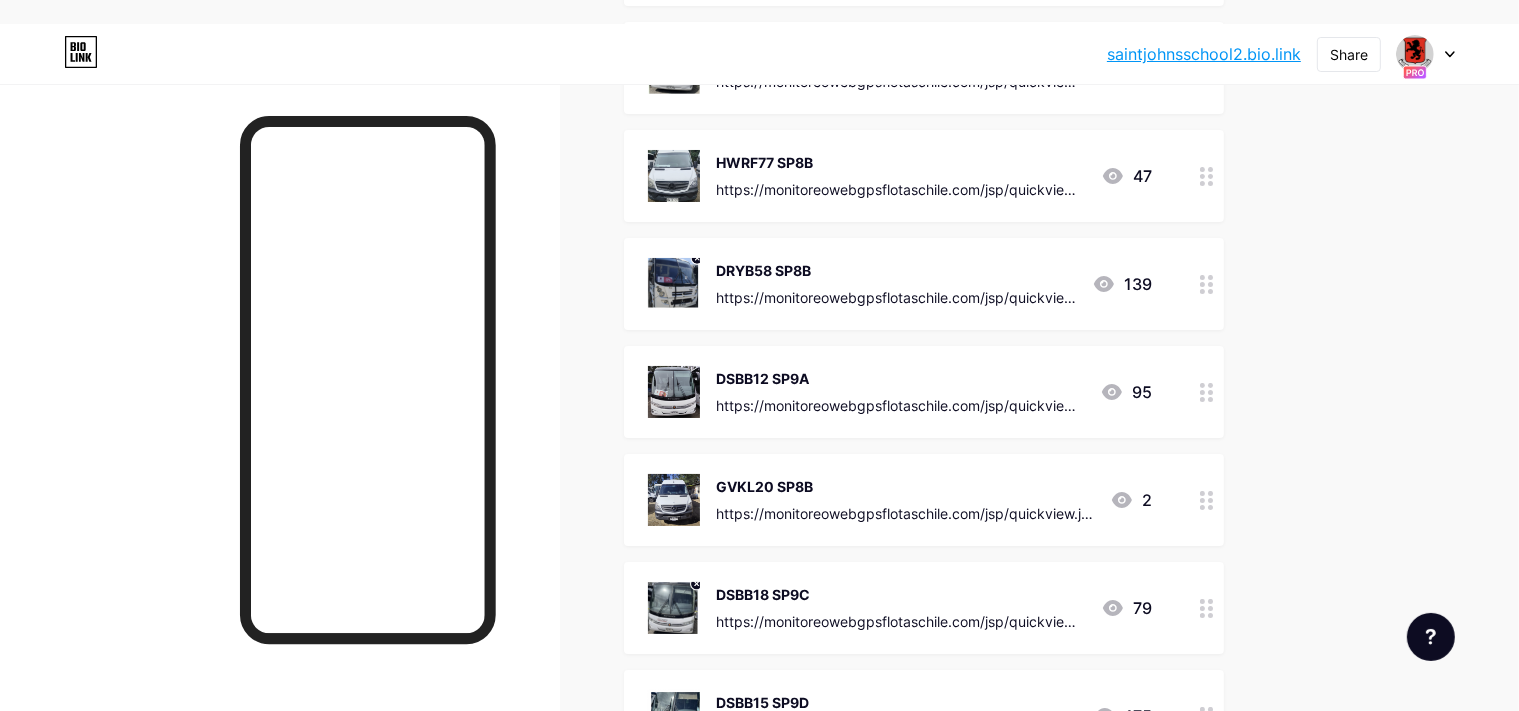 click on "DSBB18 SP9C" at bounding box center [900, 594] 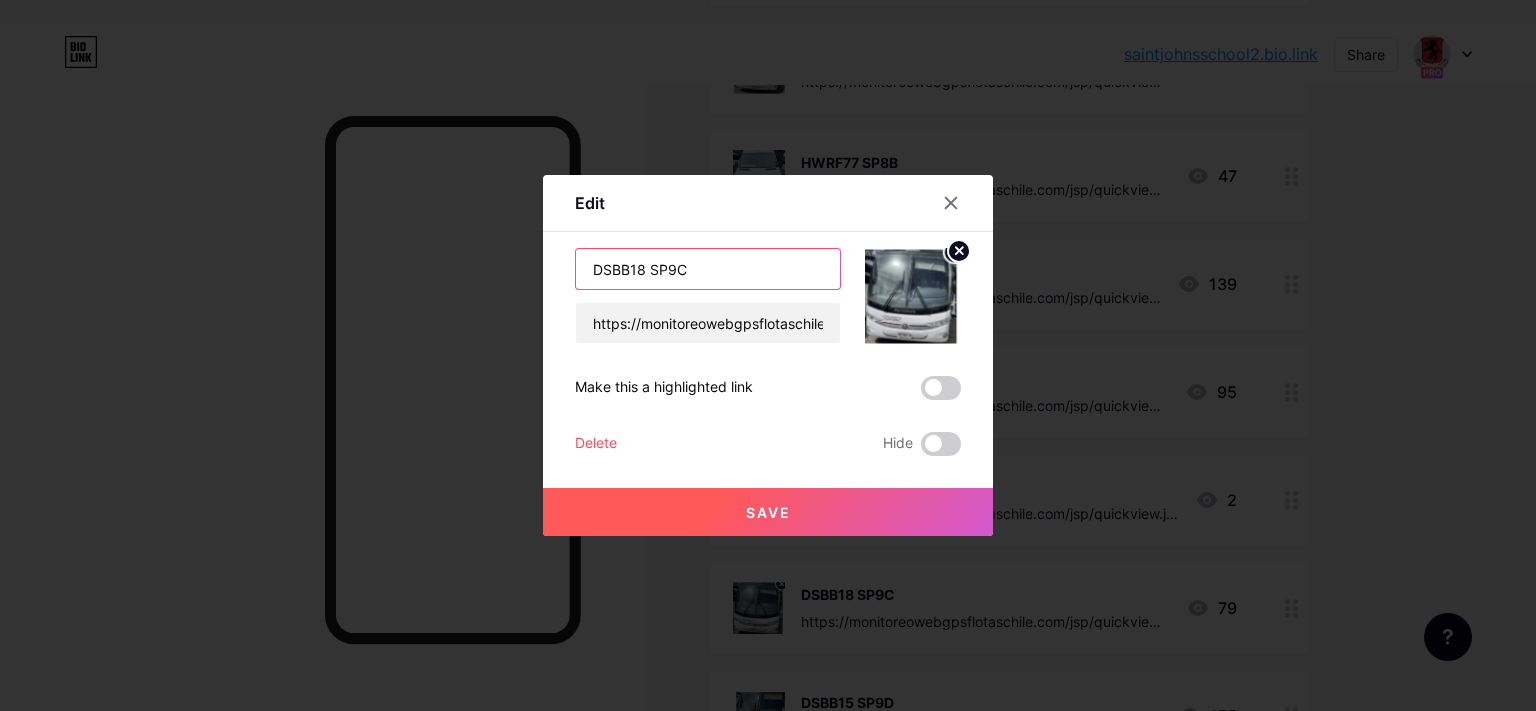 drag, startPoint x: 638, startPoint y: 273, endPoint x: 355, endPoint y: 293, distance: 283.70584 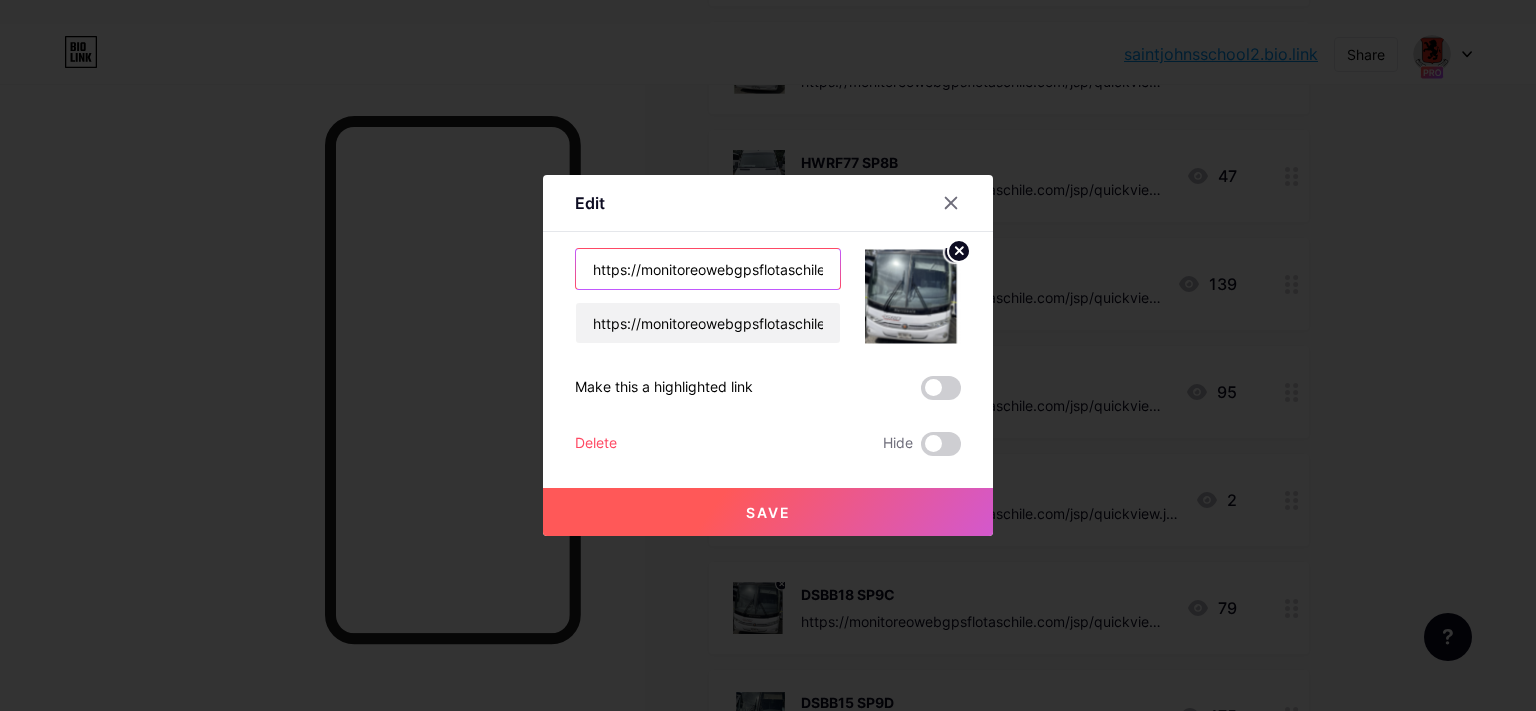 scroll, scrollTop: 0, scrollLeft: 370, axis: horizontal 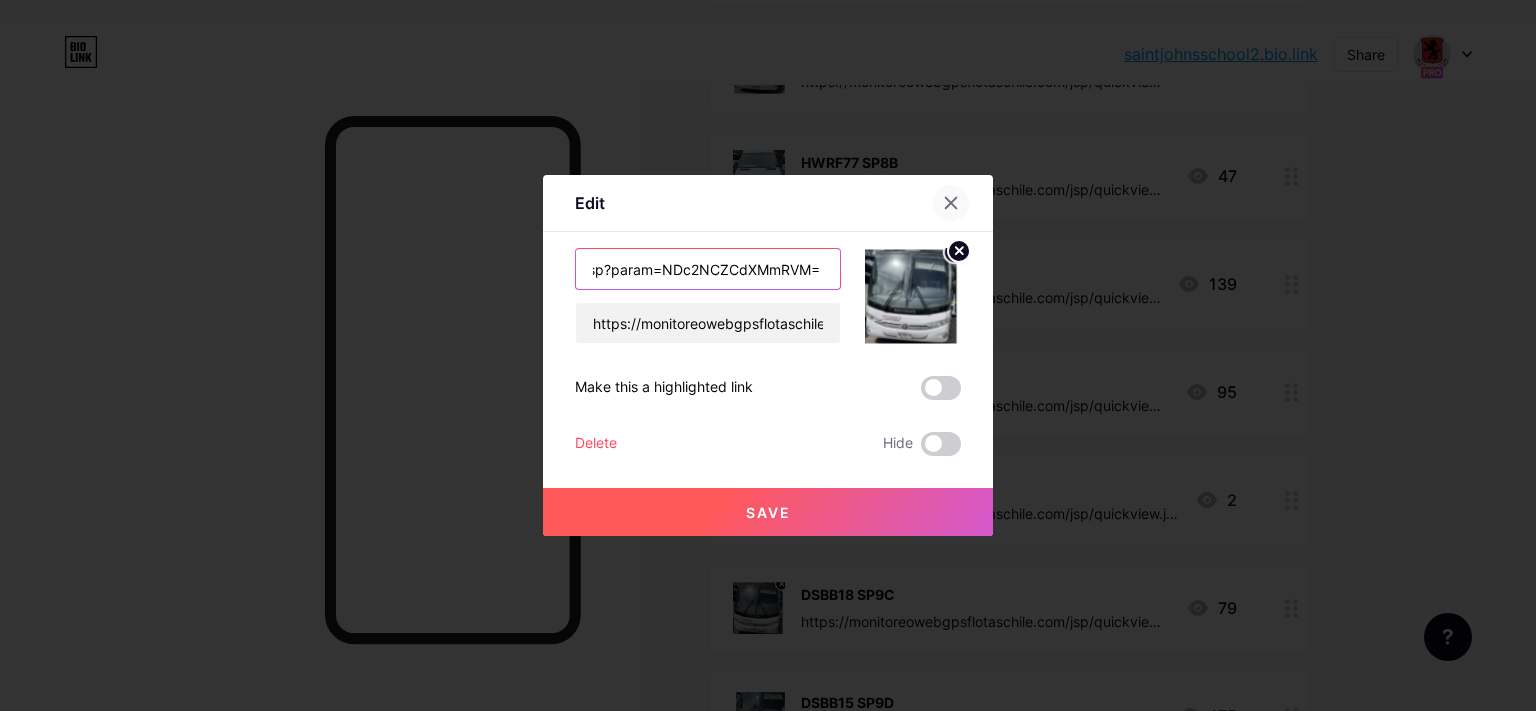 type on "https://monitoreowebgpsflotaschile.com/jsp/quickview.jsp?param=NDc2NCZCdXMmRVM= SP9C" 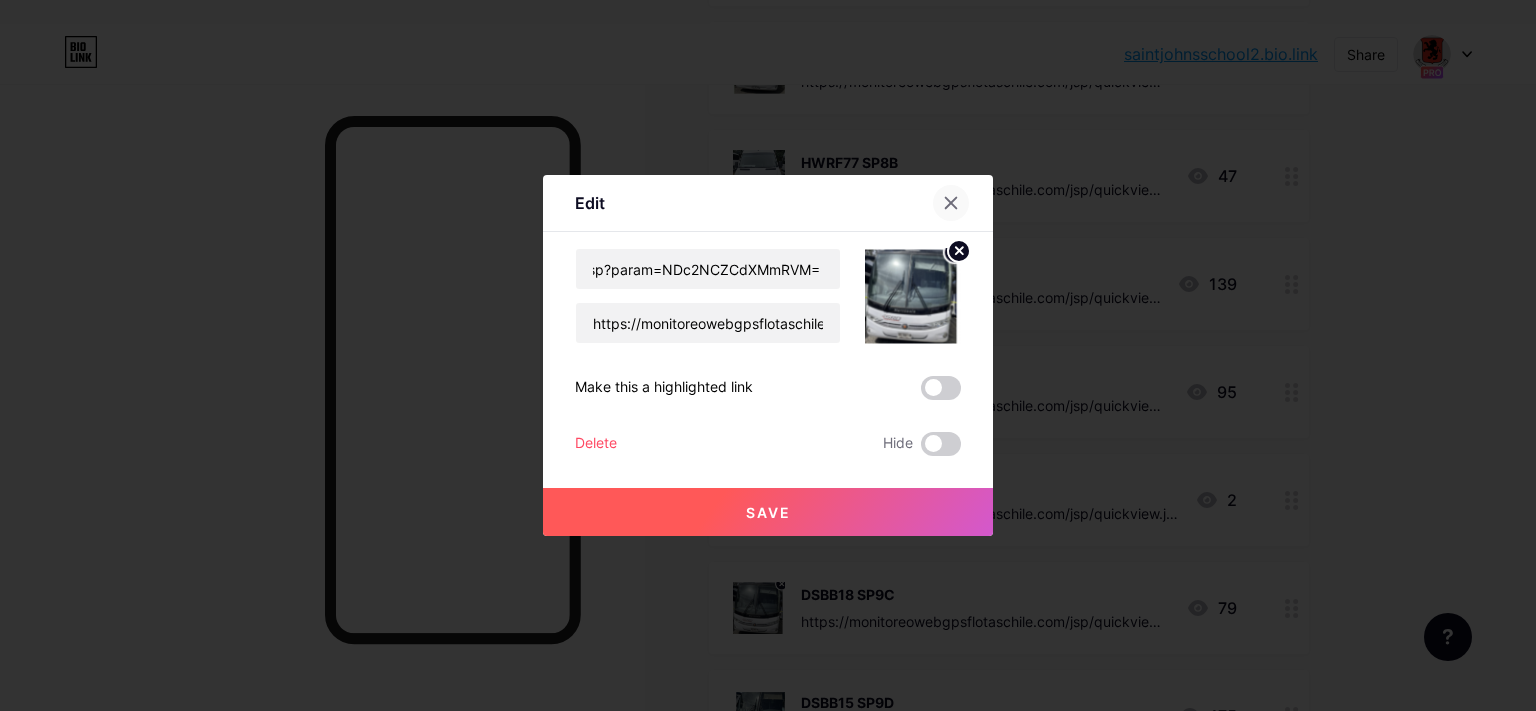 click 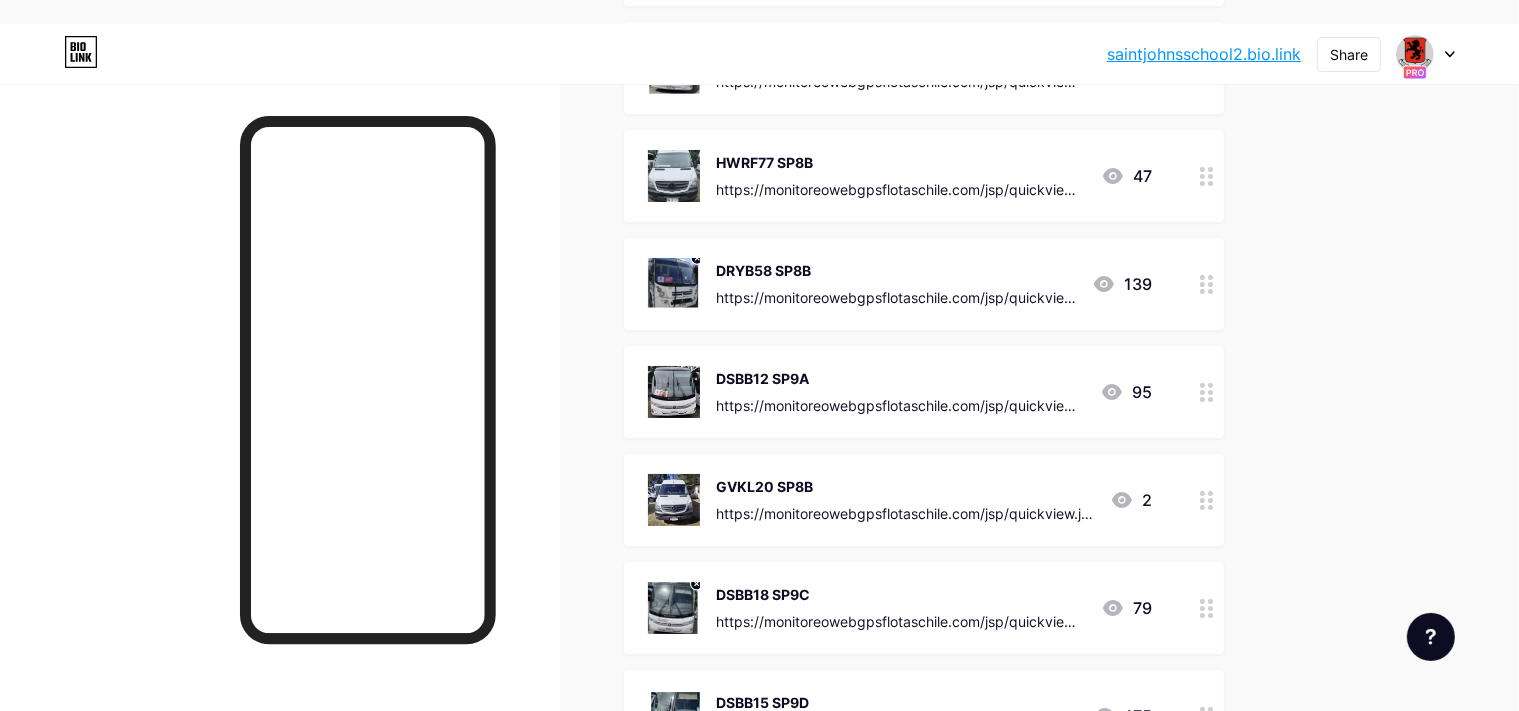 click on "DSBB18 SP9C" at bounding box center (900, 594) 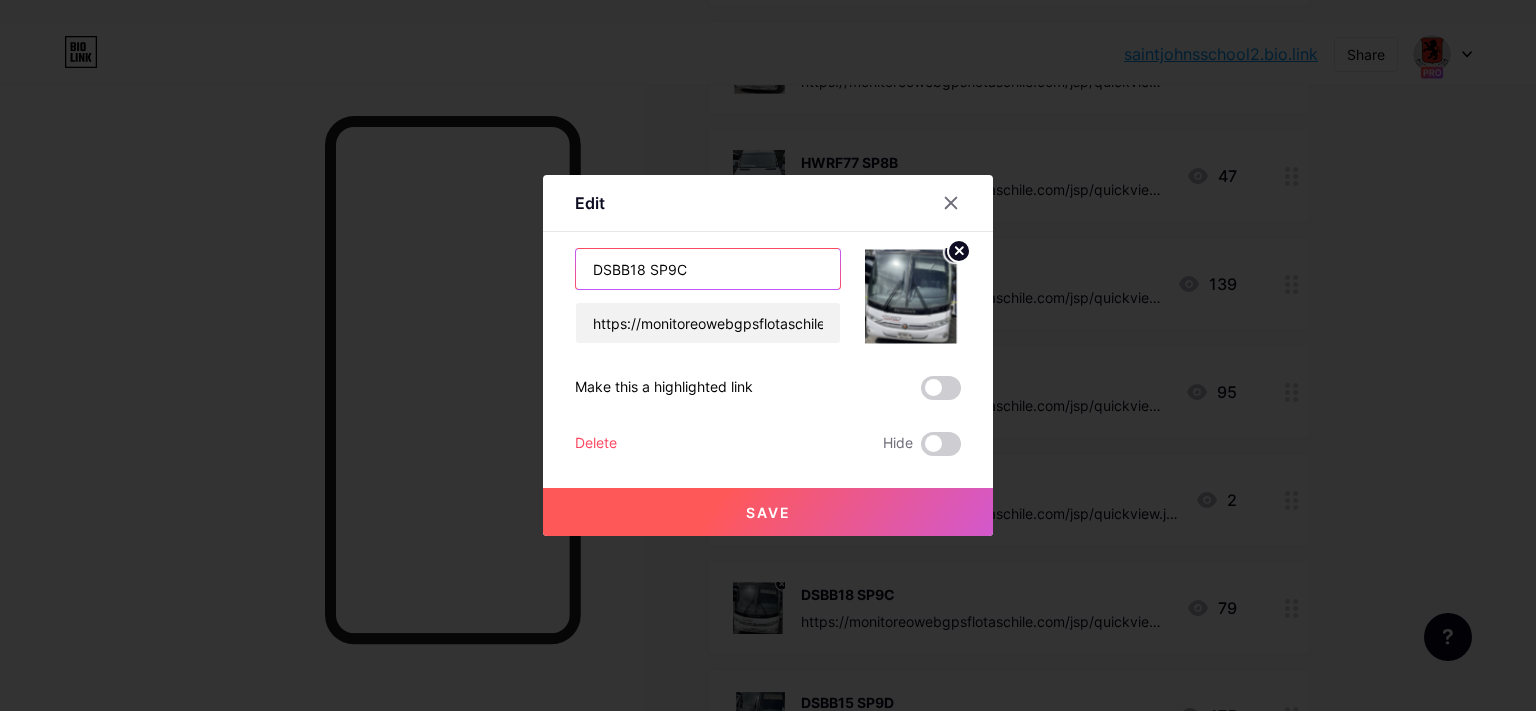 drag, startPoint x: 639, startPoint y: 264, endPoint x: 407, endPoint y: 278, distance: 232.42203 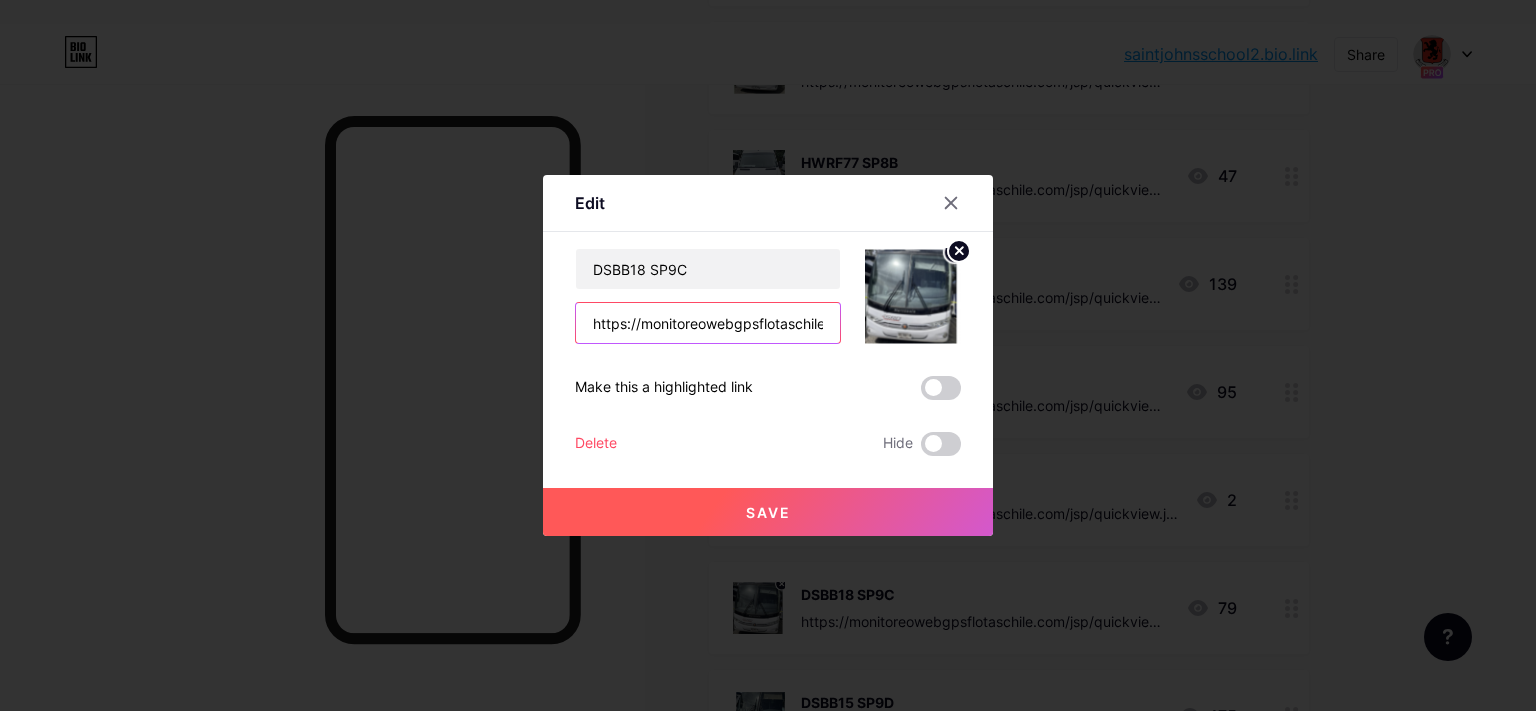 click on "https://monitoreowebgpsflotaschile.com/jsp/quickview.jsp?param=NDYwMCZCdXMmRVM=" at bounding box center [708, 323] 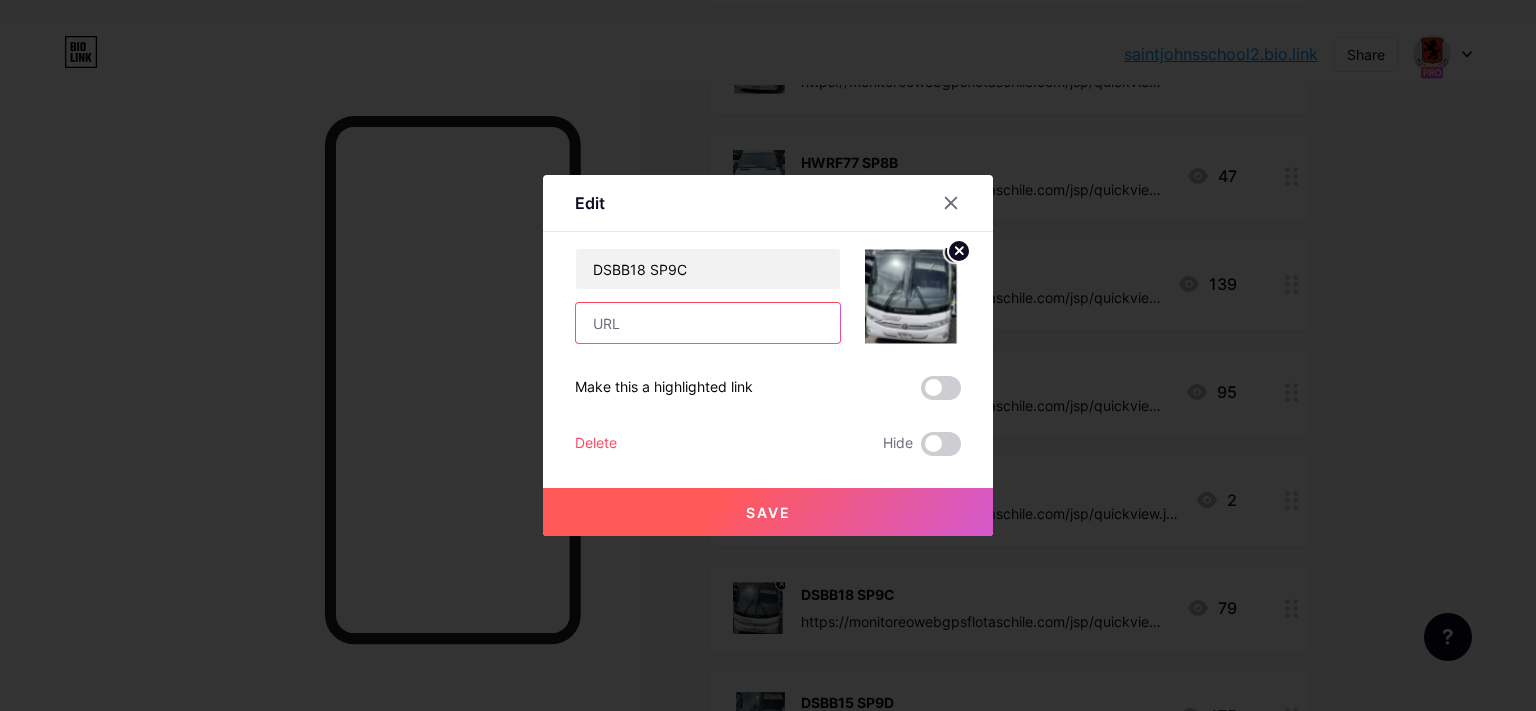 paste on "https://monitoreowebgpsflotaschile.com/jsp/quickview.jsp?param=NDc2NSZCdXMmRVM=" 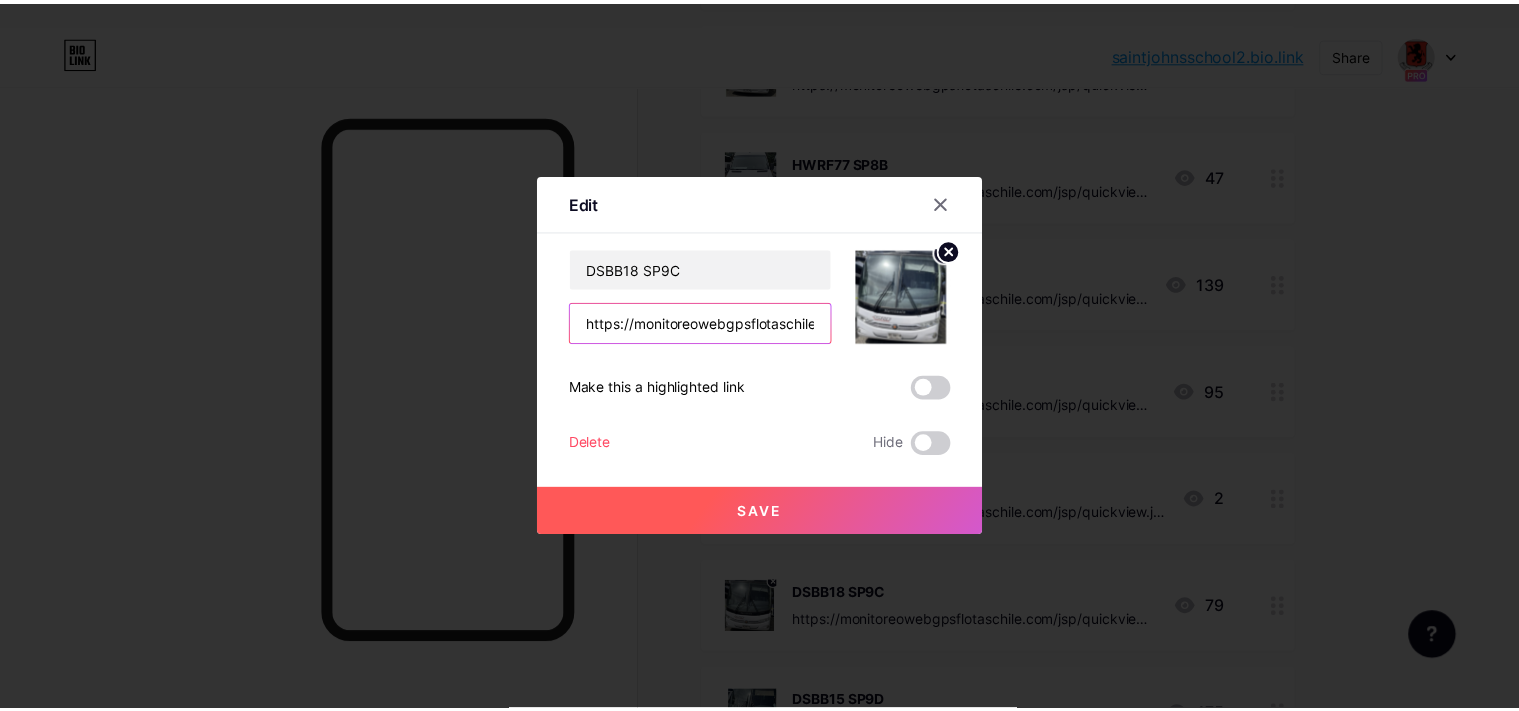 scroll, scrollTop: 0, scrollLeft: 368, axis: horizontal 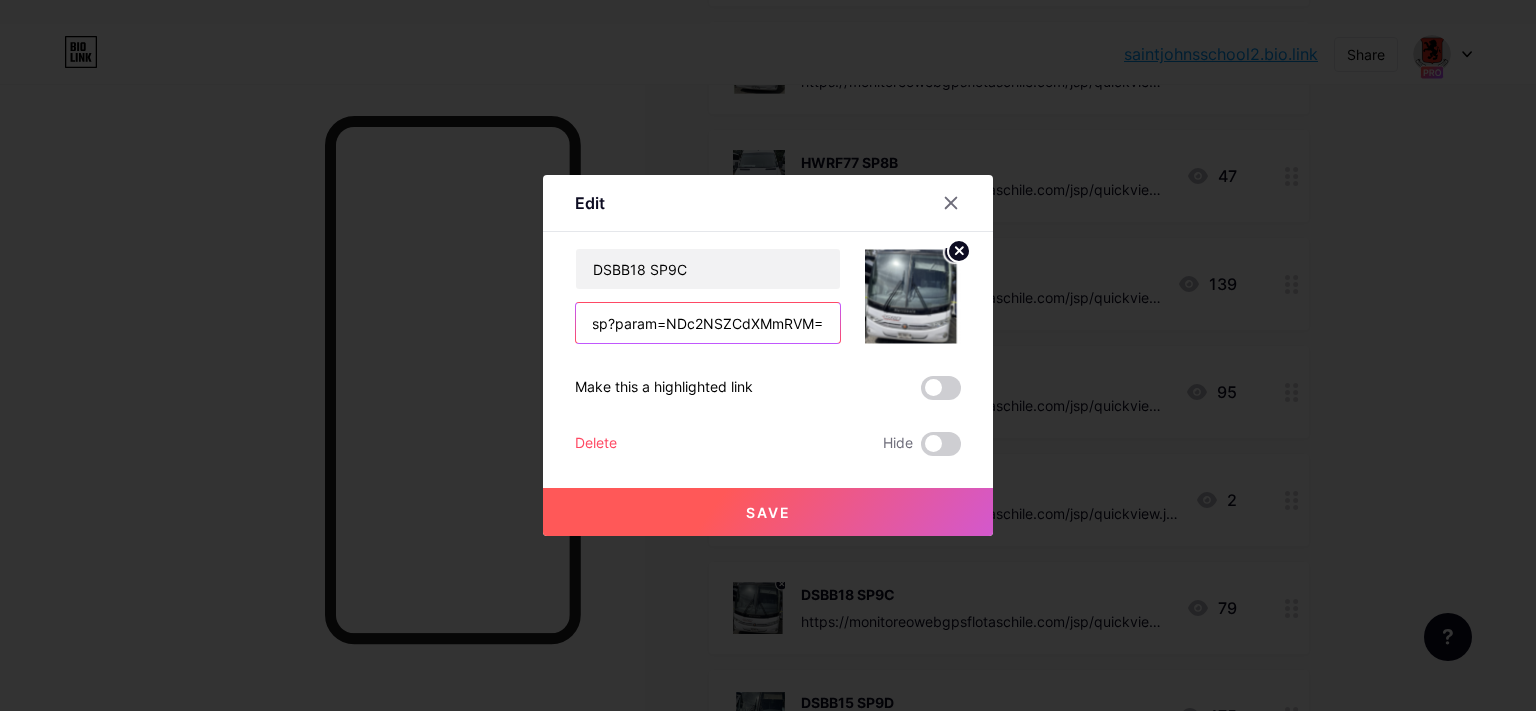 type on "https://monitoreowebgpsflotaschile.com/jsp/quickview.jsp?param=NDc2NSZCdXMmRVM=" 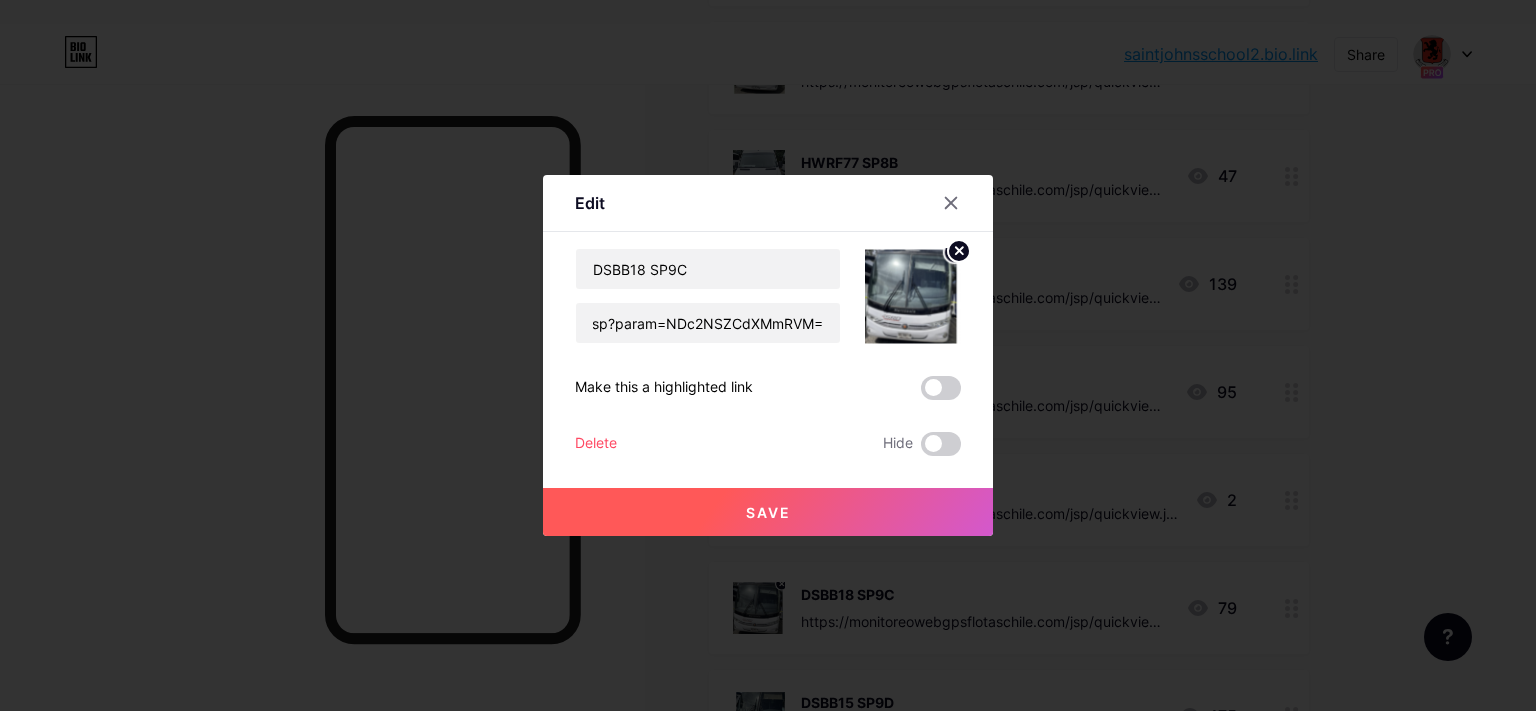 click on "Save" at bounding box center (768, 512) 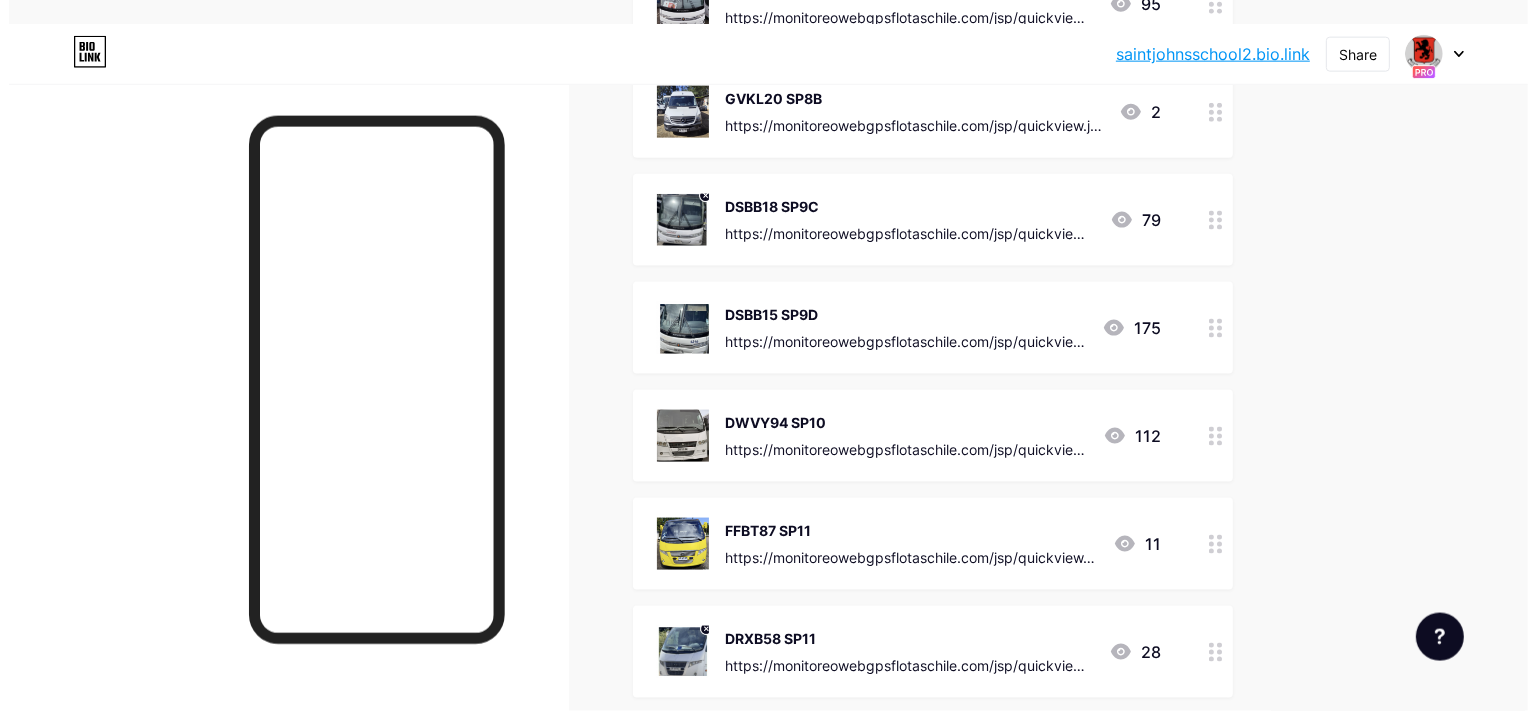 scroll, scrollTop: 3623, scrollLeft: 0, axis: vertical 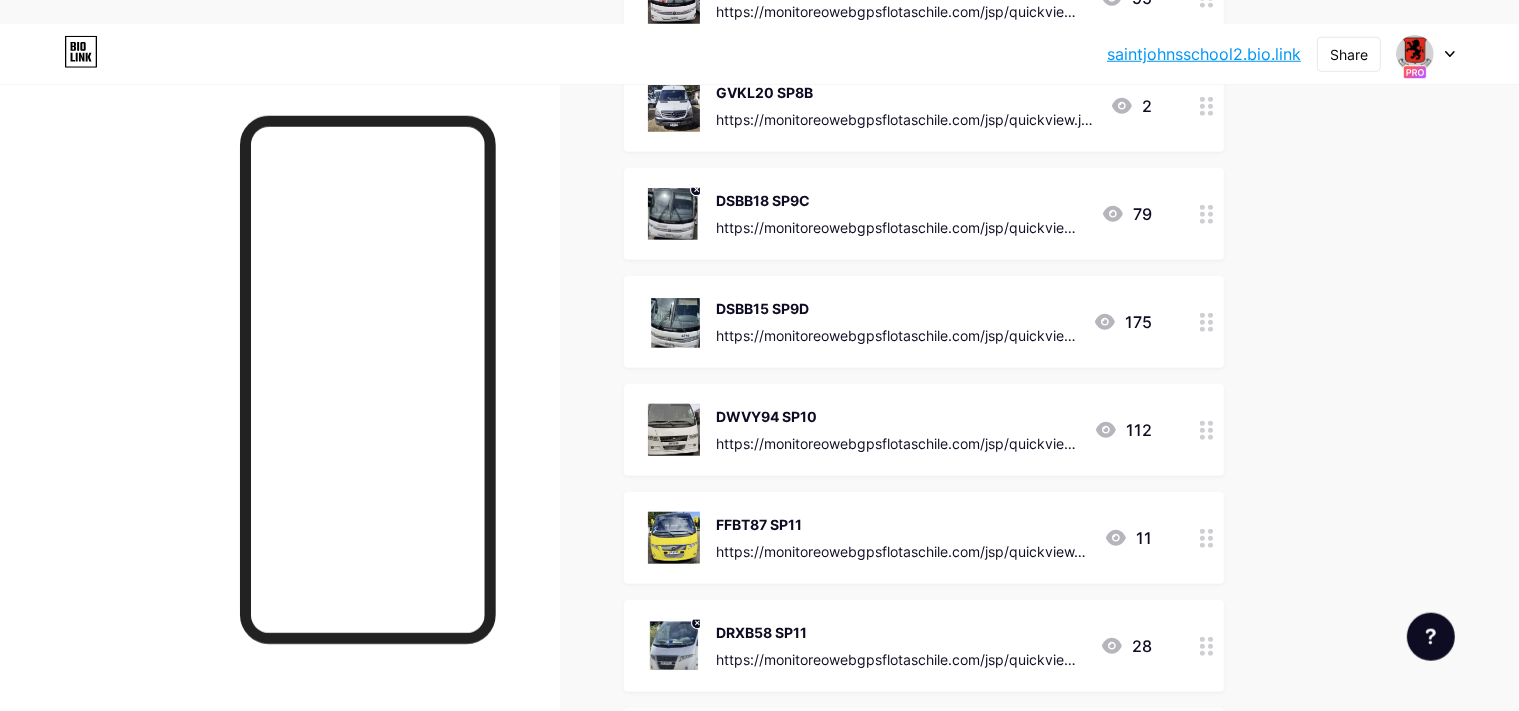 click on "DSBB15 SP9D" at bounding box center [896, 308] 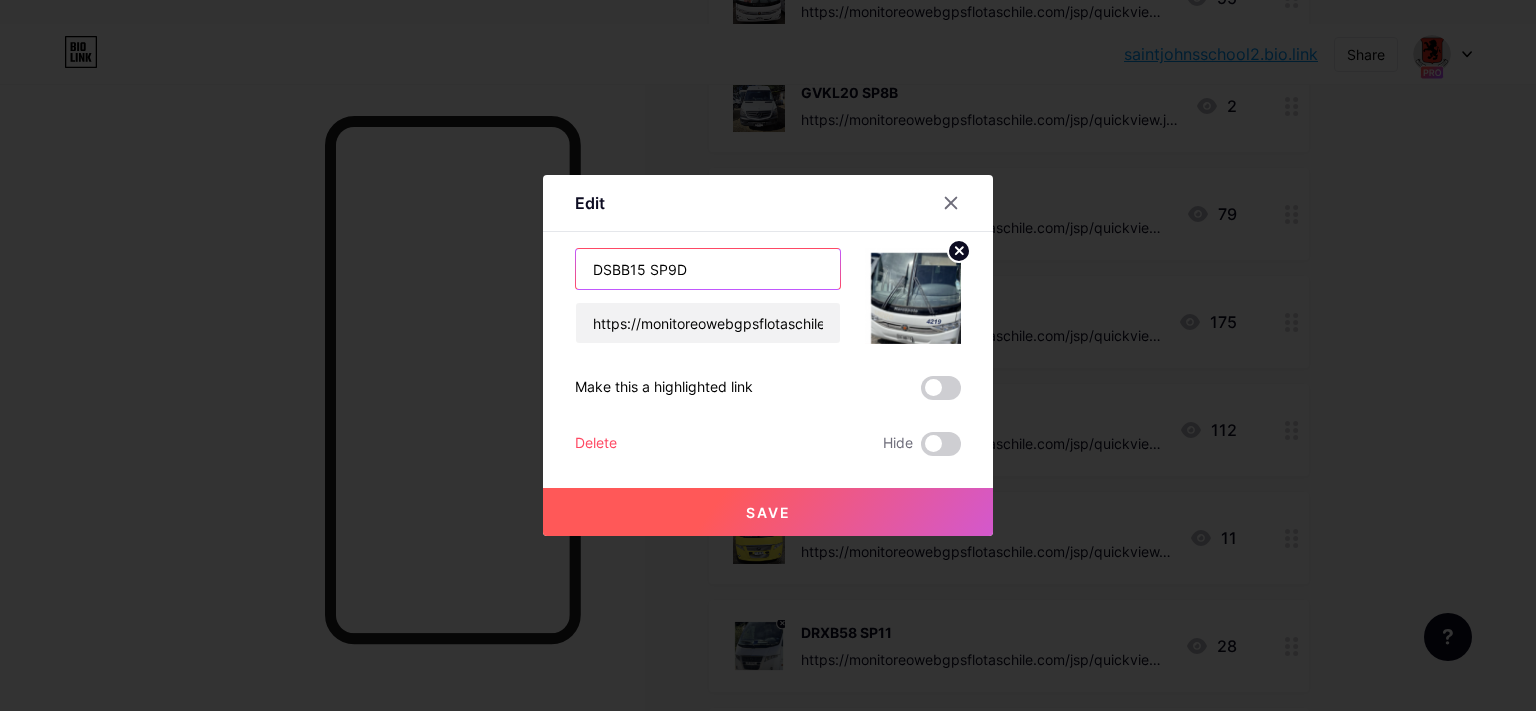 drag, startPoint x: 638, startPoint y: 266, endPoint x: 70, endPoint y: 374, distance: 578.17645 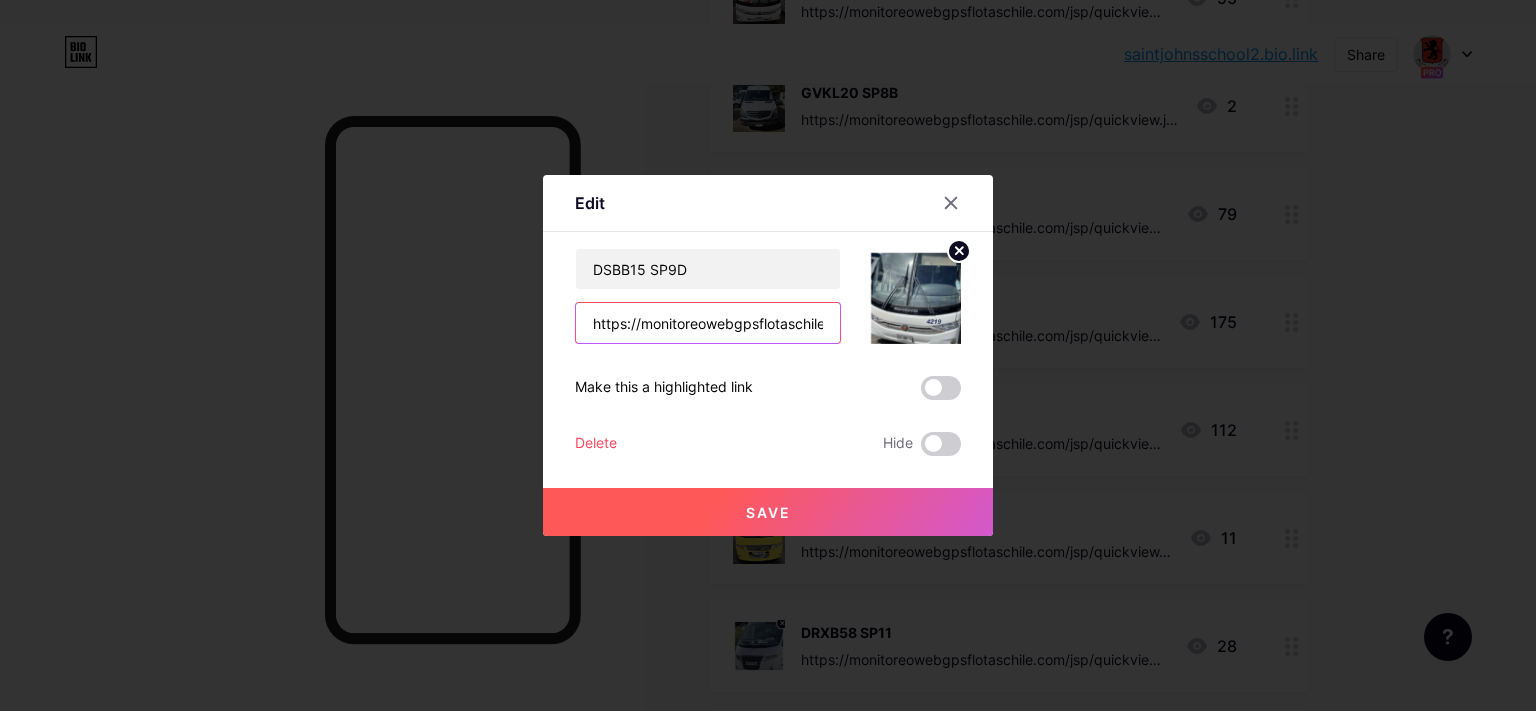 click on "https://monitoreowebgpsflotaschile.com/jsp/quickview.jsp?param=NDYwMSZCdXMmRVM=" at bounding box center (708, 323) 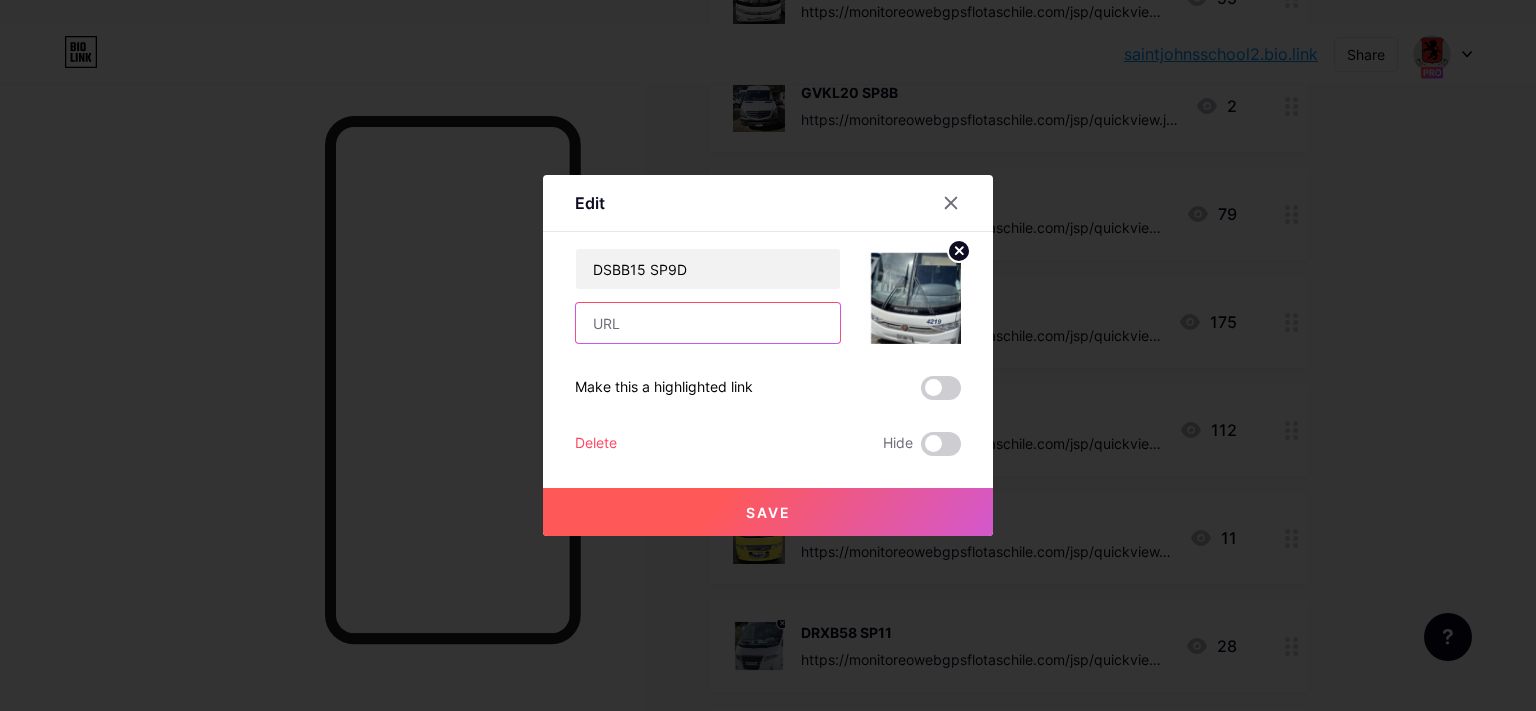 paste on "https://monitoreowebgpsflotaschile.com/jsp/quickview.jsp?param=NDc2NiZCdXMmRVM=" 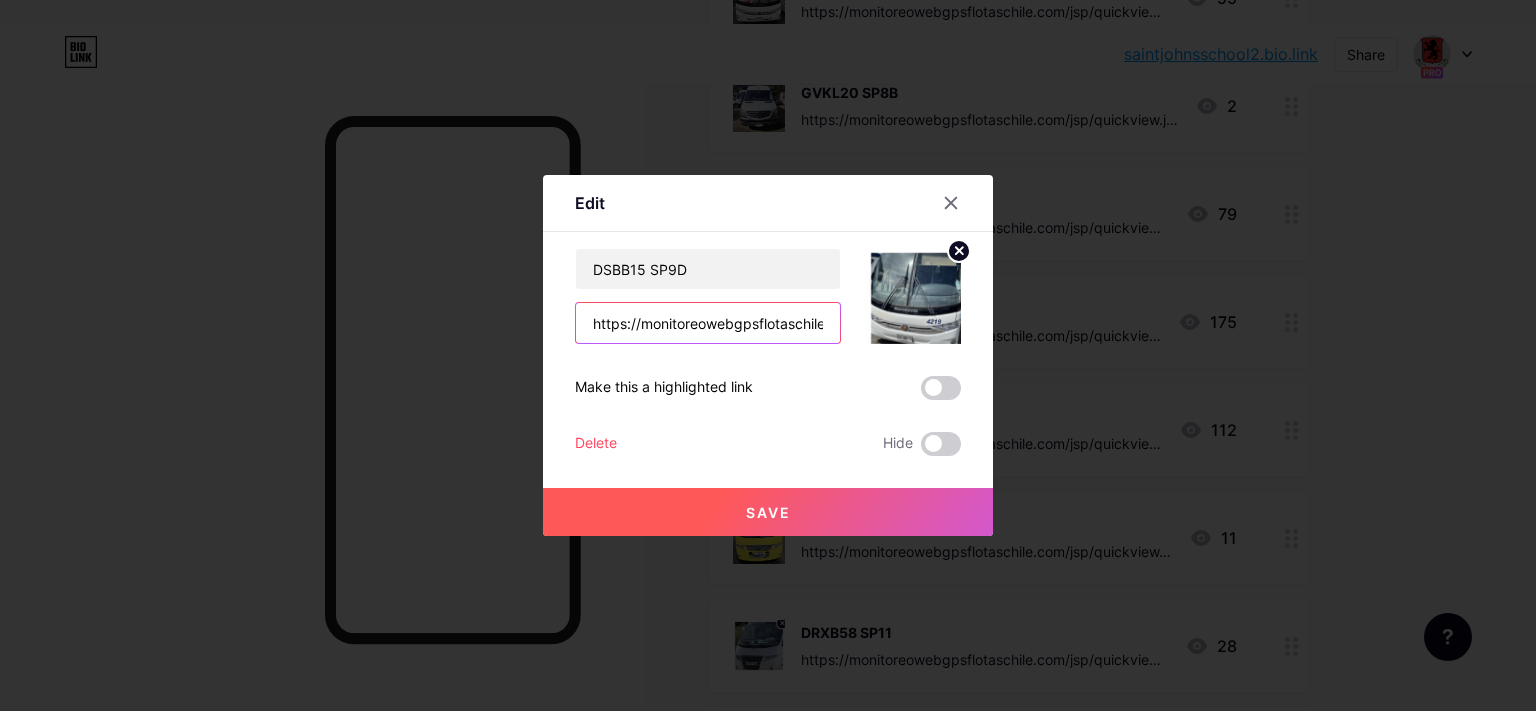 scroll, scrollTop: 0, scrollLeft: 362, axis: horizontal 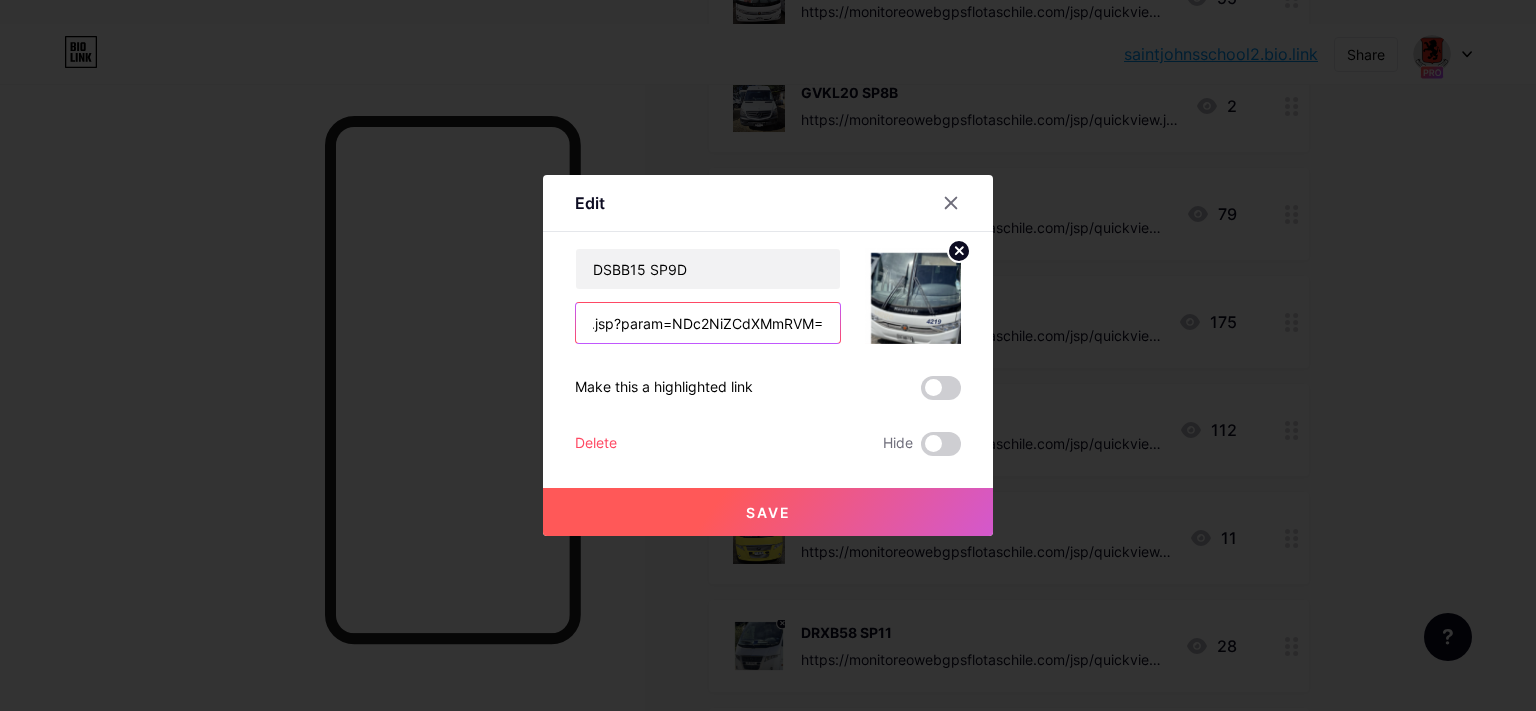 type on "https://monitoreowebgpsflotaschile.com/jsp/quickview.jsp?param=NDc2NiZCdXMmRVM=" 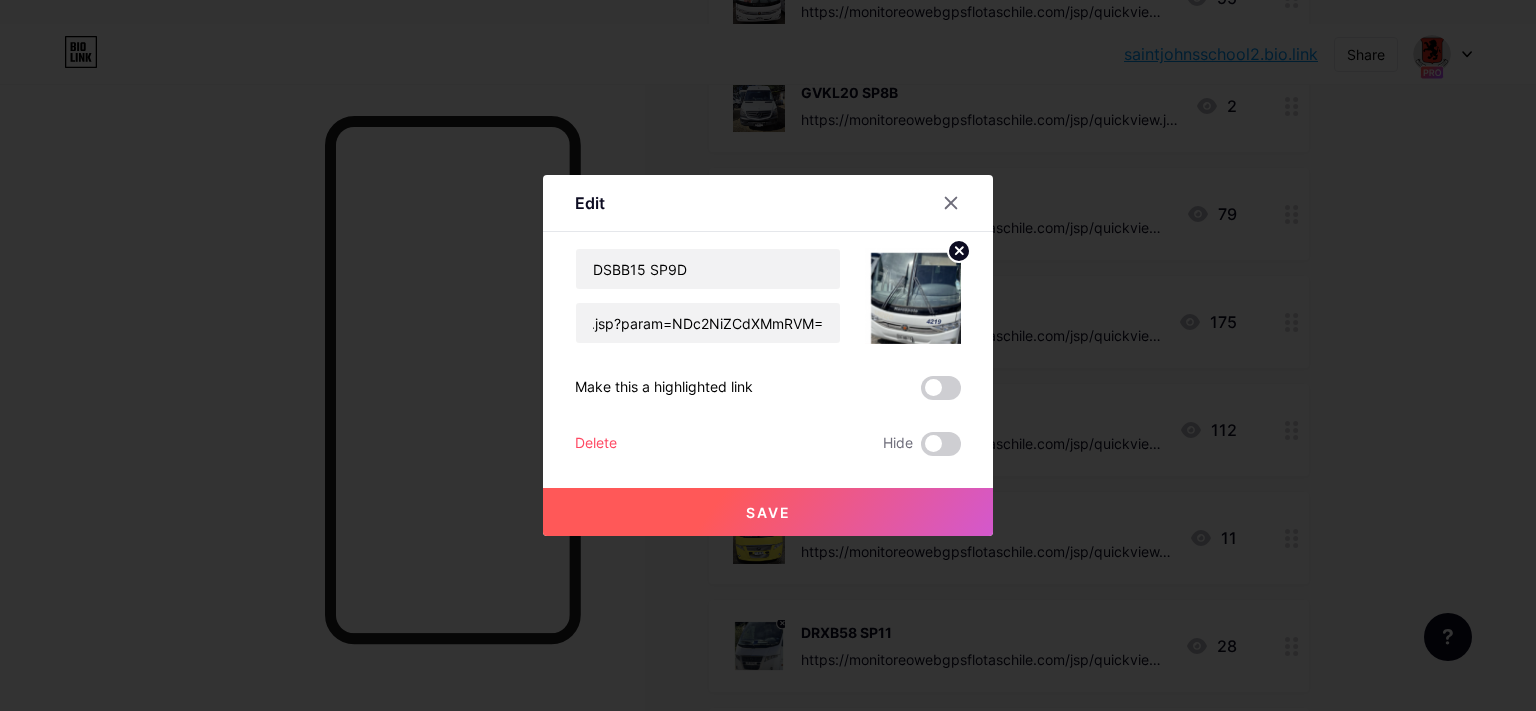click on "Save" at bounding box center (768, 512) 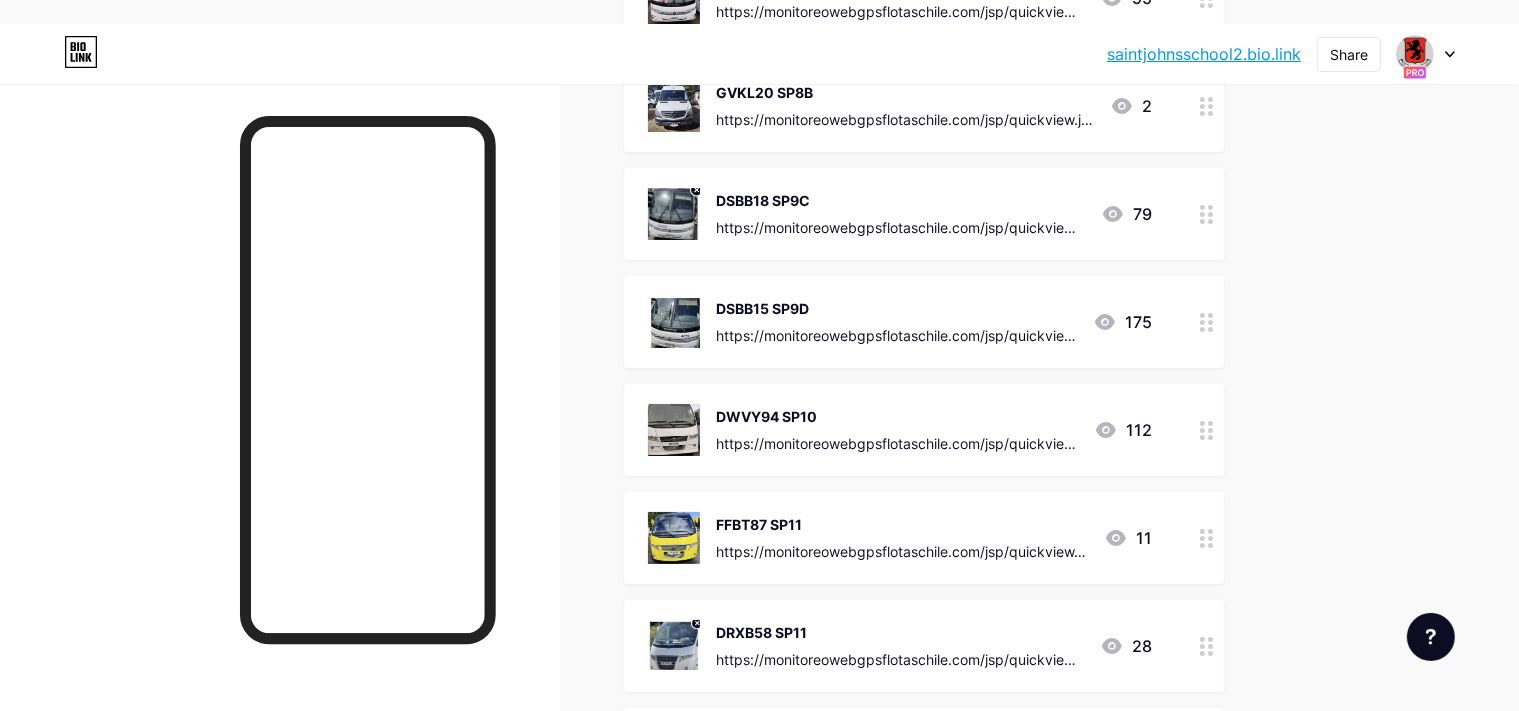 click on "DWVY94 SP10" at bounding box center [897, 416] 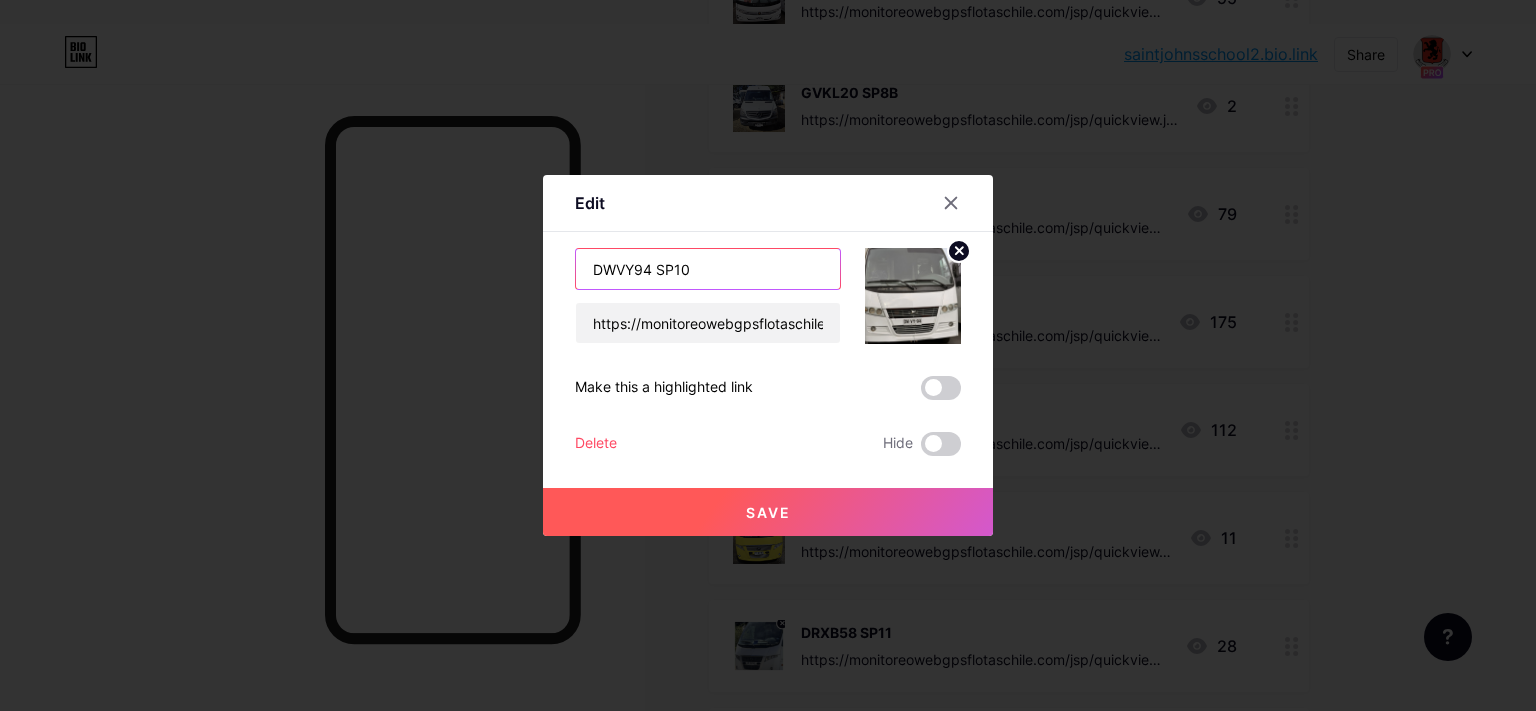 drag, startPoint x: 644, startPoint y: 273, endPoint x: 171, endPoint y: 288, distance: 473.2378 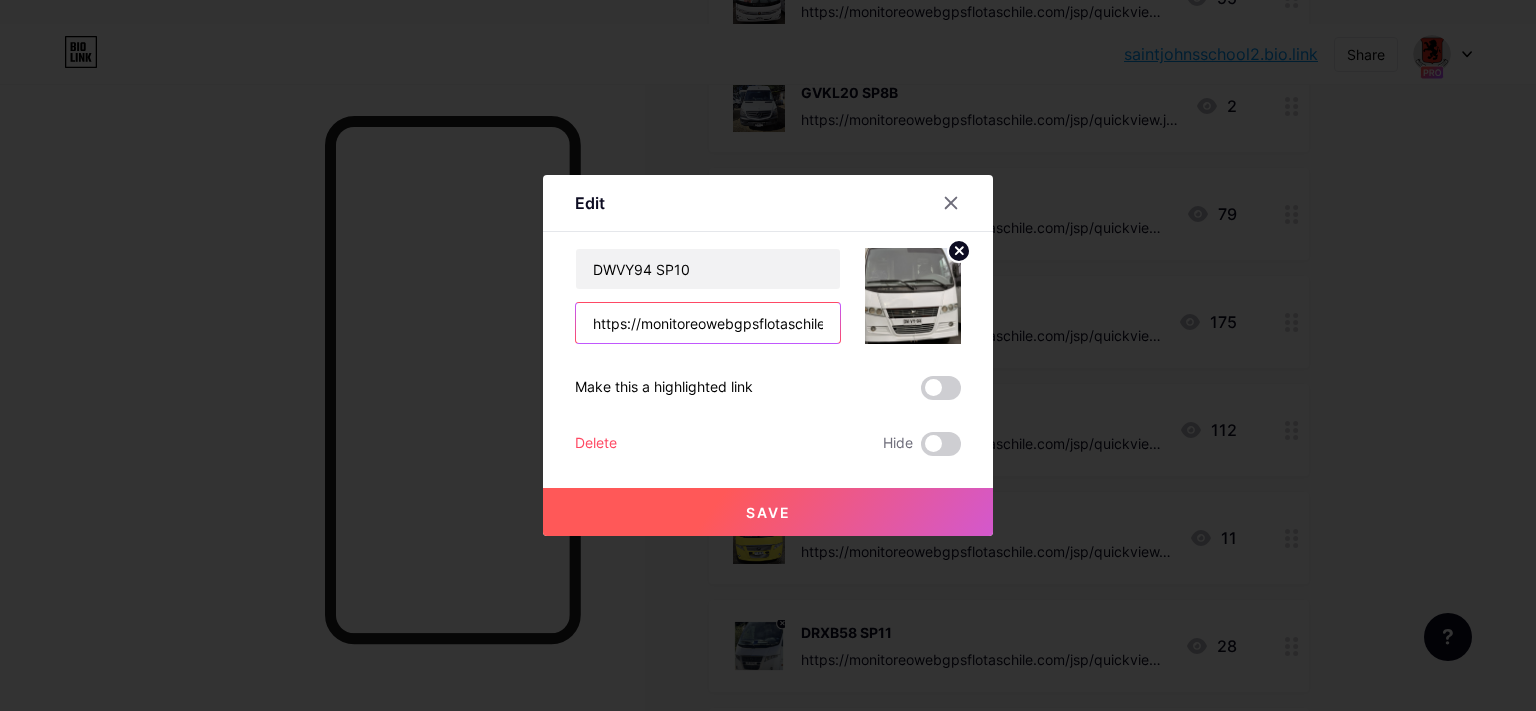 click on "https://monitoreowebgpsflotaschile.com/jsp/quickview.jsp?param=NDYwMiZCdXMmRVM=" at bounding box center (708, 323) 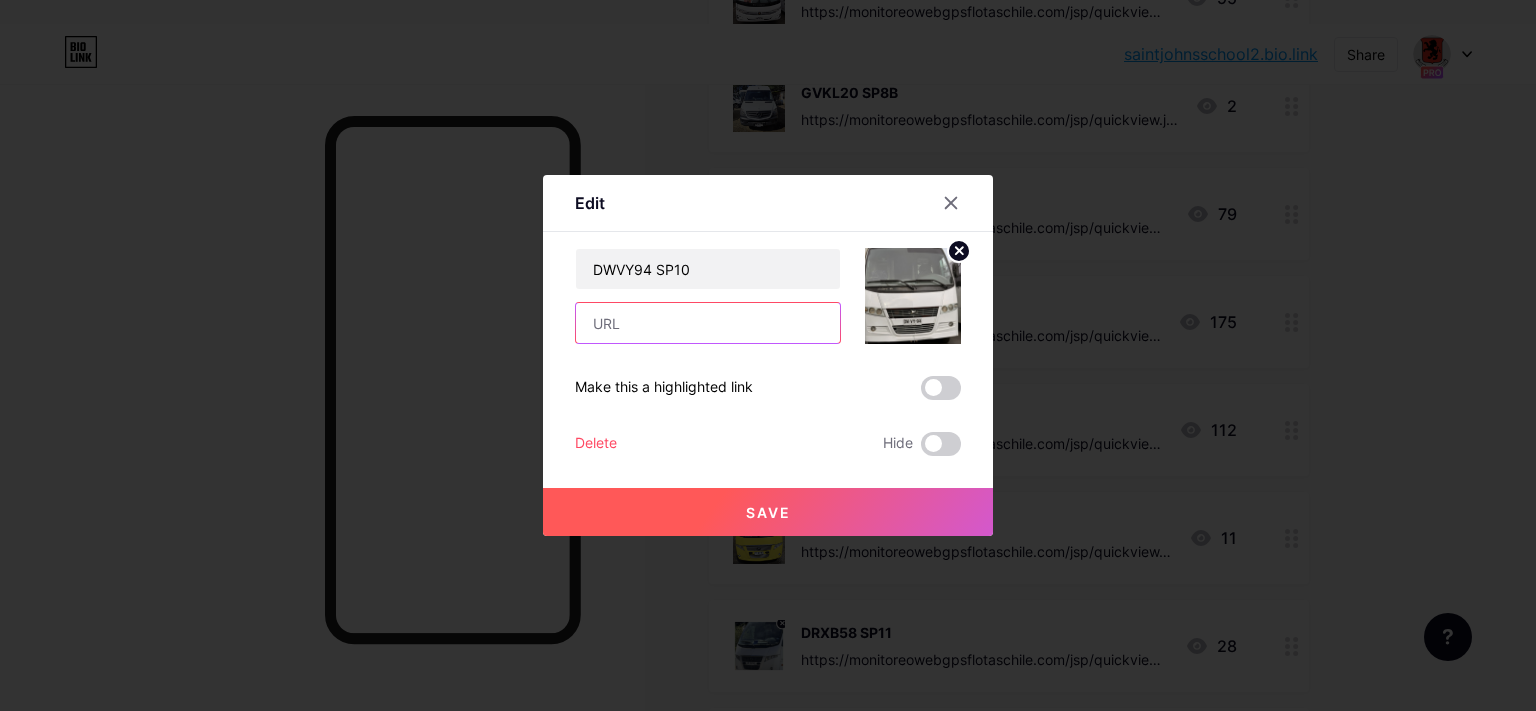 paste on "https://monitoreowebgpsflotaschile.com/jsp/quickview.jsp?param=NDc2NyZCdXMmRVM=" 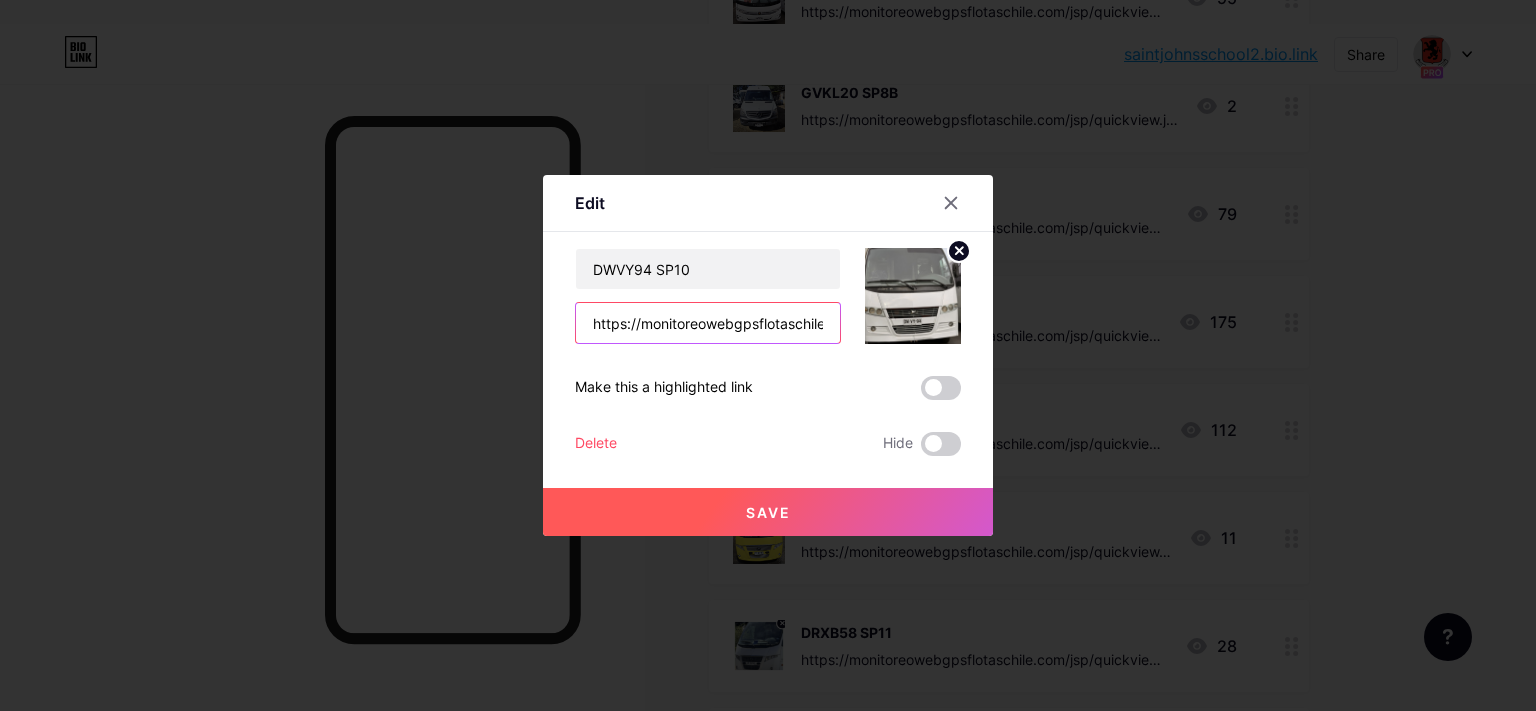 scroll, scrollTop: 0, scrollLeft: 367, axis: horizontal 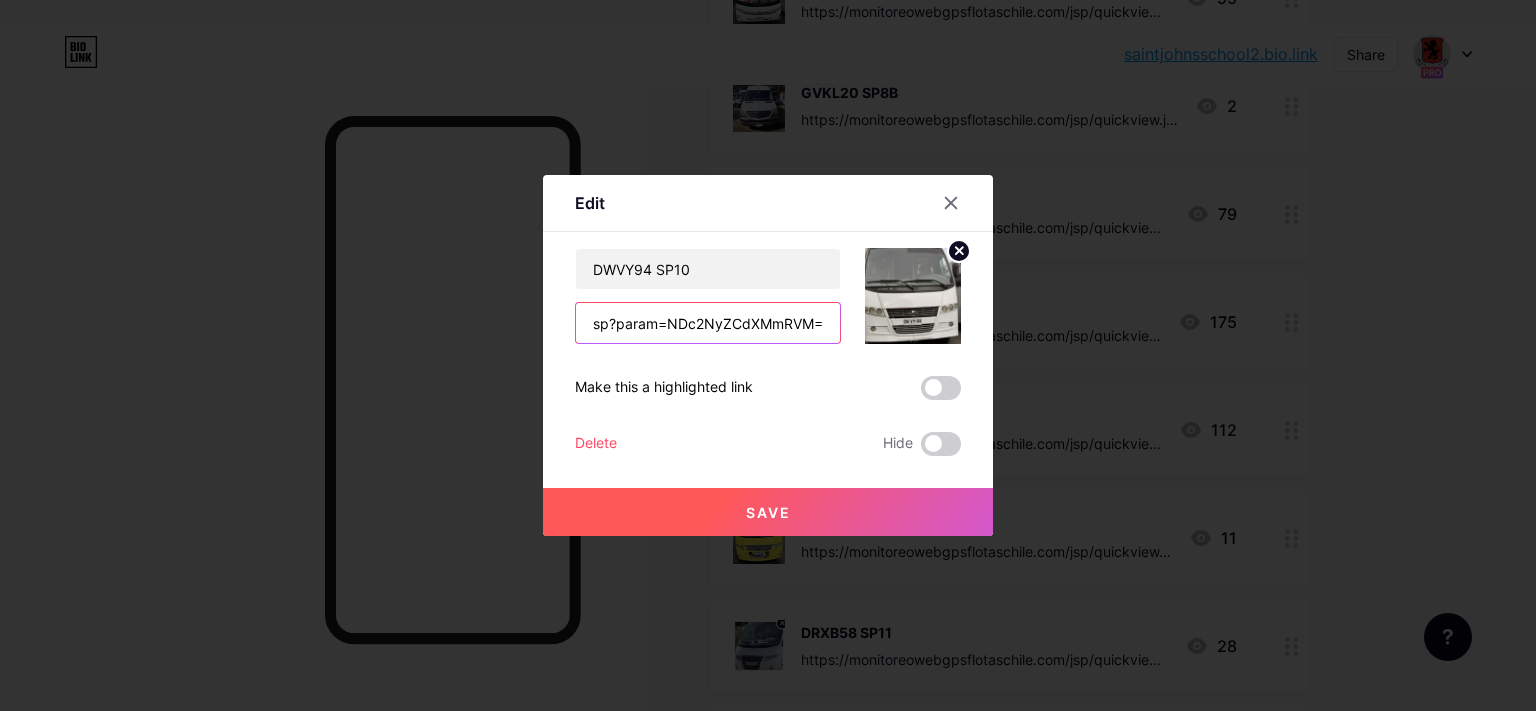 type on "https://monitoreowebgpsflotaschile.com/jsp/quickview.jsp?param=NDc2NyZCdXMmRVM=" 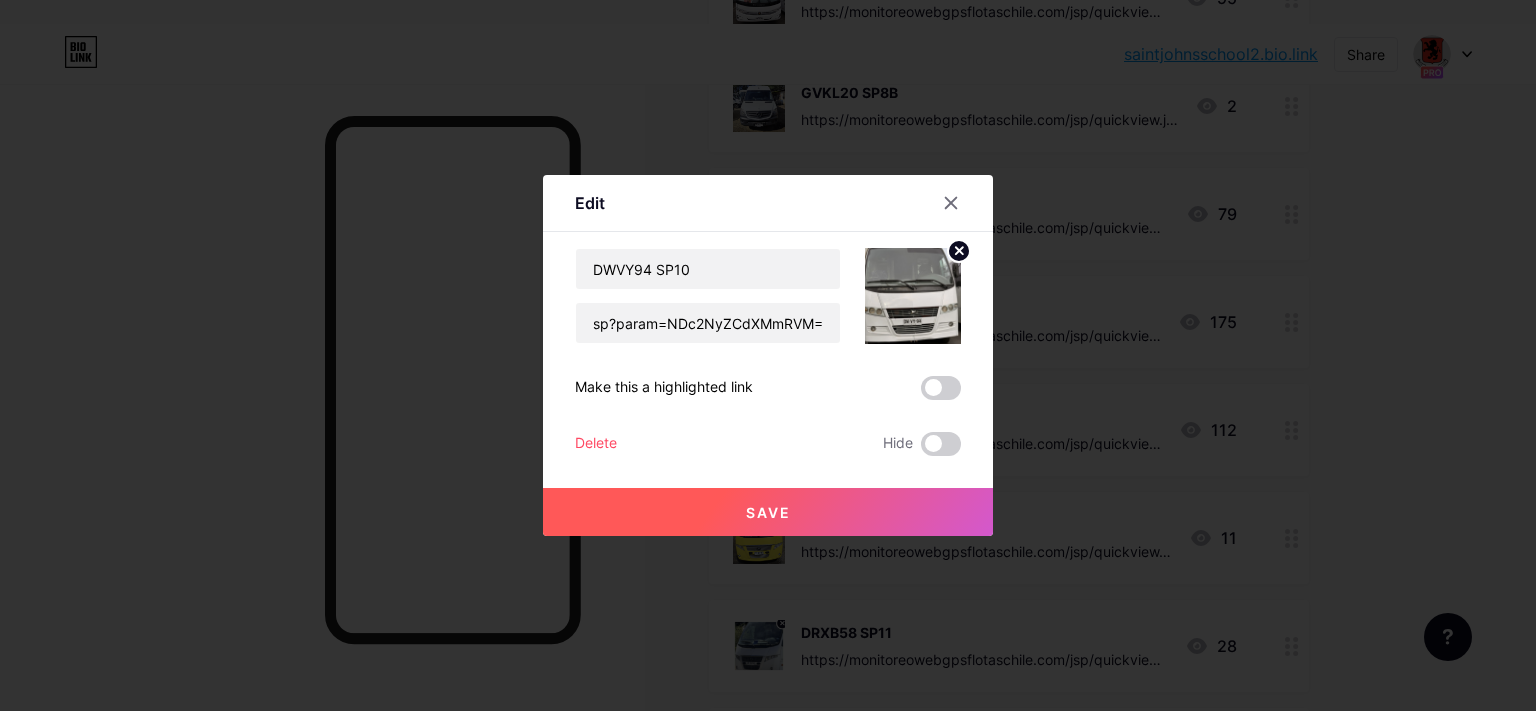 click on "Save" at bounding box center [768, 512] 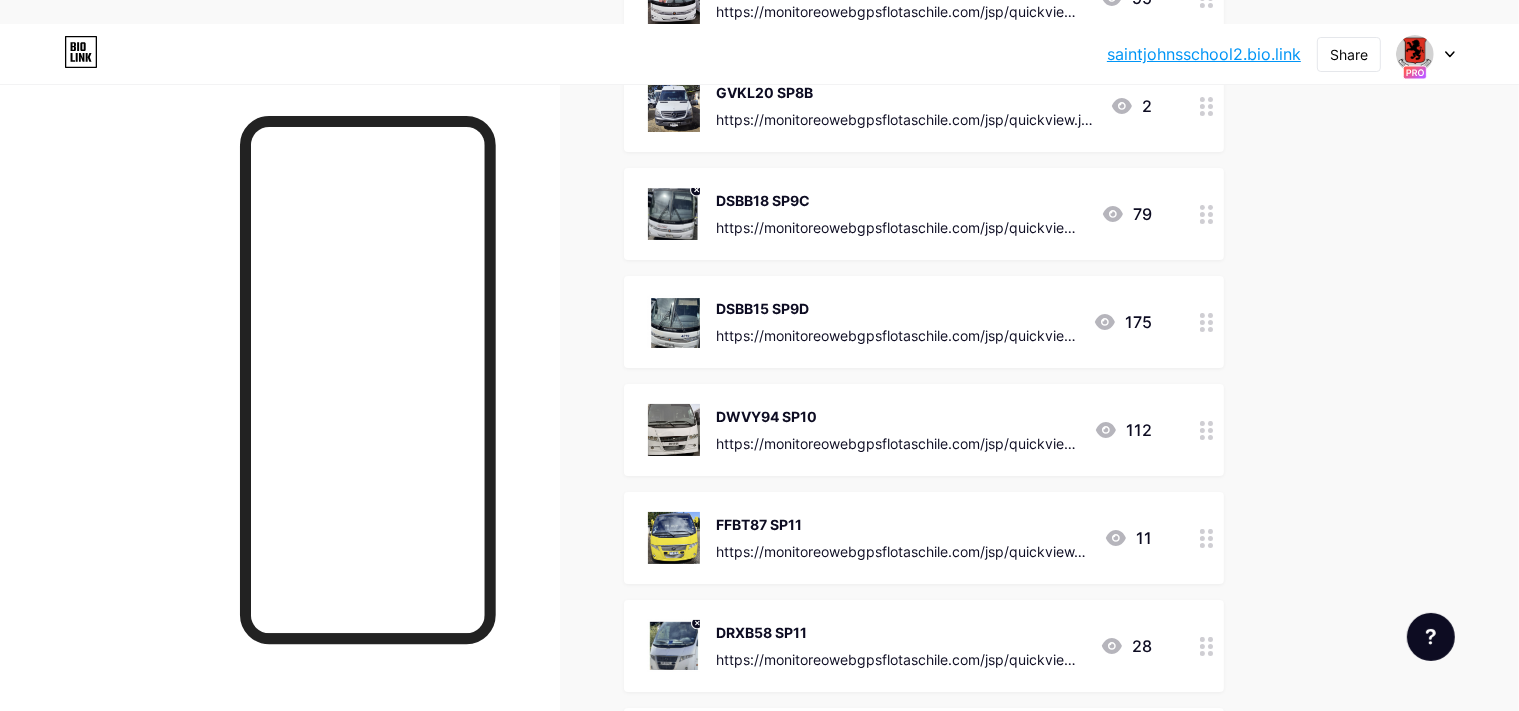 click on "FFBT87 SP11" at bounding box center [902, 524] 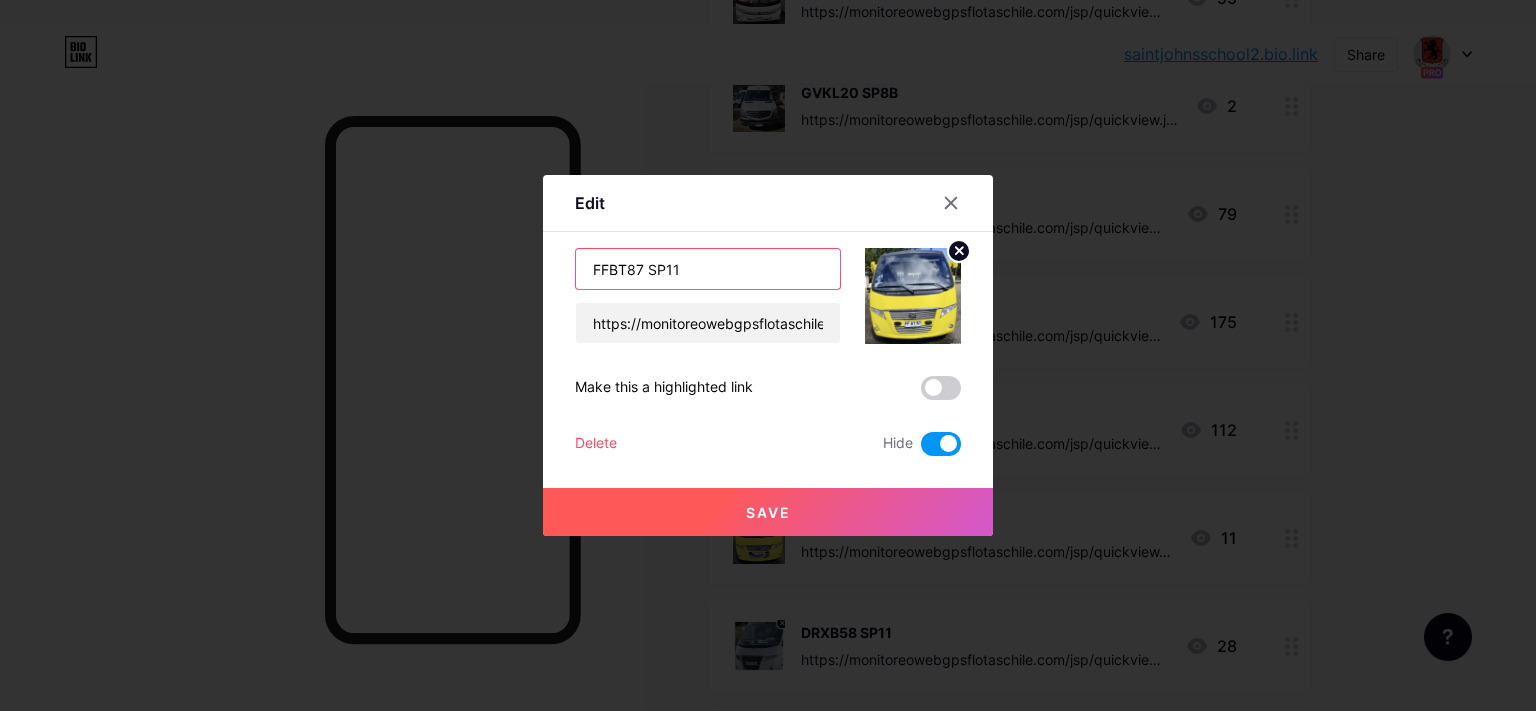 drag, startPoint x: 638, startPoint y: 266, endPoint x: 281, endPoint y: 394, distance: 379.2532 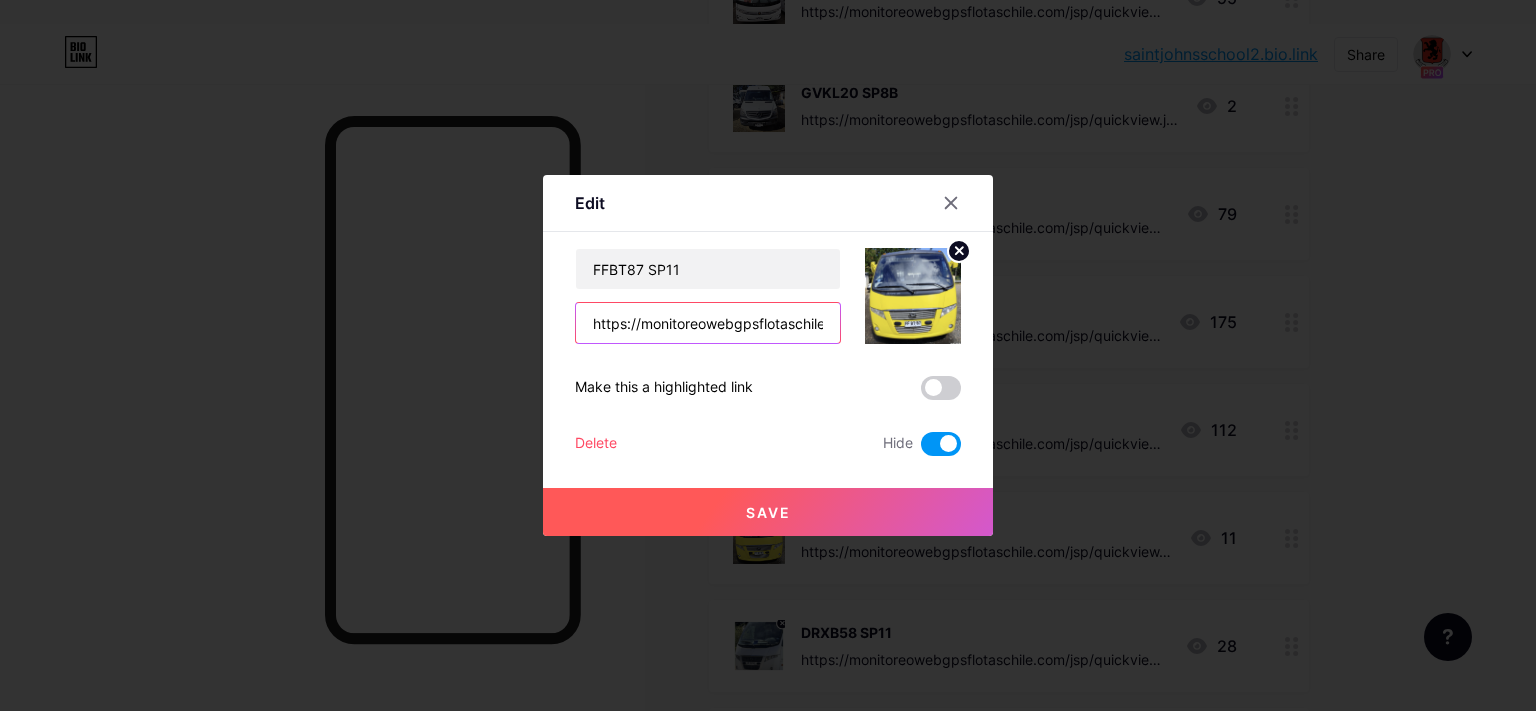 click on "https://monitoreowebgpsflotaschile.com/jsp/quickview.jsp?param=NDU5OCZCdXMmRVM=" at bounding box center (708, 323) 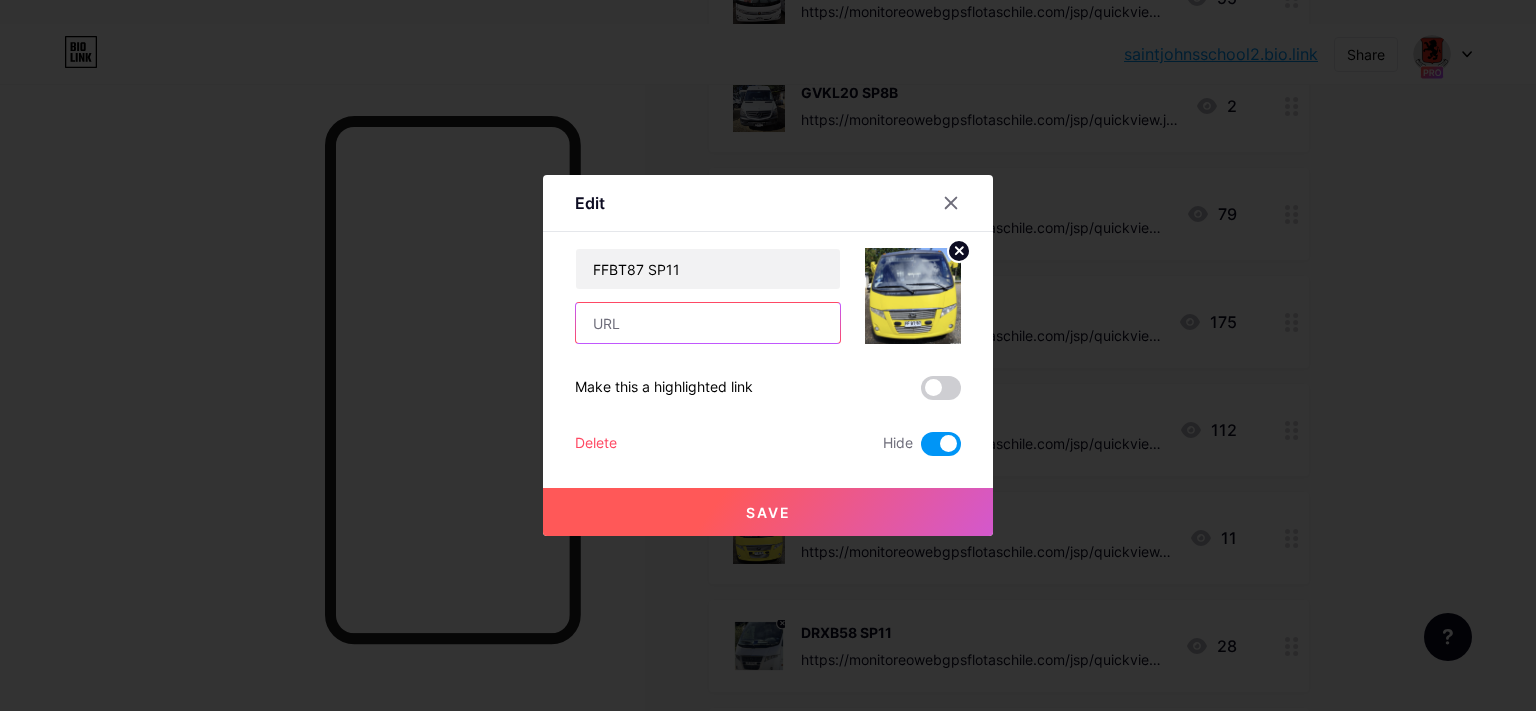 paste on "https://monitoreowebgpsflotaschile.com/jsp/quickview.jsp?param=NDc2OCZCdXMmRVM=" 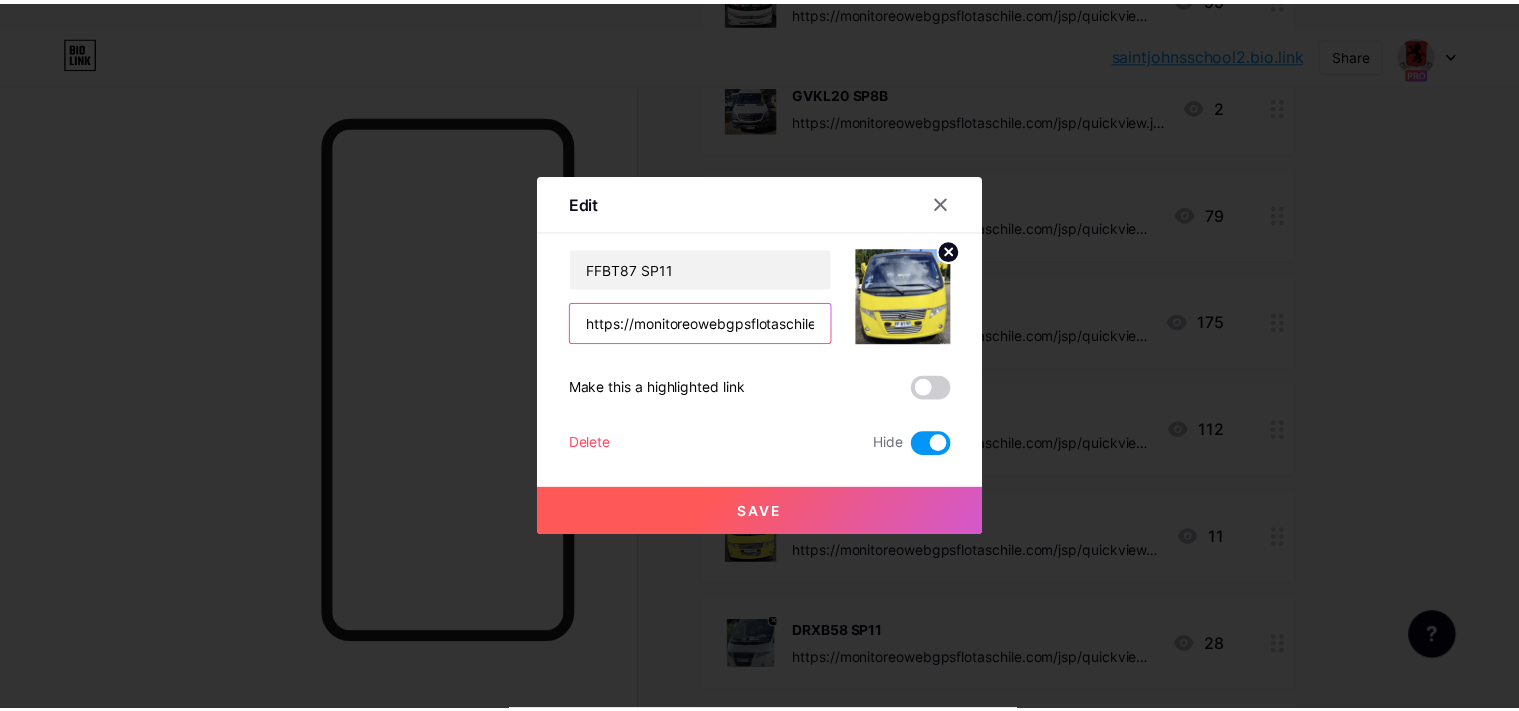 scroll, scrollTop: 0, scrollLeft: 370, axis: horizontal 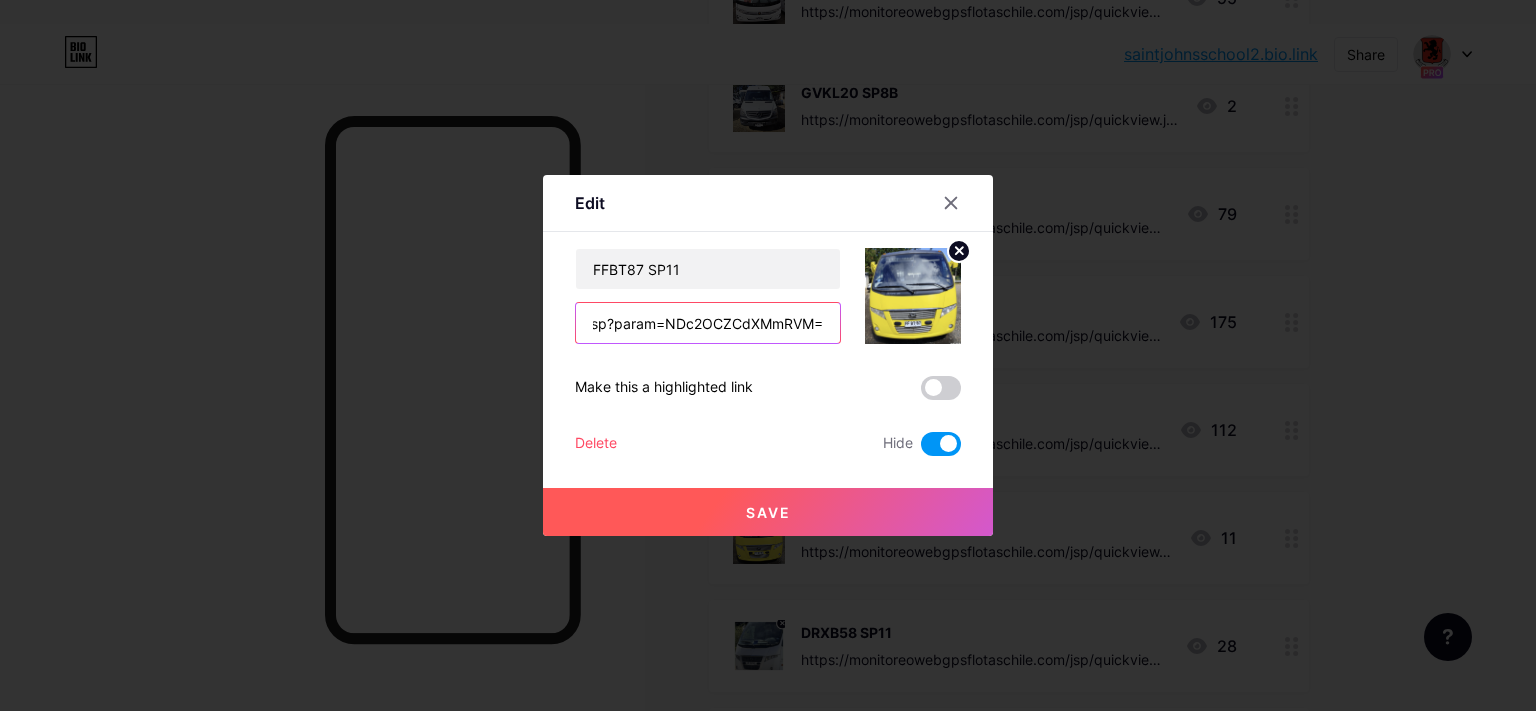 type on "https://monitoreowebgpsflotaschile.com/jsp/quickview.jsp?param=NDc2OCZCdXMmRVM=" 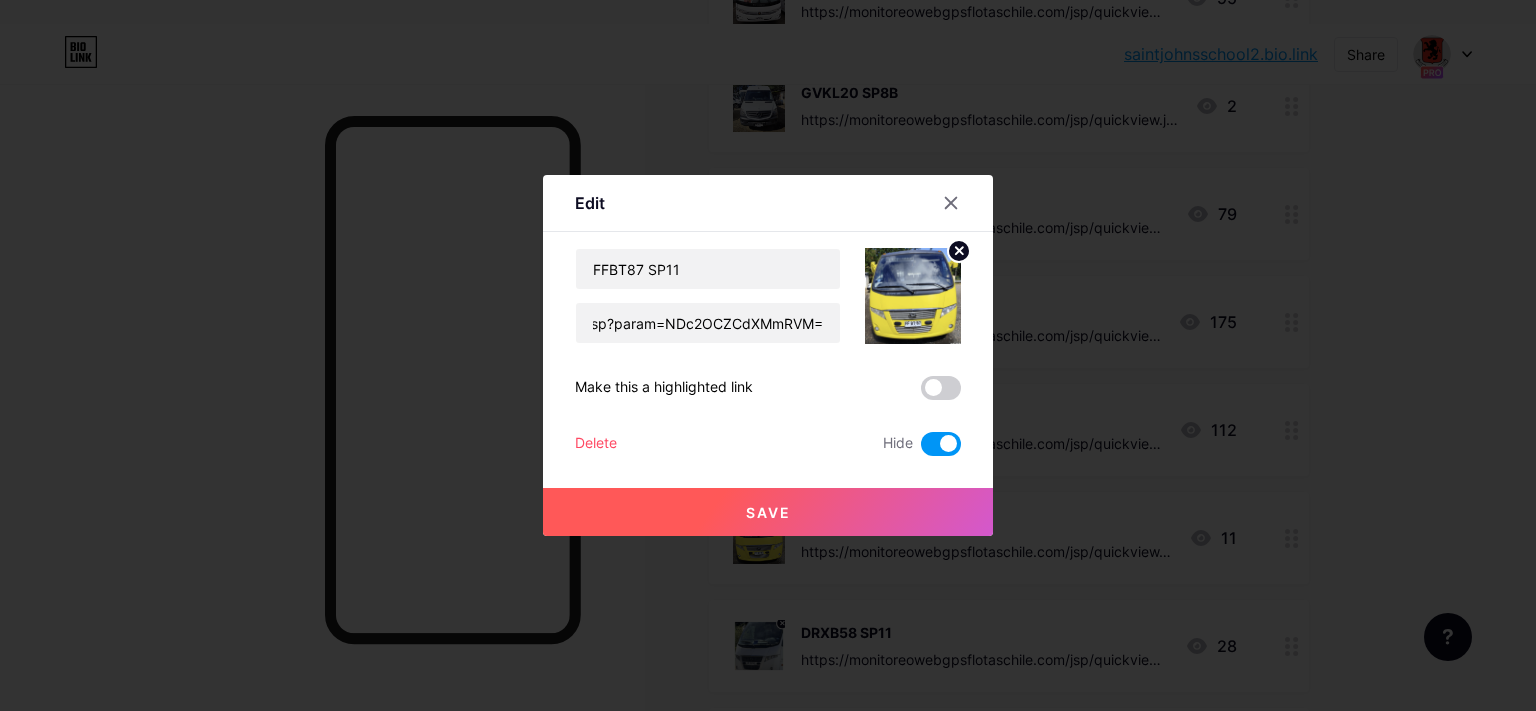 click on "Save" at bounding box center (768, 512) 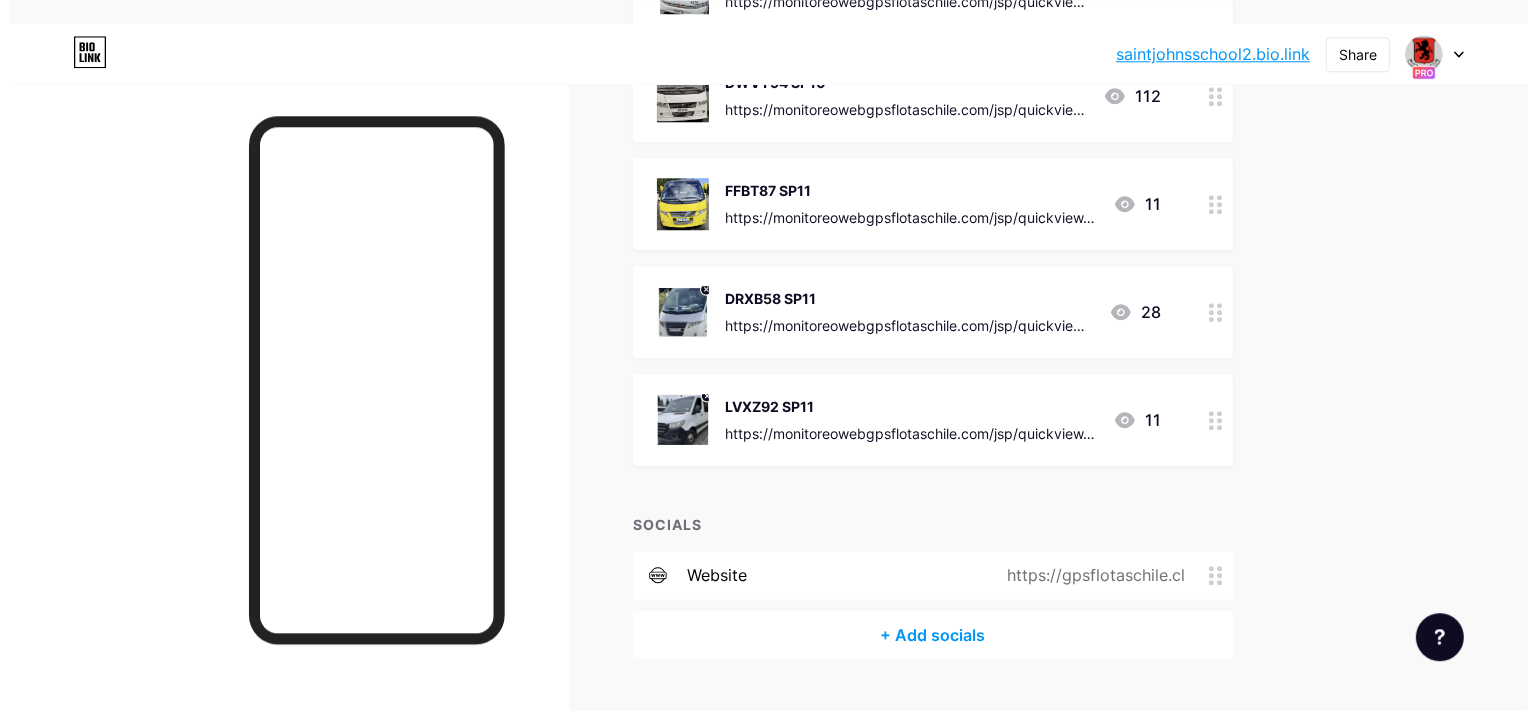 scroll, scrollTop: 3952, scrollLeft: 0, axis: vertical 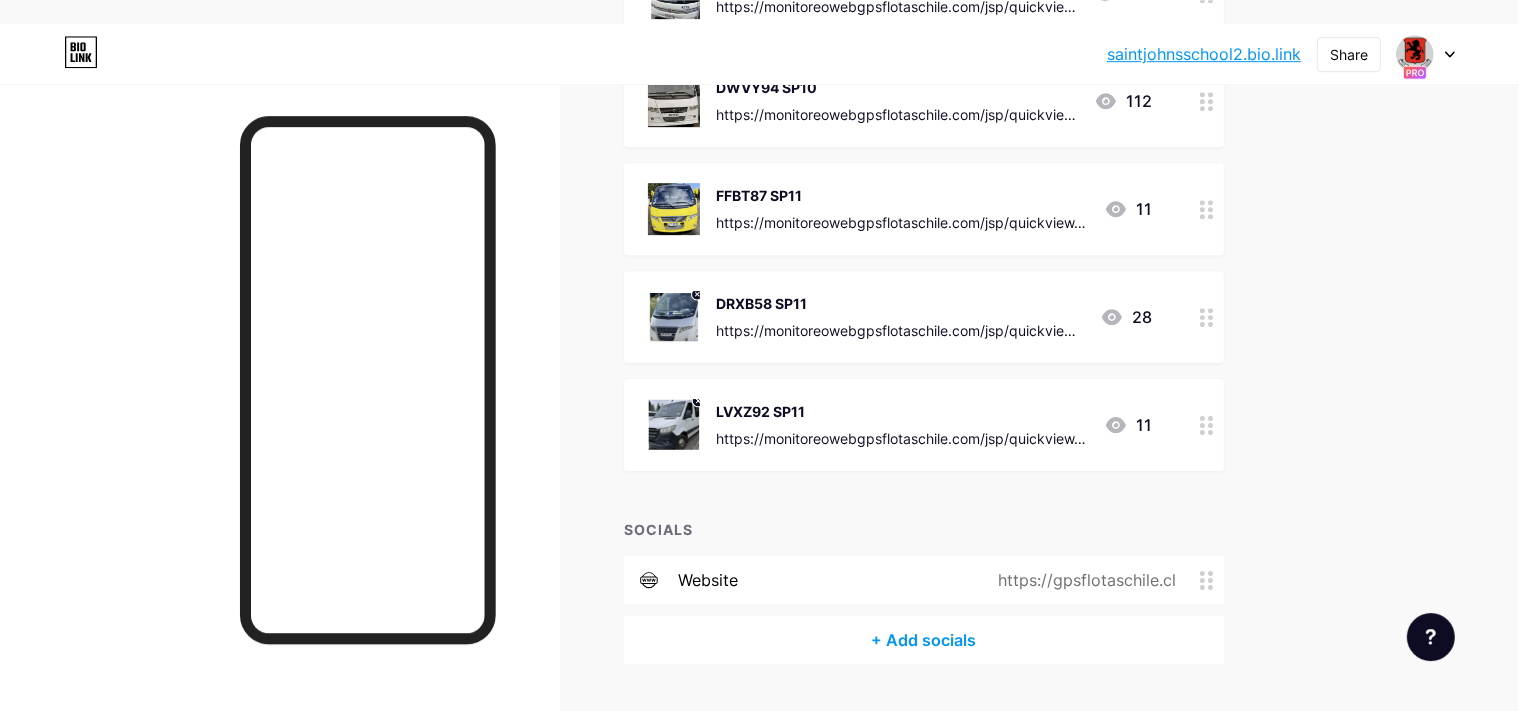 click on "DRXB58 SP11" at bounding box center (900, 303) 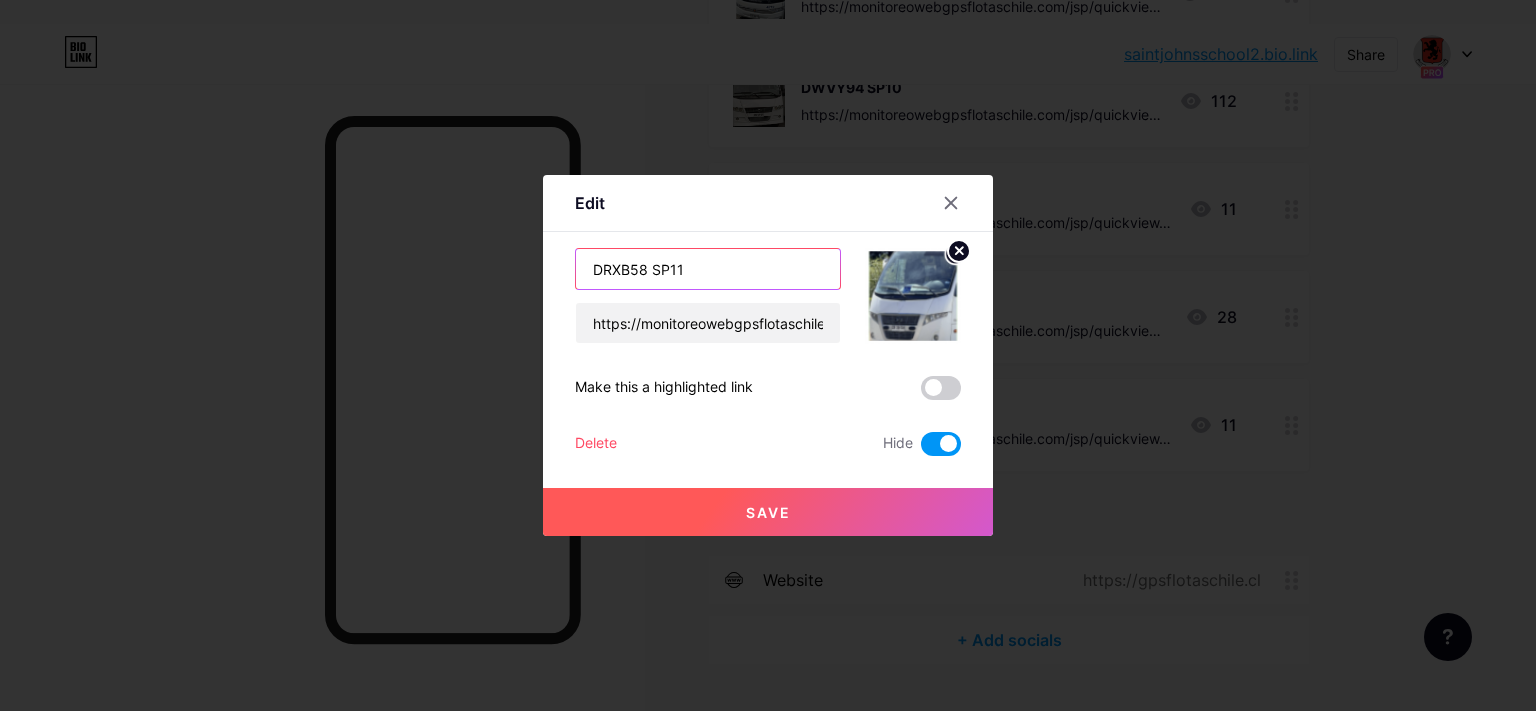 drag, startPoint x: 638, startPoint y: 270, endPoint x: 210, endPoint y: 234, distance: 429.51135 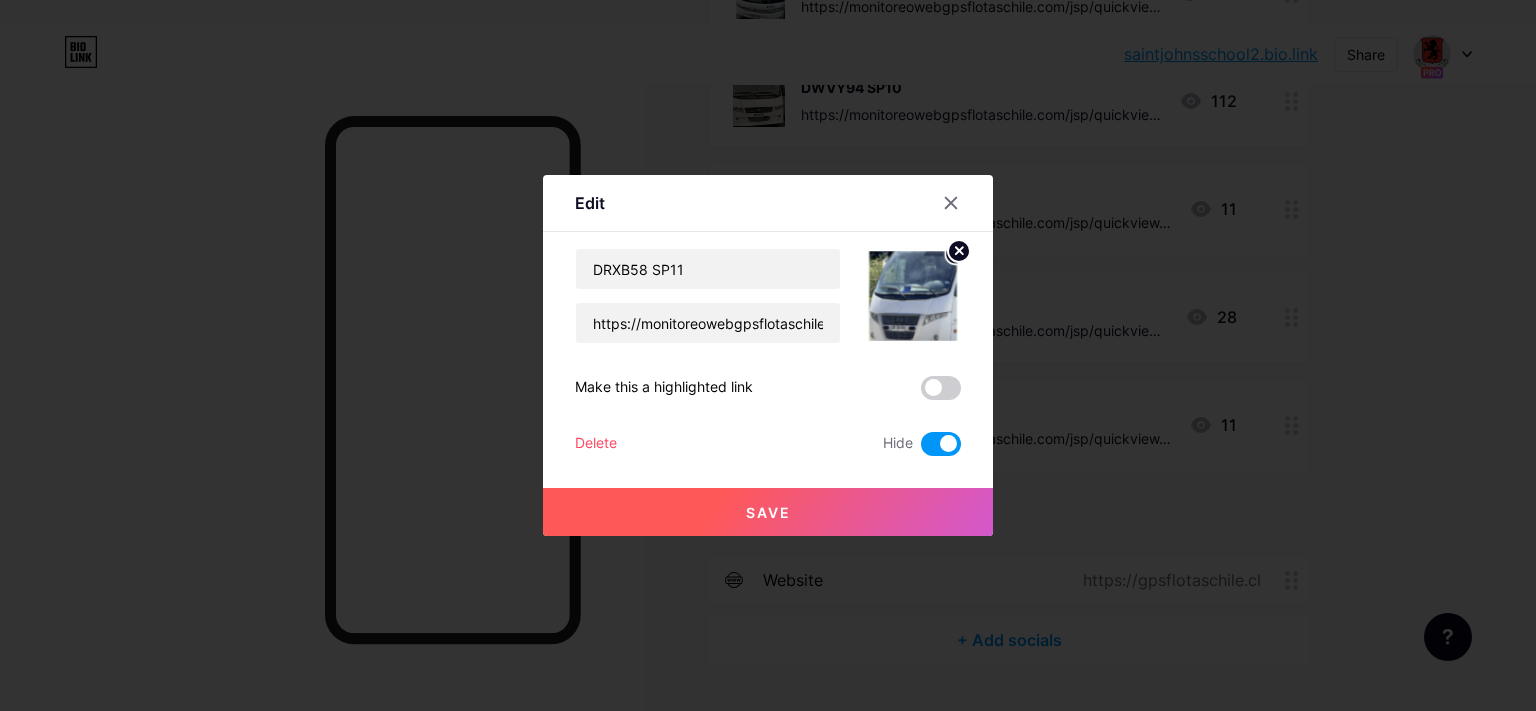 drag, startPoint x: 210, startPoint y: 234, endPoint x: 394, endPoint y: -113, distance: 392.76584 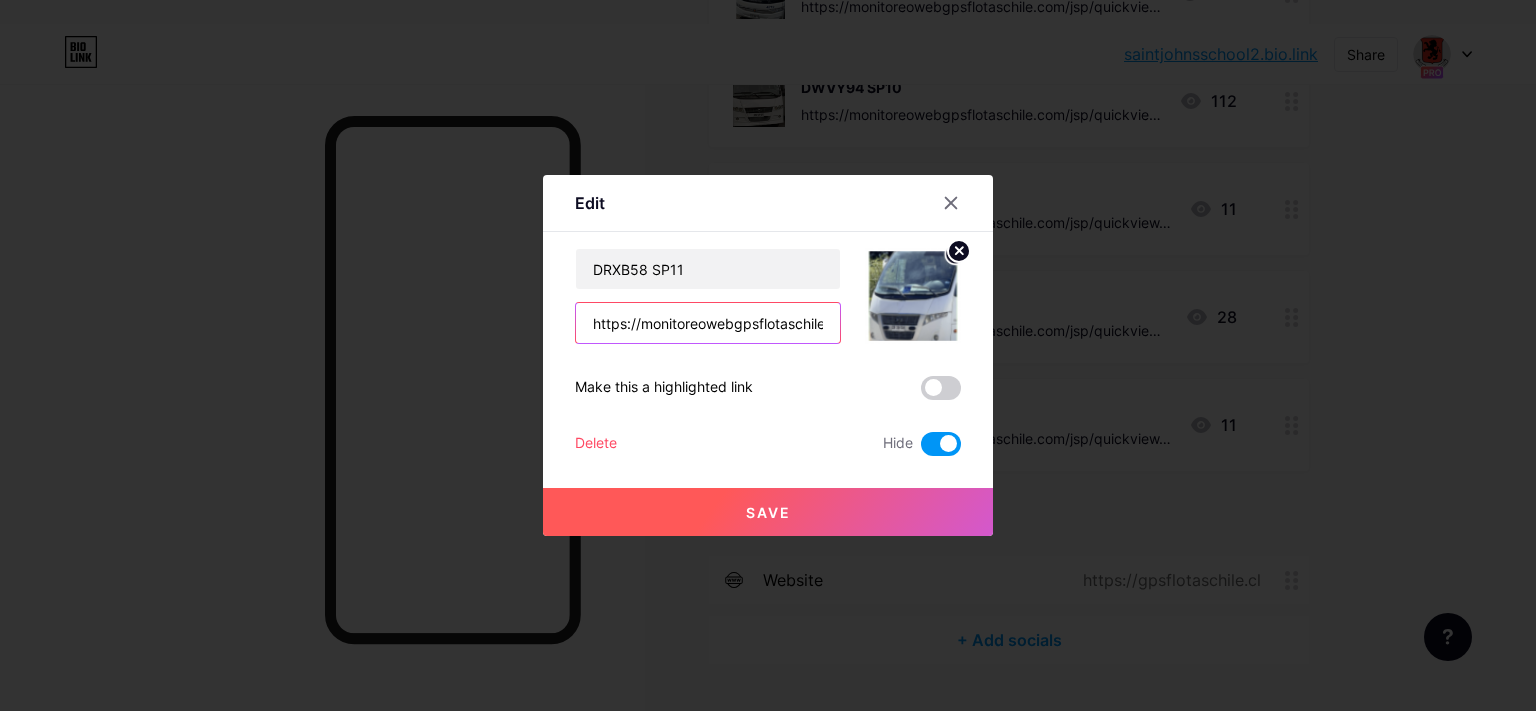 click on "https://monitoreowebgpsflotaschile.com/jsp/quickview.jsp?param=NDYwMyZCdXMmRVM=" at bounding box center [708, 323] 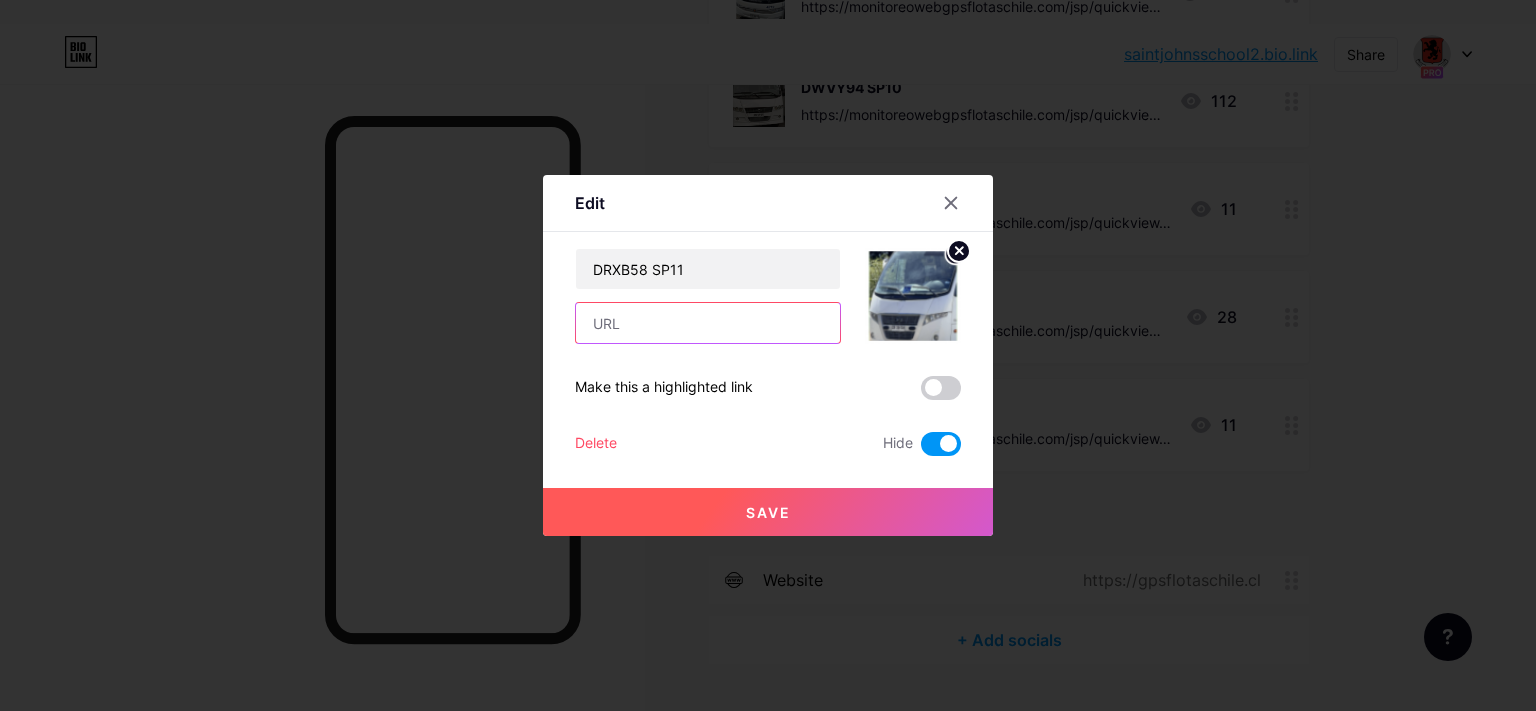 paste on "https://monitoreowebgpsflotaschile.com/jsp/quickview.jsp?param=NDc2OSZCdXMmRVM=" 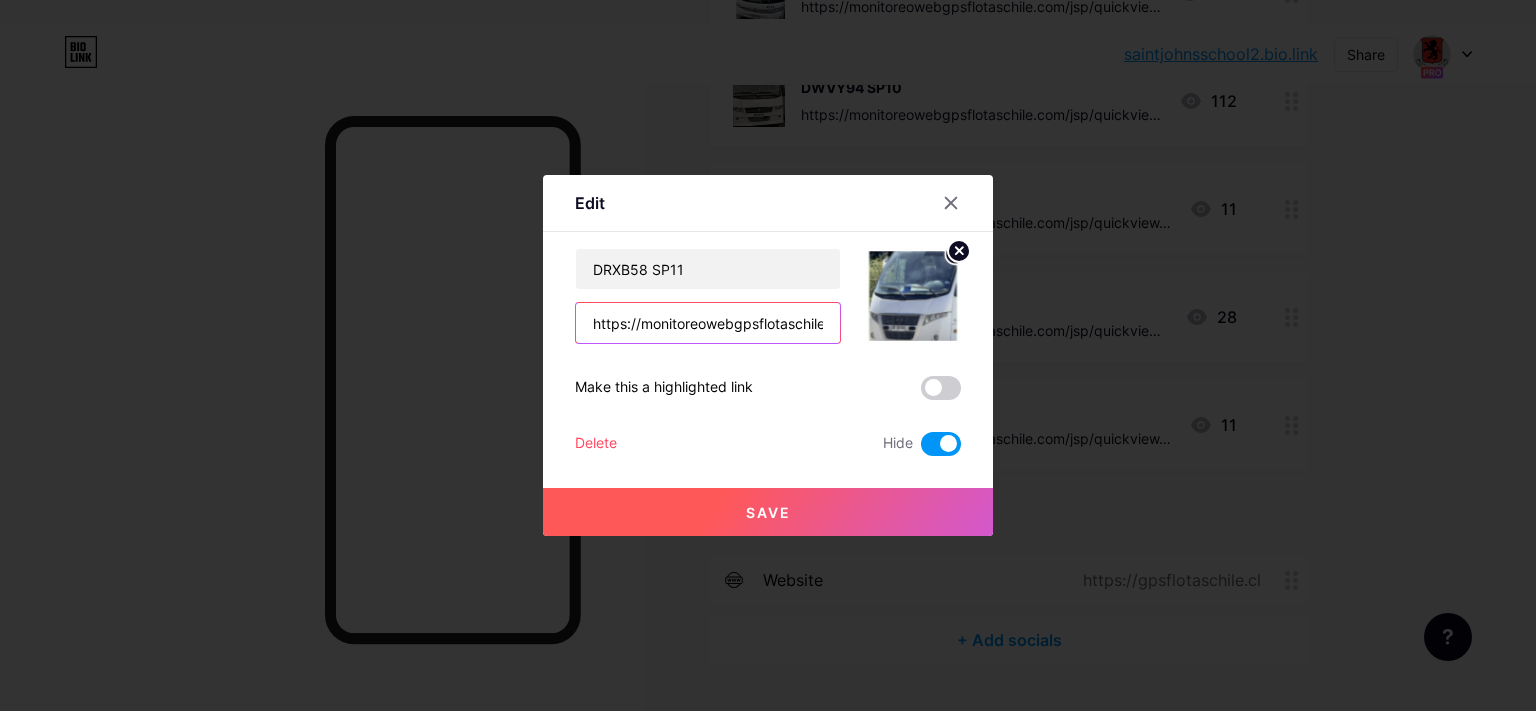 scroll, scrollTop: 0, scrollLeft: 369, axis: horizontal 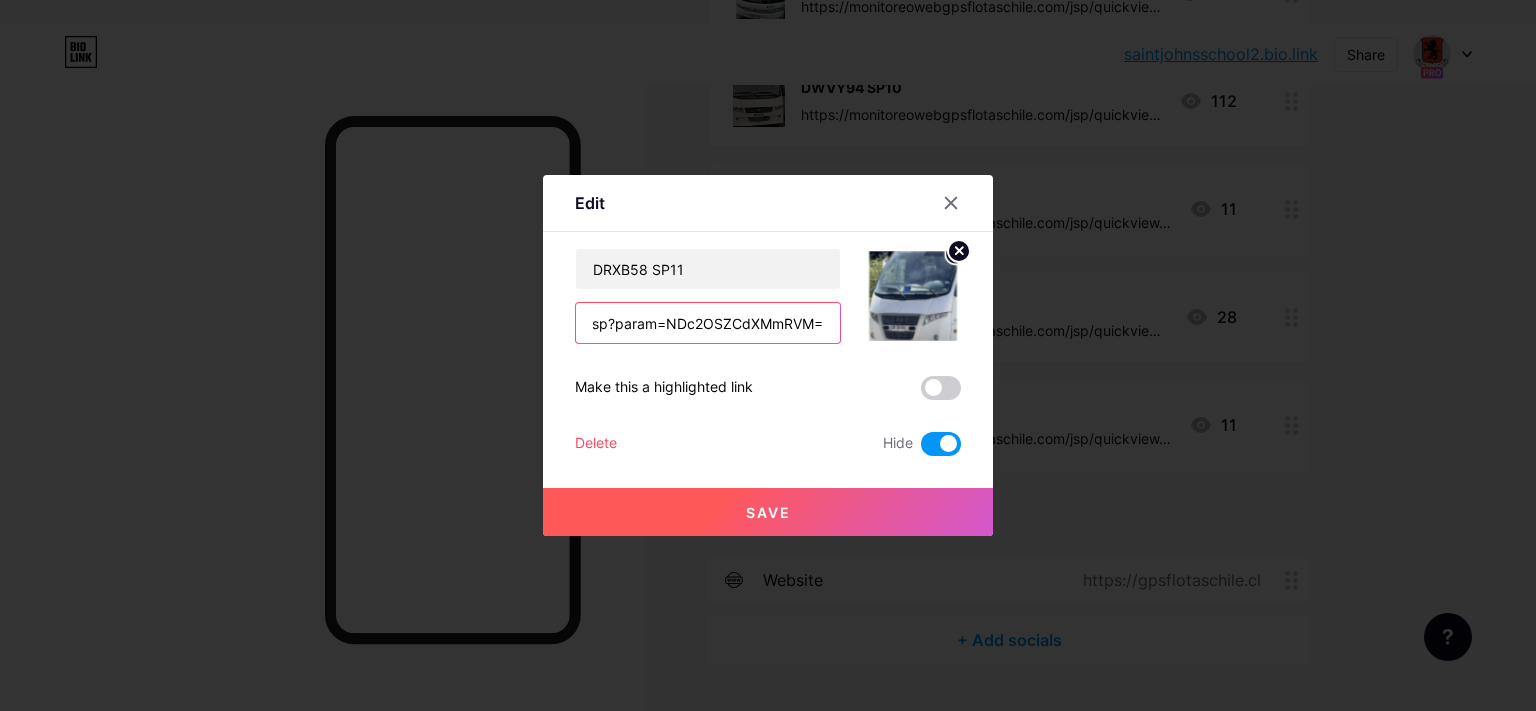 type on "https://monitoreowebgpsflotaschile.com/jsp/quickview.jsp?param=NDc2OSZCdXMmRVM=" 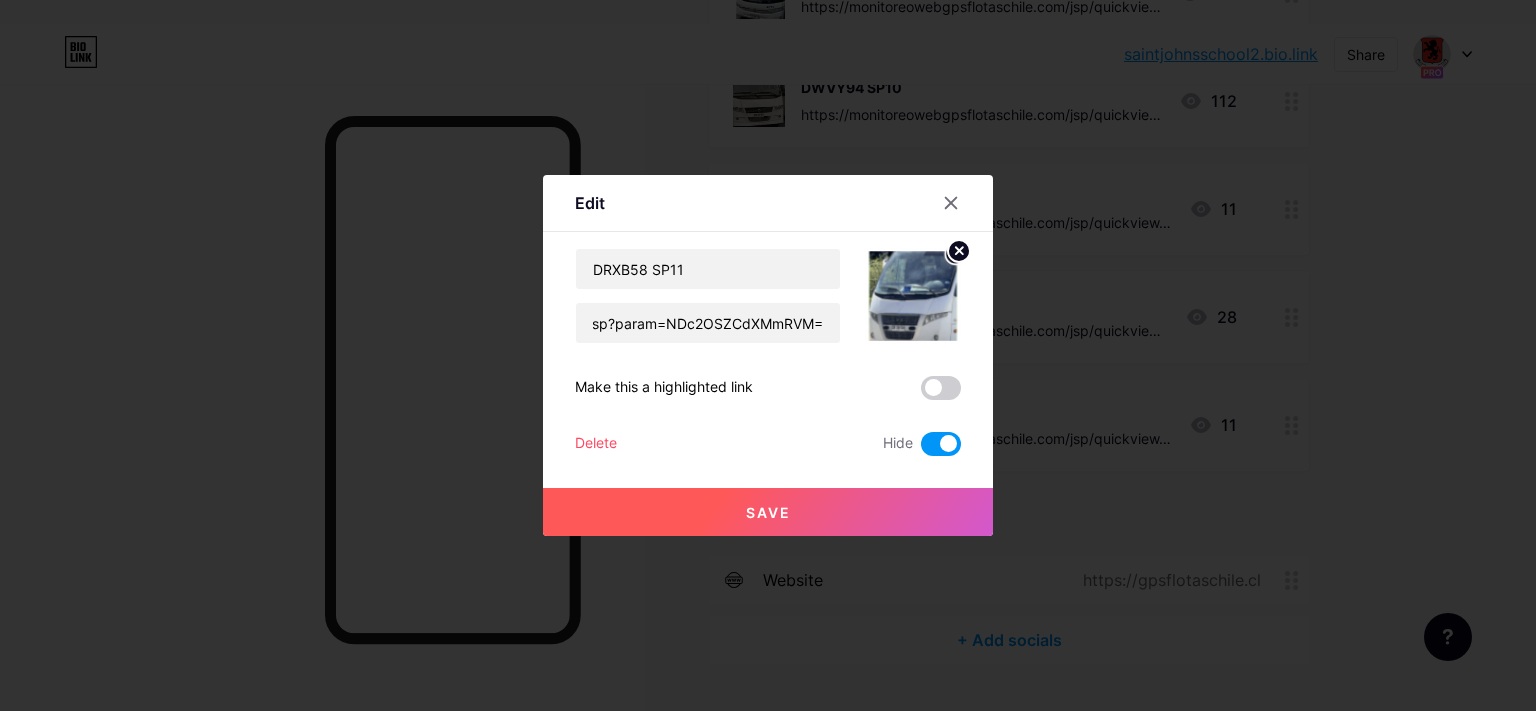 click on "Save" at bounding box center [768, 512] 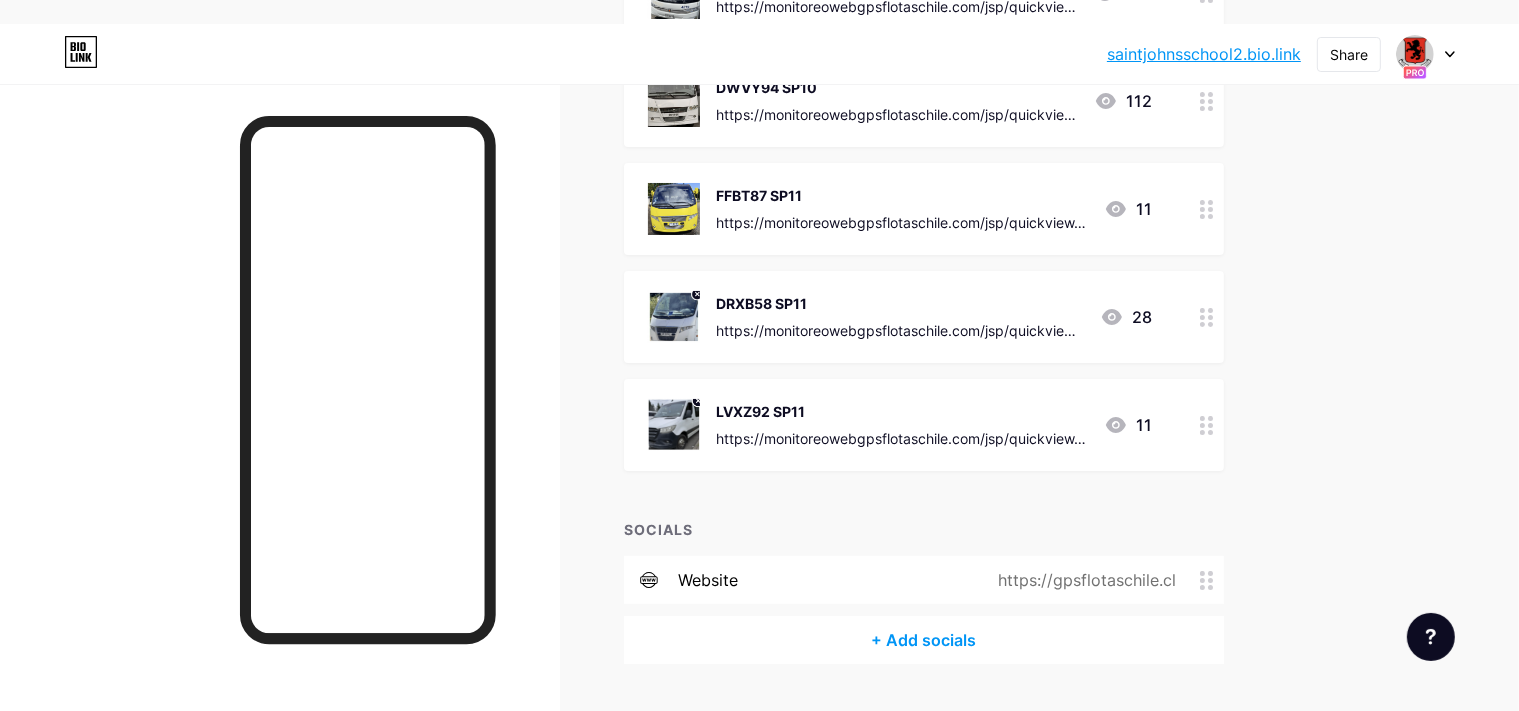click on "SOCIALS" at bounding box center (924, 529) 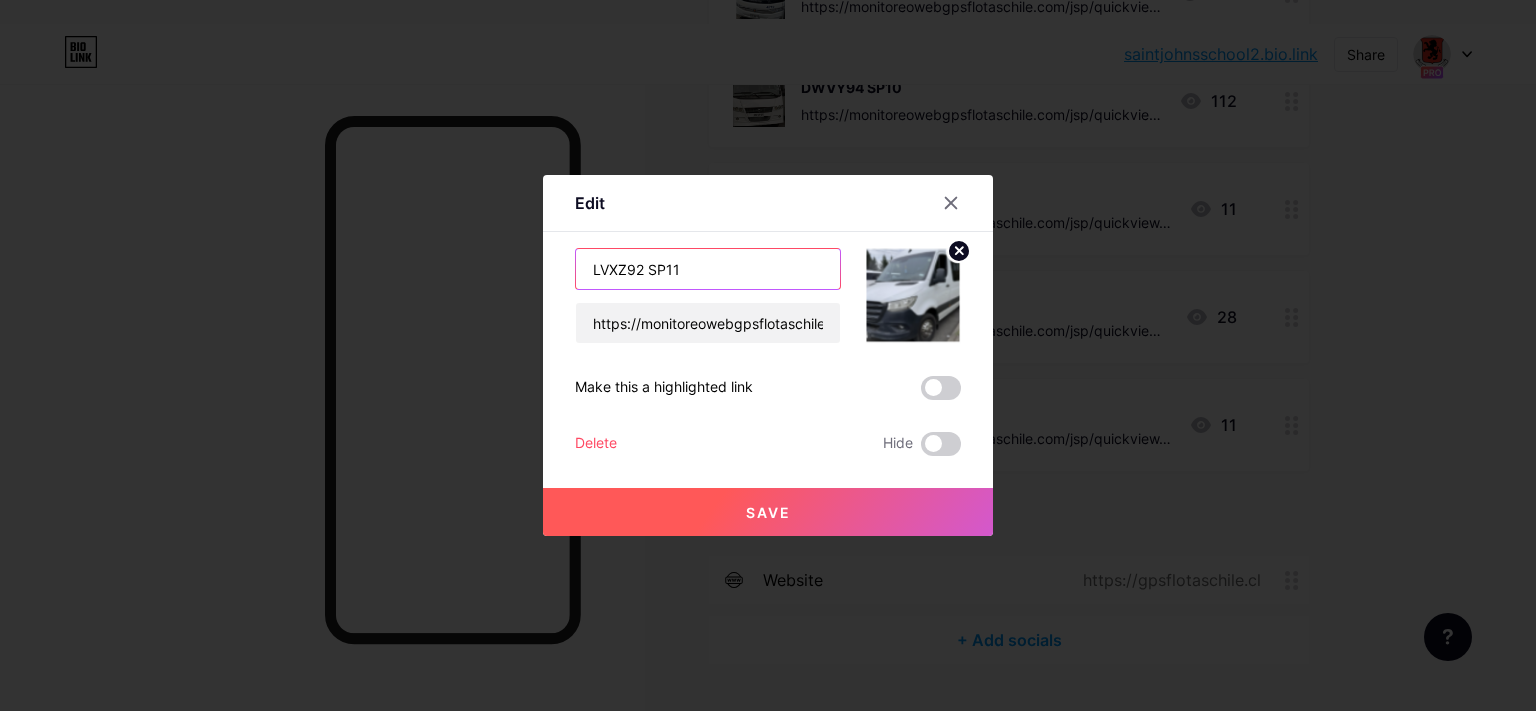 drag, startPoint x: 634, startPoint y: 270, endPoint x: 314, endPoint y: 266, distance: 320.025 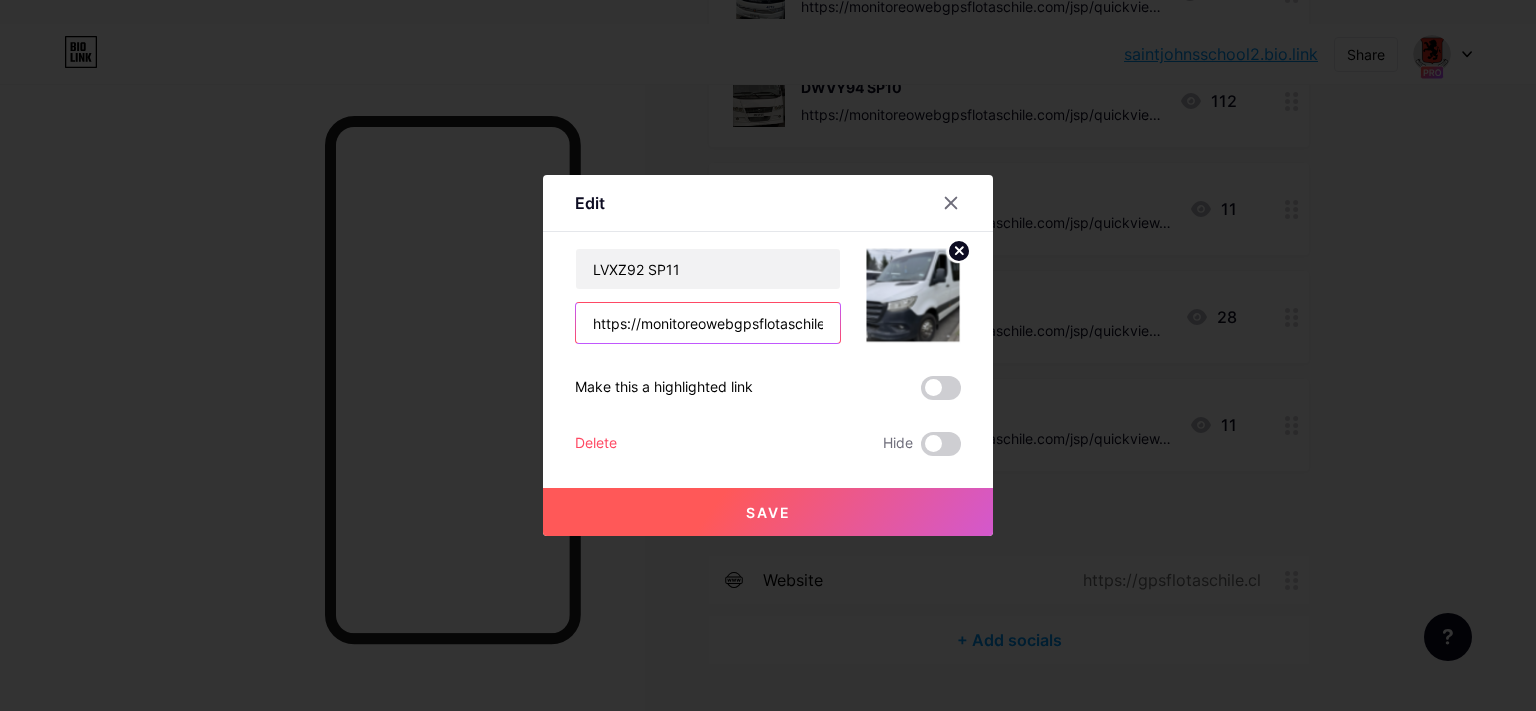 click on "https://monitoreowebgpsflotaschile.com/jsp/quickview.jsp?param=NDYwNCZDYW1wZXJWYW4mRVM=" at bounding box center [708, 323] 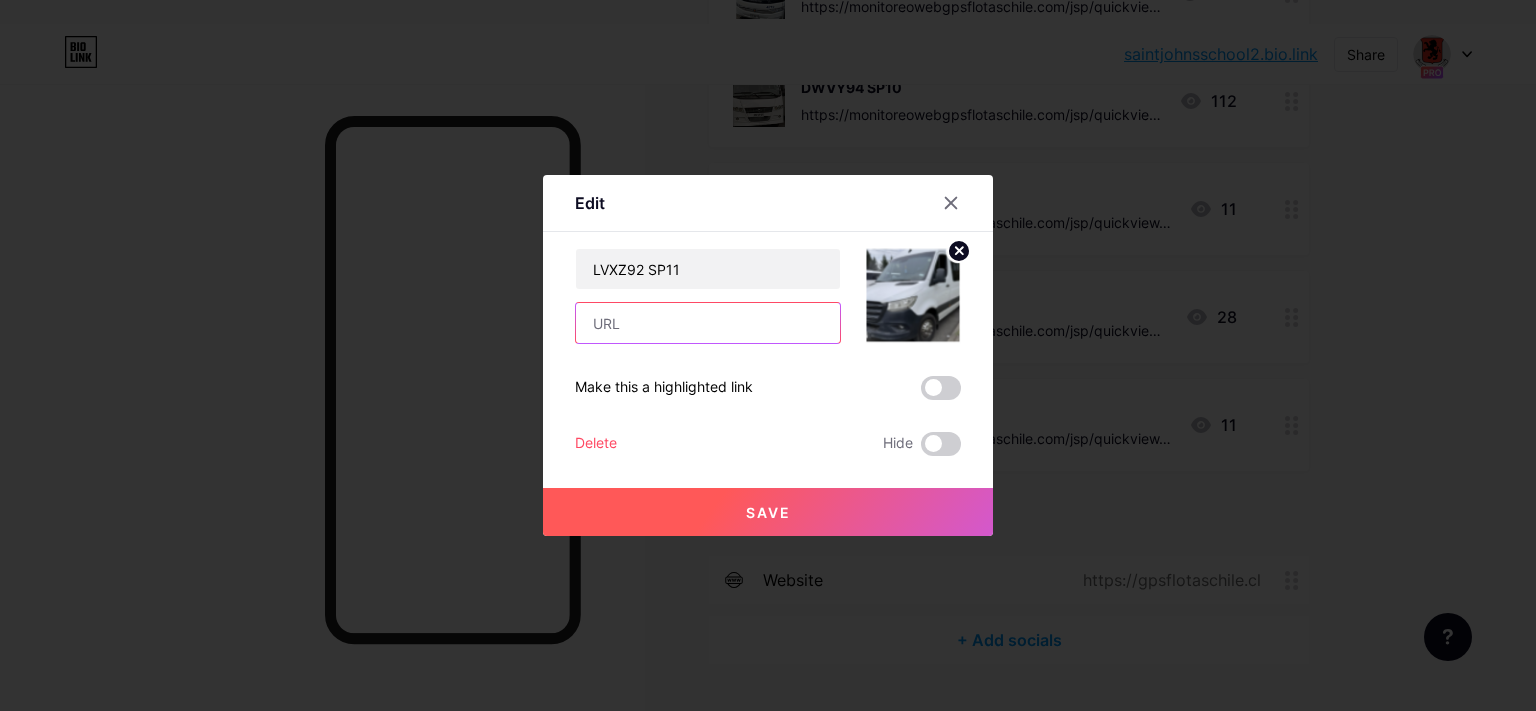 paste on "https://monitoreowebgpsflotaschile.com/jsp/quickview.jsp?param=NDc3MCZDYW1wZXJWYW4mRVM=" 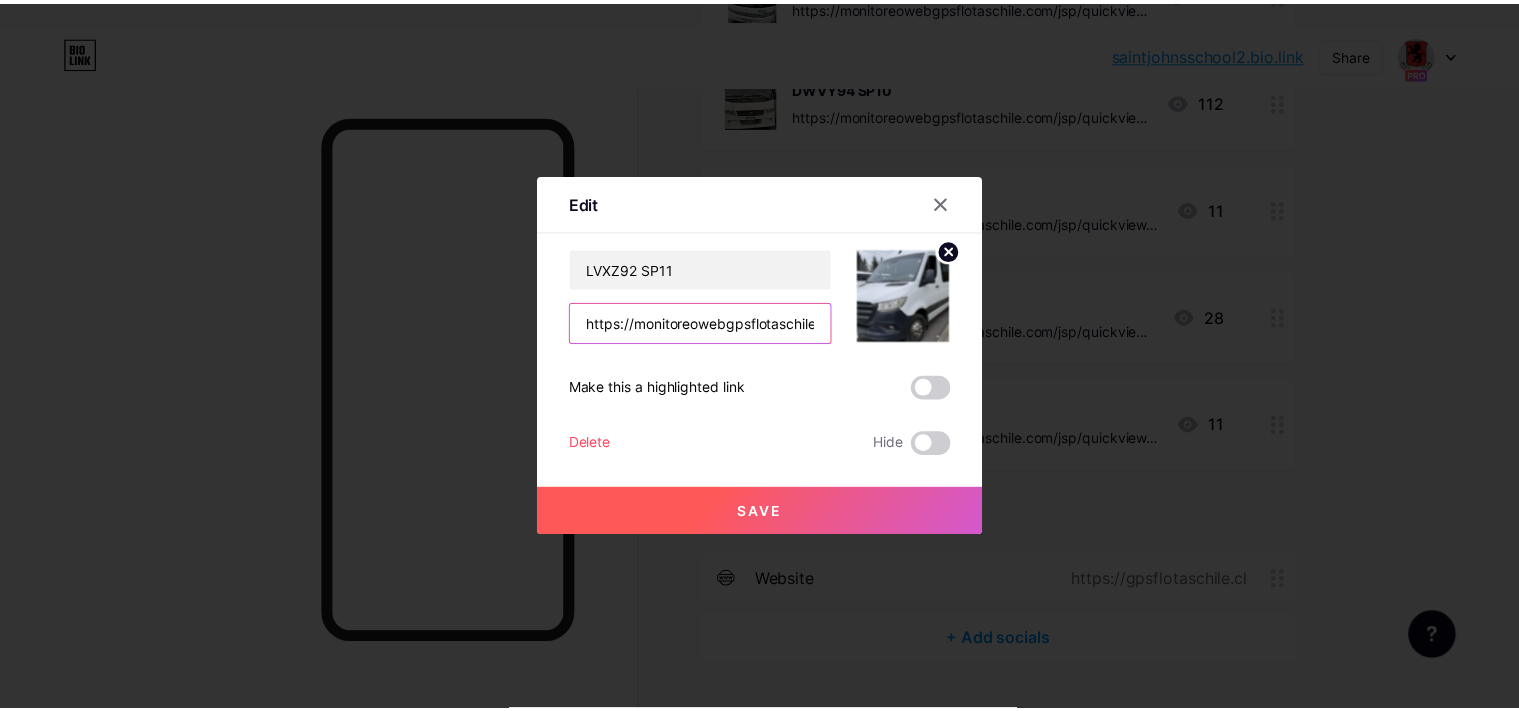 scroll, scrollTop: 0, scrollLeft: 451, axis: horizontal 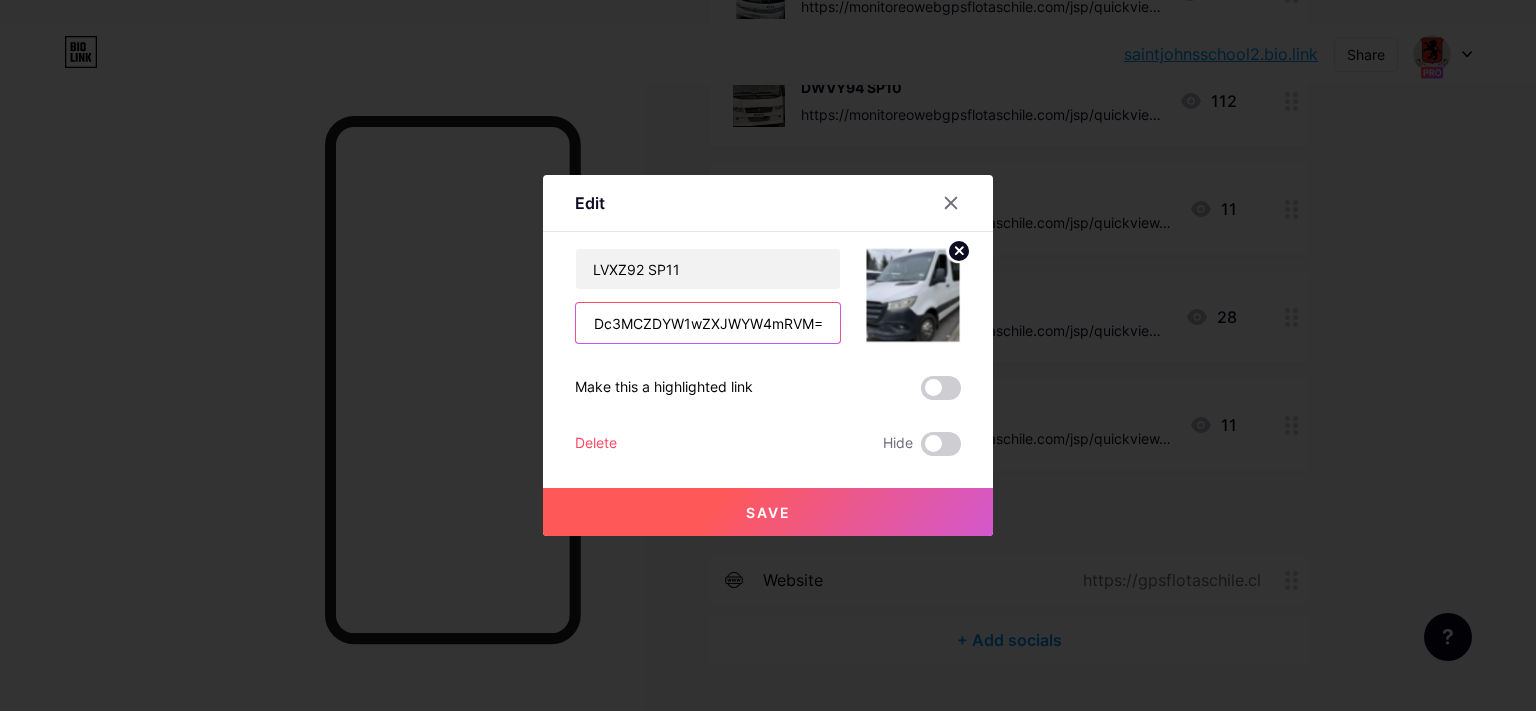 type on "https://monitoreowebgpsflotaschile.com/jsp/quickview.jsp?param=NDc3MCZDYW1wZXJWYW4mRVM=" 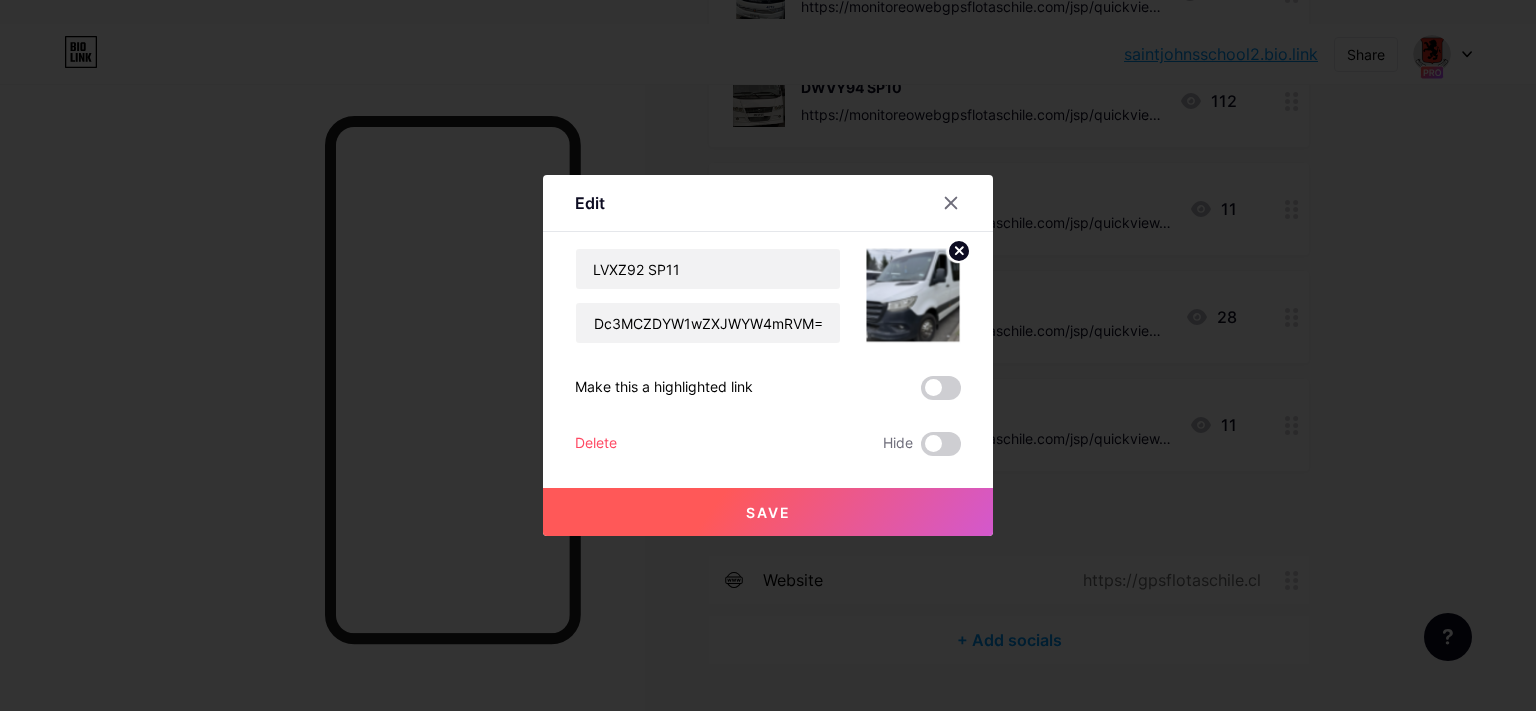 click on "Save" at bounding box center (768, 512) 